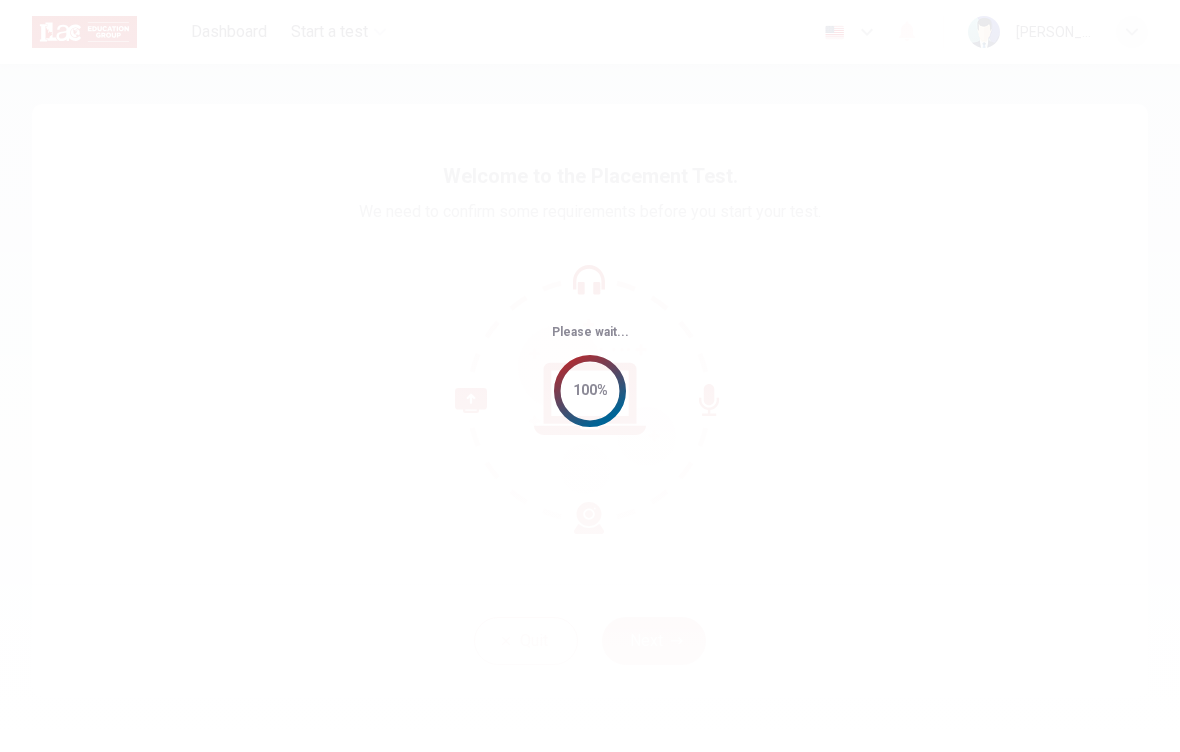 scroll, scrollTop: 0, scrollLeft: 0, axis: both 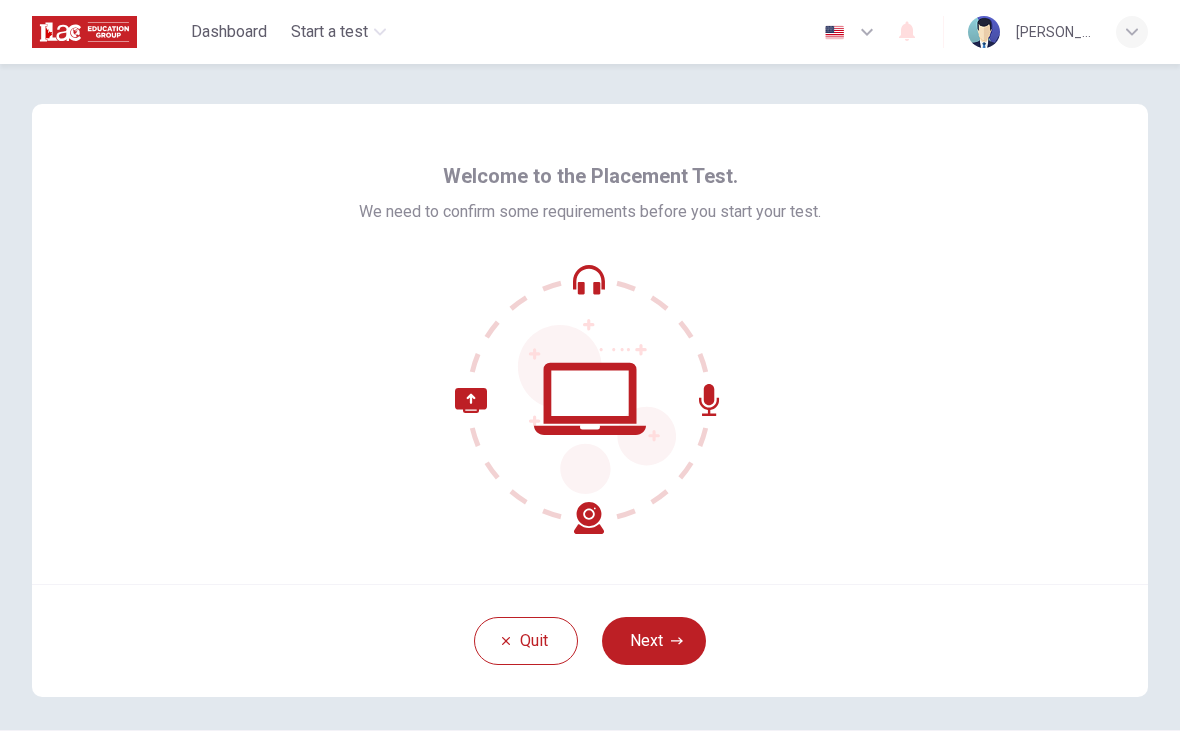click on "Next" at bounding box center (654, 641) 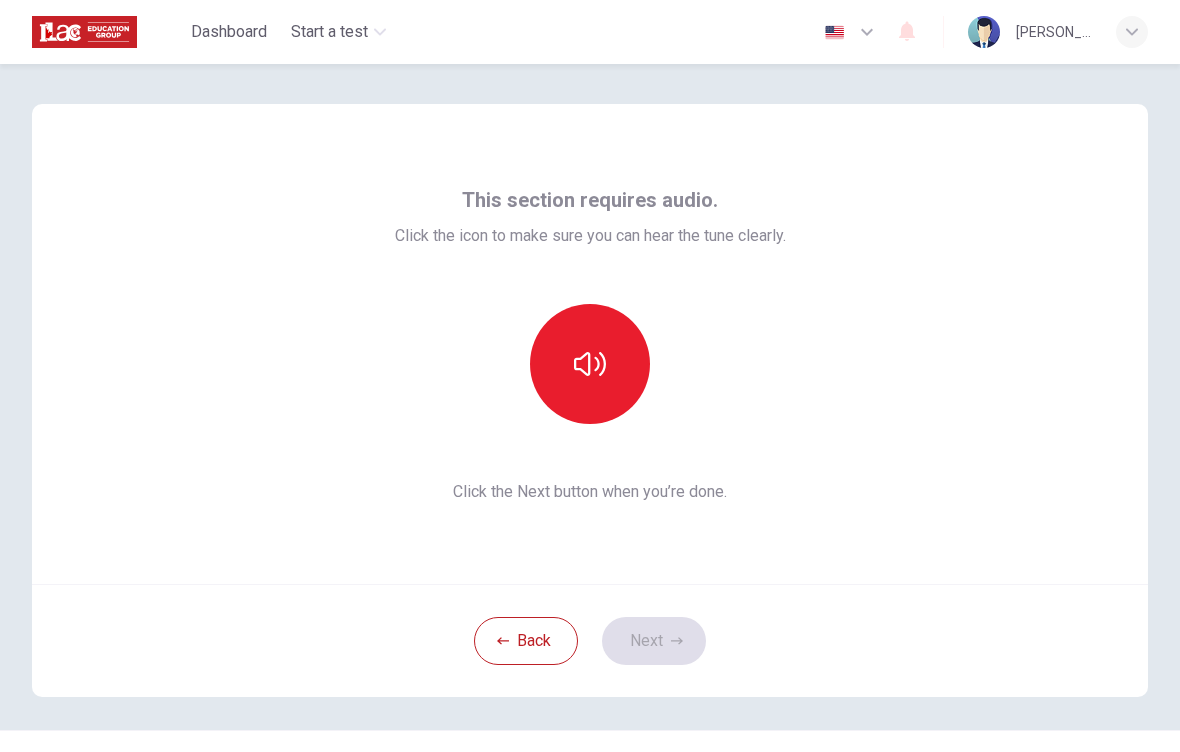 click at bounding box center [590, 364] 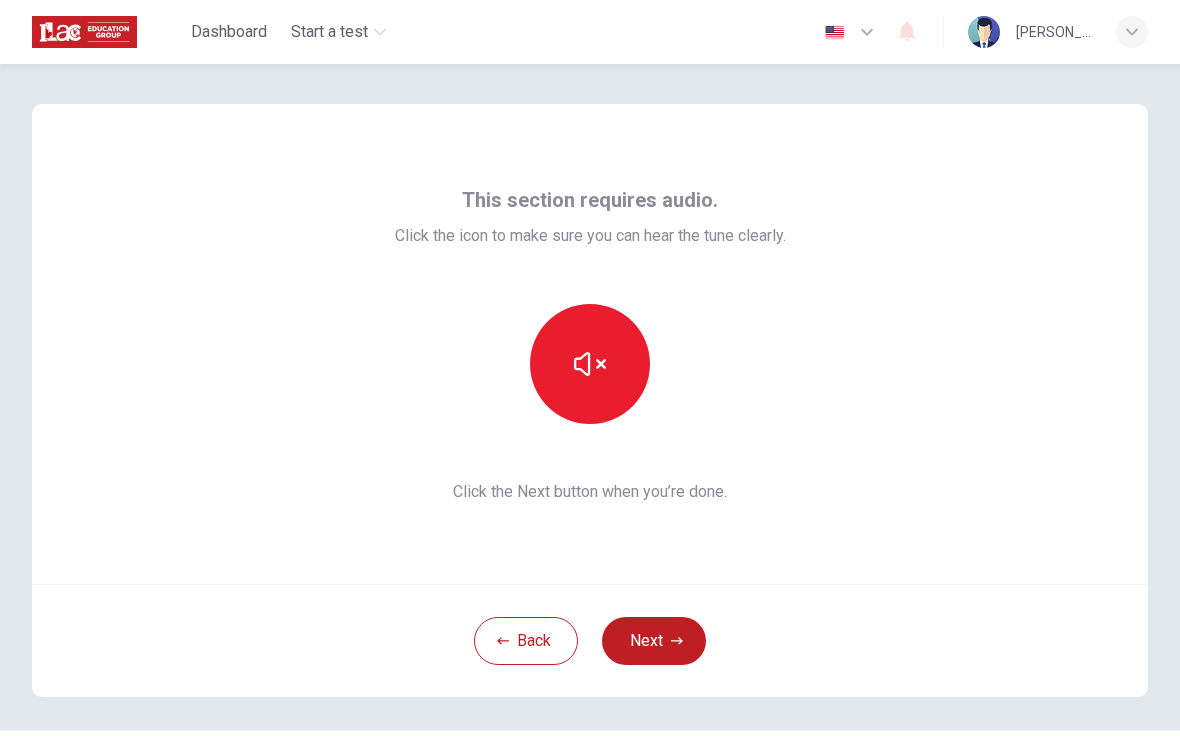click at bounding box center [590, 364] 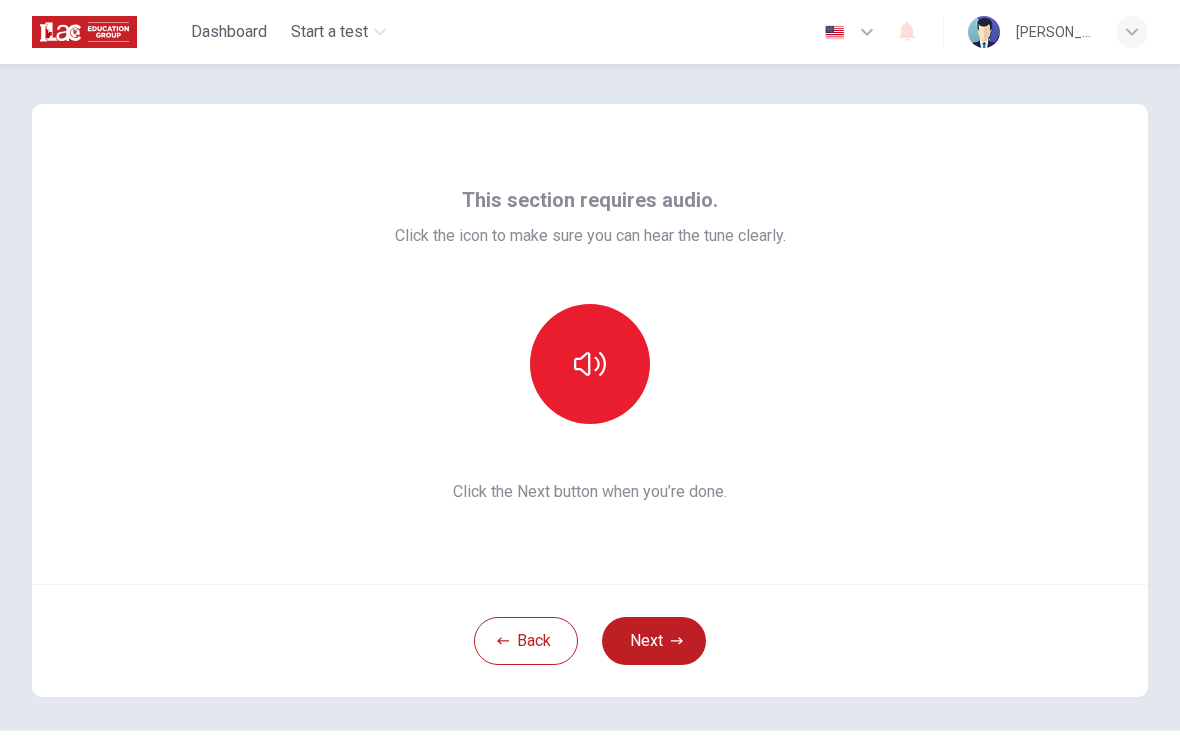 click 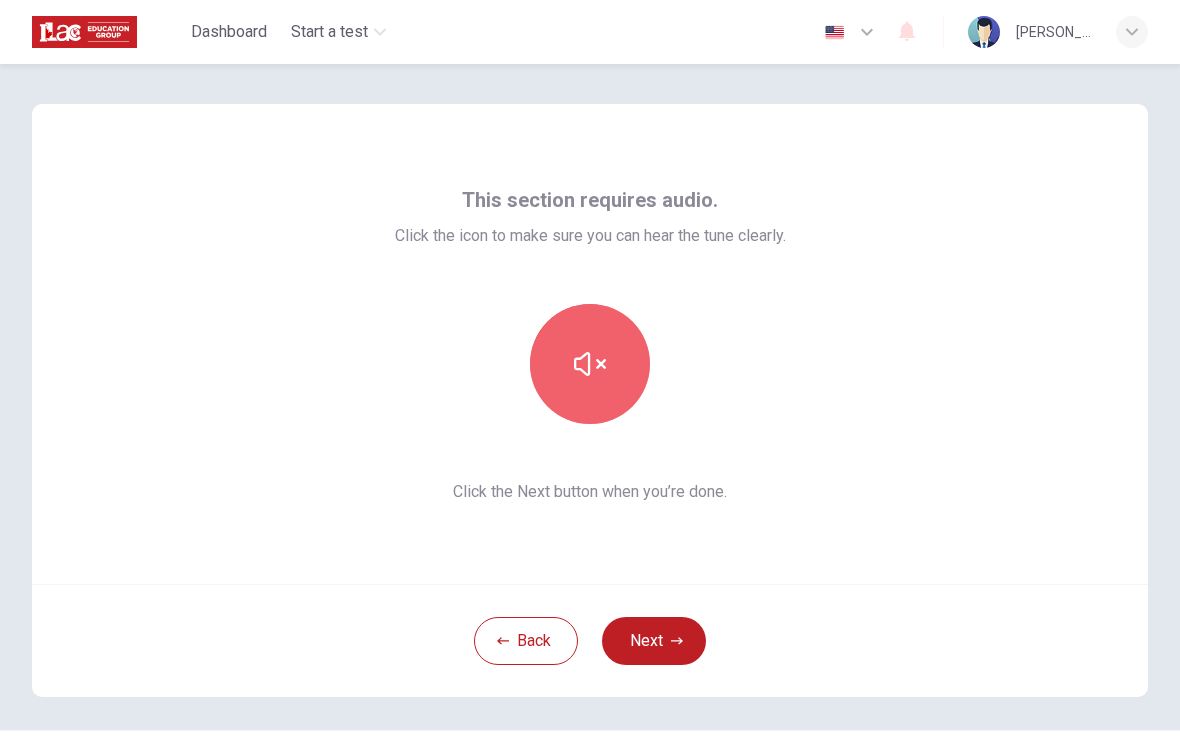 click 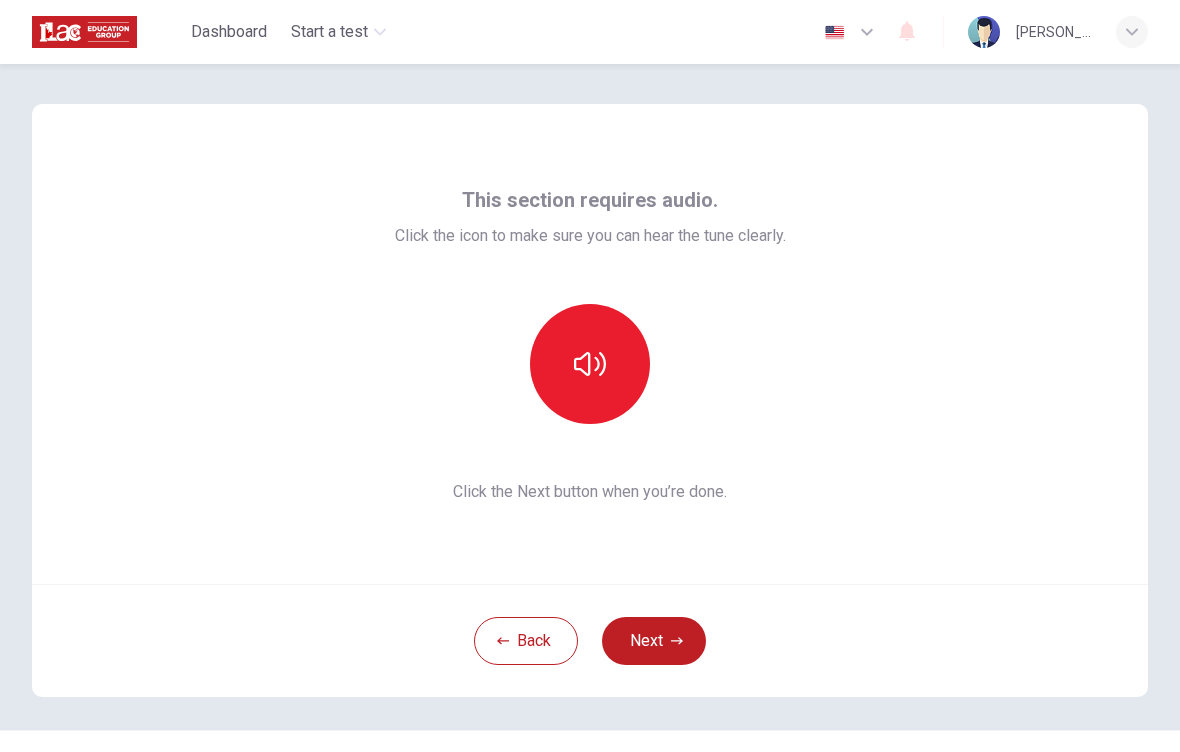 click on "Next" at bounding box center [654, 641] 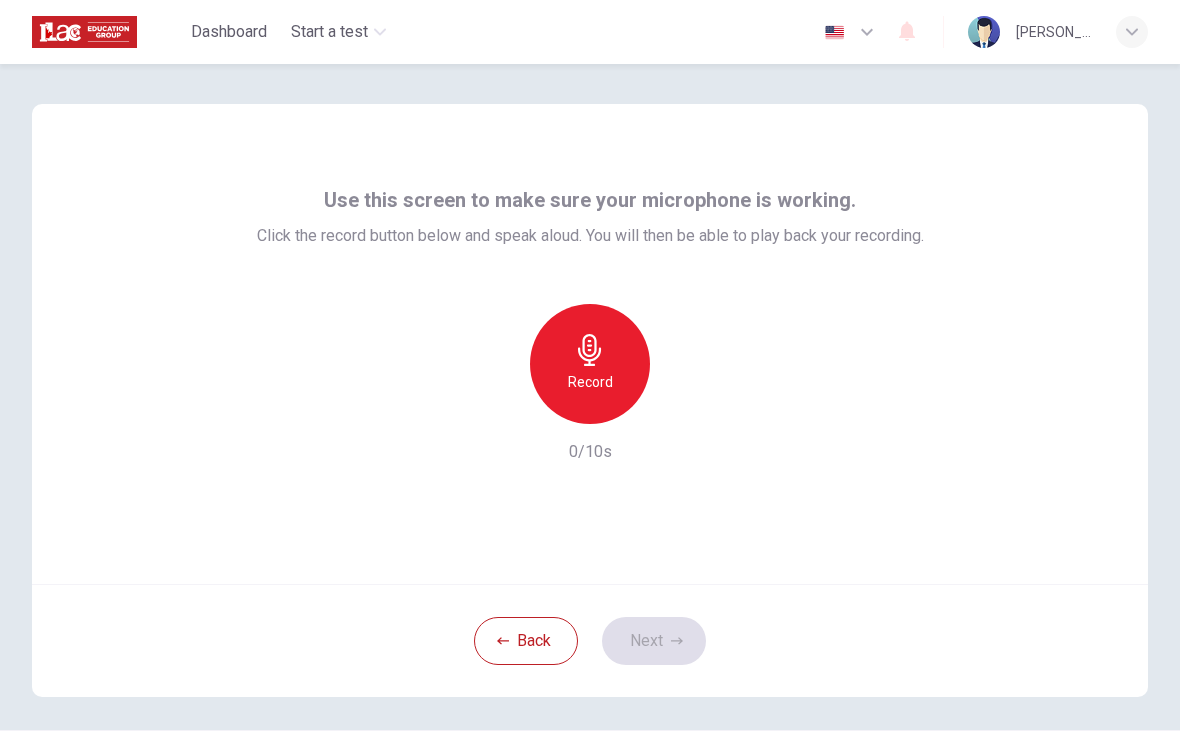 click 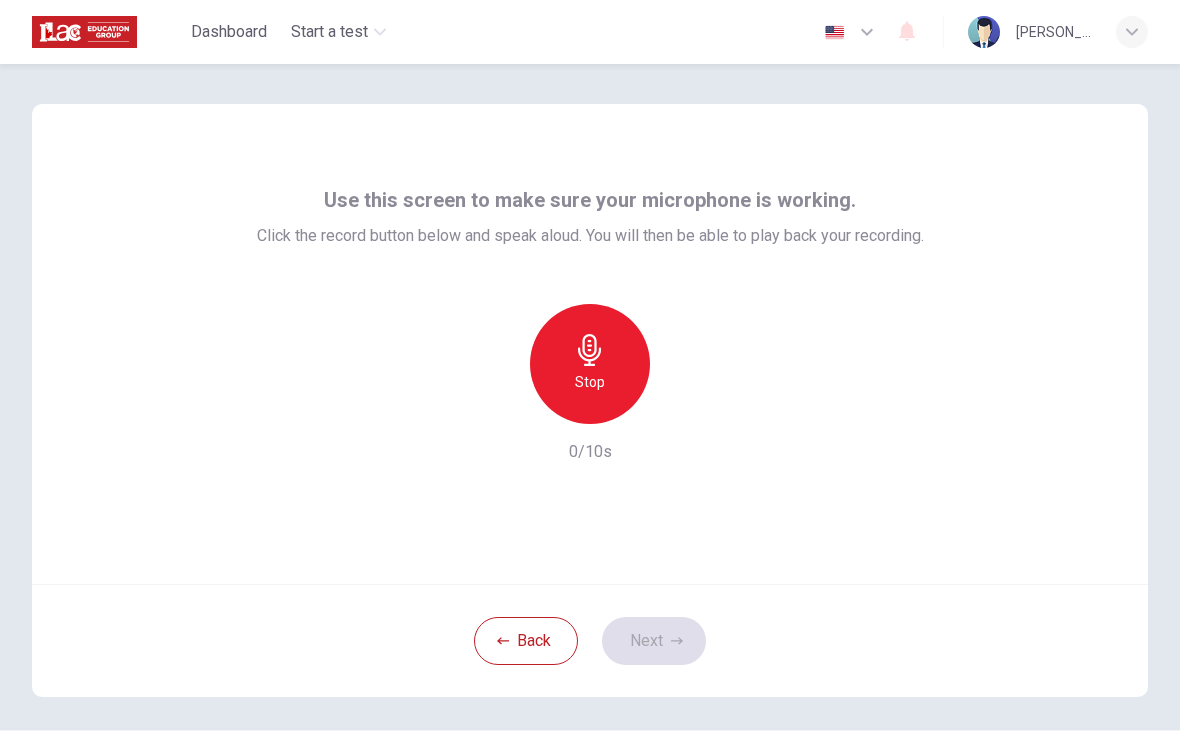 click on "Stop" at bounding box center [590, 364] 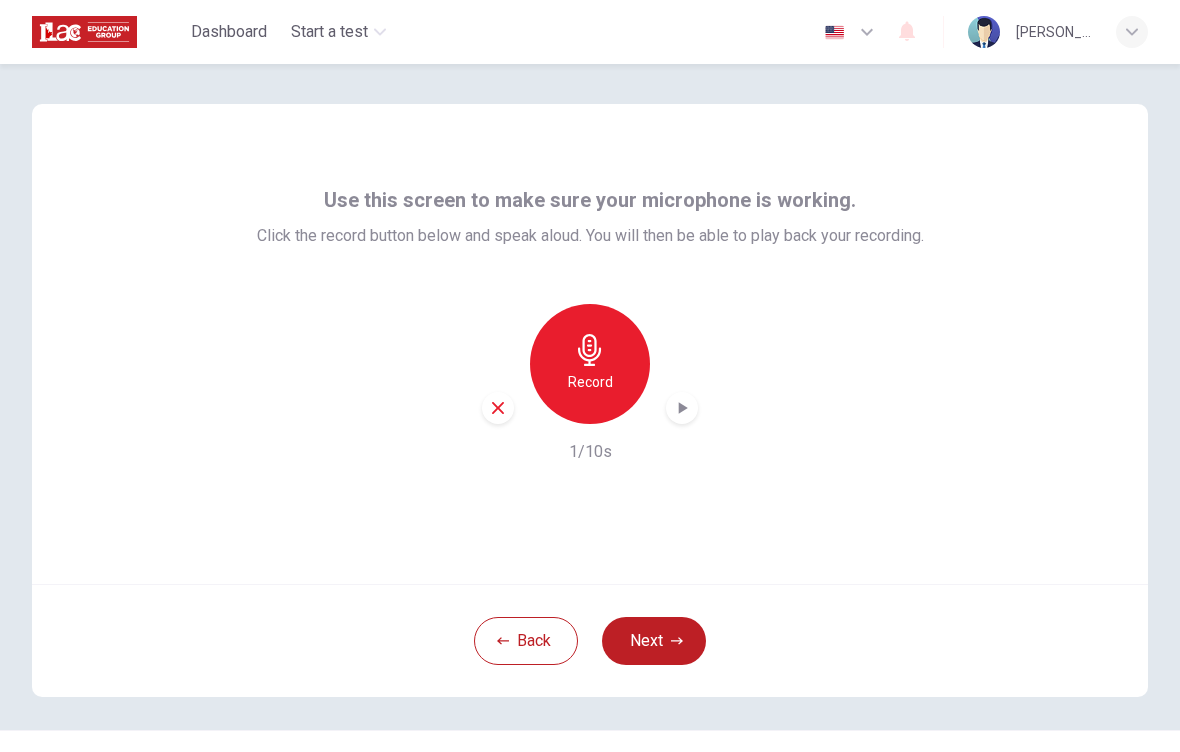 click on "Record 1/10s" at bounding box center (590, 384) 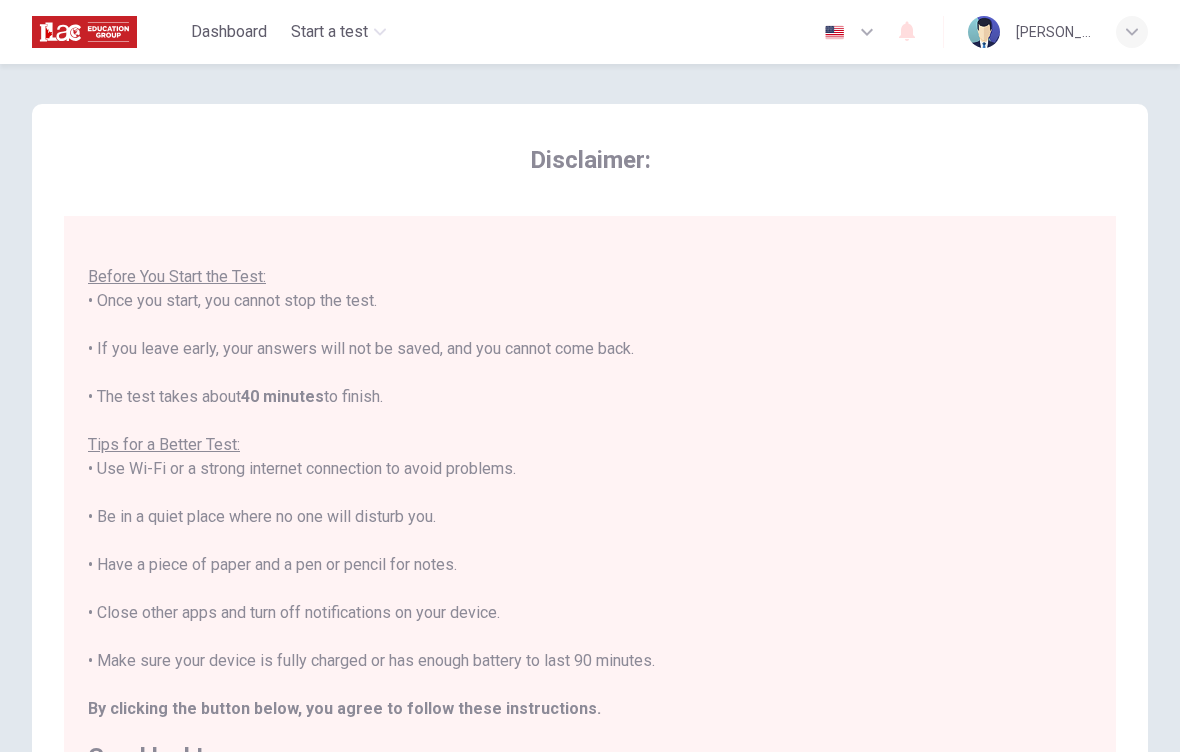 scroll, scrollTop: 21, scrollLeft: 0, axis: vertical 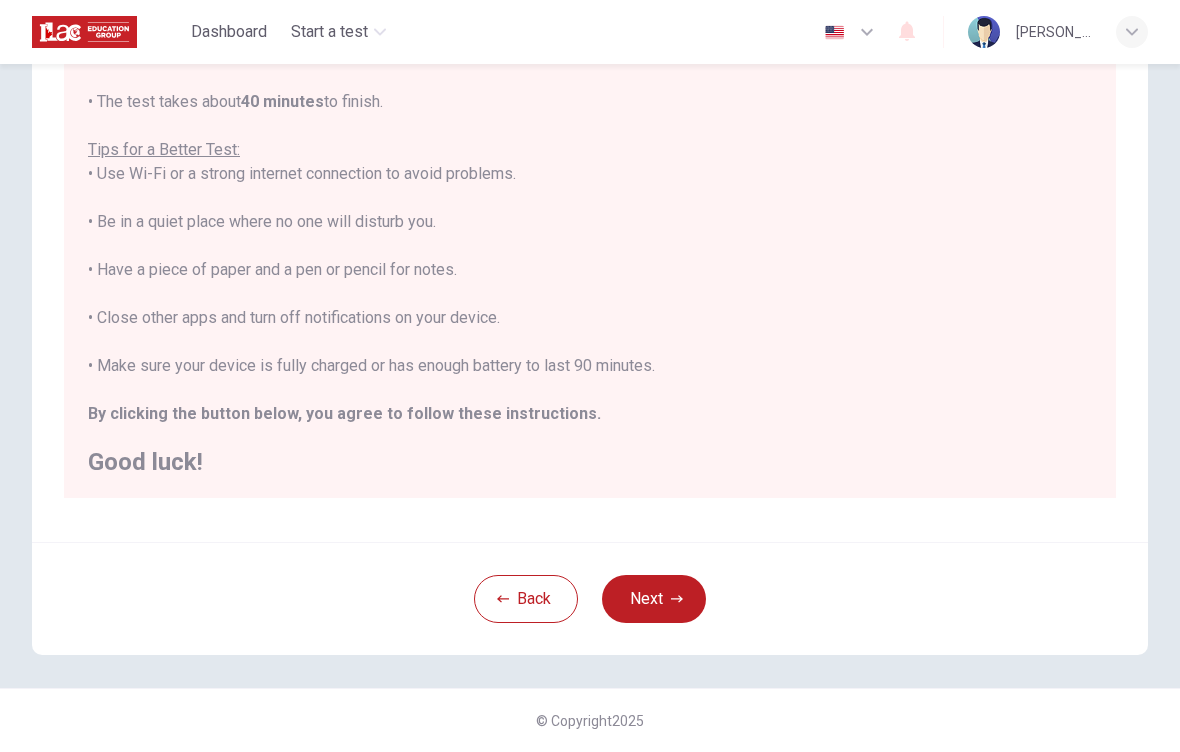 click on "Next" at bounding box center [654, 599] 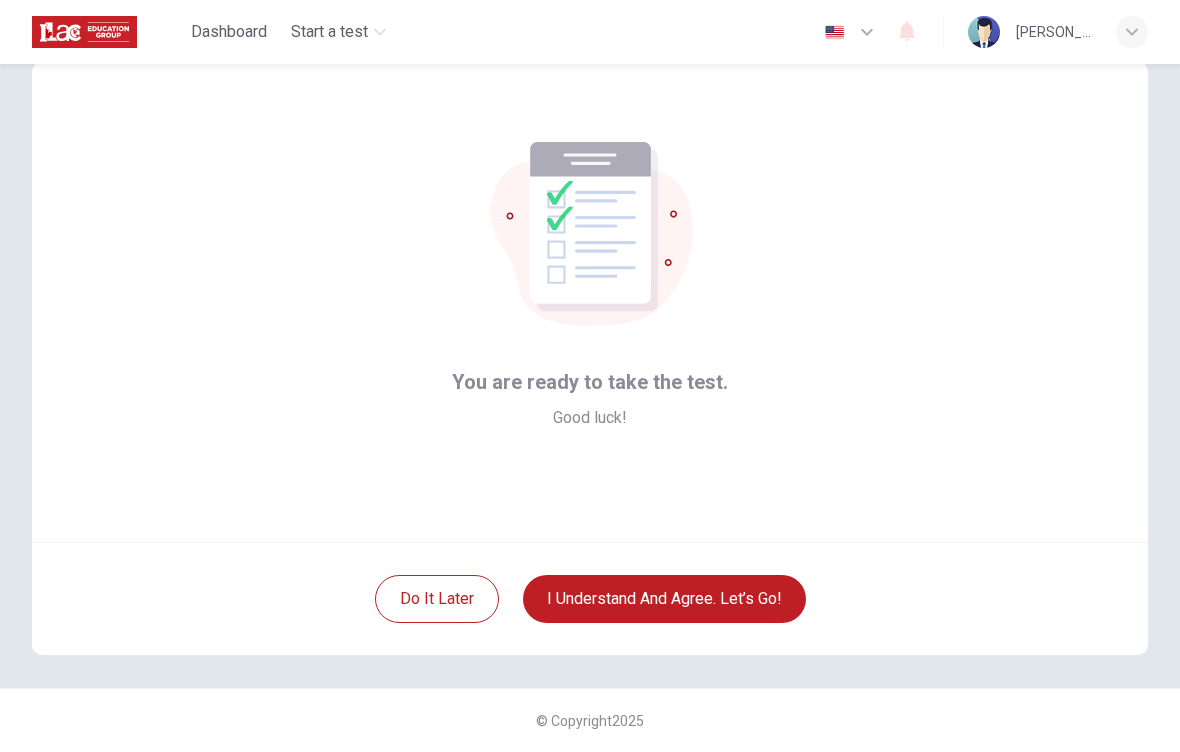 scroll, scrollTop: 42, scrollLeft: 0, axis: vertical 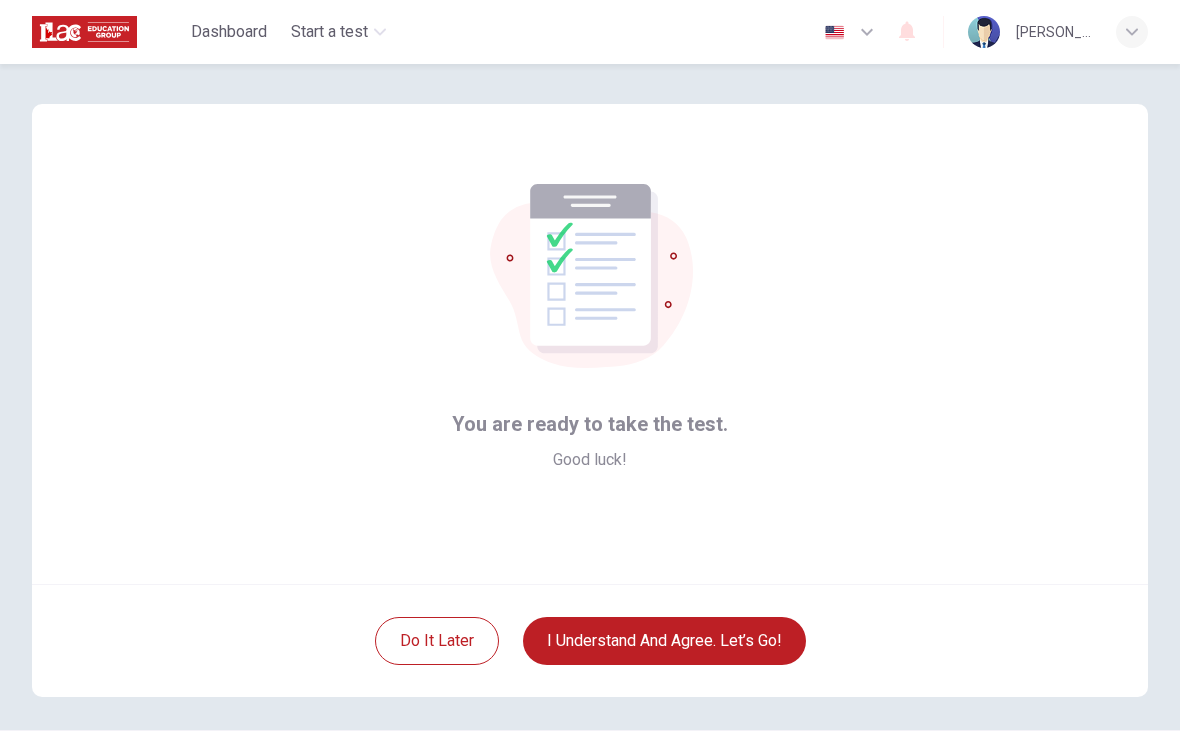 click on "I understand and agree. Let’s go!" at bounding box center (664, 641) 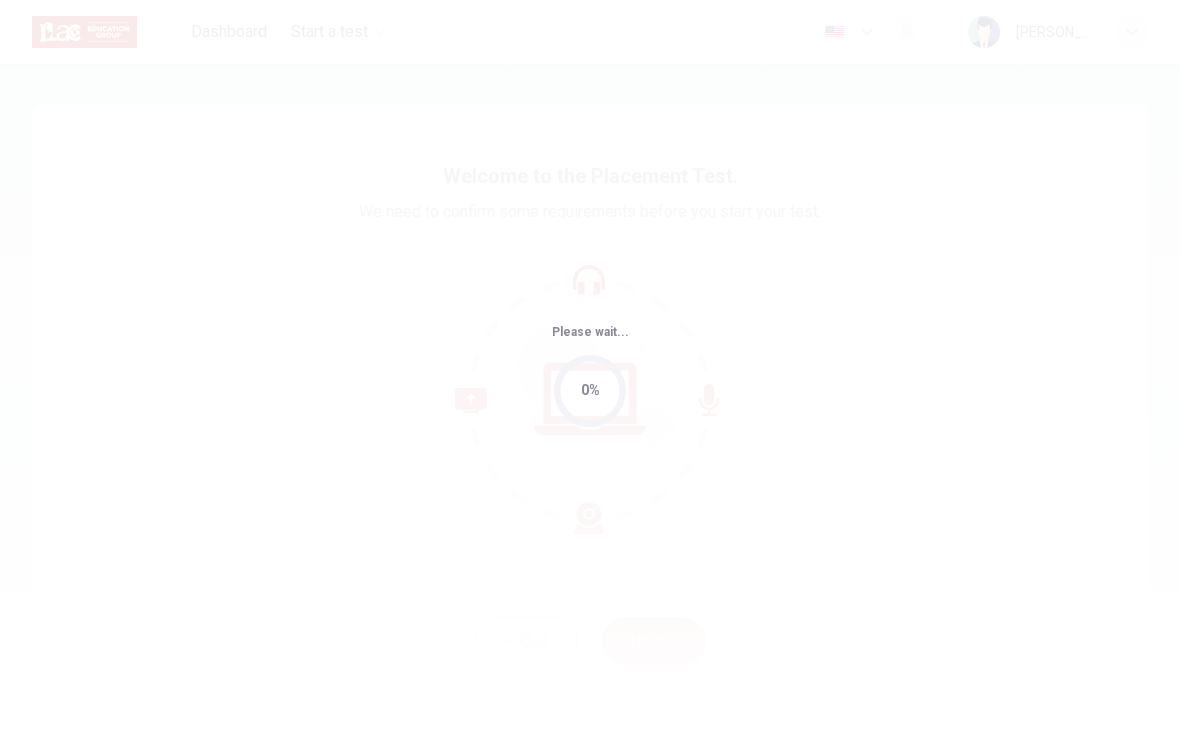 scroll, scrollTop: 0, scrollLeft: 0, axis: both 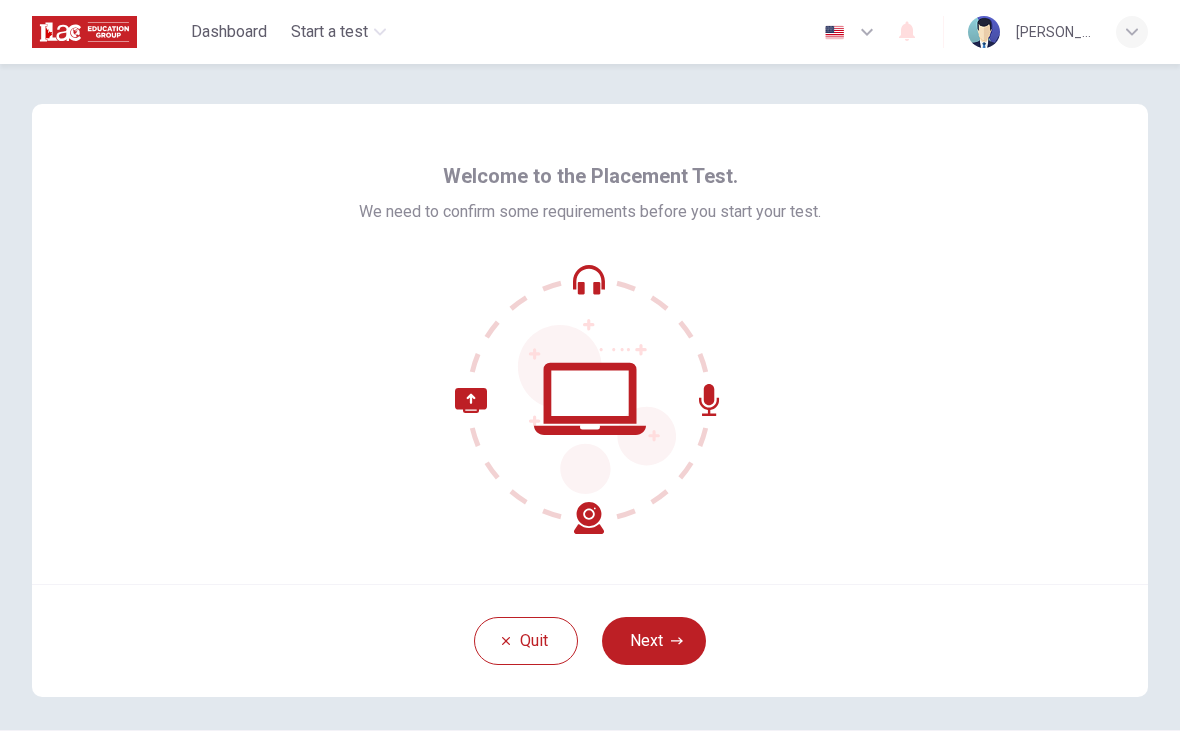 click on "Next" at bounding box center (654, 641) 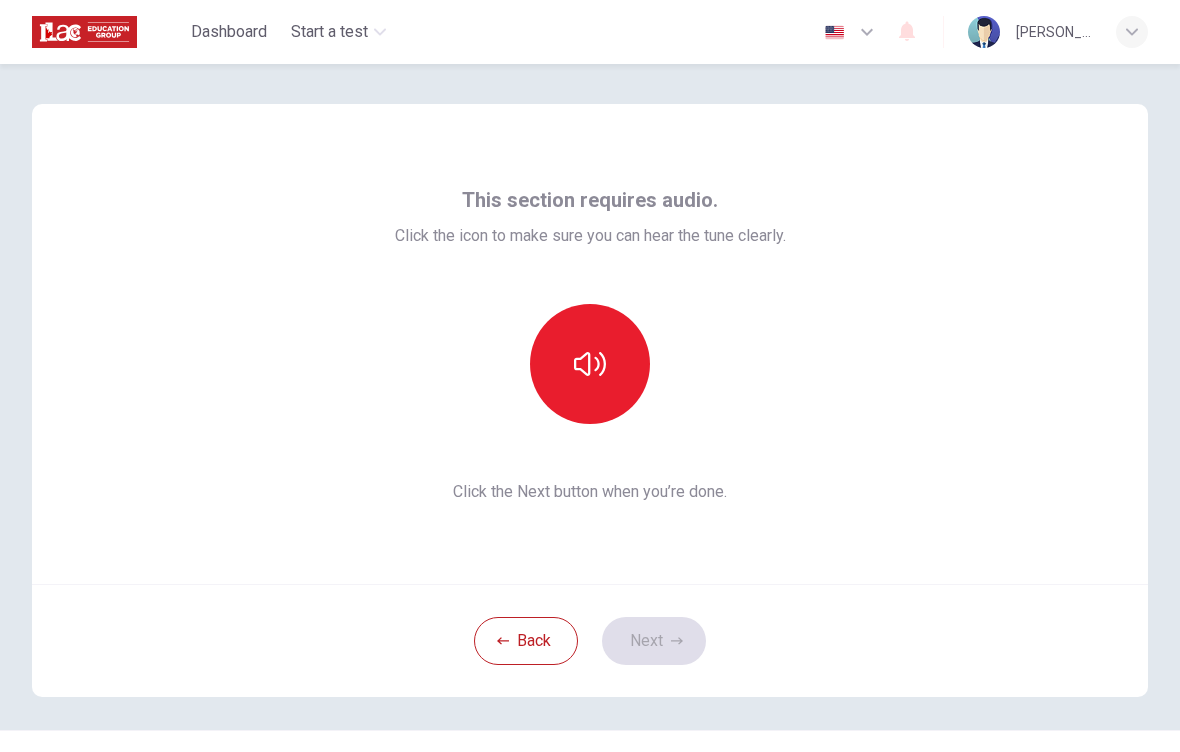 click at bounding box center (590, 364) 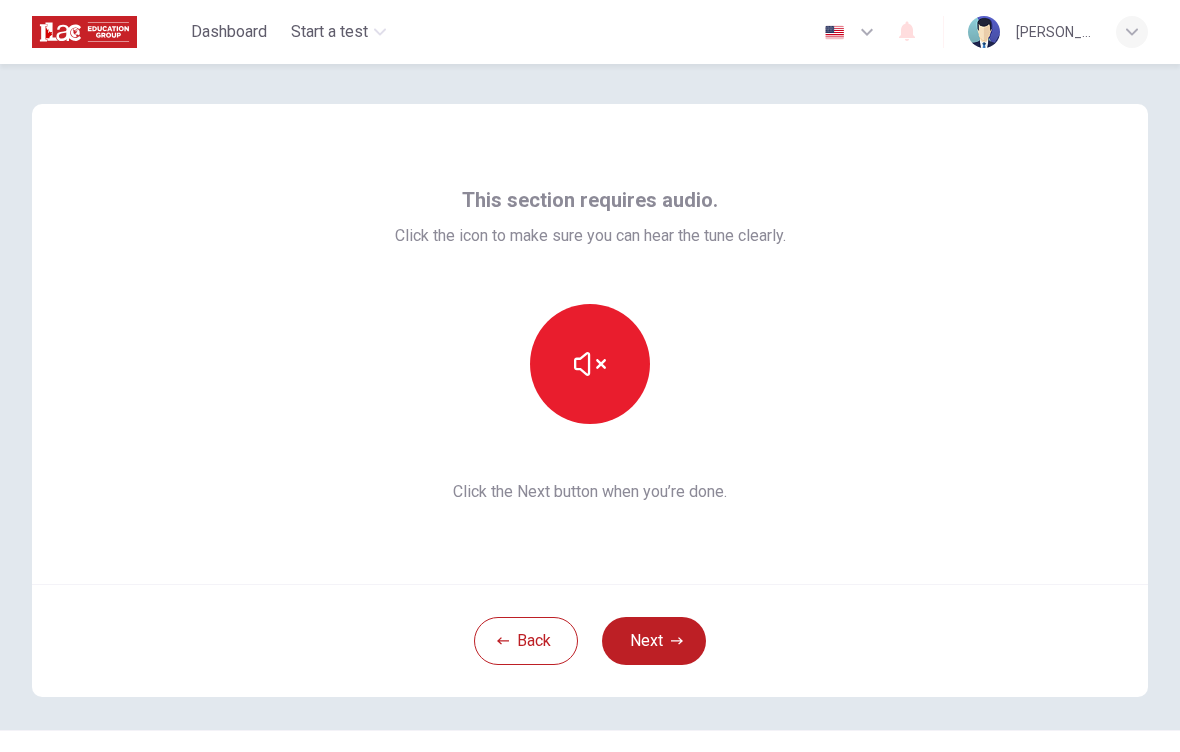 click 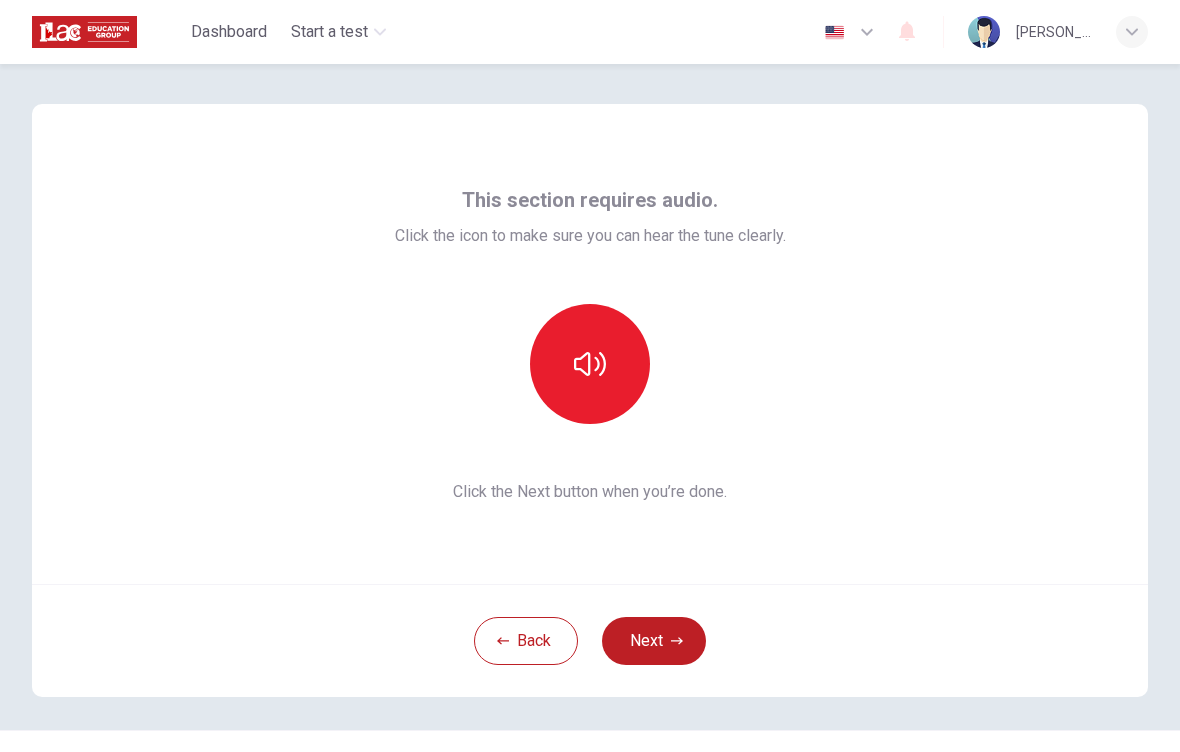 click on "Next" at bounding box center [654, 641] 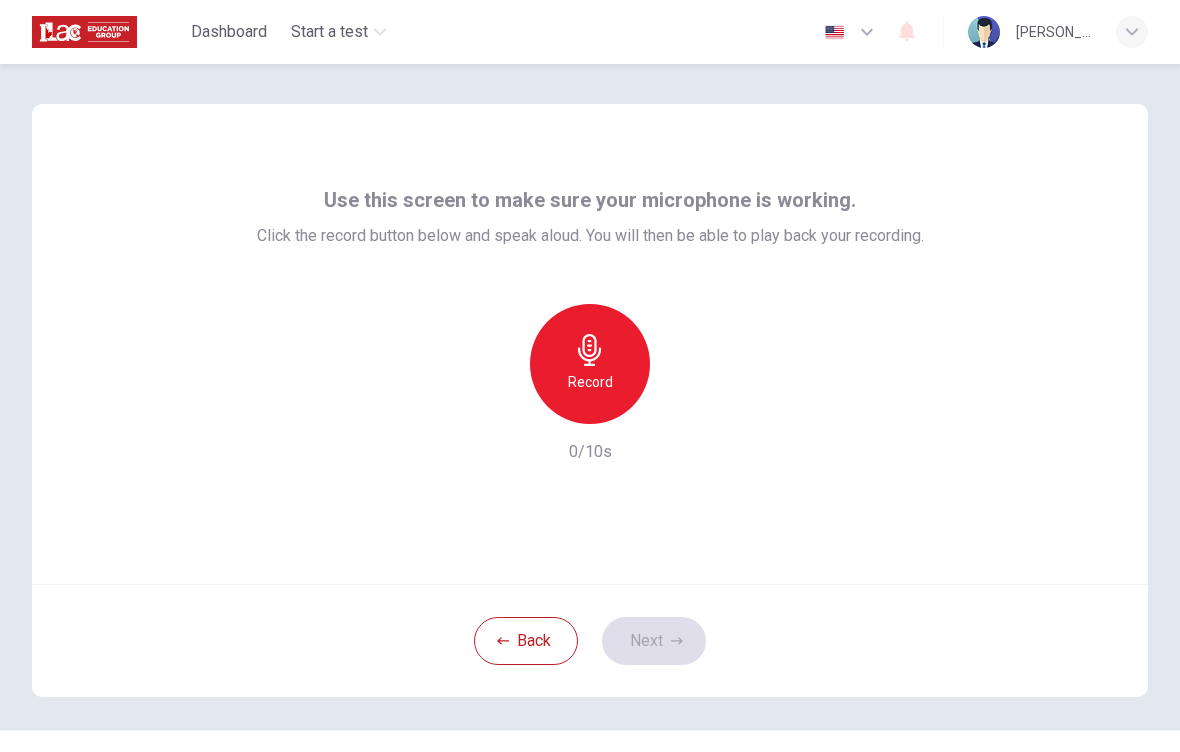 click on "Record" at bounding box center (590, 382) 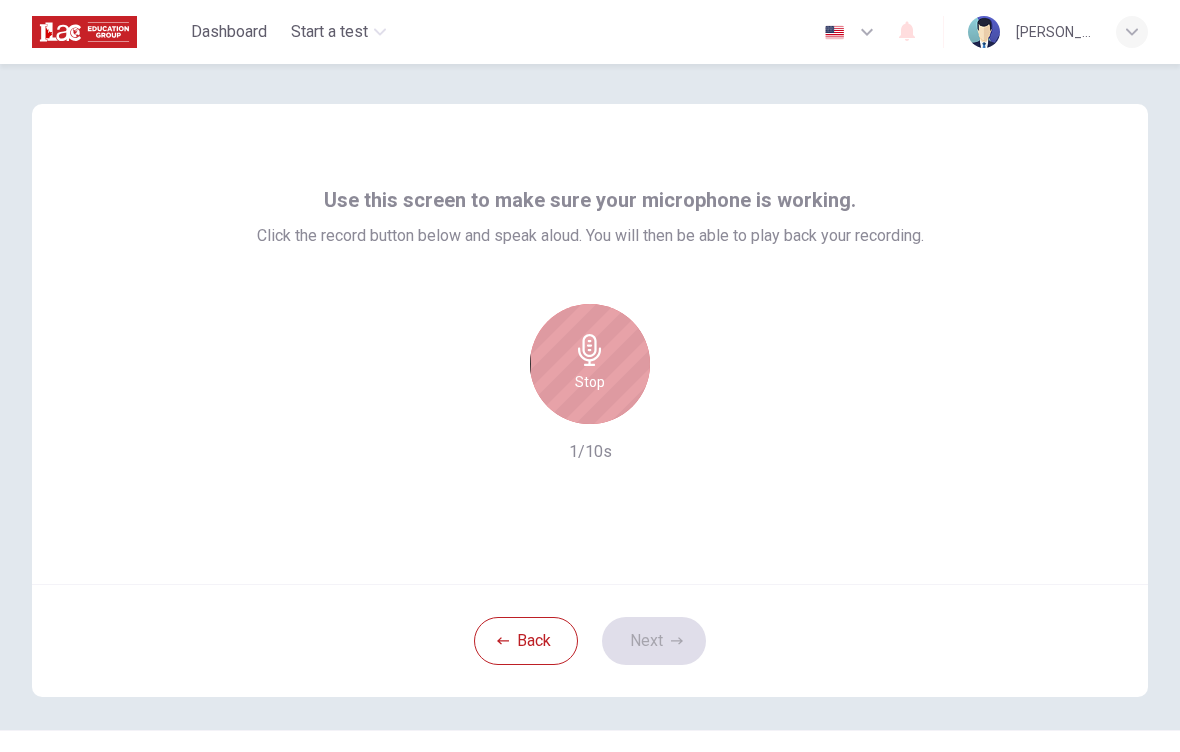 click 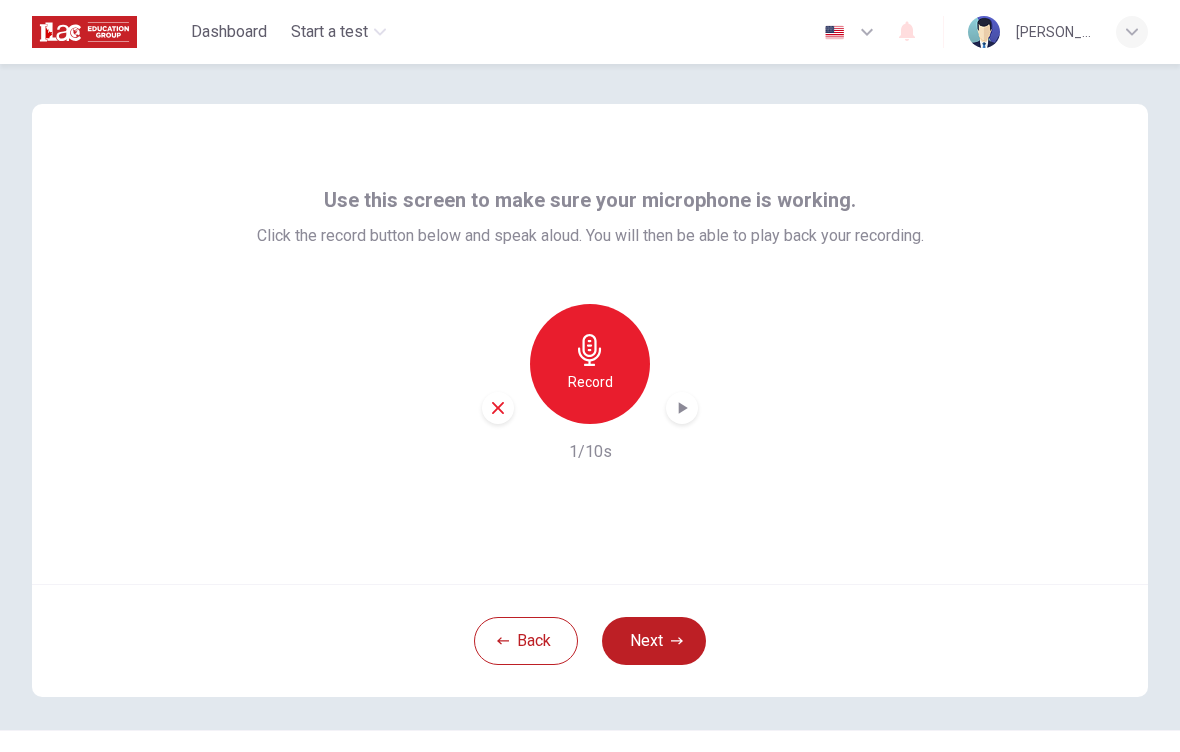 click 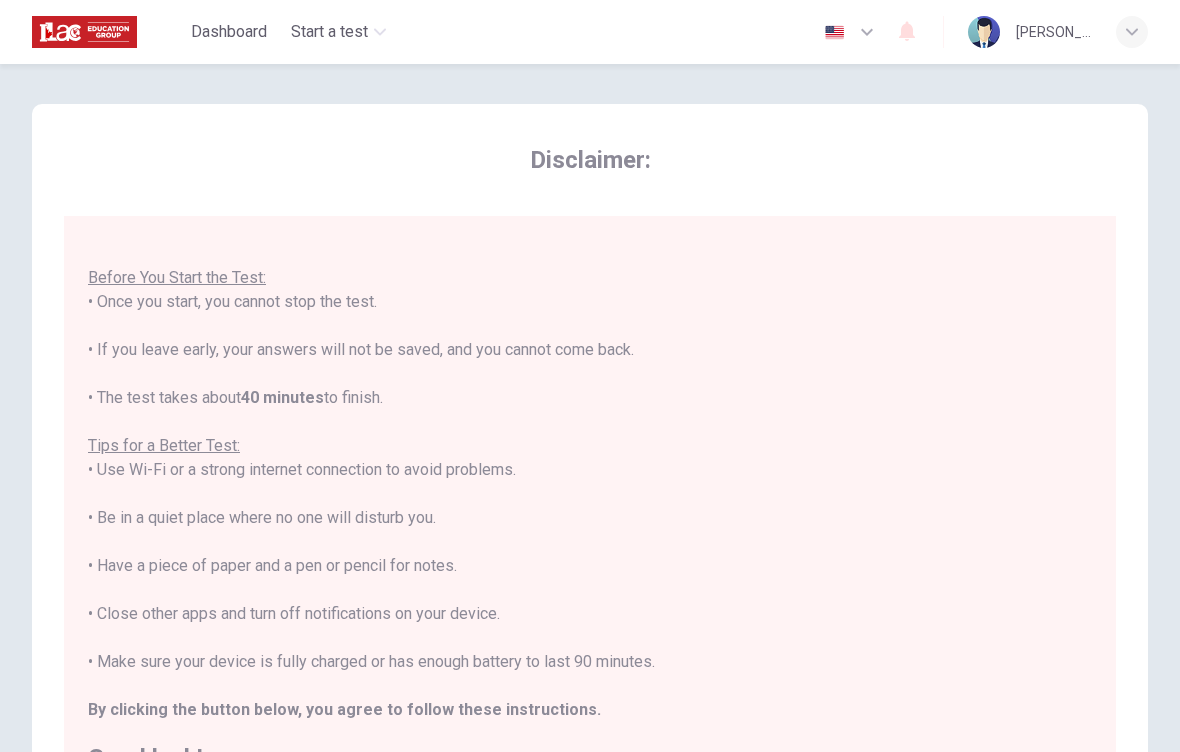 scroll, scrollTop: 21, scrollLeft: 0, axis: vertical 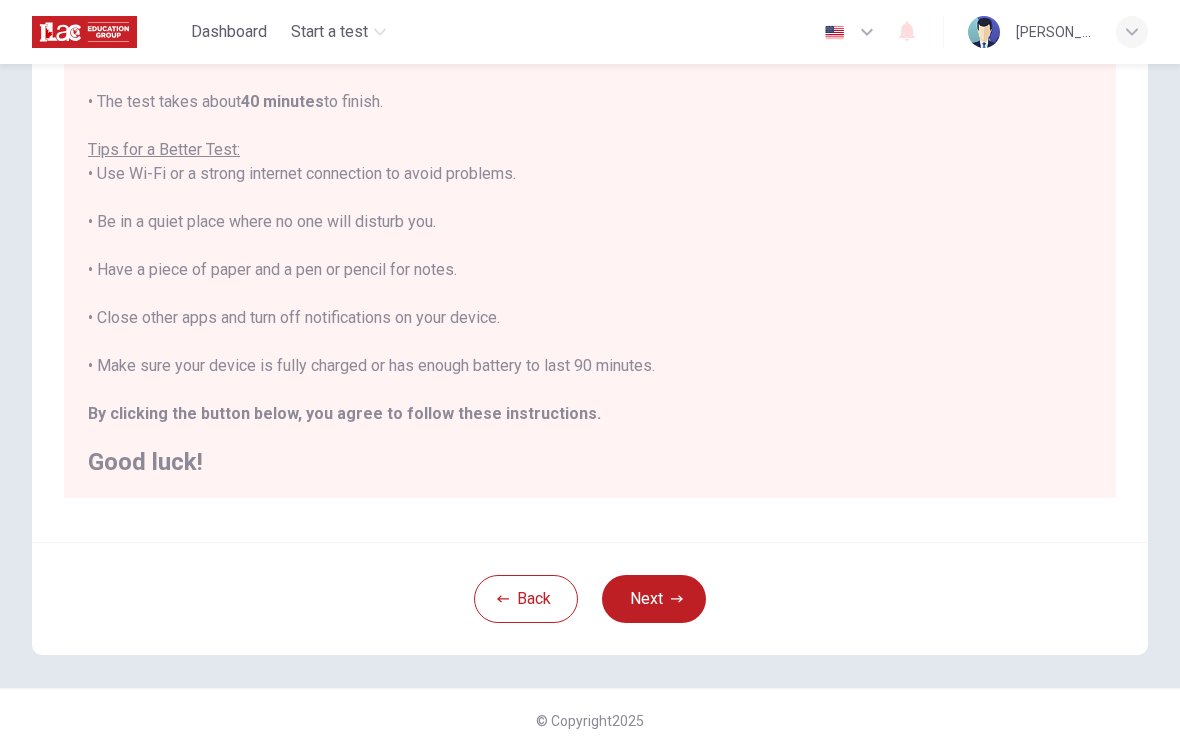 click on "Next" at bounding box center [654, 599] 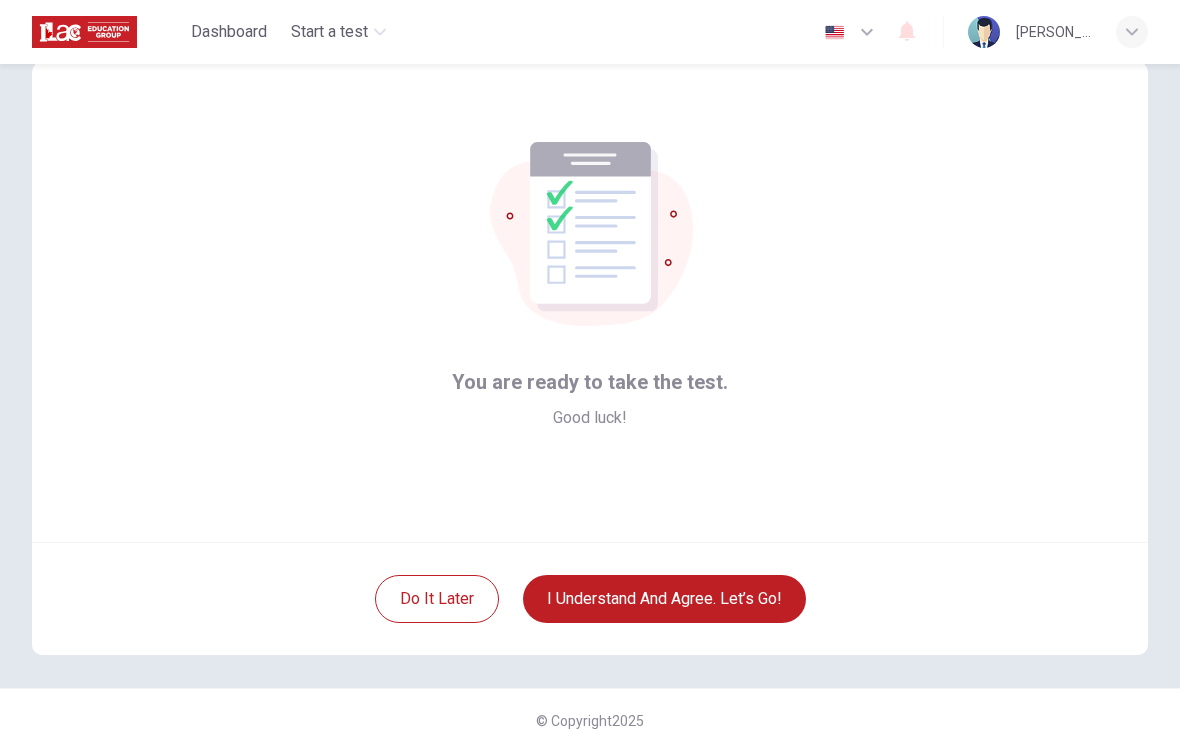 click on "I understand and agree. Let’s go!" at bounding box center (664, 599) 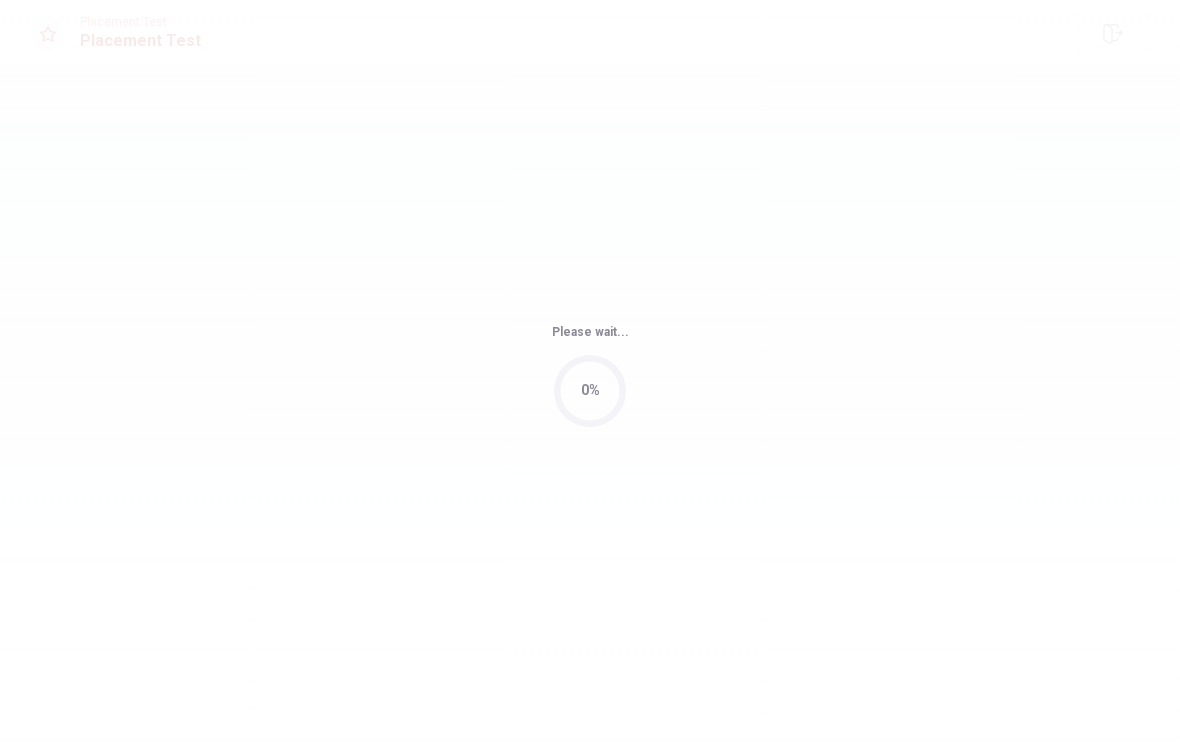 click on "Please wait... 0%" at bounding box center (590, 376) 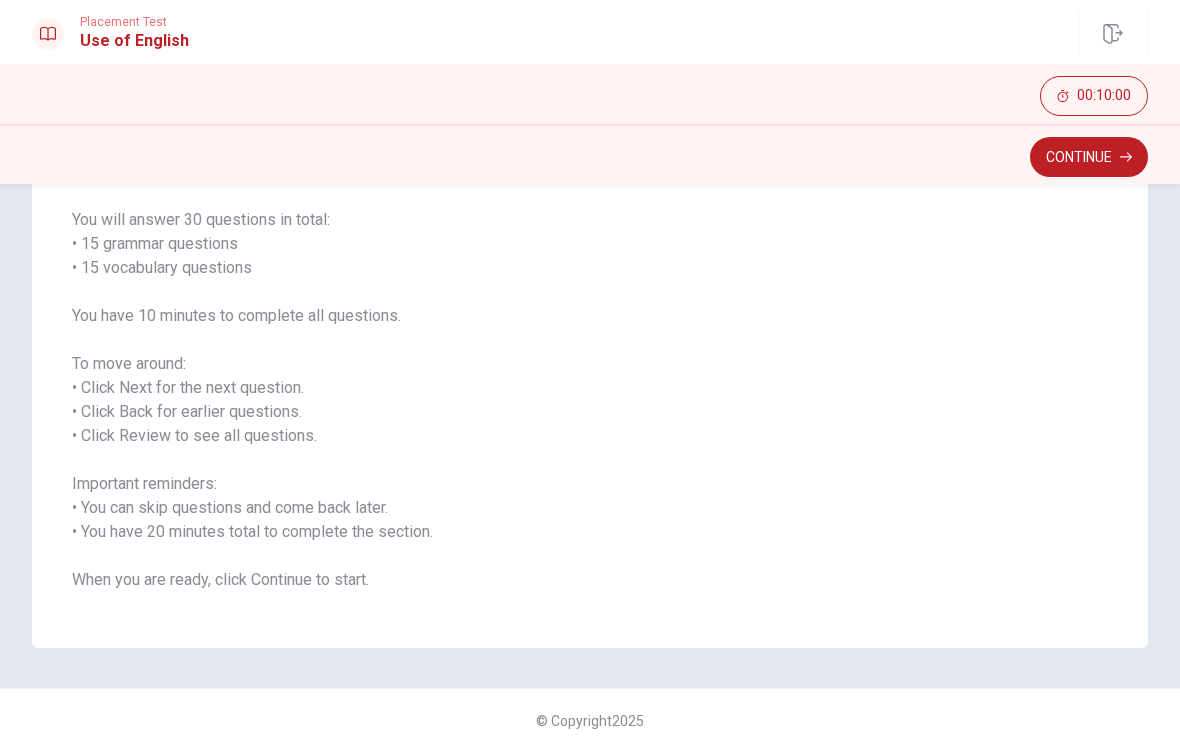 scroll, scrollTop: 144, scrollLeft: 0, axis: vertical 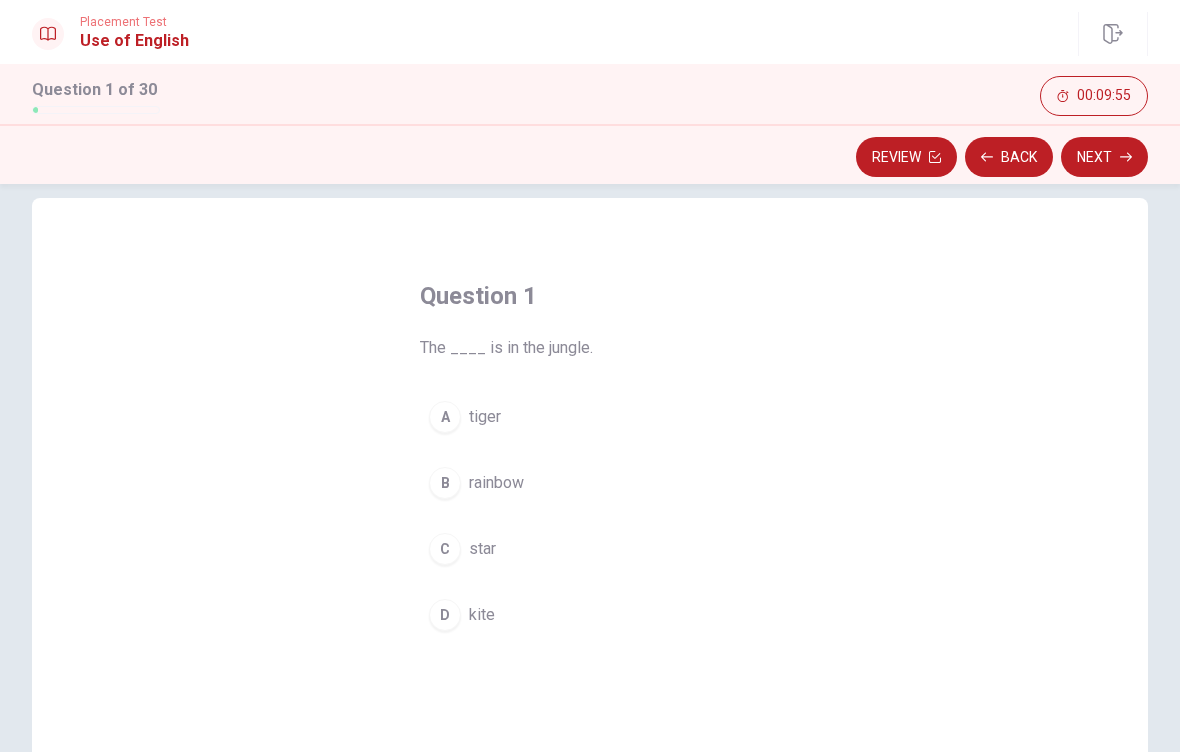 click on "A" at bounding box center (445, 417) 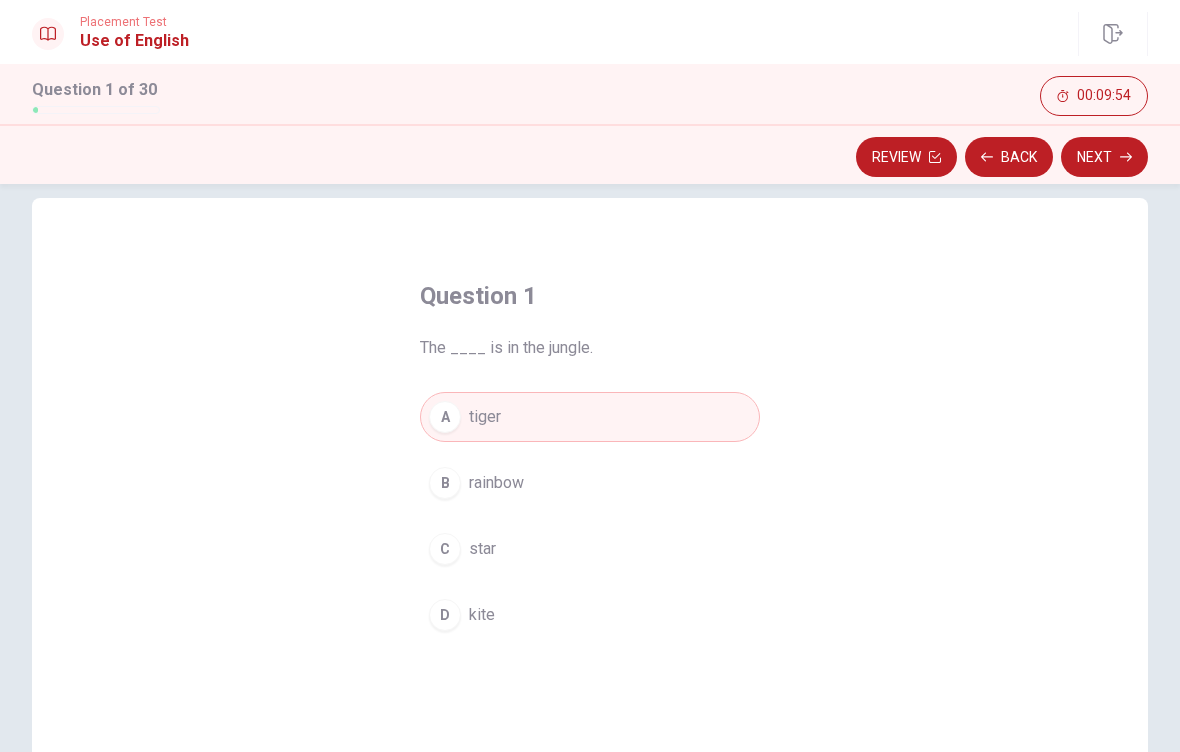 click 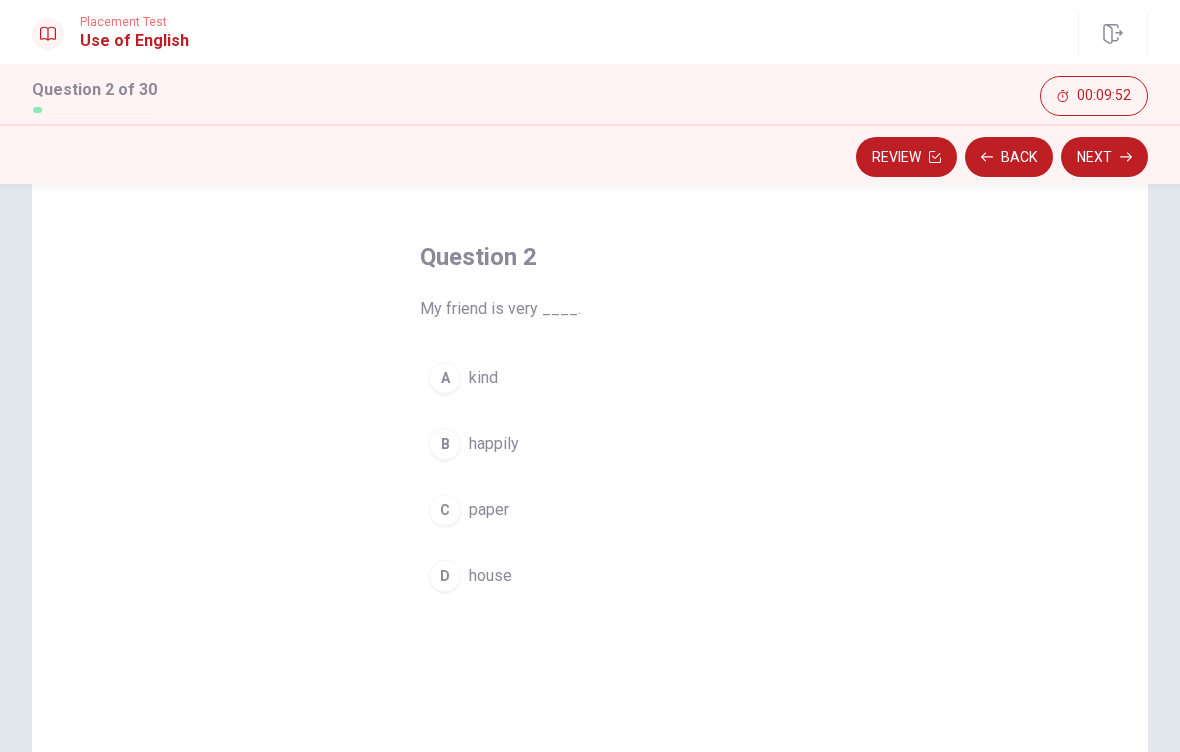 scroll, scrollTop: 68, scrollLeft: 0, axis: vertical 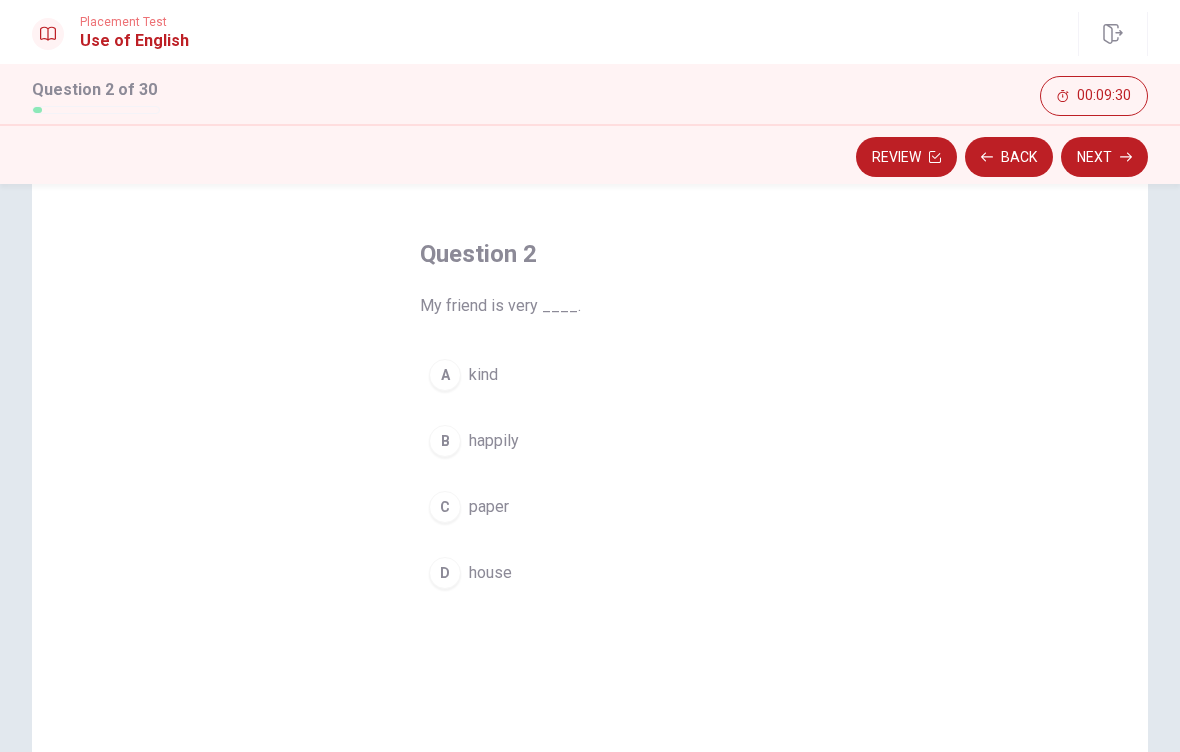 click on "A kind" at bounding box center (590, 375) 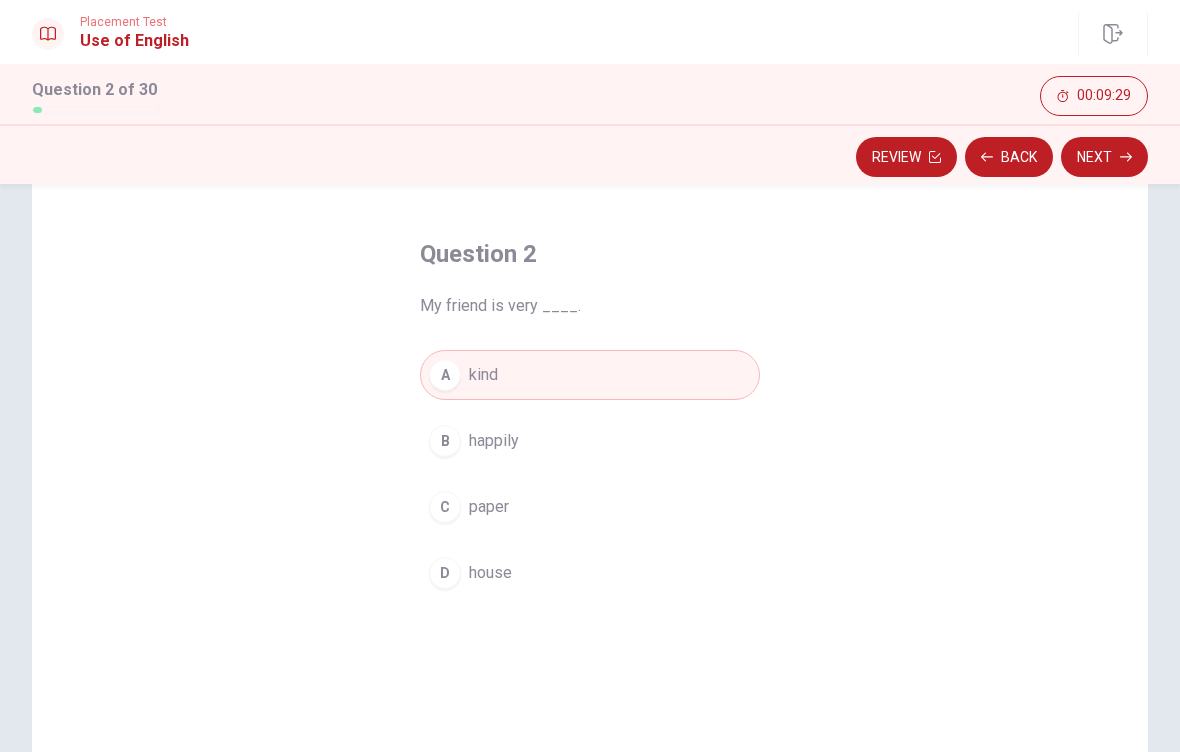 click on "Next" at bounding box center [1104, 157] 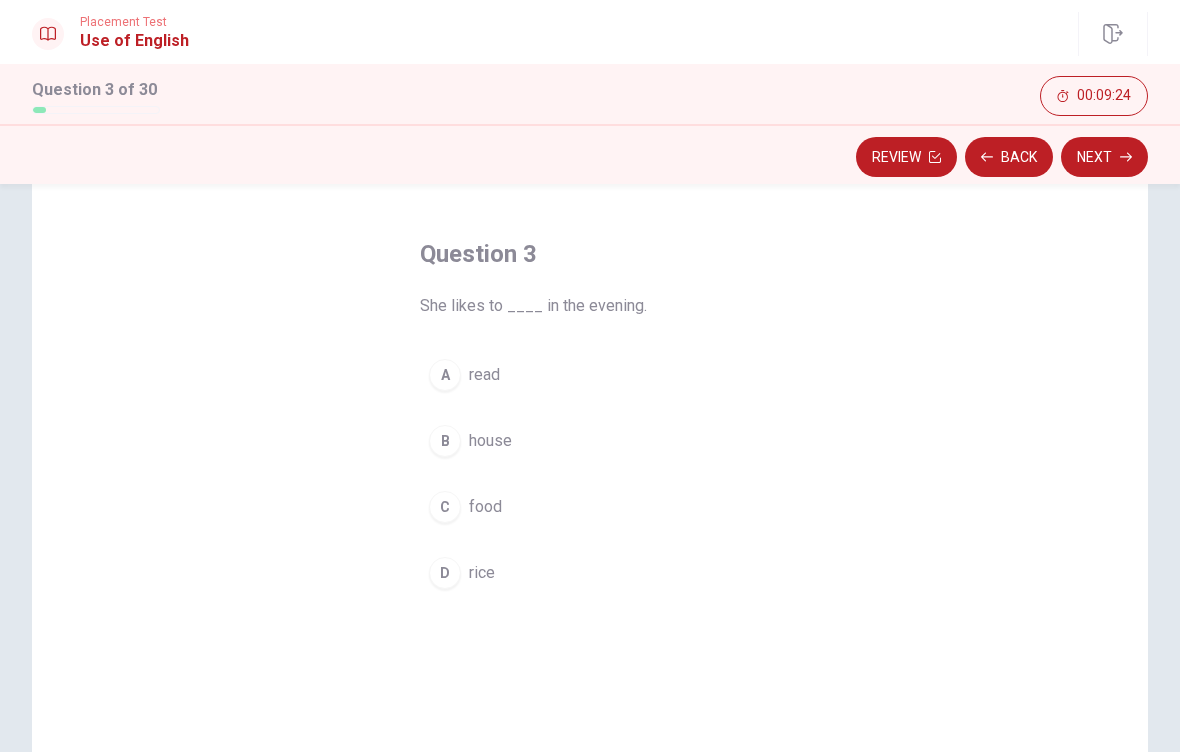 click on "A read" at bounding box center (590, 375) 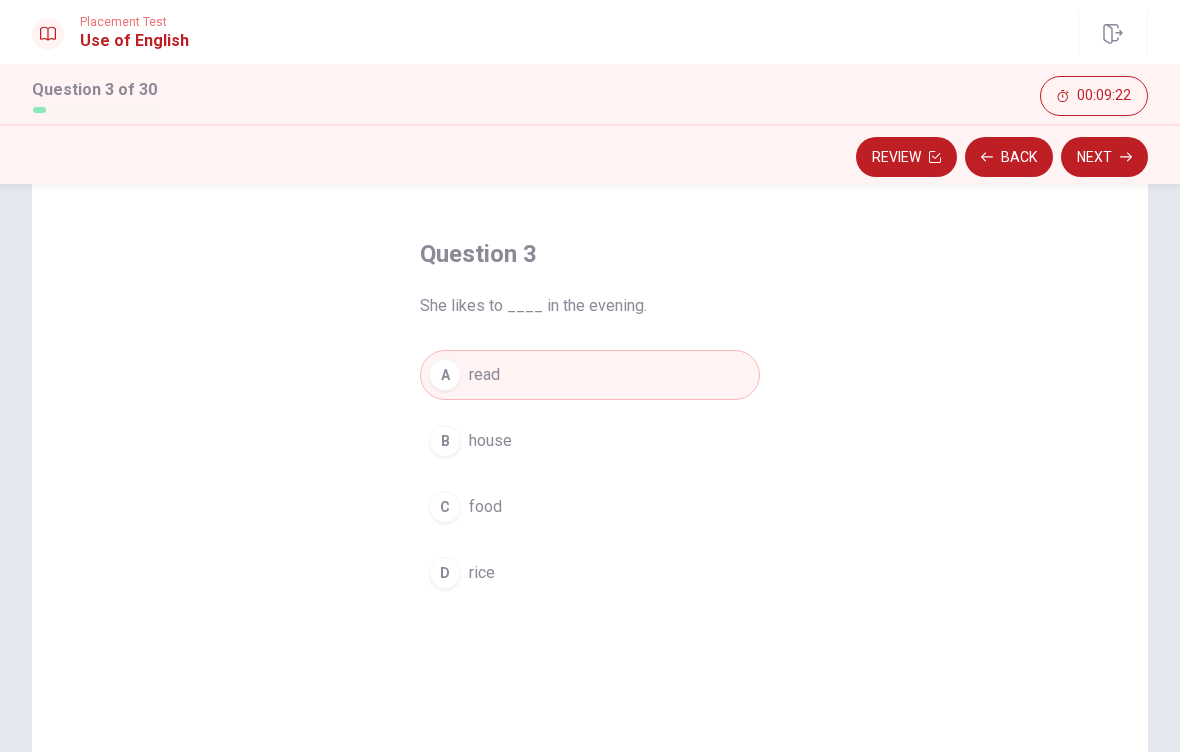 click on "Next" at bounding box center [1104, 157] 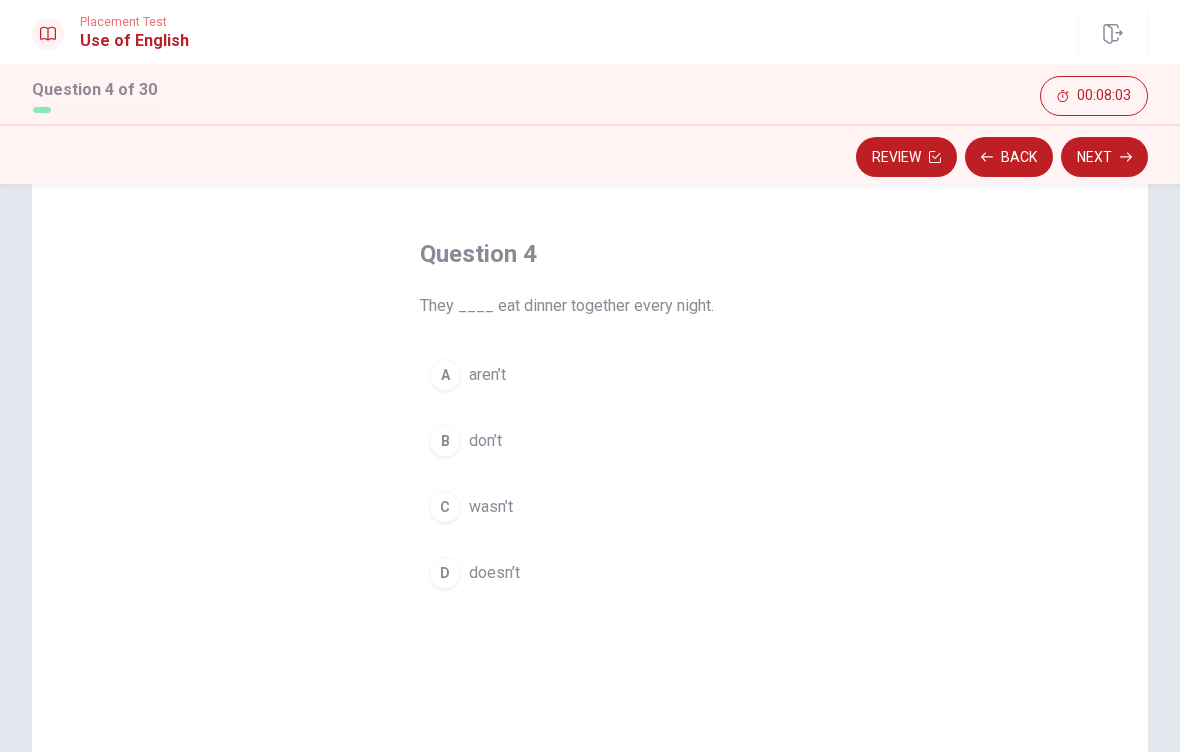 click on "Question 4 They ____ eat dinner together every night. A aren’t B don’t C wasn’t D doesn’t" at bounding box center [590, 418] 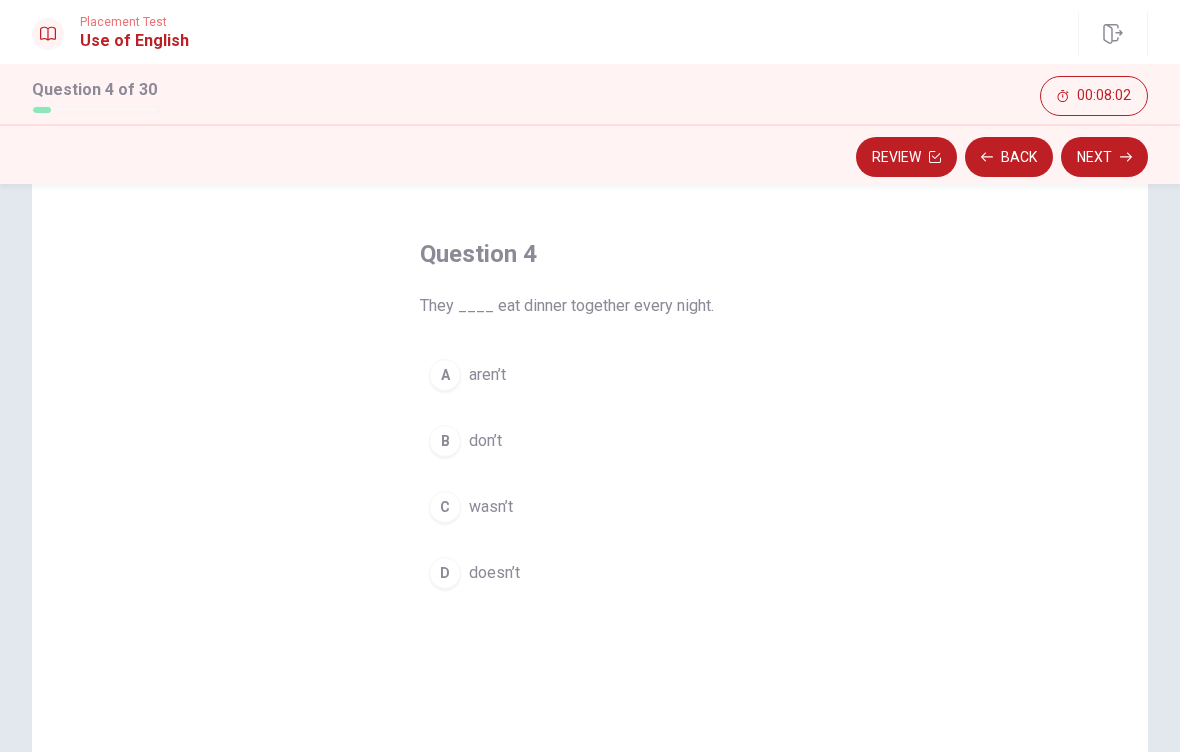 click on "A" at bounding box center (445, 375) 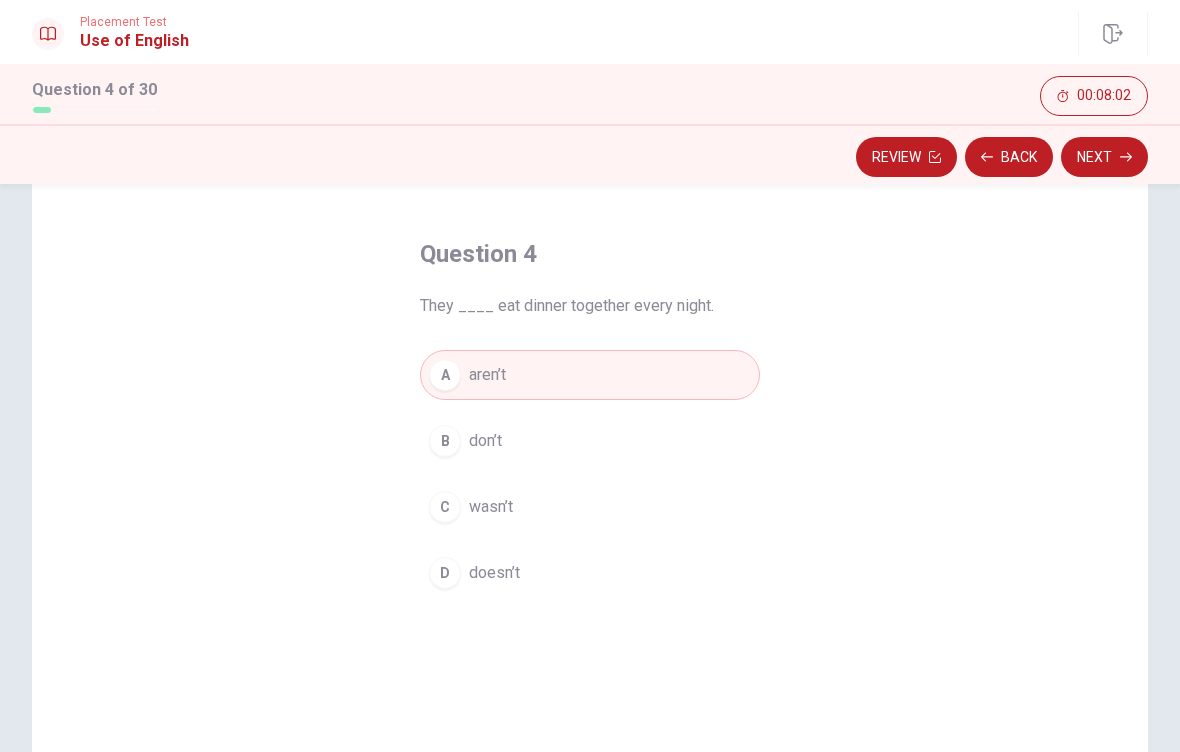 click on "Next" at bounding box center [1104, 157] 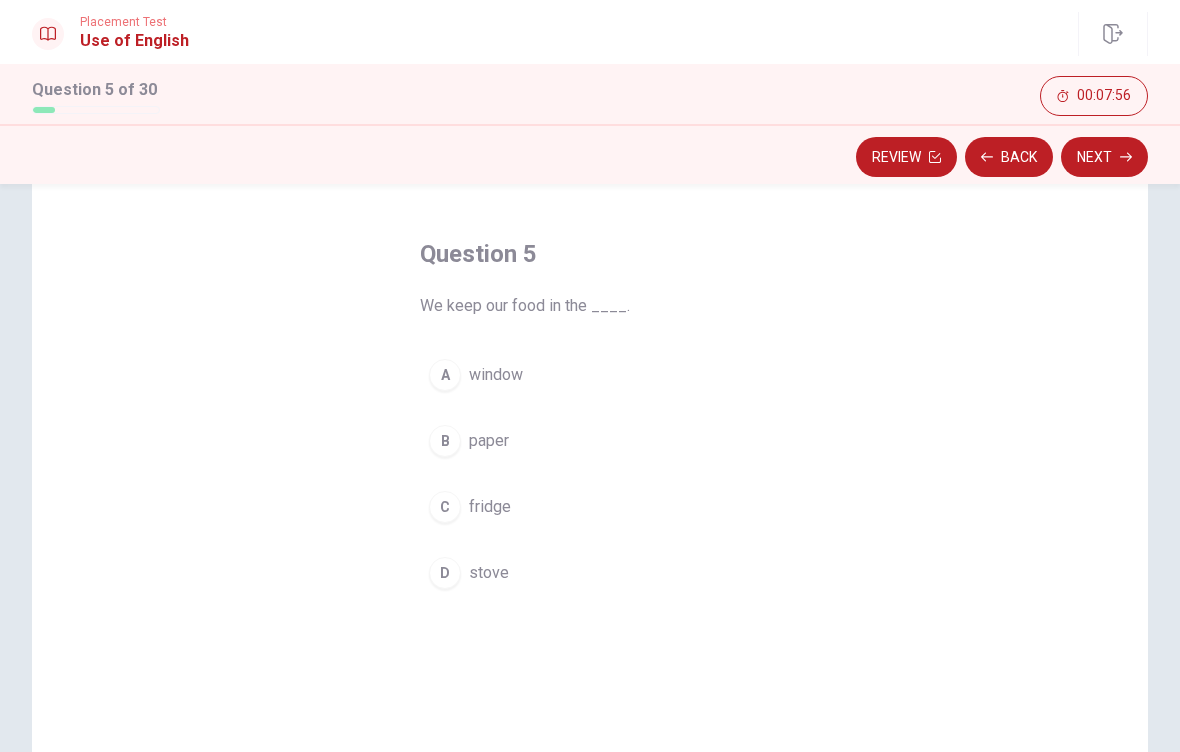 click on "fridge" at bounding box center [490, 507] 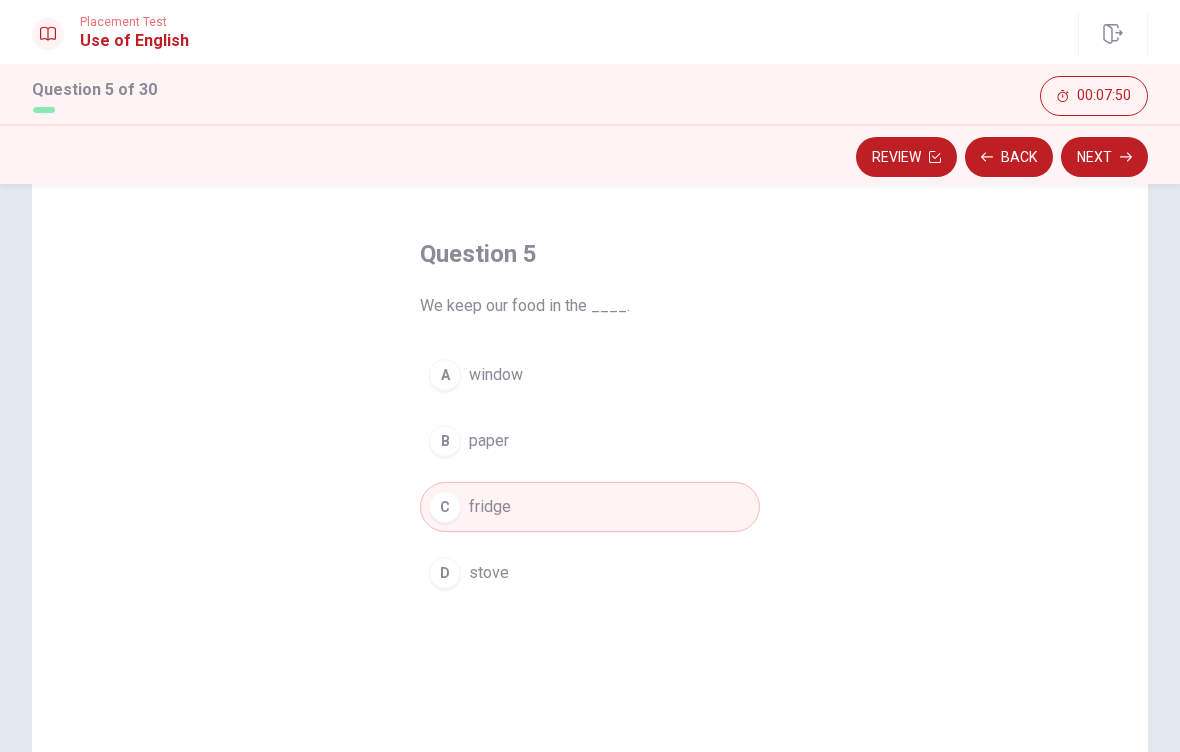 click 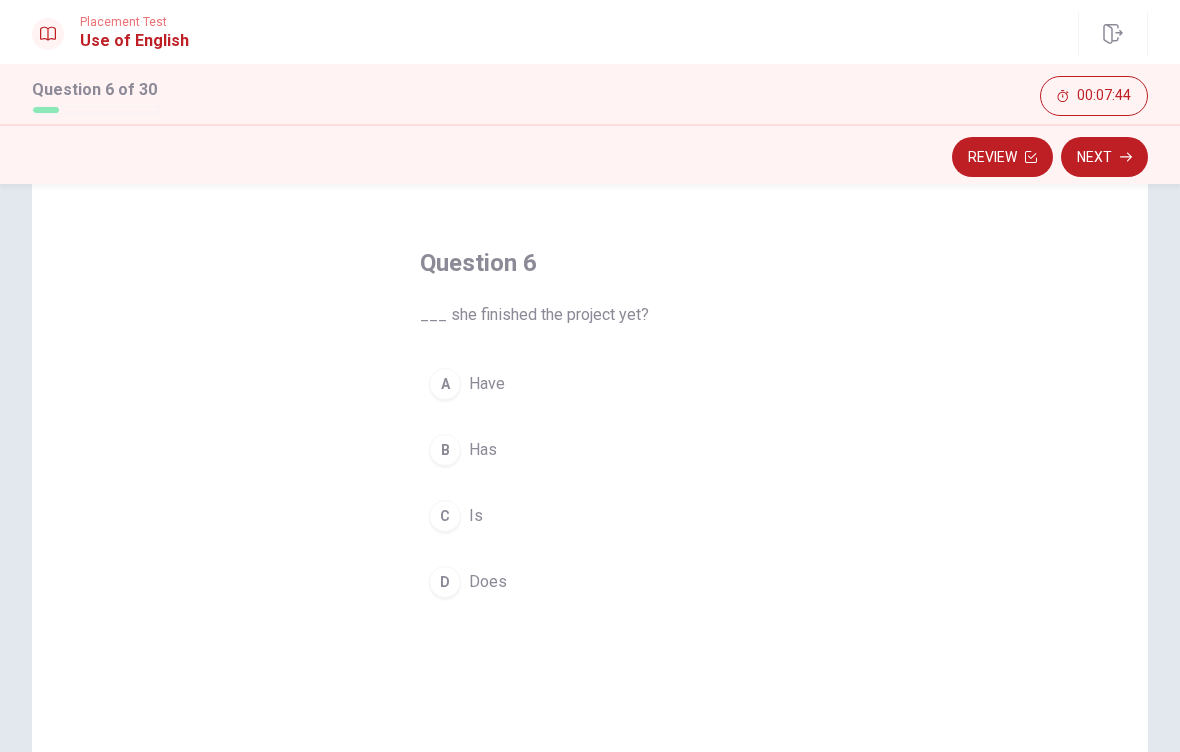 scroll, scrollTop: 65, scrollLeft: 0, axis: vertical 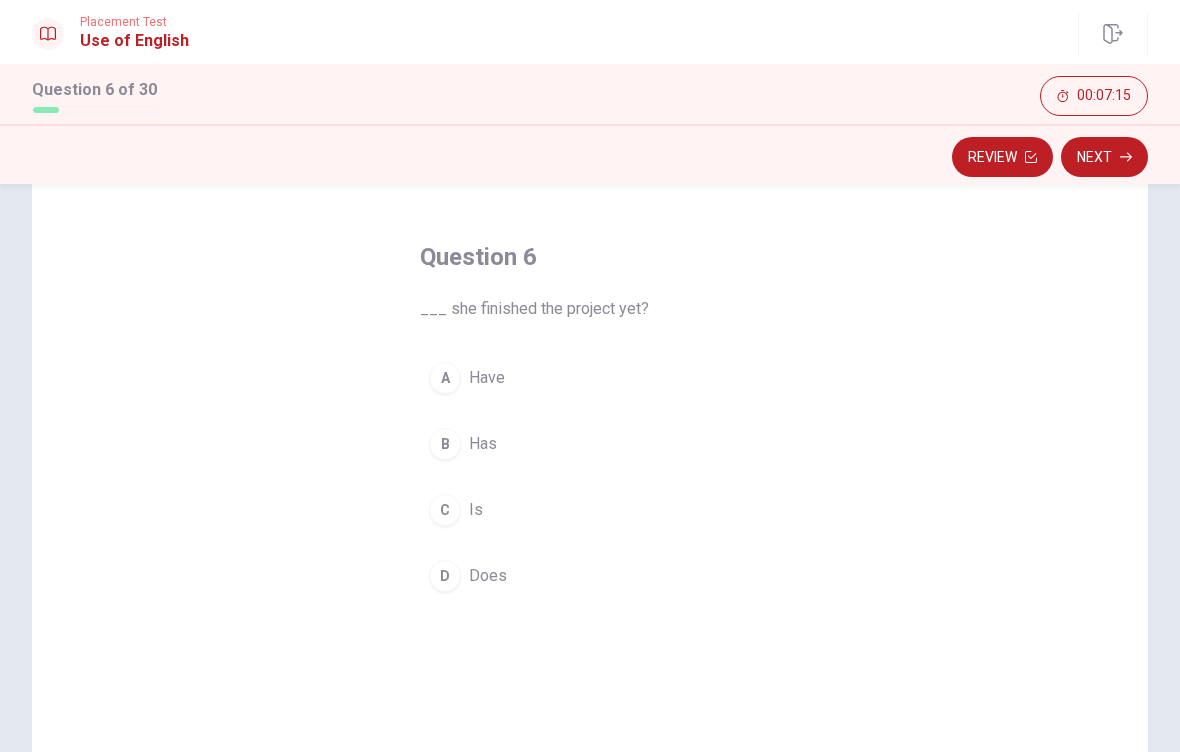 click on "B" at bounding box center [445, 444] 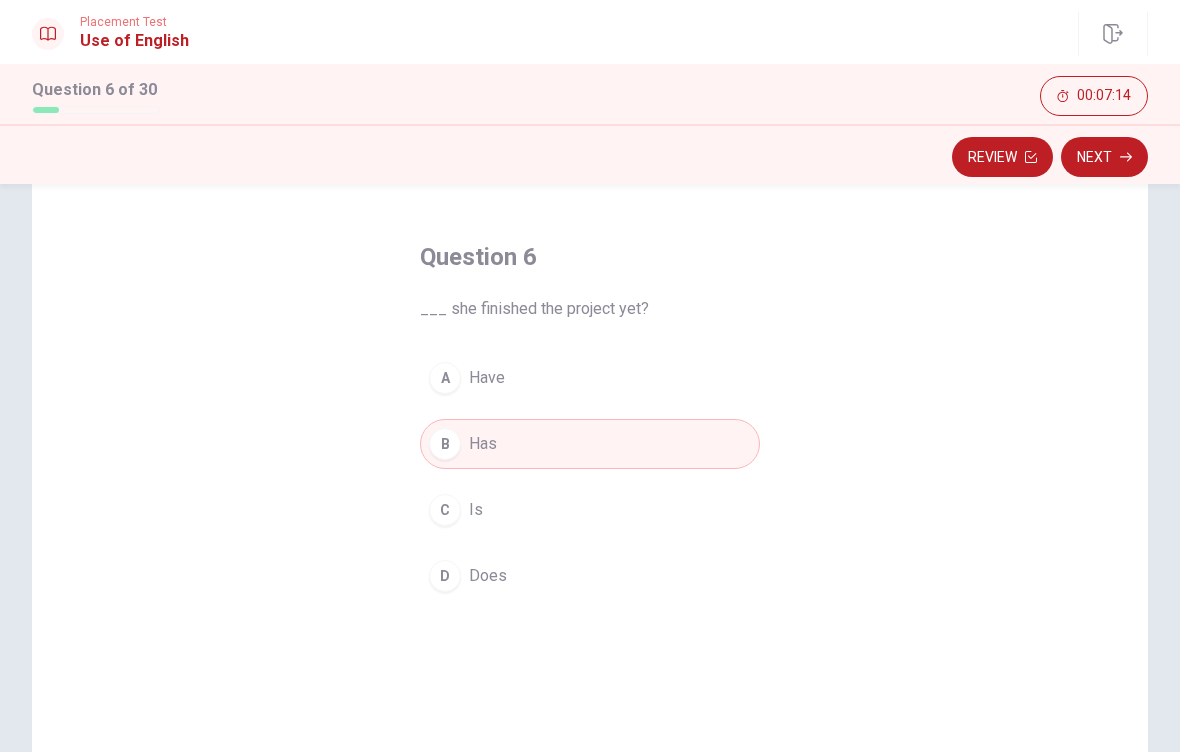 click on "Next" at bounding box center (1104, 157) 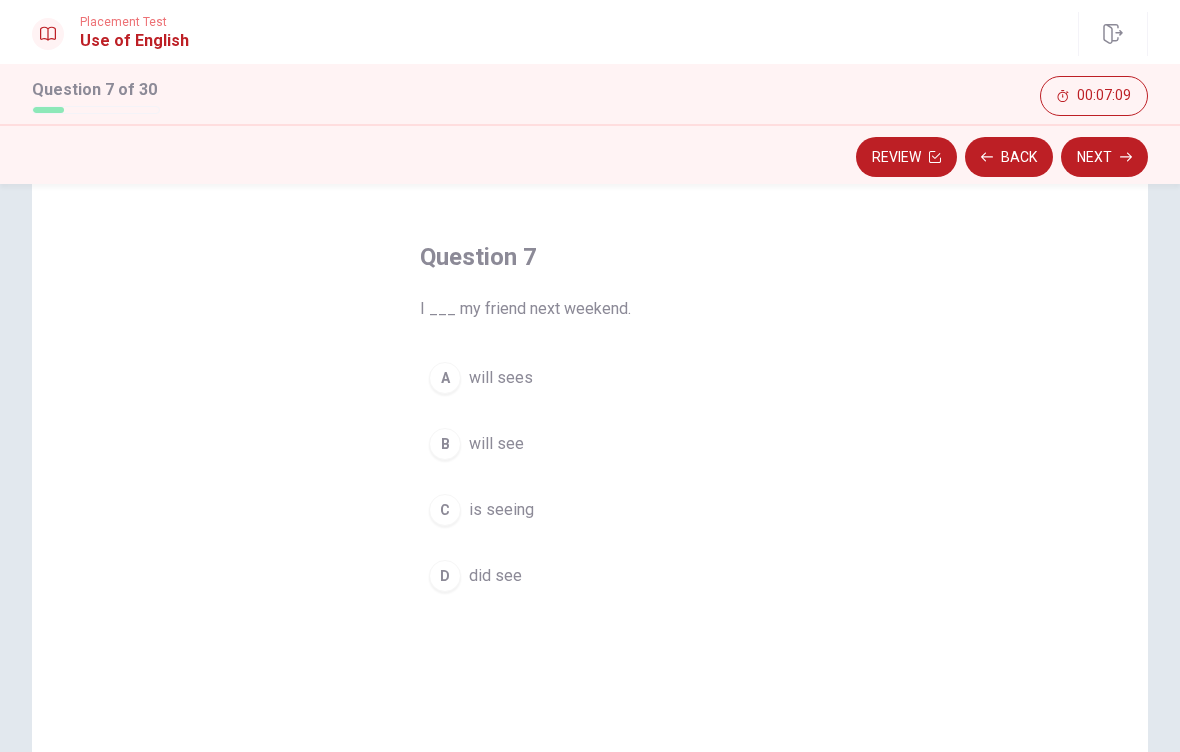 click on "will see" at bounding box center [496, 444] 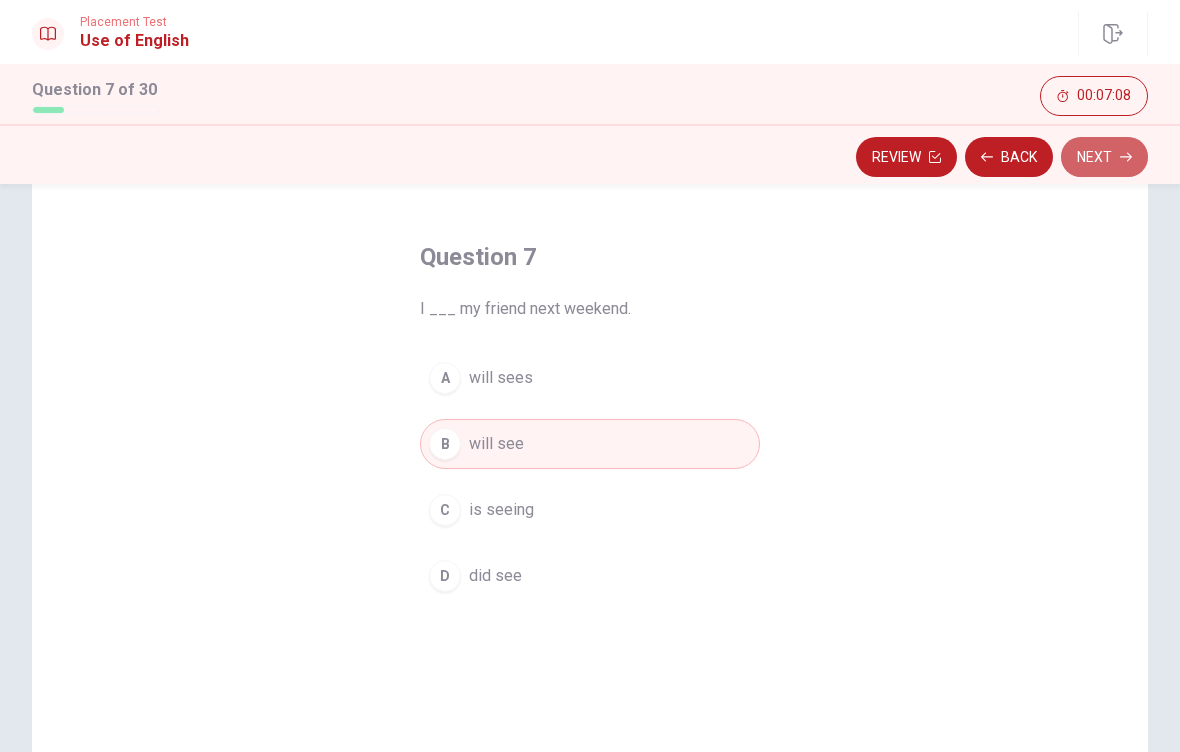 click on "Next" at bounding box center [1104, 157] 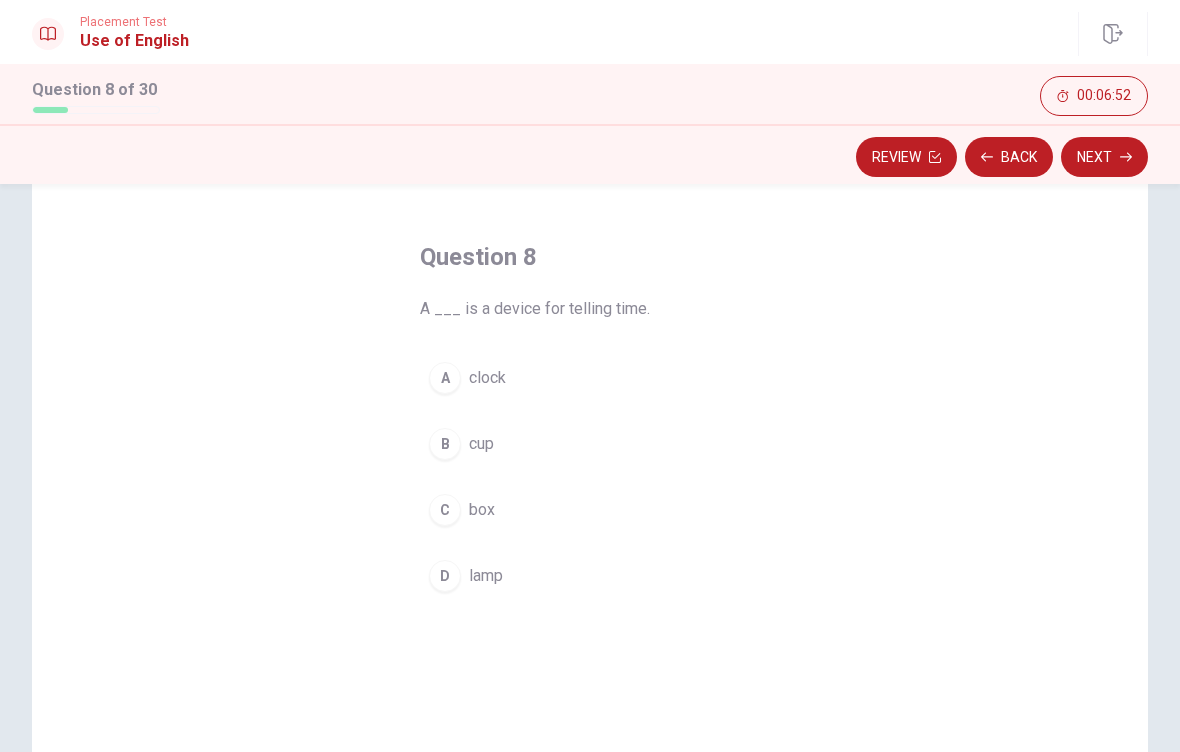 click on "A" at bounding box center (445, 378) 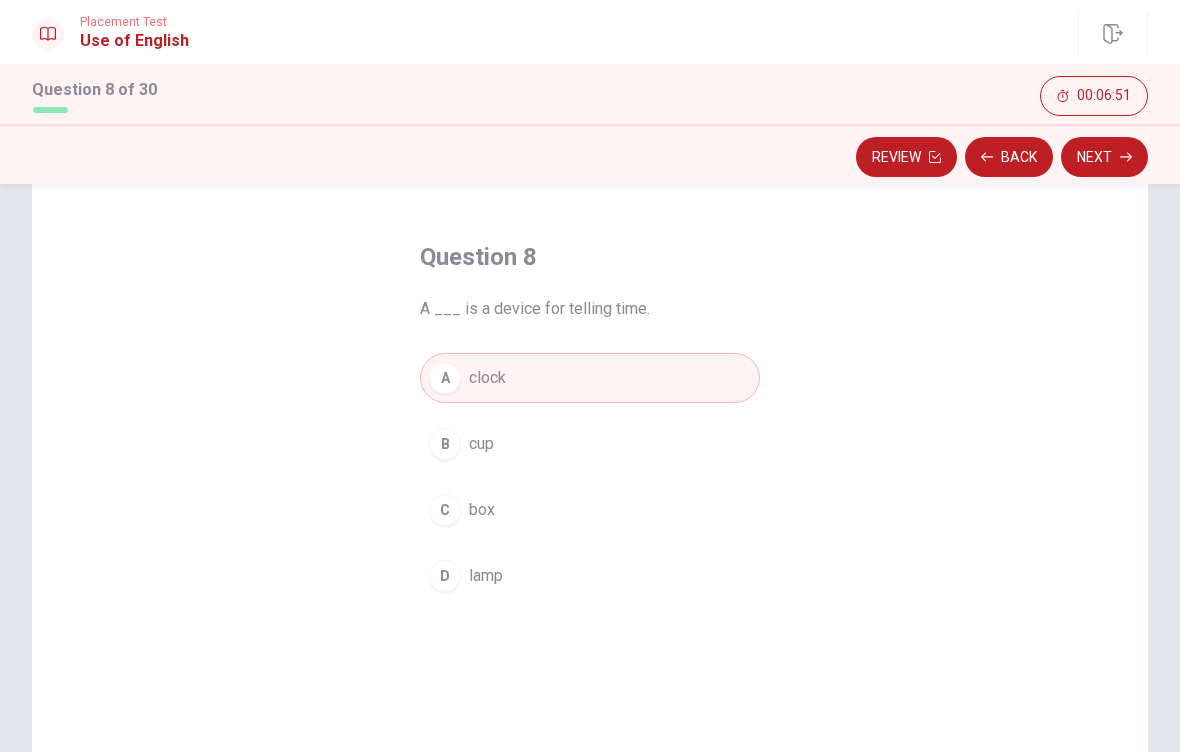 click on "Next" at bounding box center [1104, 157] 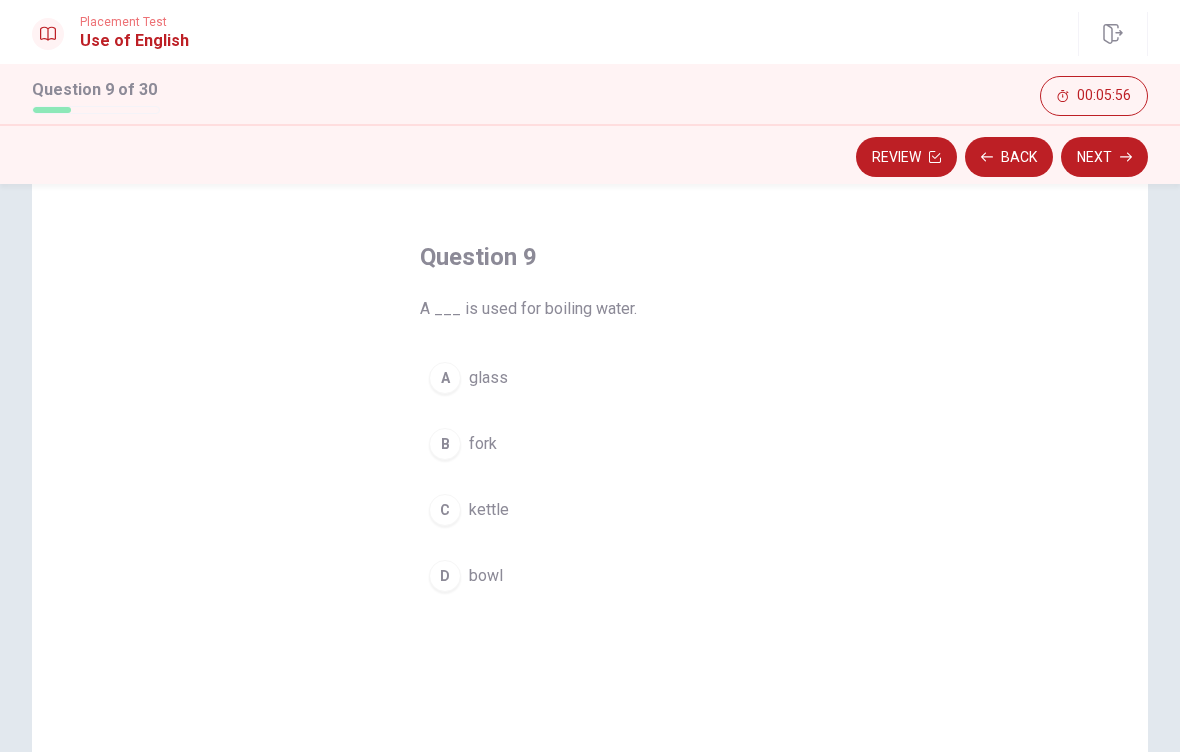 click on "C" at bounding box center (445, 510) 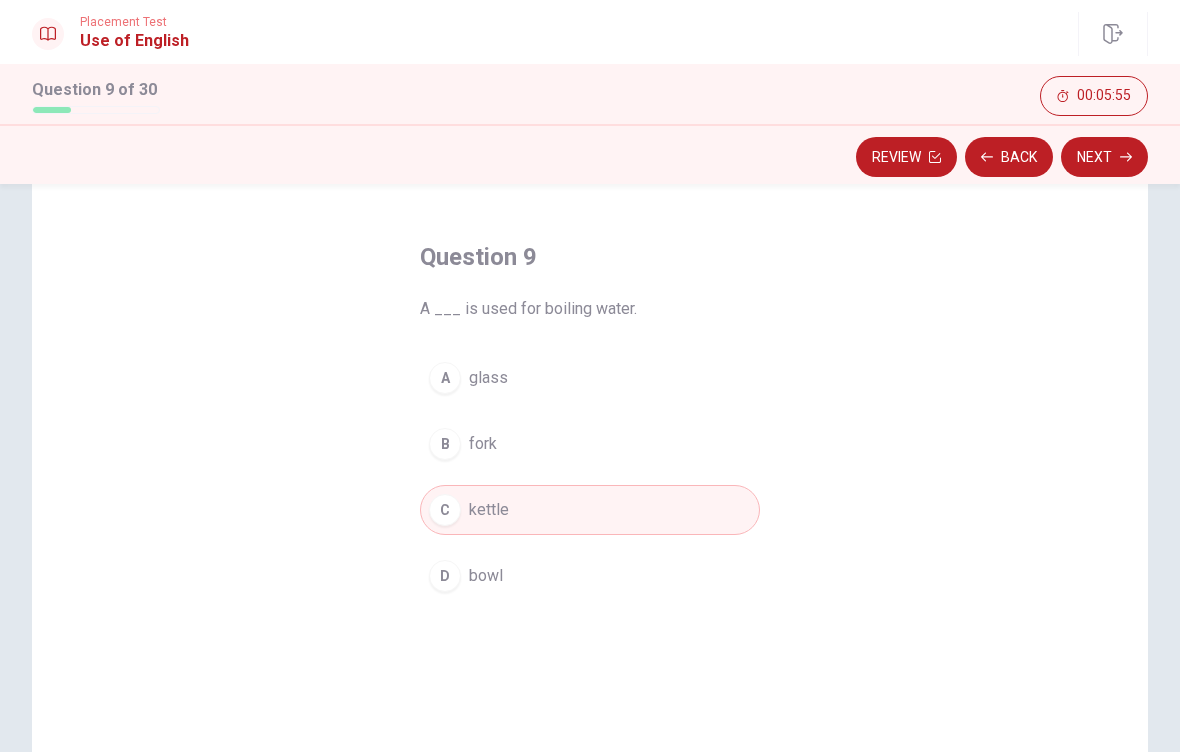 click on "Next" at bounding box center [1104, 157] 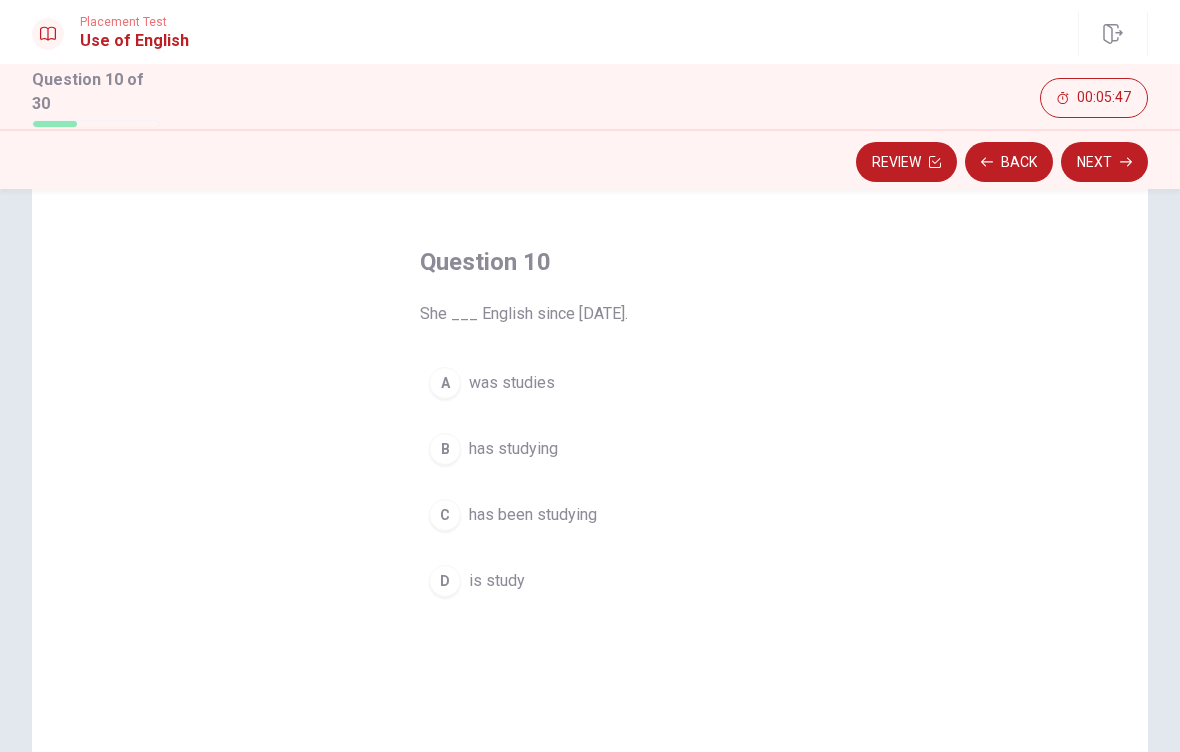 click on "C has been studying" at bounding box center [590, 515] 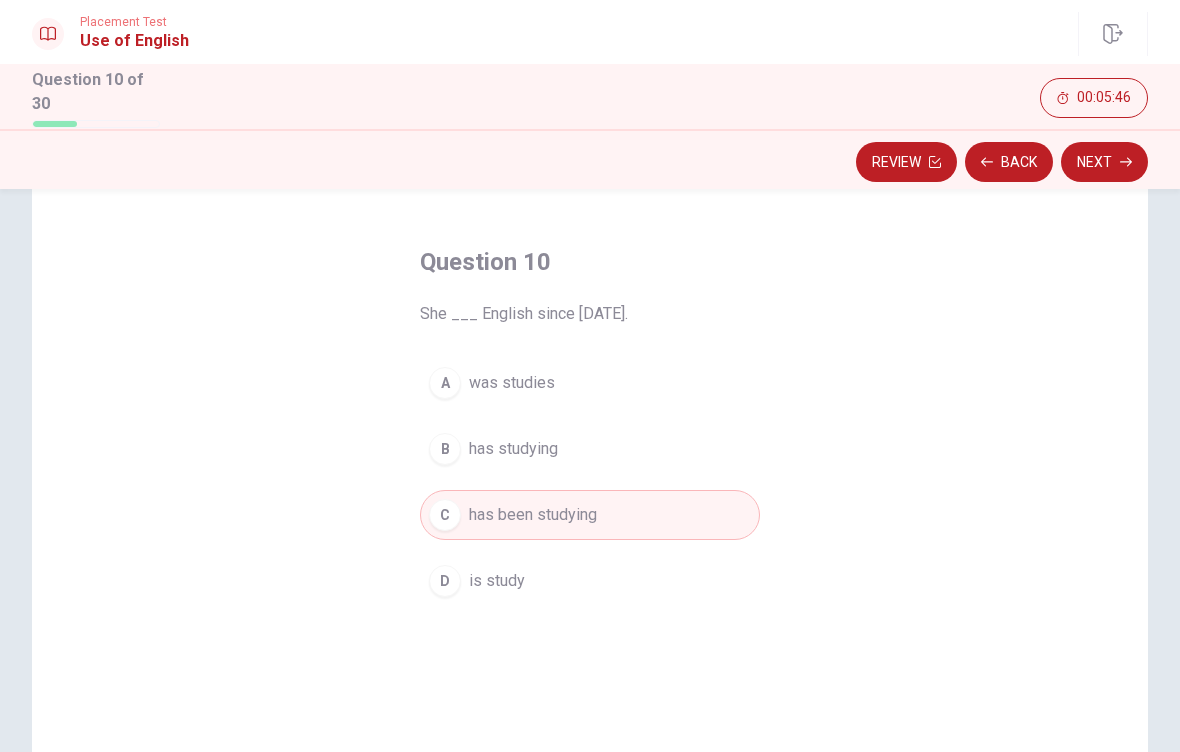 click 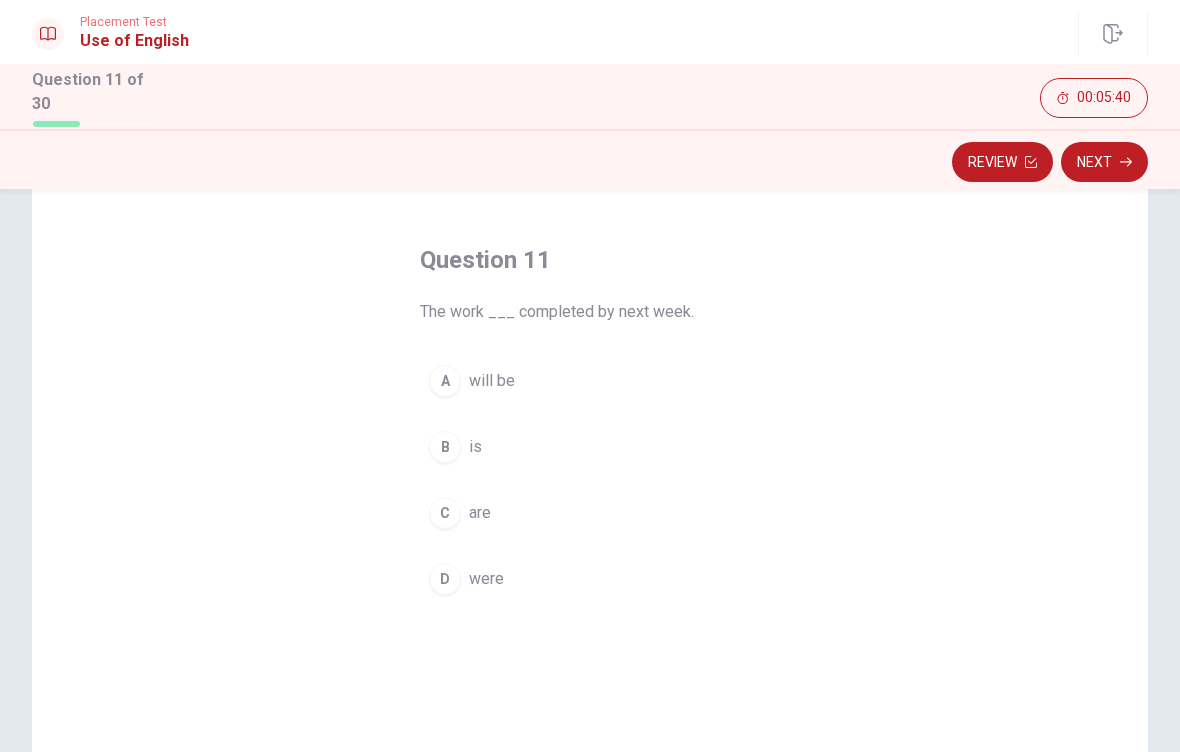 scroll, scrollTop: 72, scrollLeft: 0, axis: vertical 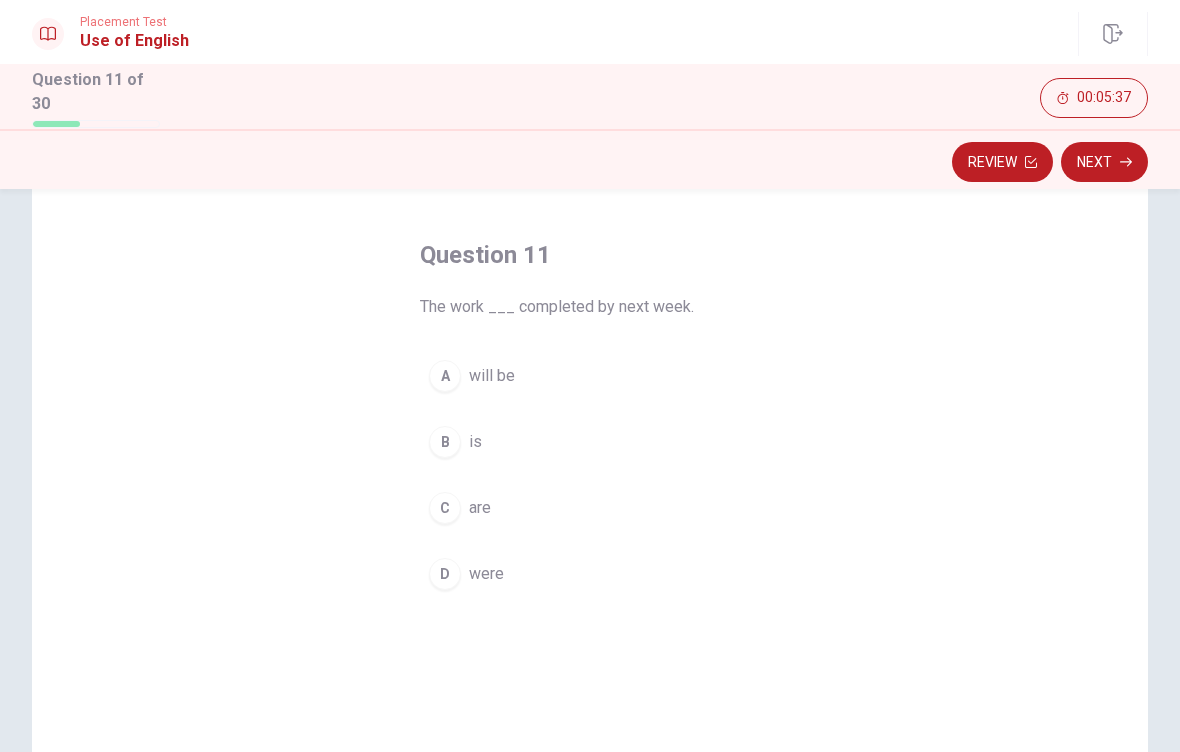 click on "A will be" at bounding box center (590, 376) 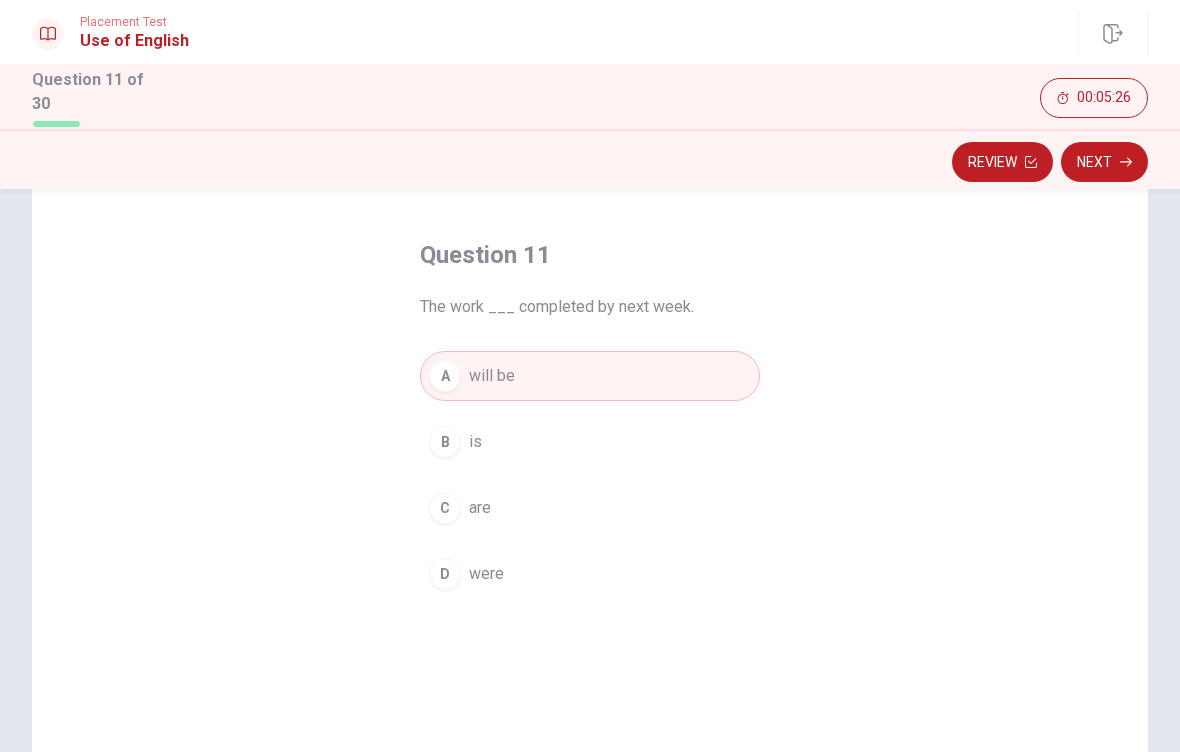 click on "Next" at bounding box center (1104, 162) 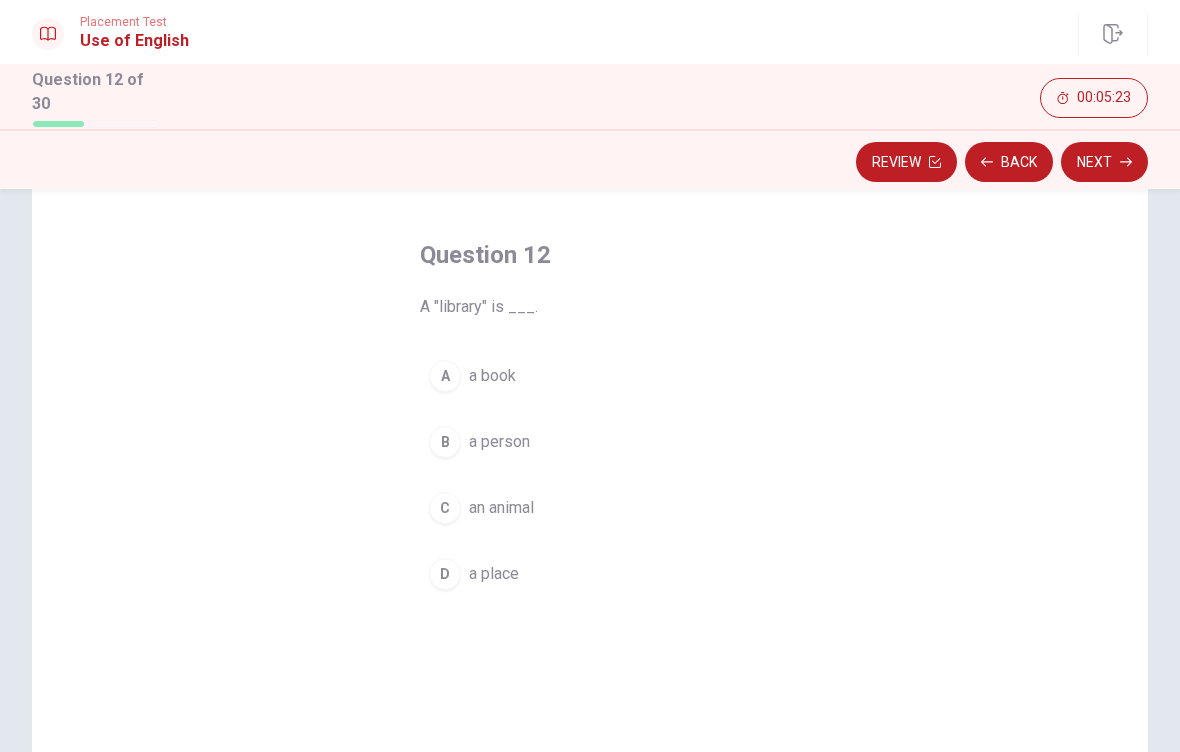 click on "Question 12 A "library" is ___. A a book B a person C an animal D a place" at bounding box center (590, 504) 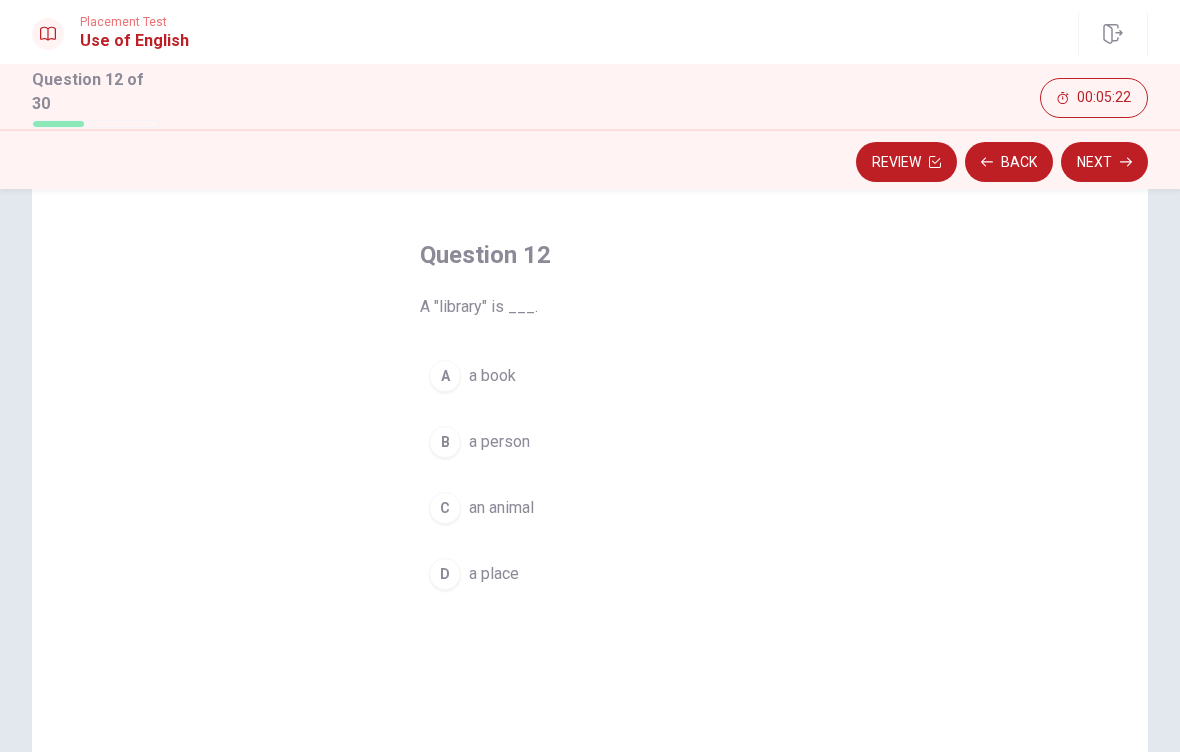 click on "a place" at bounding box center [494, 574] 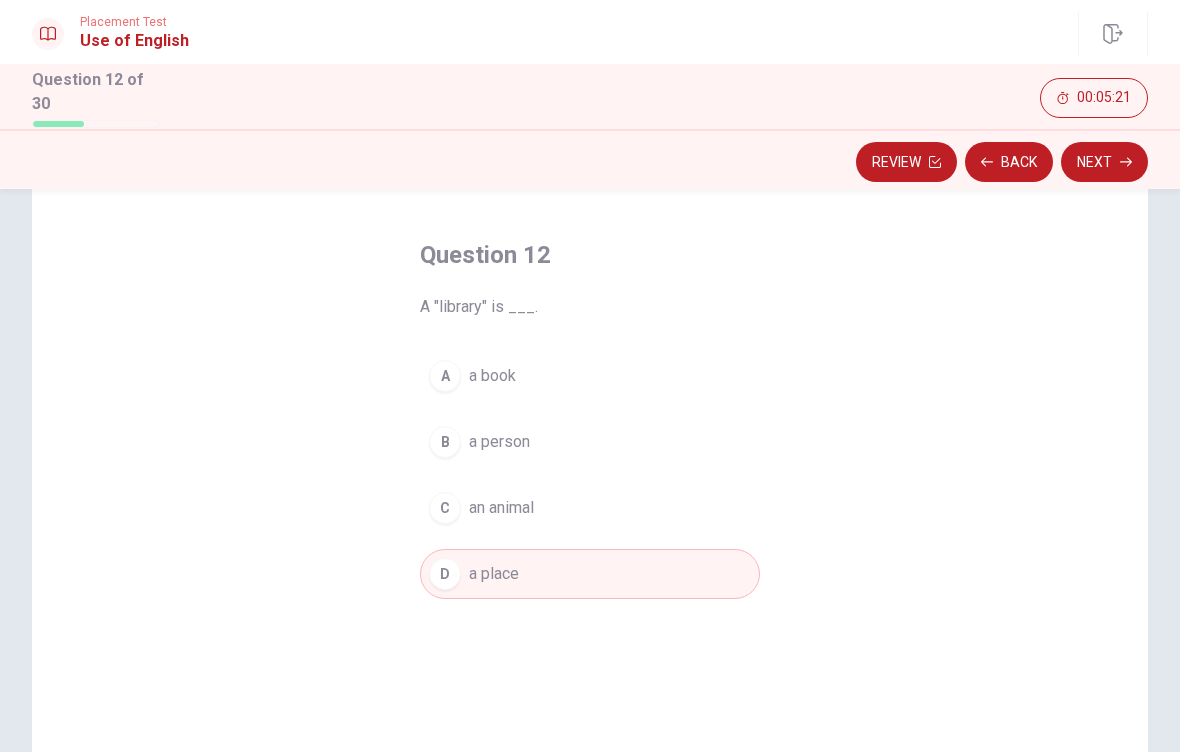click 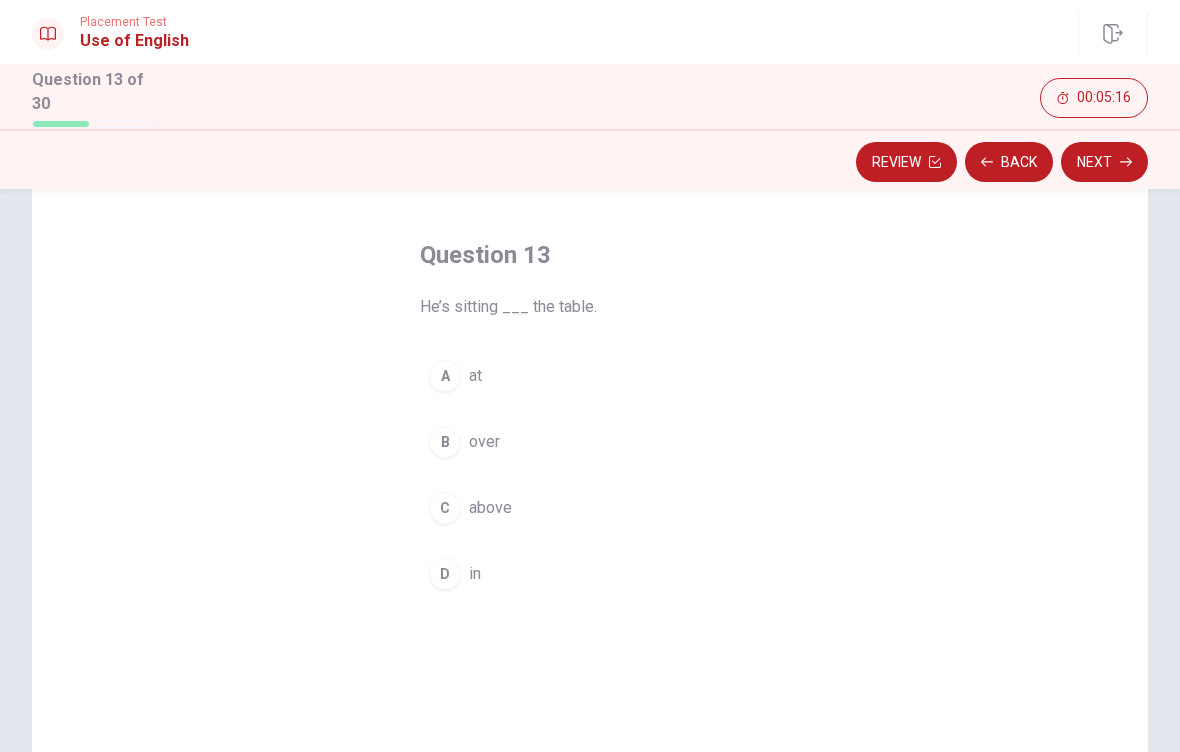 click on "Question 13 He’s sitting ___ the table. A at
B over C above
D in" at bounding box center [590, 504] 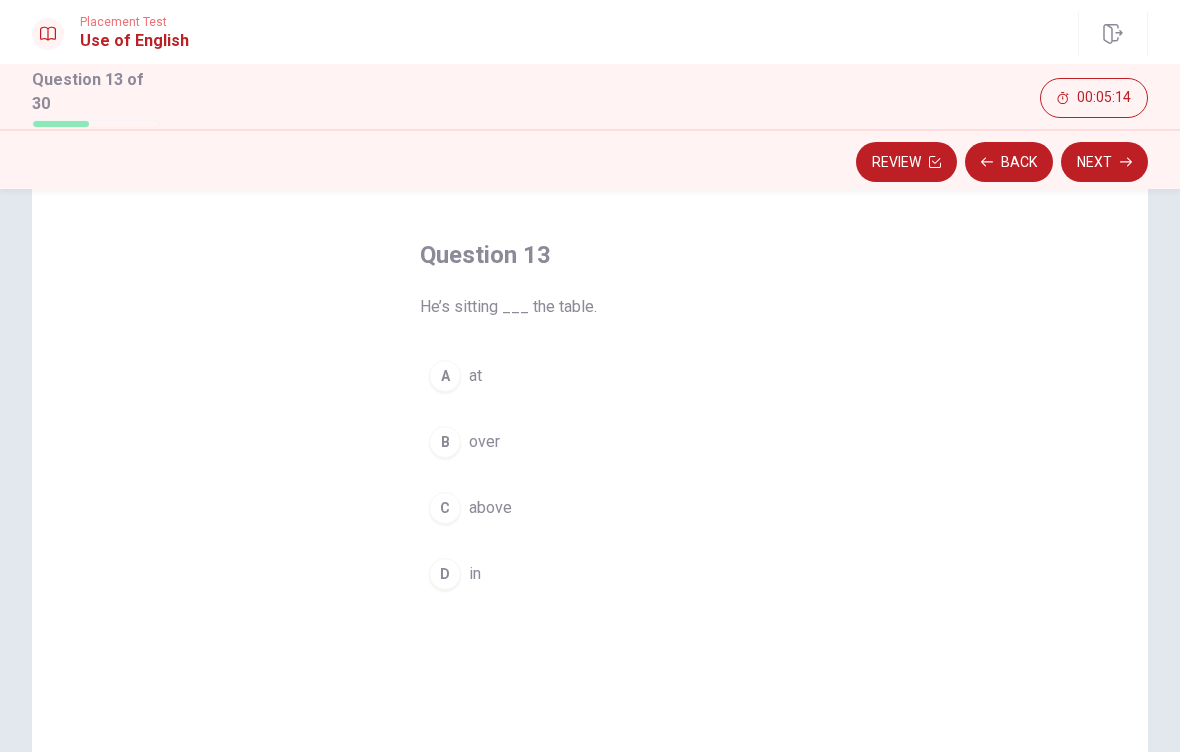 click on "D in" at bounding box center (590, 574) 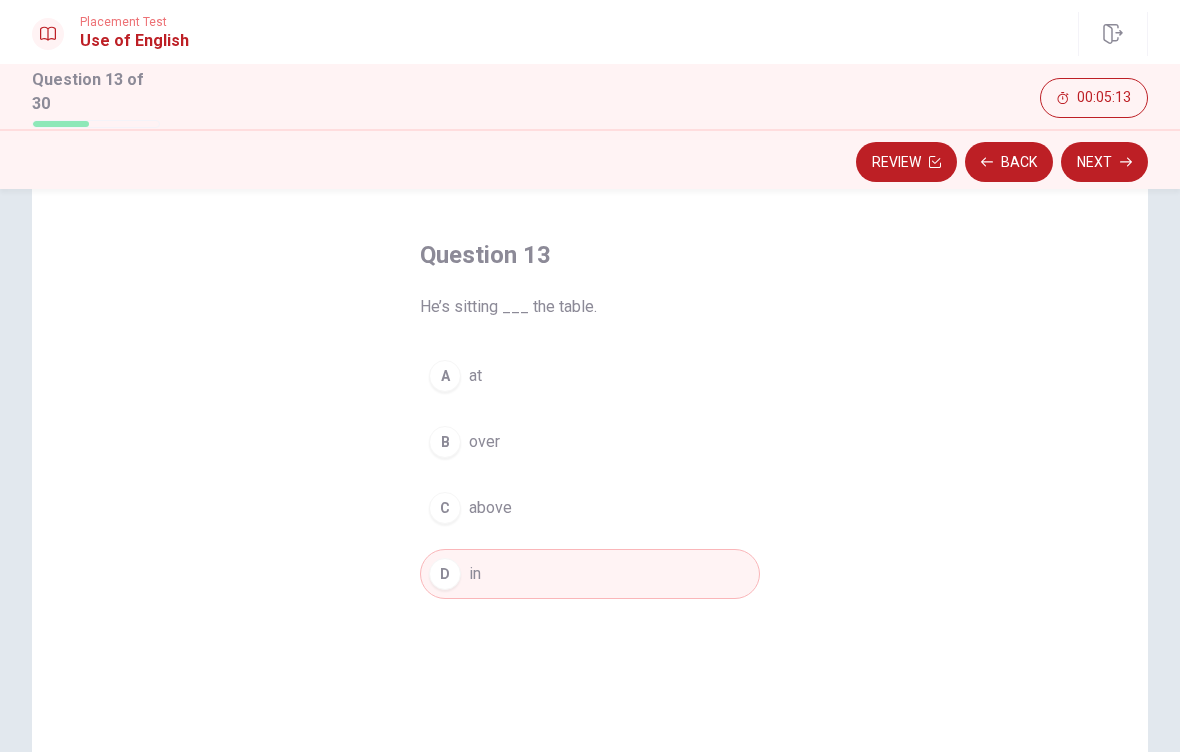 click on "Next" at bounding box center [1104, 162] 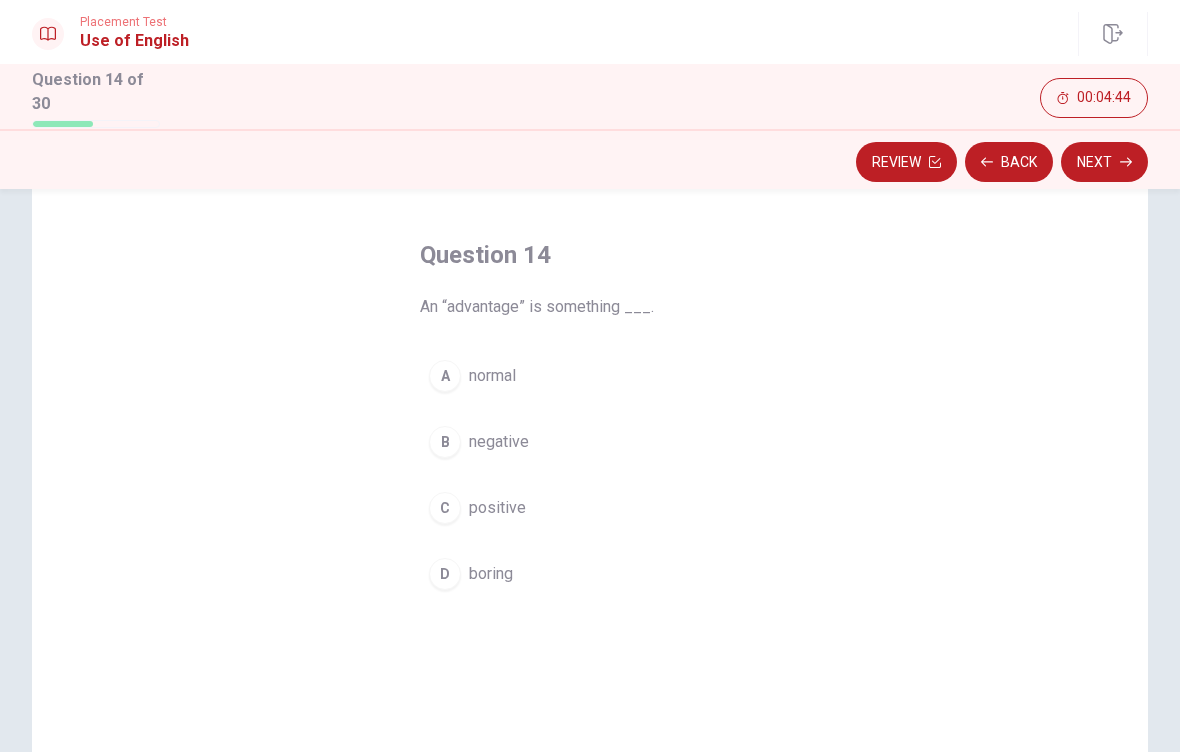 click on "C positive" at bounding box center [590, 508] 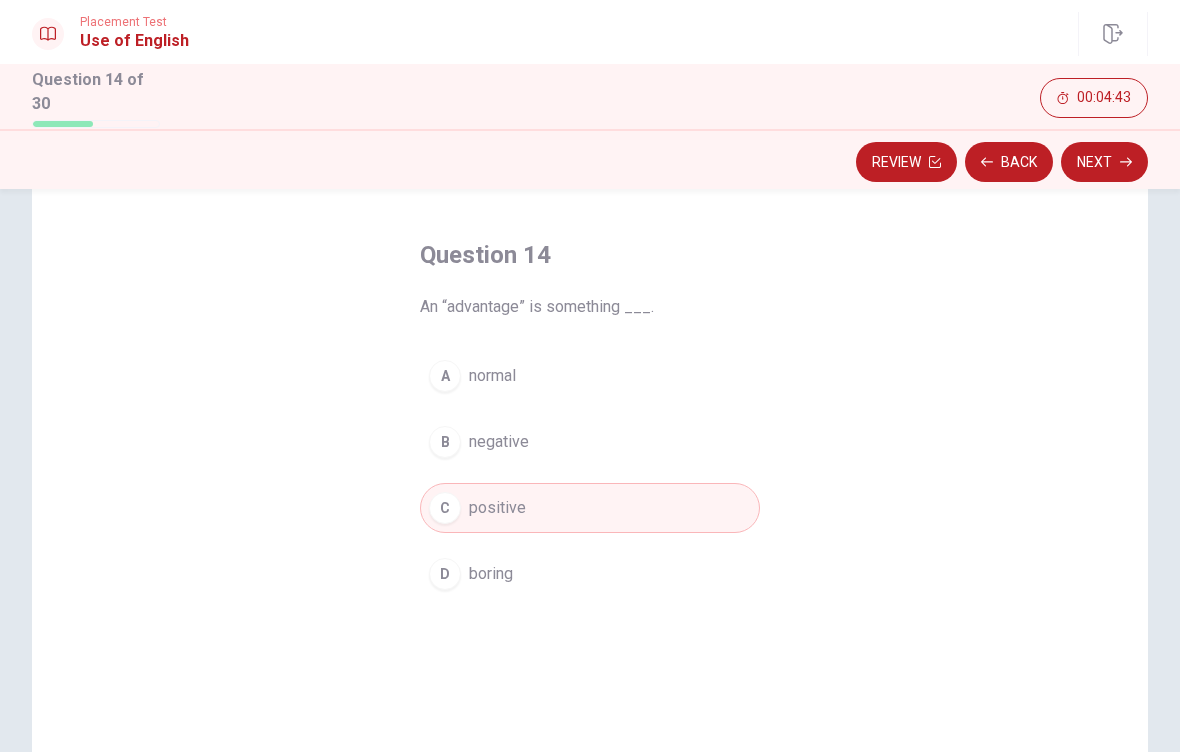 click on "Next" at bounding box center (1104, 162) 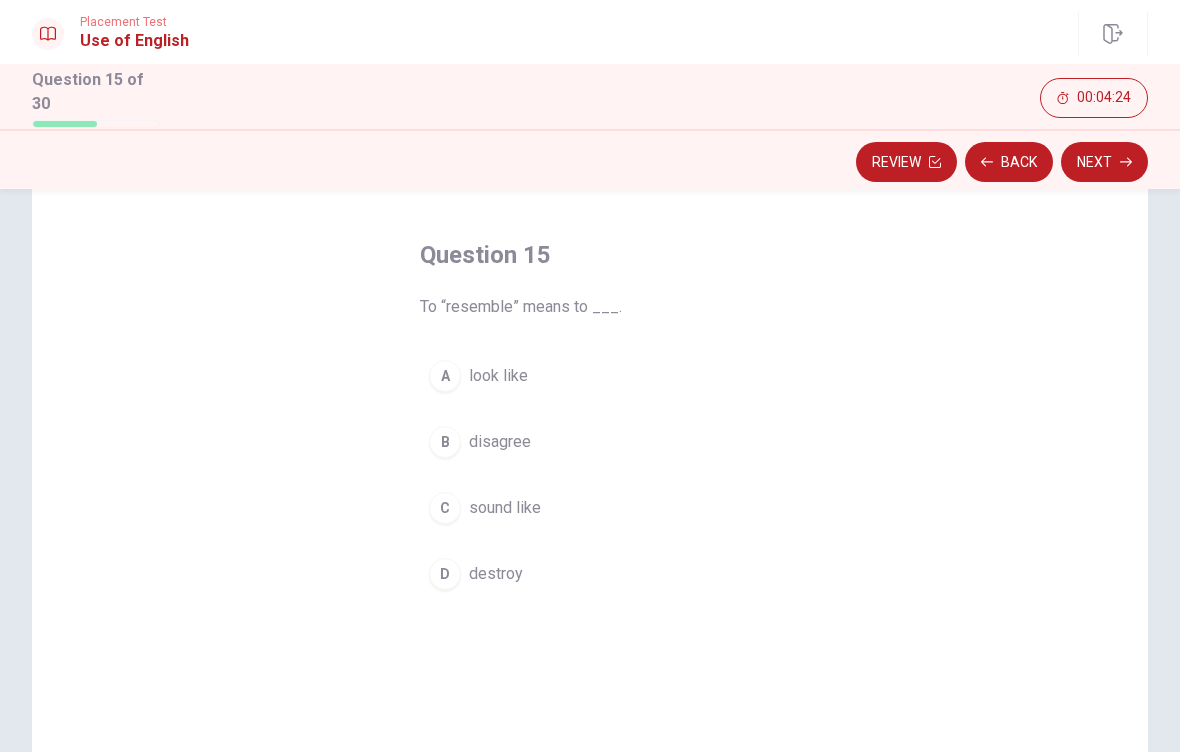 click on "A look like" at bounding box center [590, 376] 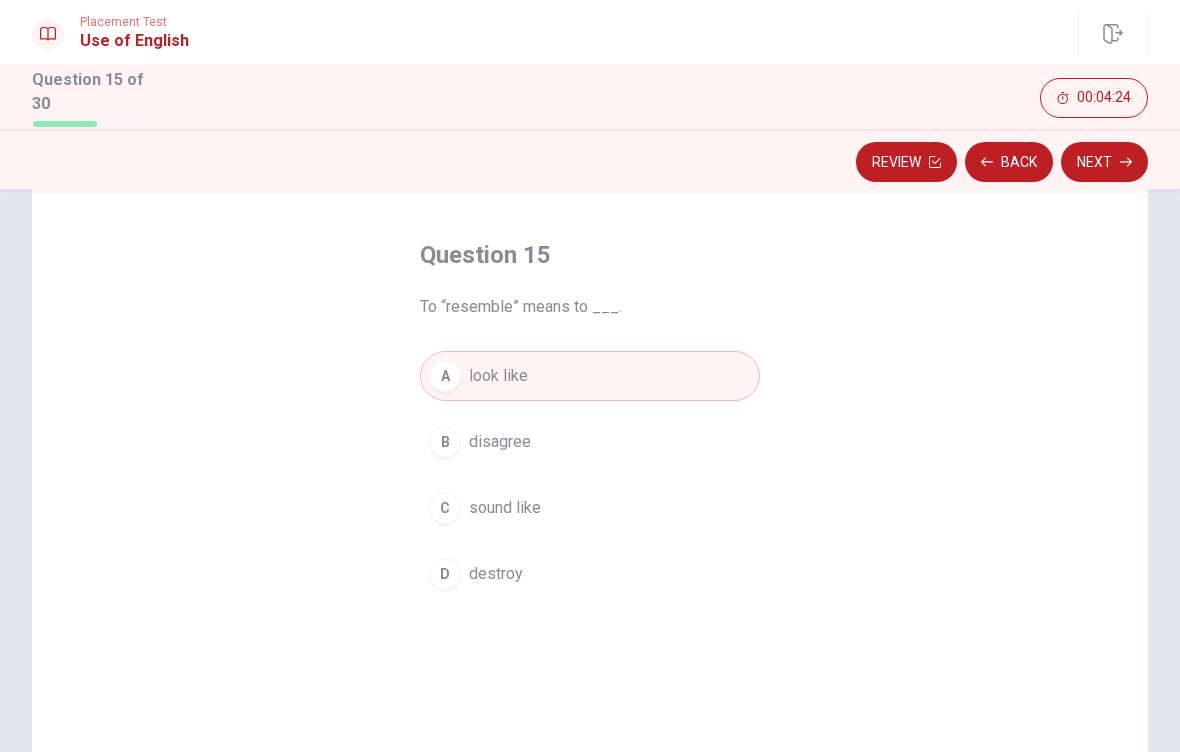 click on "Next" at bounding box center [1104, 162] 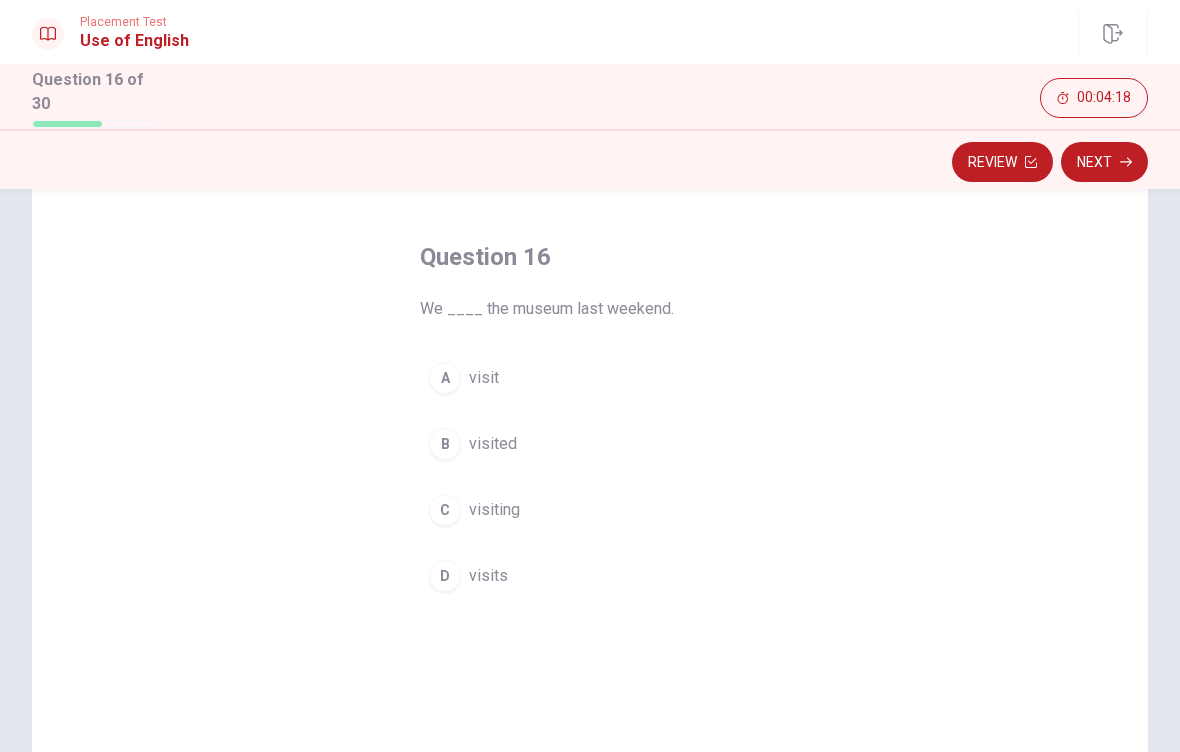 scroll, scrollTop: 71, scrollLeft: 0, axis: vertical 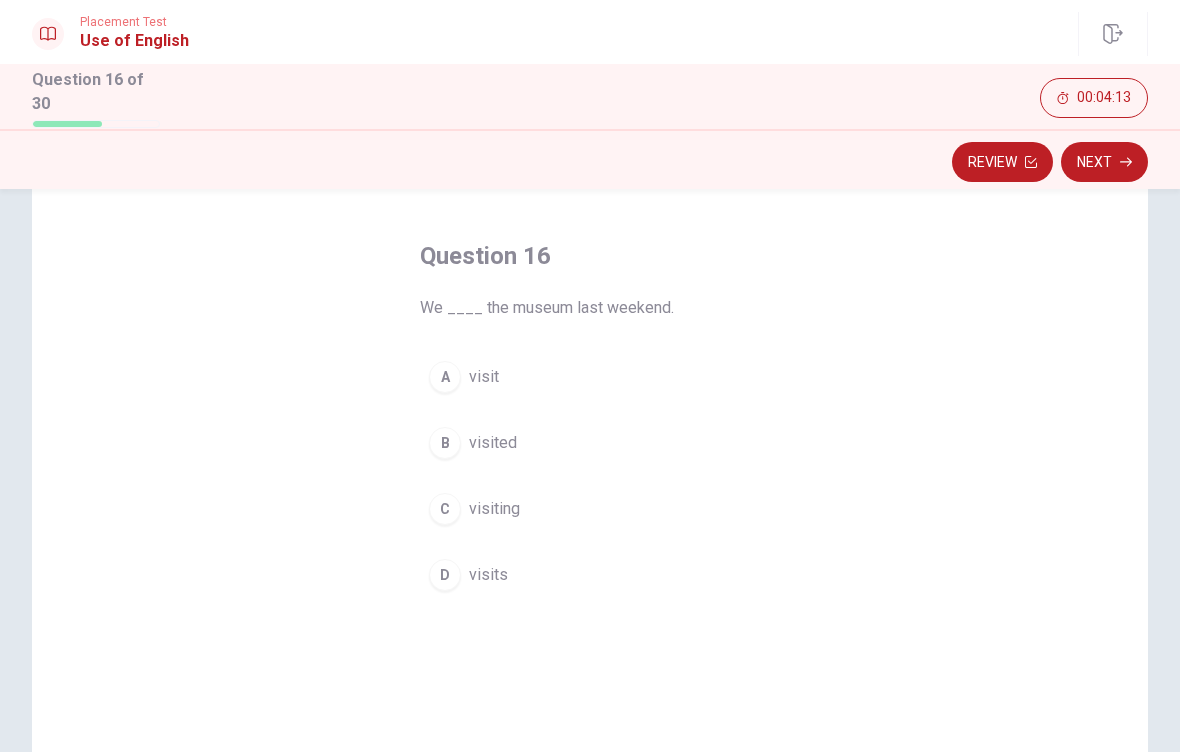 click on "B" at bounding box center (445, 443) 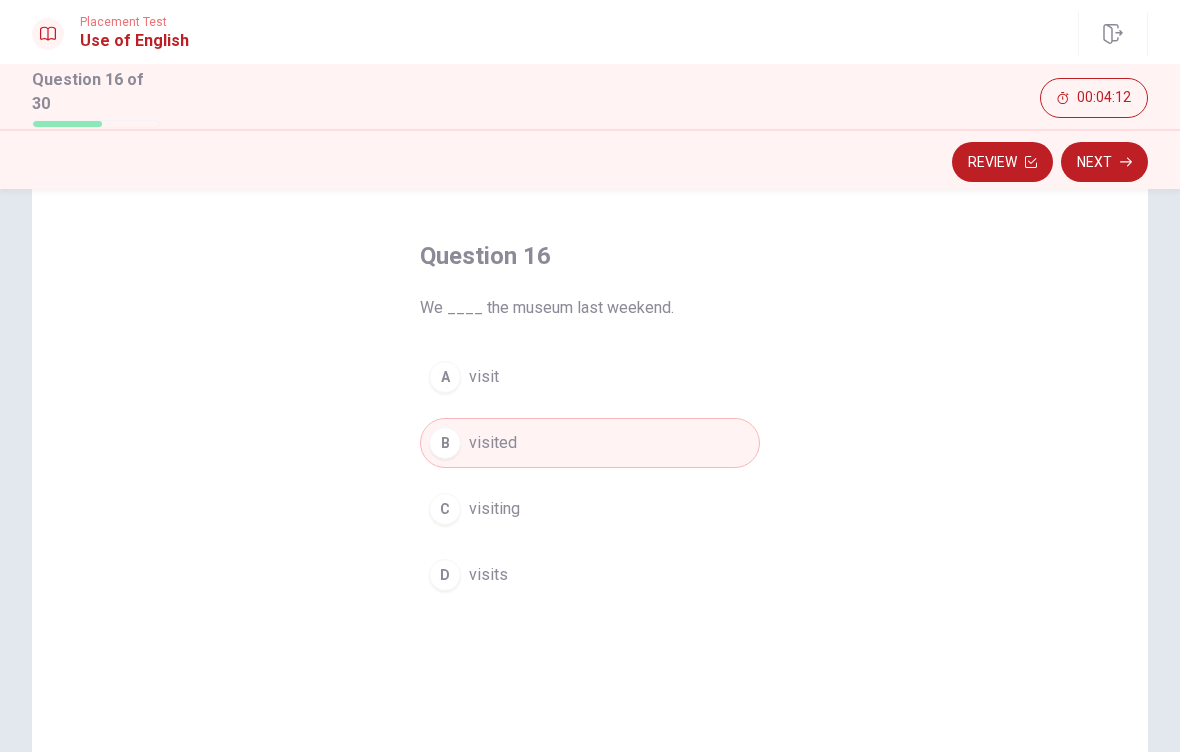 click on "Next" at bounding box center [1104, 162] 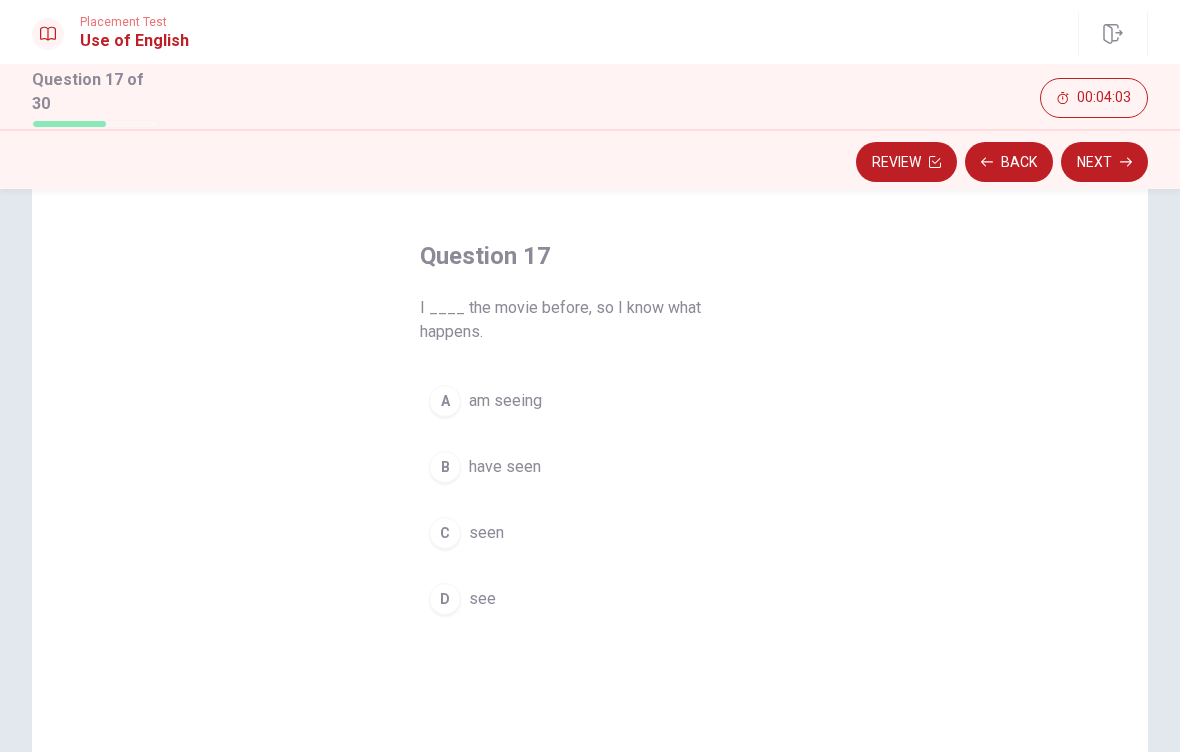 click on "C" at bounding box center (445, 533) 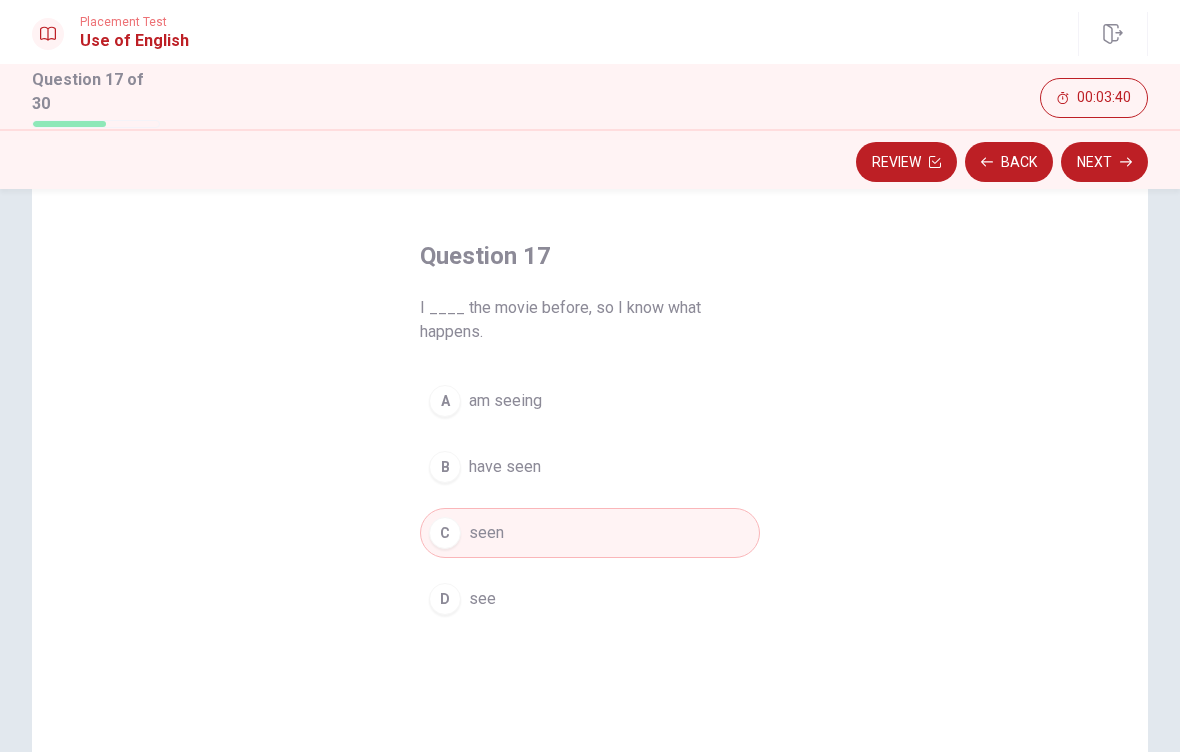 click on "Question 17 I ____ the movie before, so I know what happens. A am seeing B have seen C seen D see" at bounding box center [590, 432] 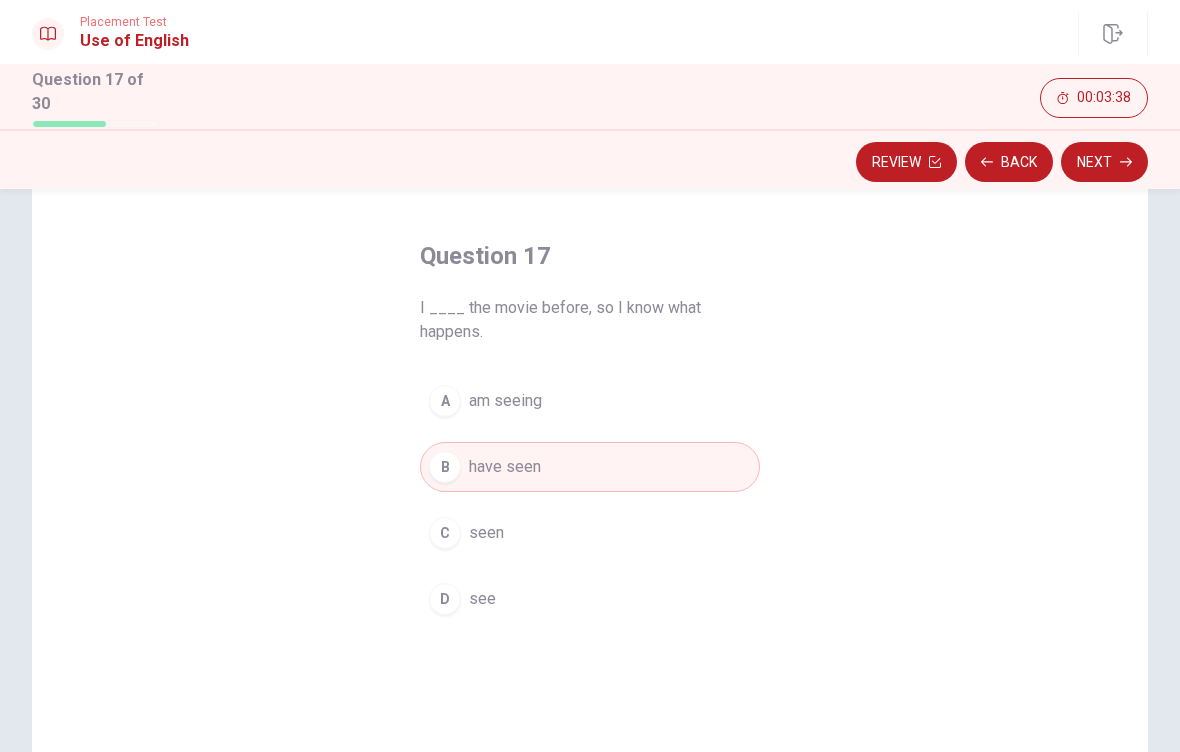 click on "Next" at bounding box center [1104, 162] 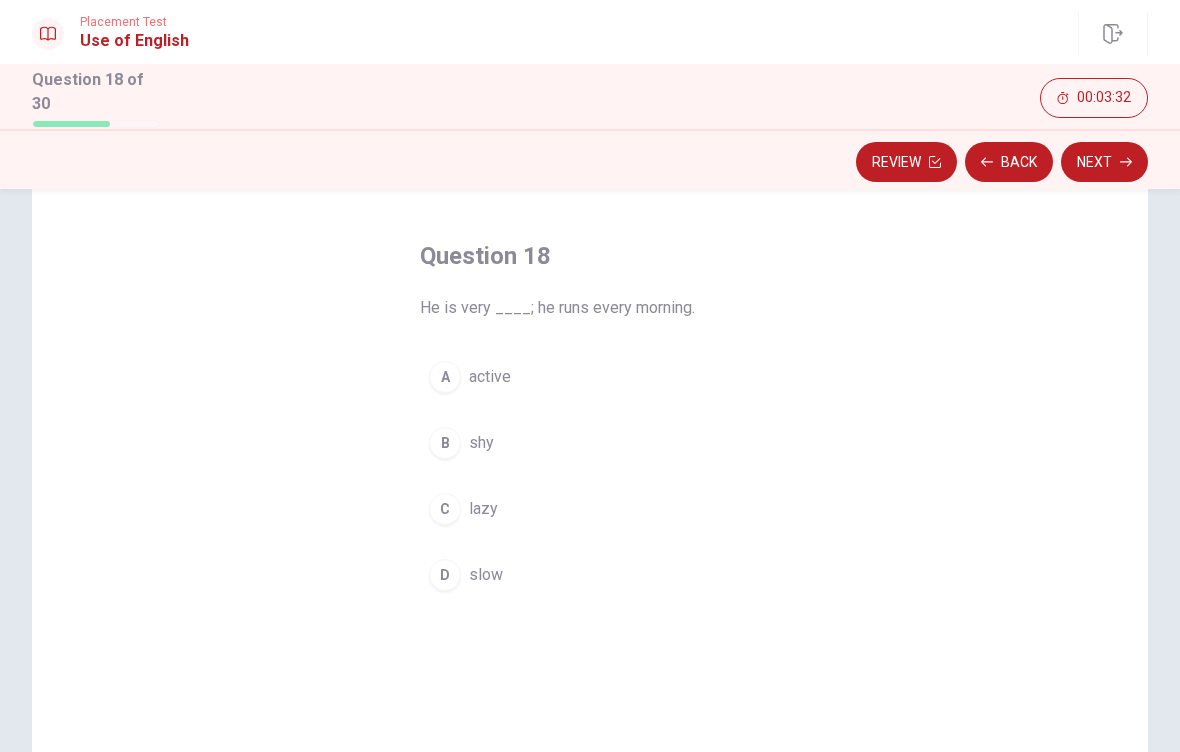 click on "Question 18 He is very ____; he runs every morning. A active B shy C lazy D slow" at bounding box center (590, 505) 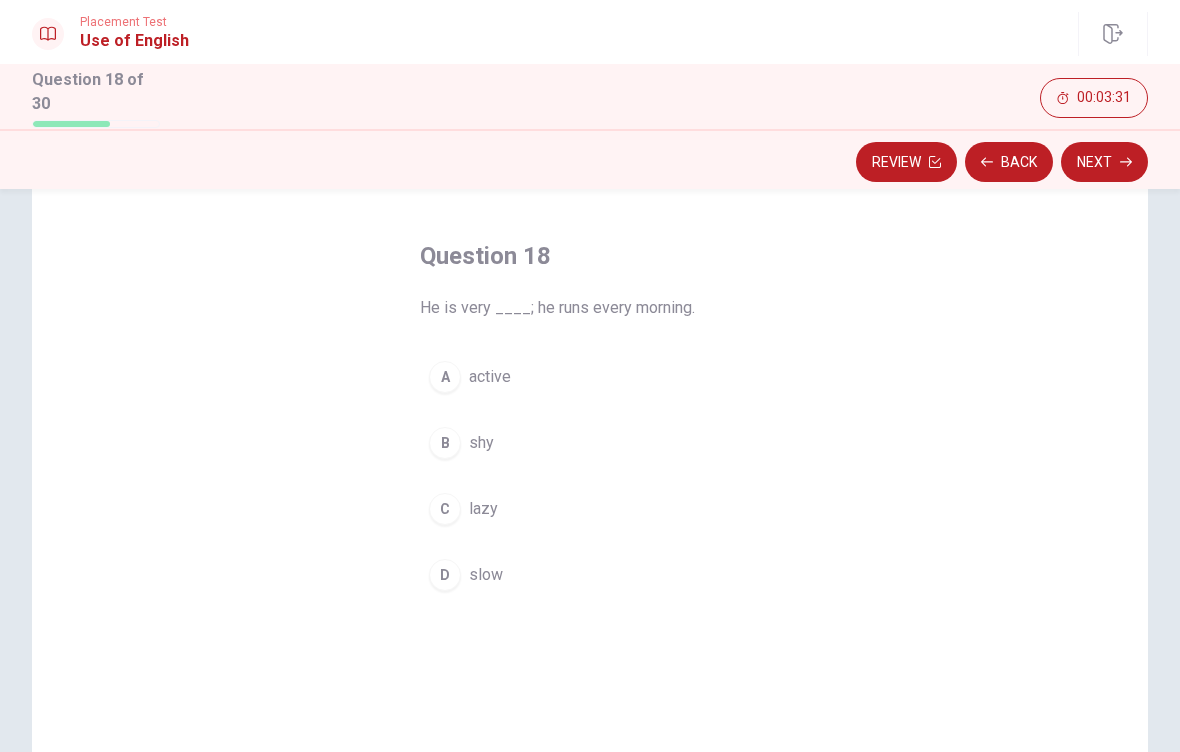 click on "A active" at bounding box center (590, 377) 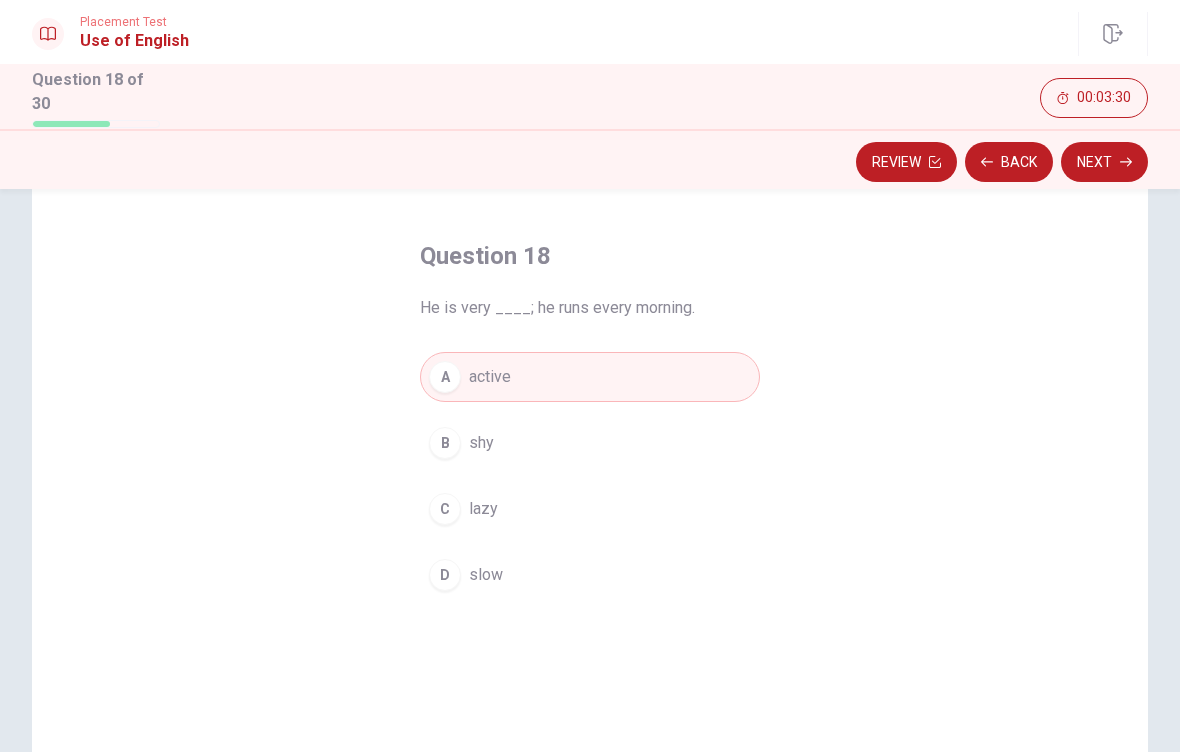 click on "Next" at bounding box center (1104, 162) 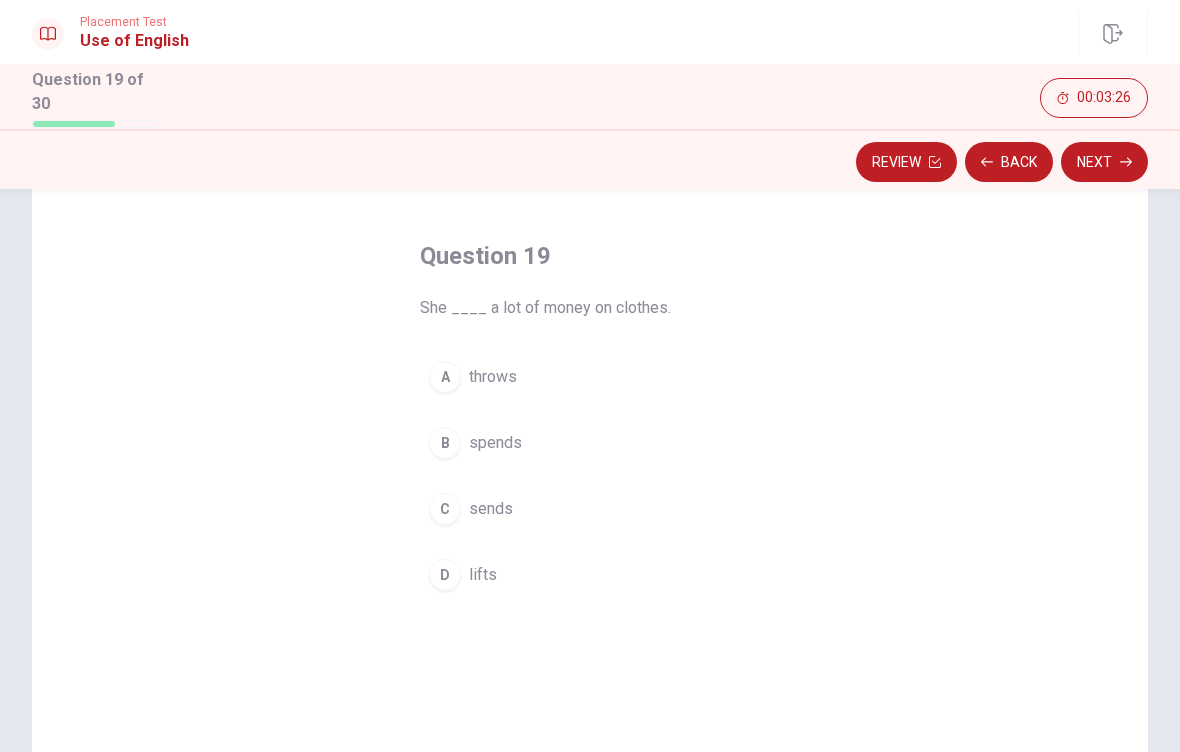 click on "B spends" at bounding box center (590, 443) 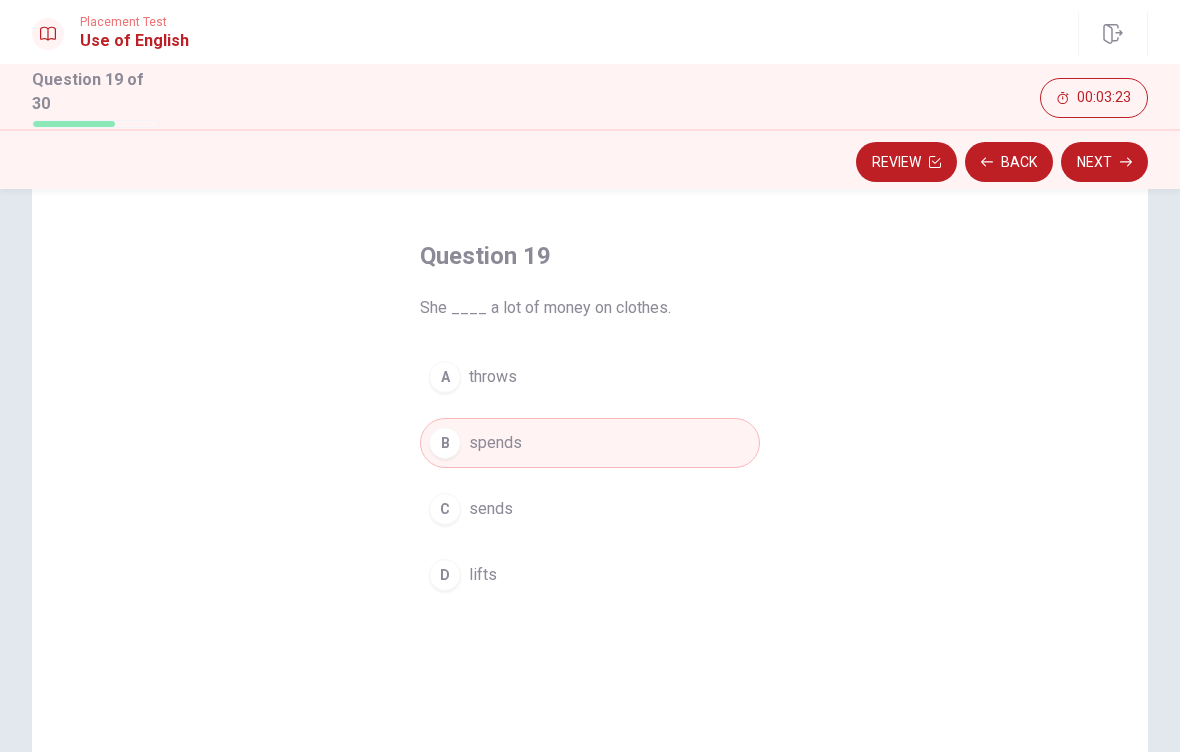 click on "Next" at bounding box center [1104, 162] 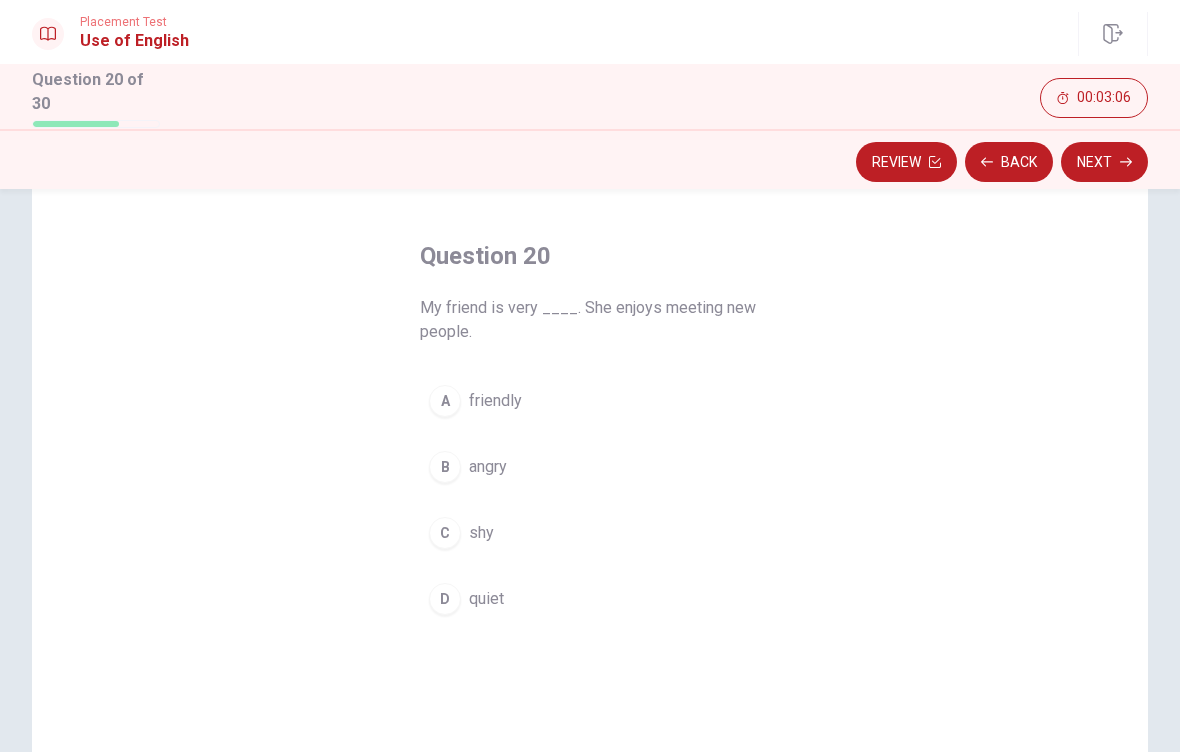 click on "Question 20 My friend is very ____. She enjoys meeting new people. A friendly B angry C shy D quiet" at bounding box center (590, 505) 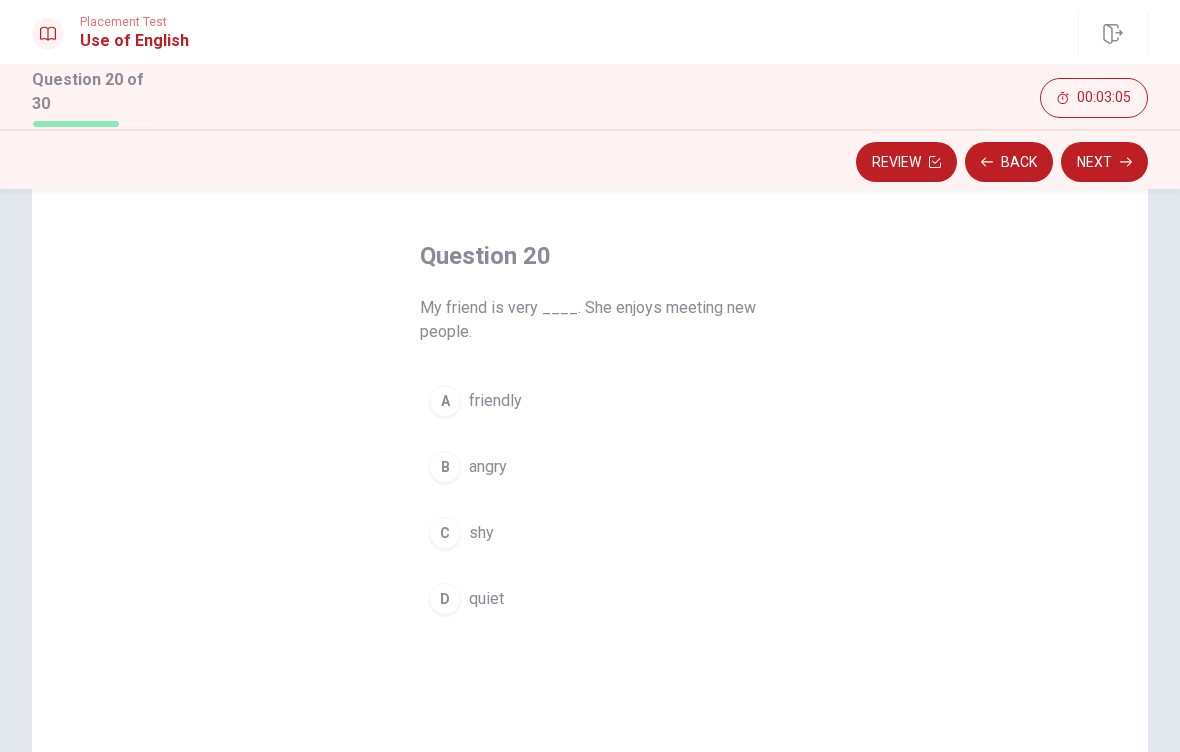 click on "A friendly" at bounding box center [590, 401] 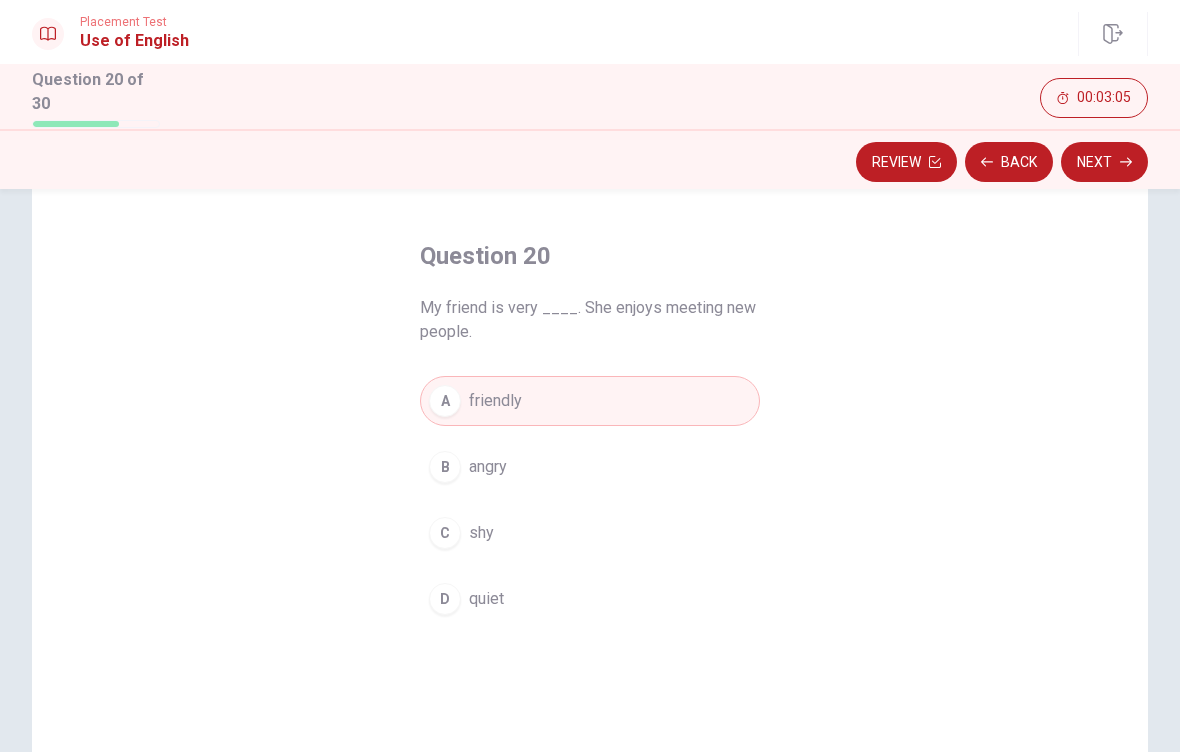 click on "Next" at bounding box center [1104, 162] 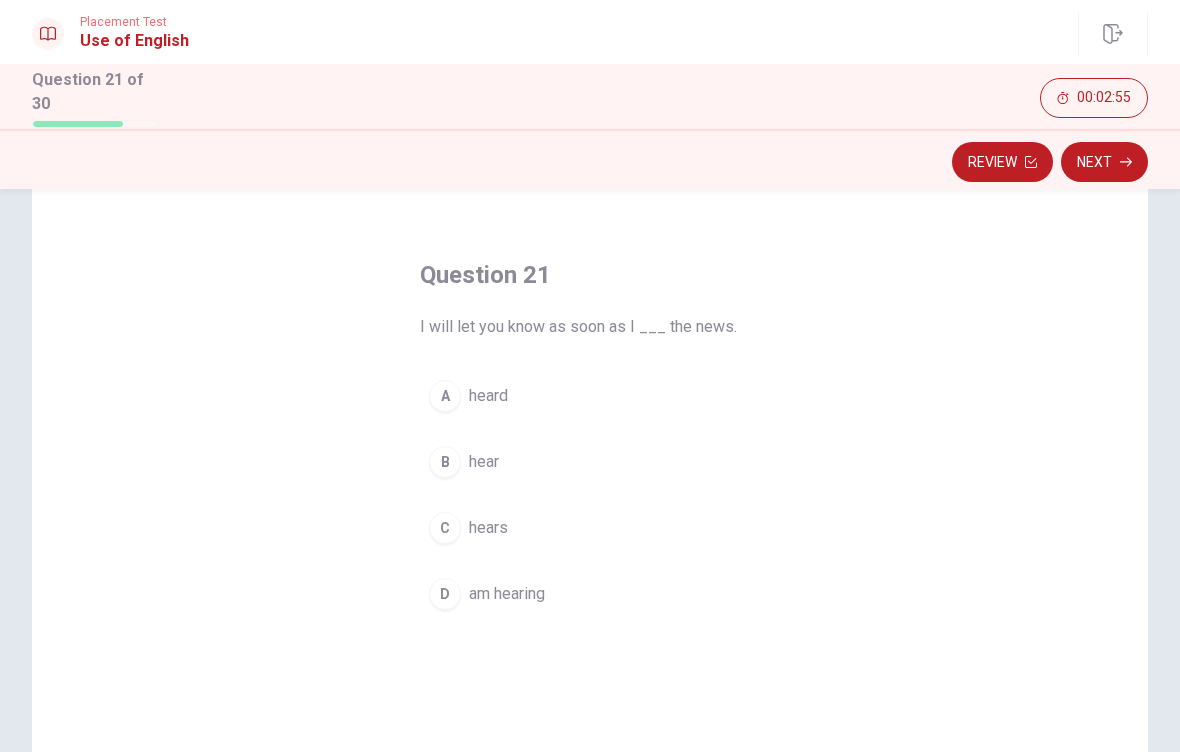 scroll, scrollTop: 56, scrollLeft: 0, axis: vertical 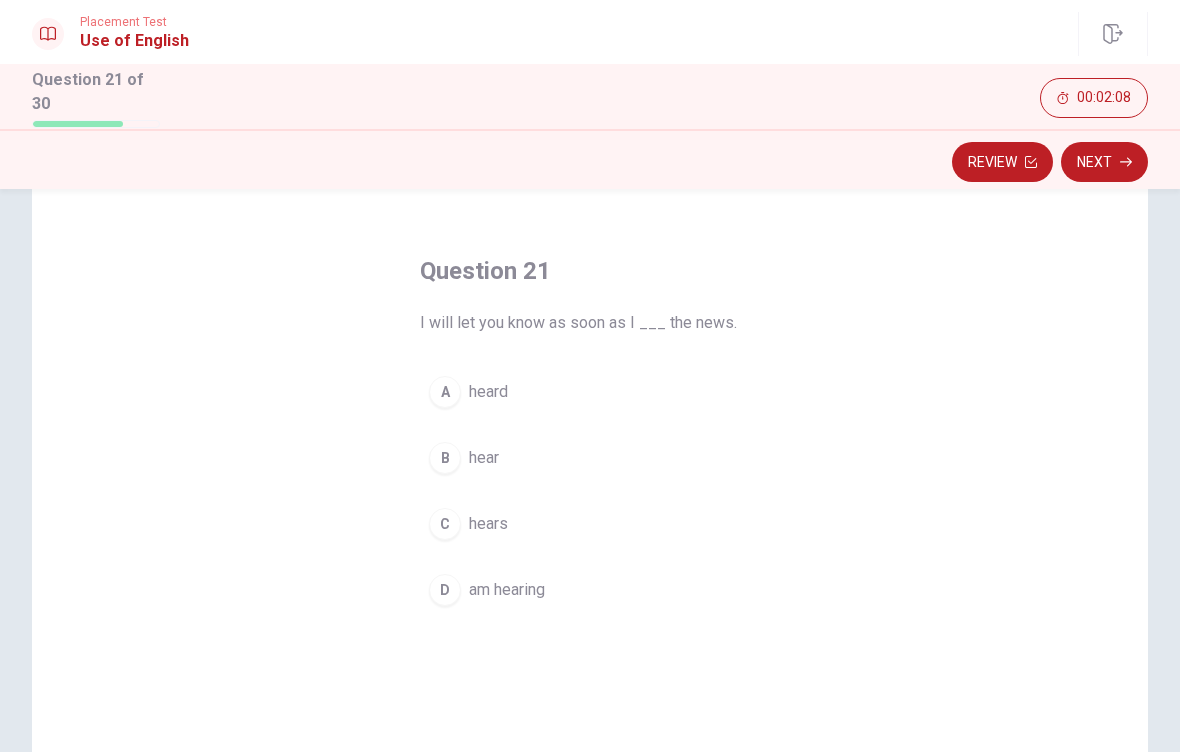 click on "B hear" at bounding box center (590, 458) 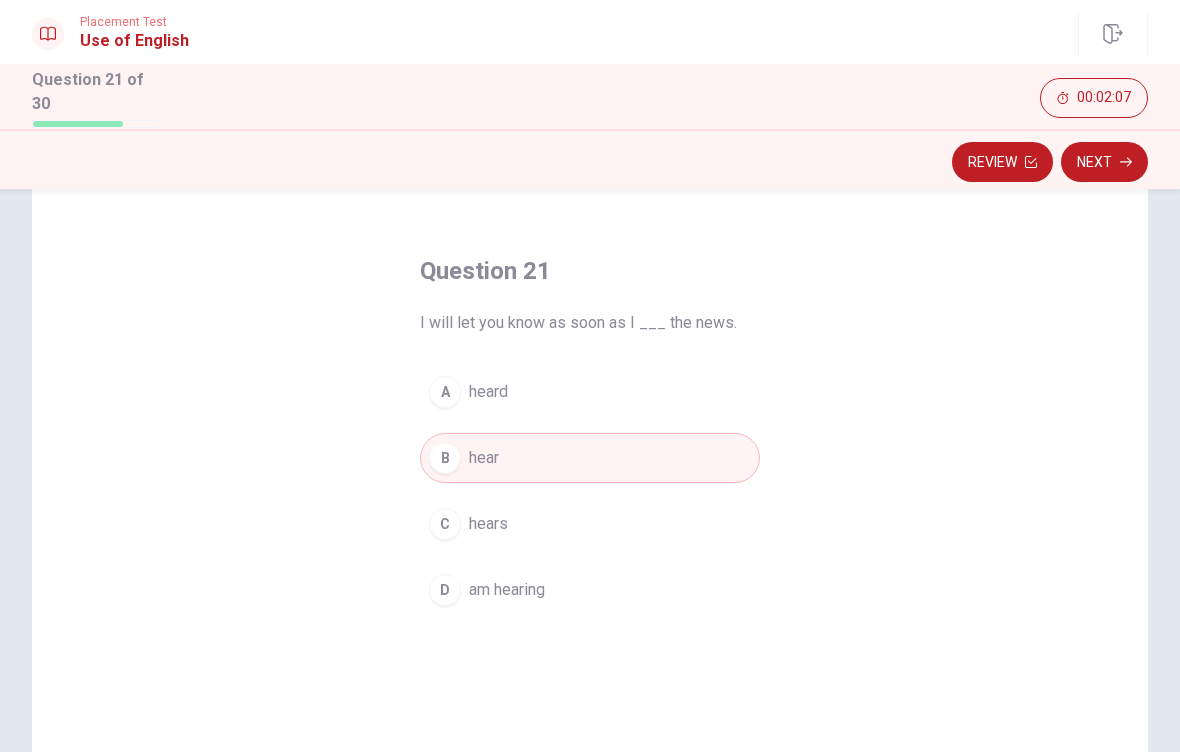 click on "C hears" at bounding box center (590, 524) 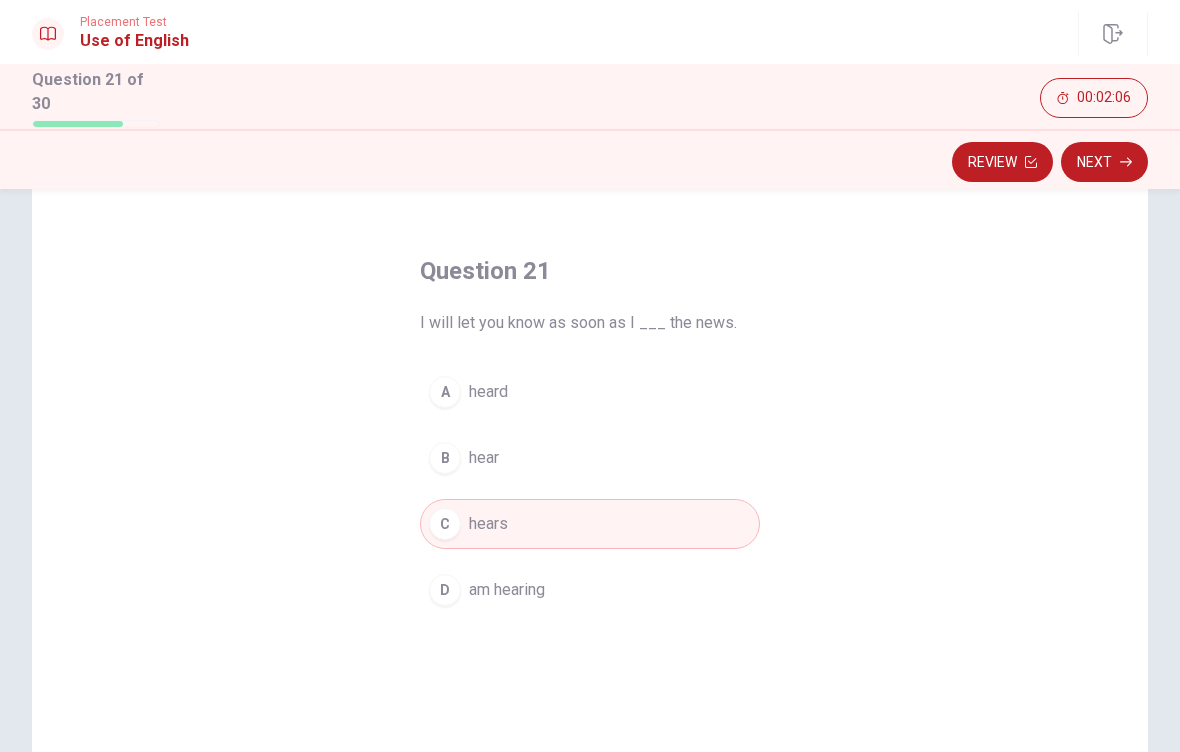 click on "B hear" at bounding box center [590, 458] 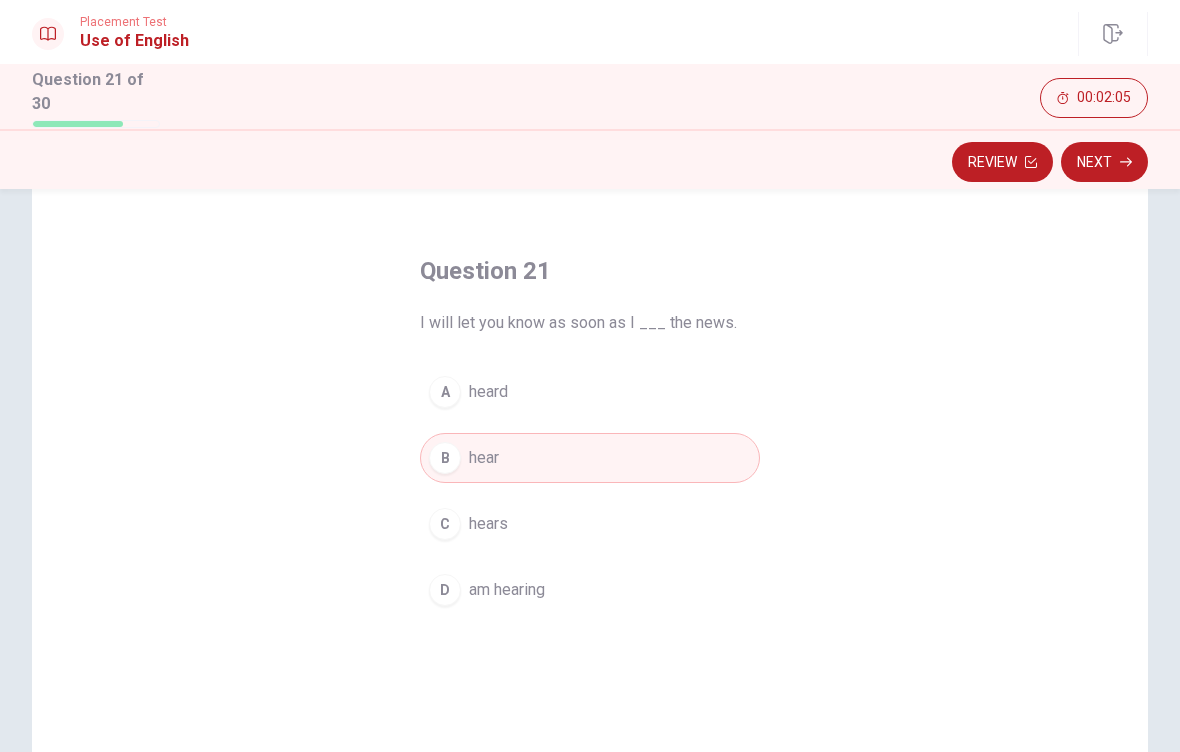 click 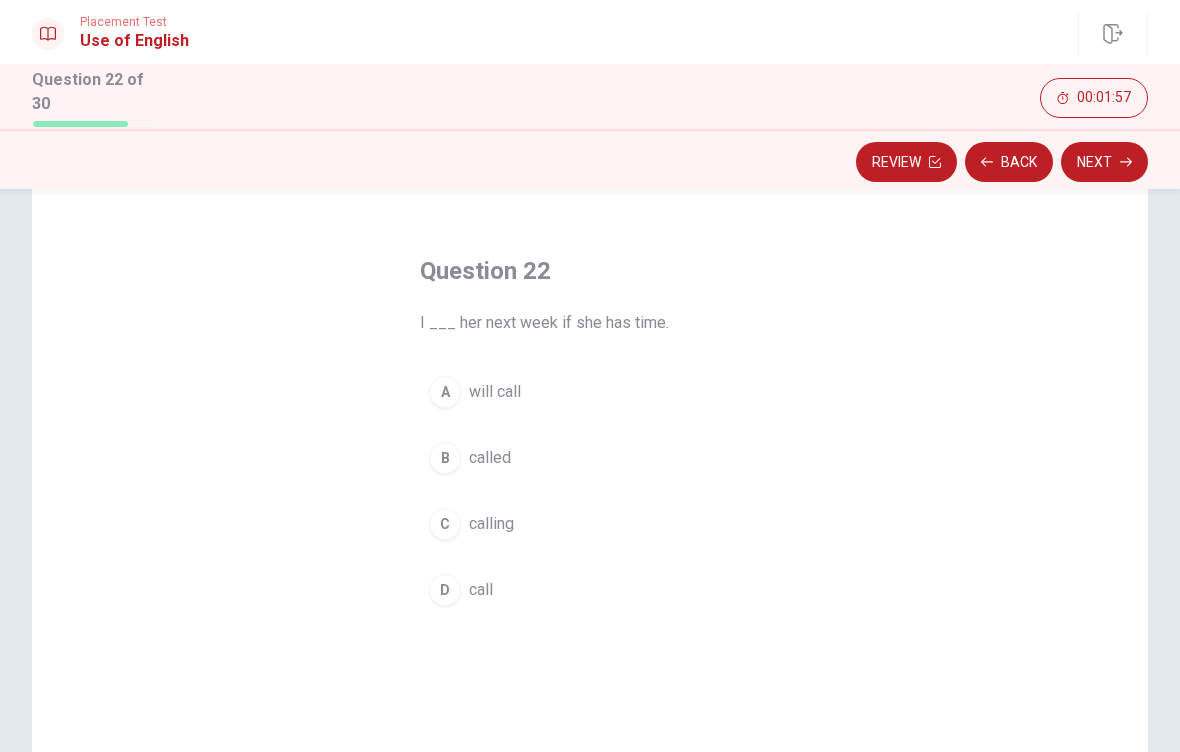 click on "Question 22 I ___ her next week if she has time. A will call B called C calling D call" at bounding box center [590, 435] 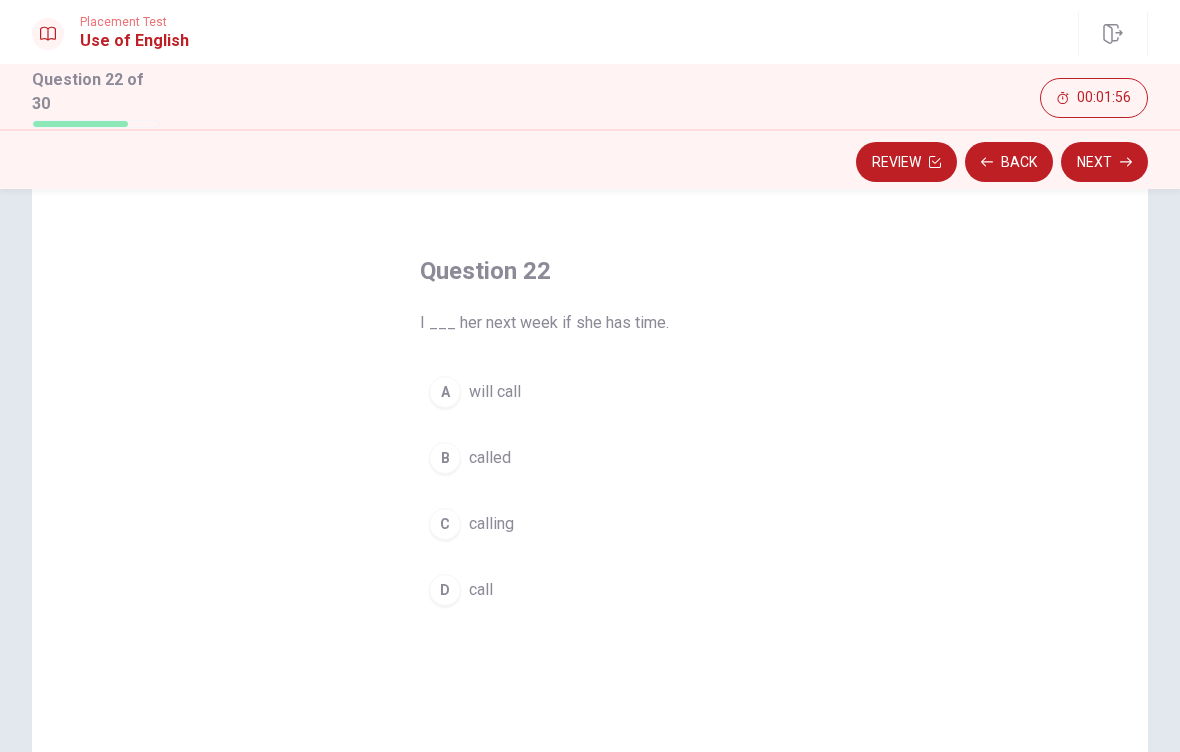 click on "will call" at bounding box center (495, 392) 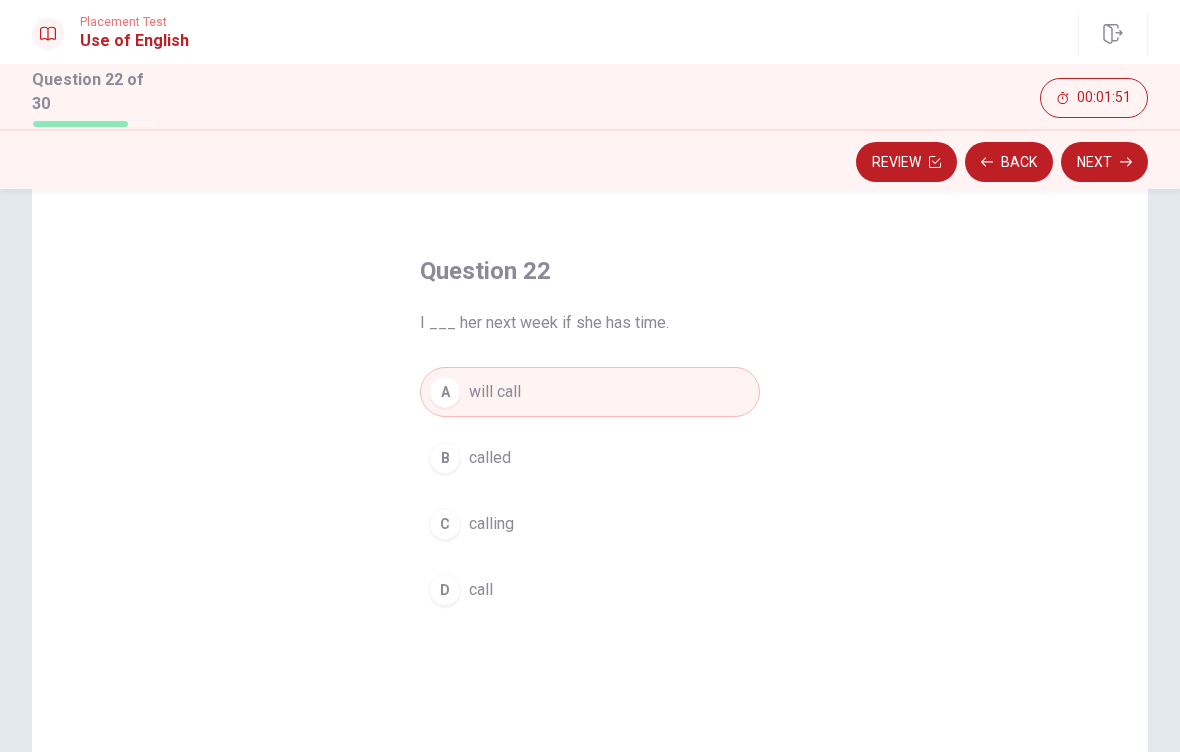 click on "Next" at bounding box center [1104, 162] 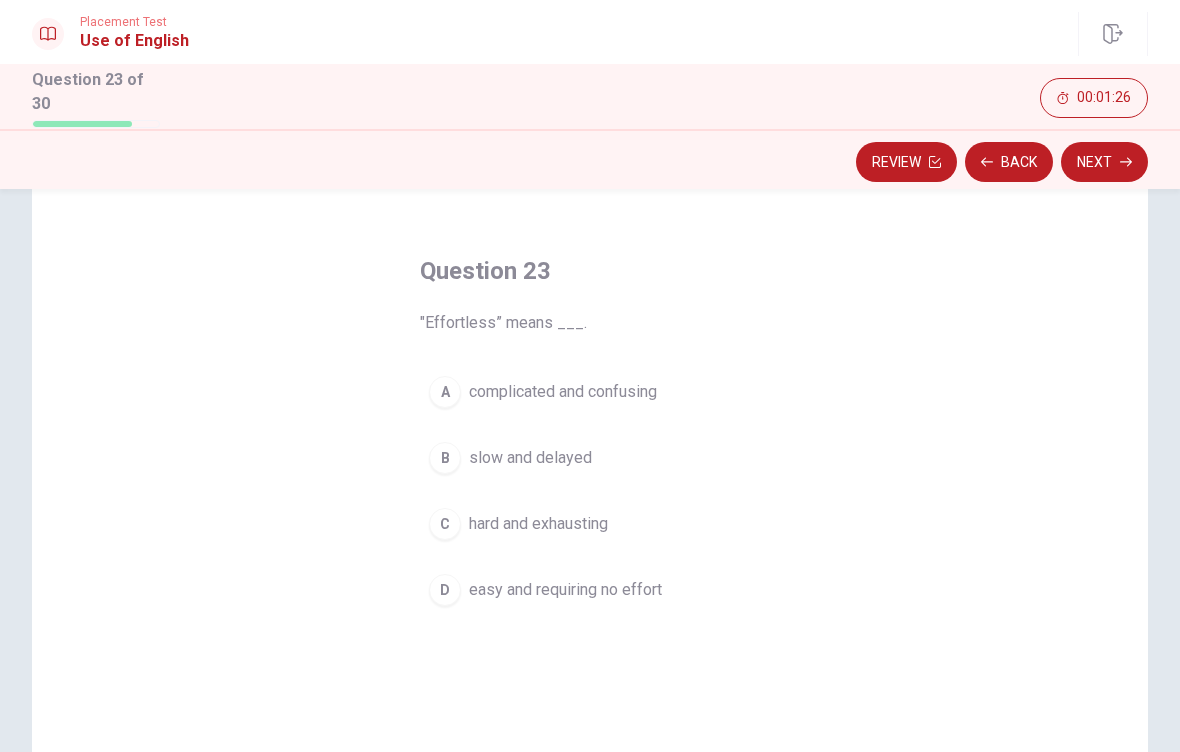 click on "B slow and delayed" at bounding box center (590, 458) 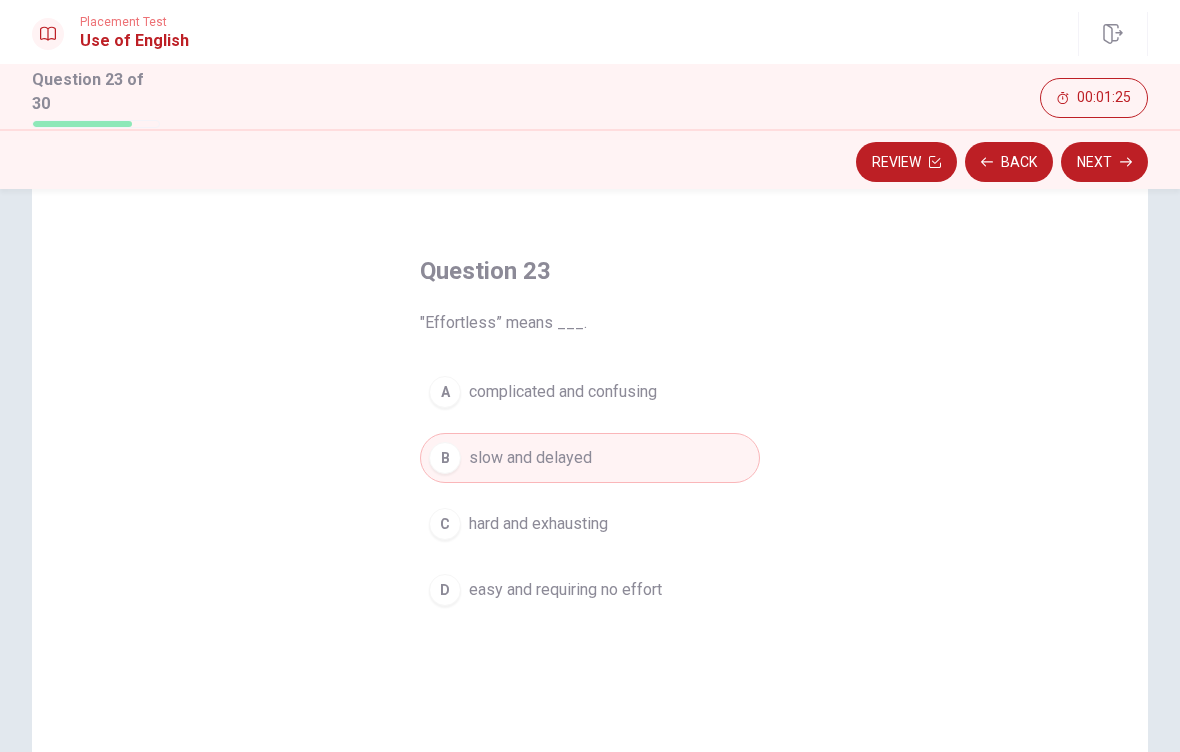 click on "Next" at bounding box center [1104, 162] 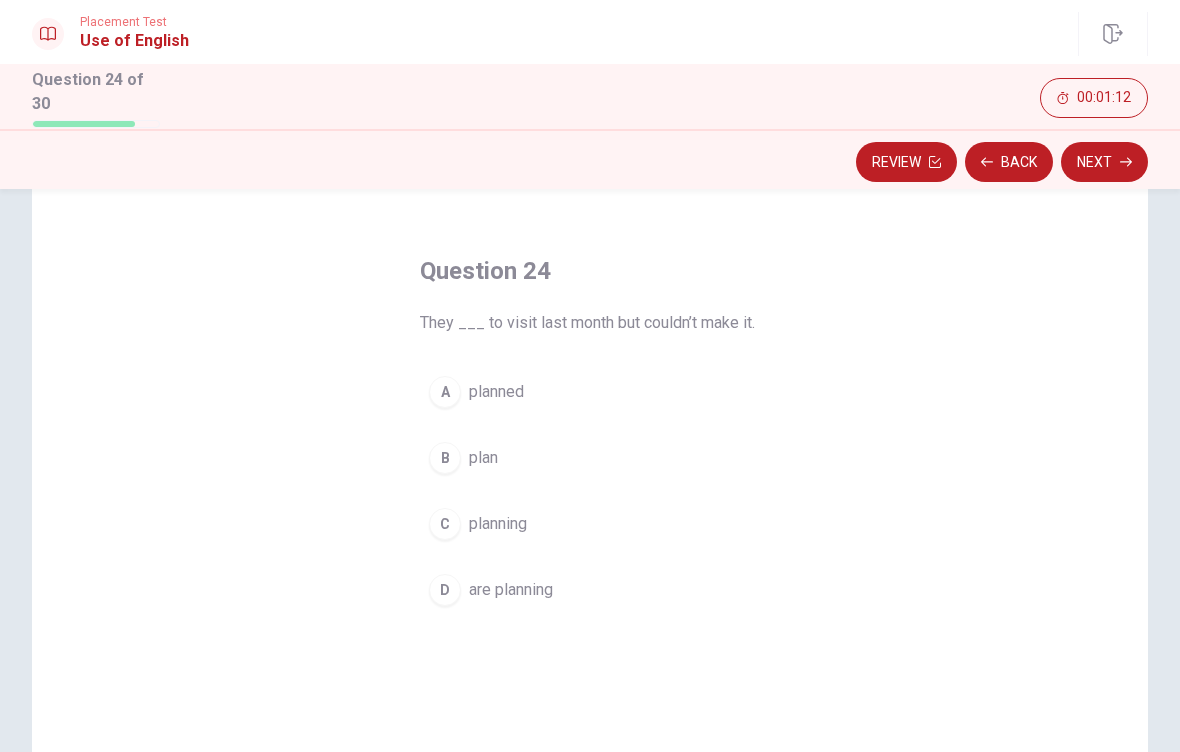 click on "Question 24 They ___ to visit last month but couldn’t make it. A planned B plan C planning D are planning" at bounding box center (590, 520) 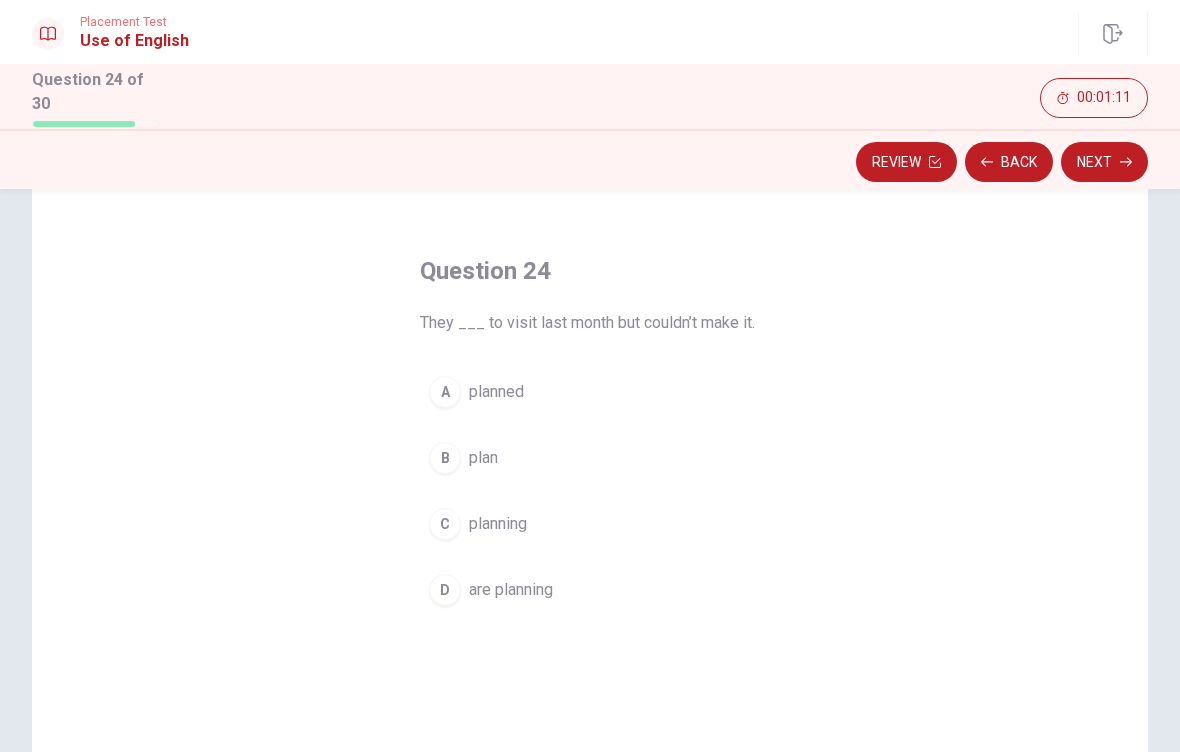 click on "A planned" at bounding box center [590, 392] 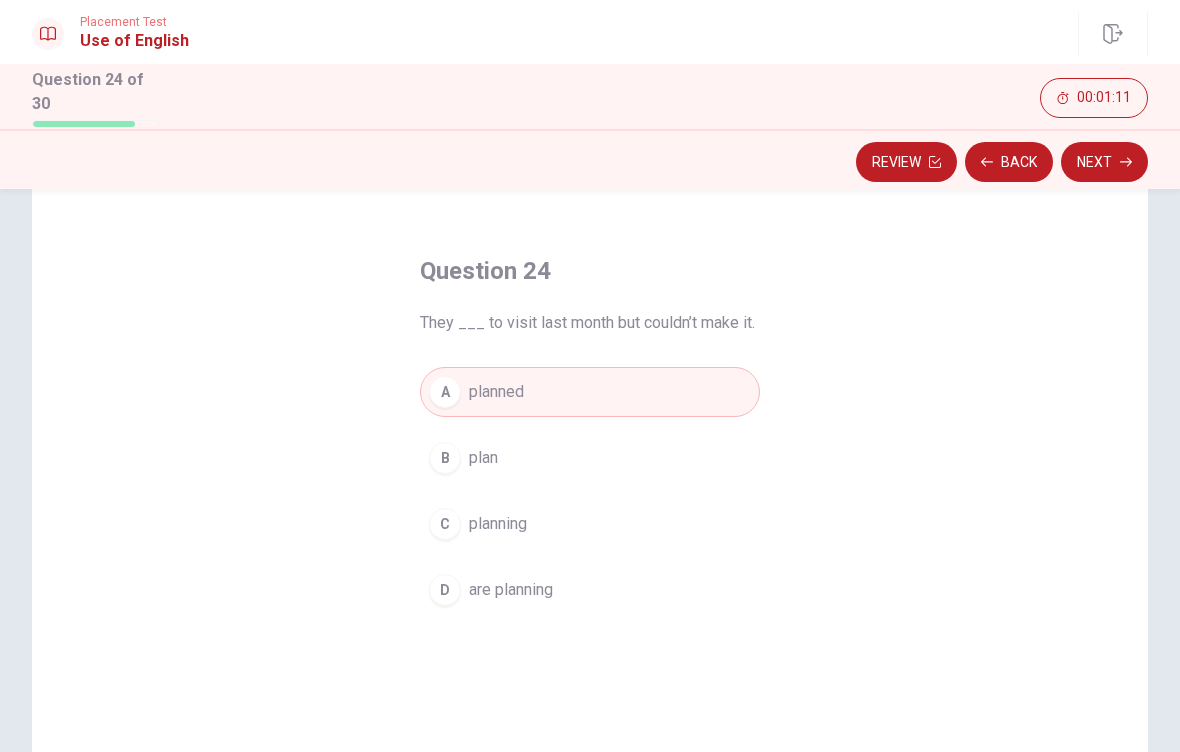 click on "Next" at bounding box center (1104, 162) 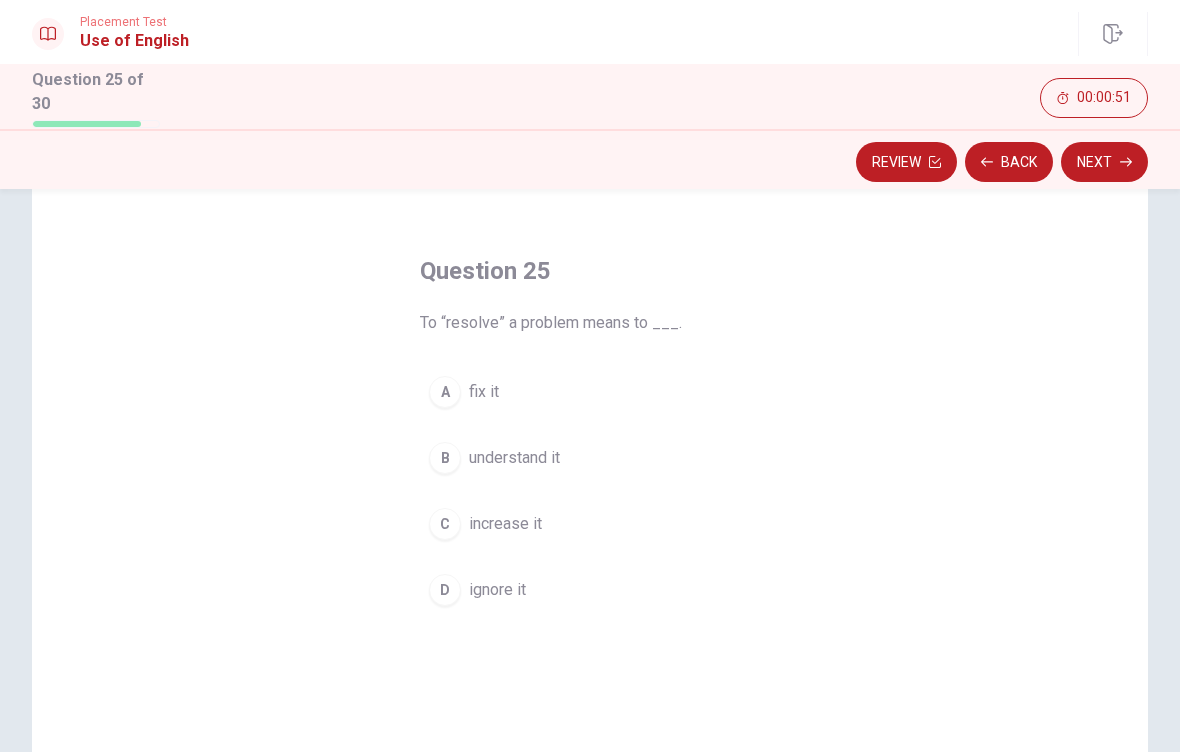 click on "A fix it" at bounding box center (590, 392) 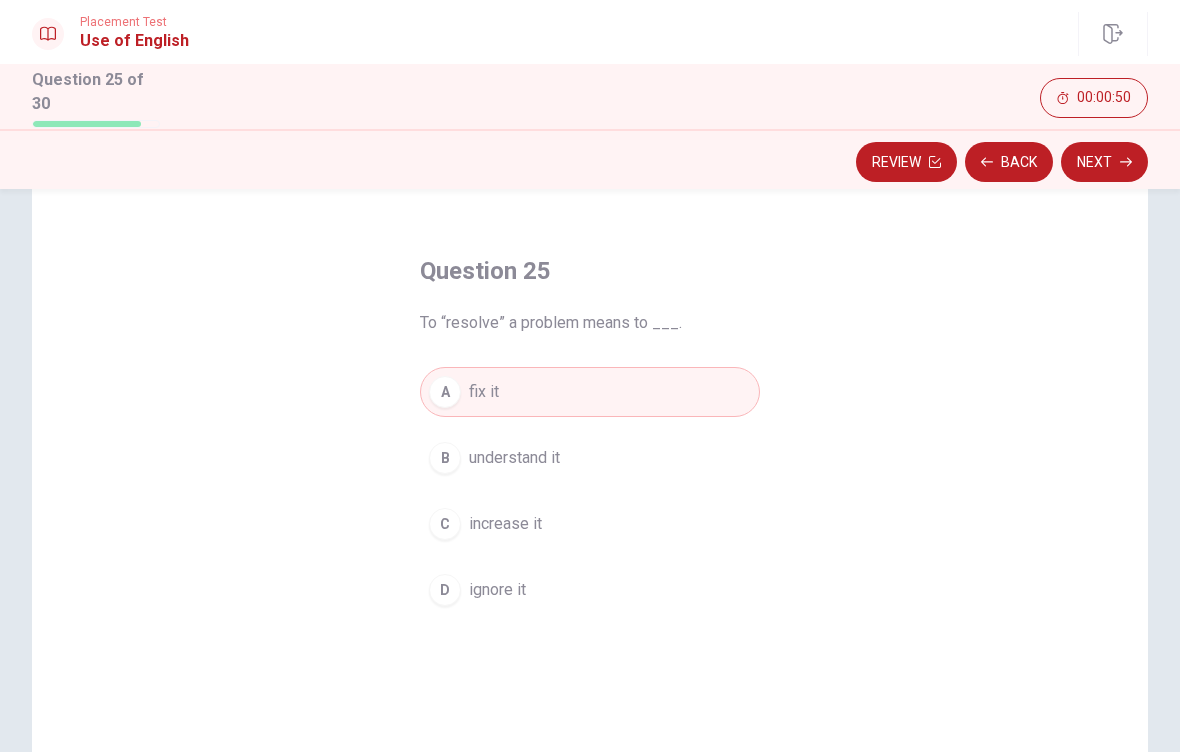 click on "Next" at bounding box center (1104, 162) 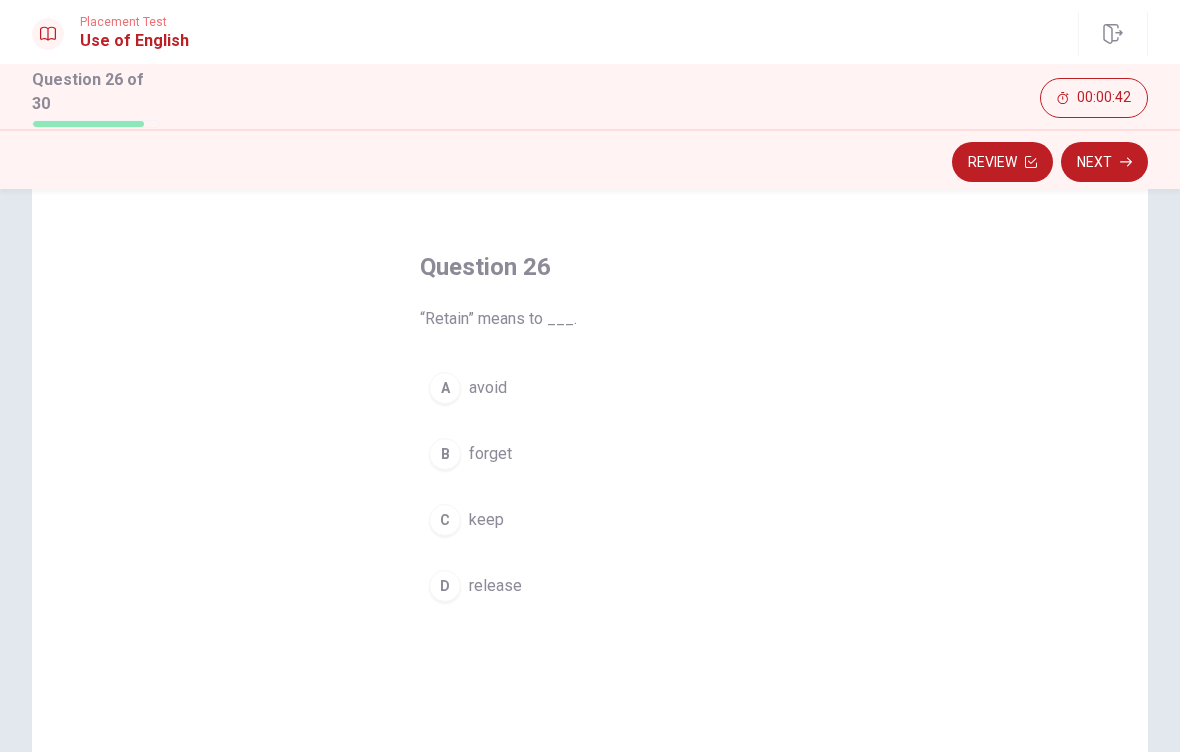 scroll, scrollTop: 60, scrollLeft: 0, axis: vertical 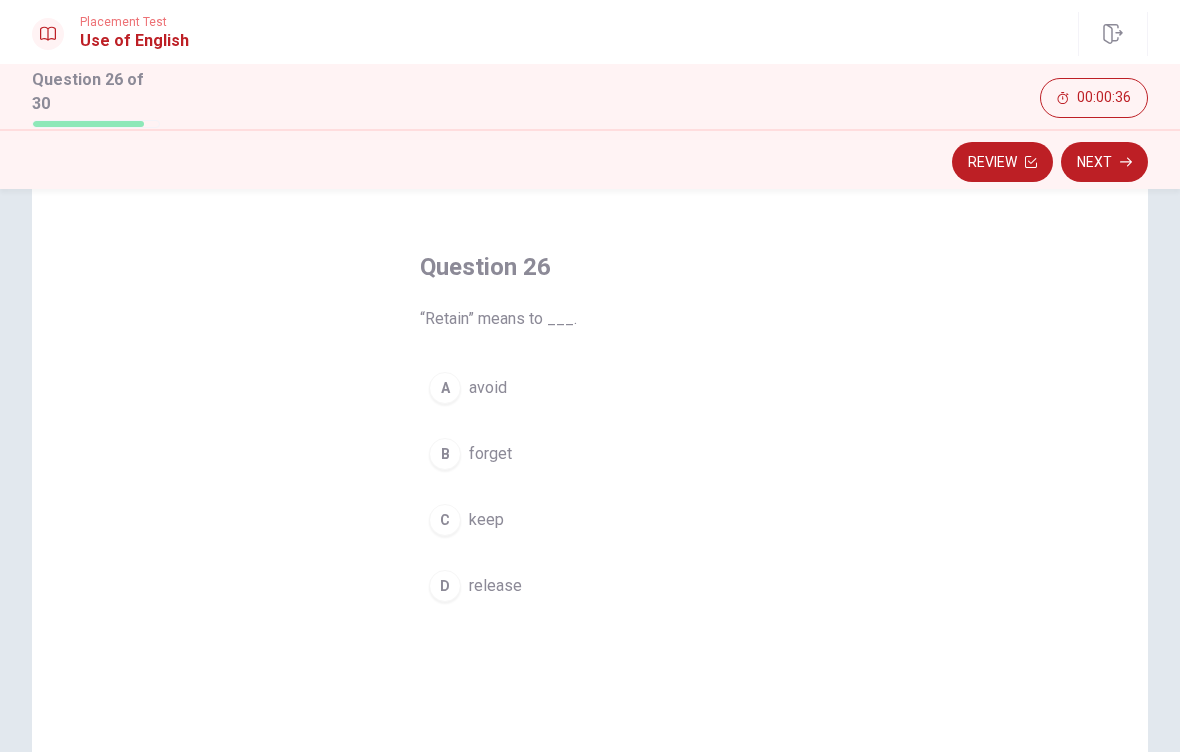 click on "Question 26 “Retain” means to ___. A avoid B forget
C keep
D release" at bounding box center (590, 516) 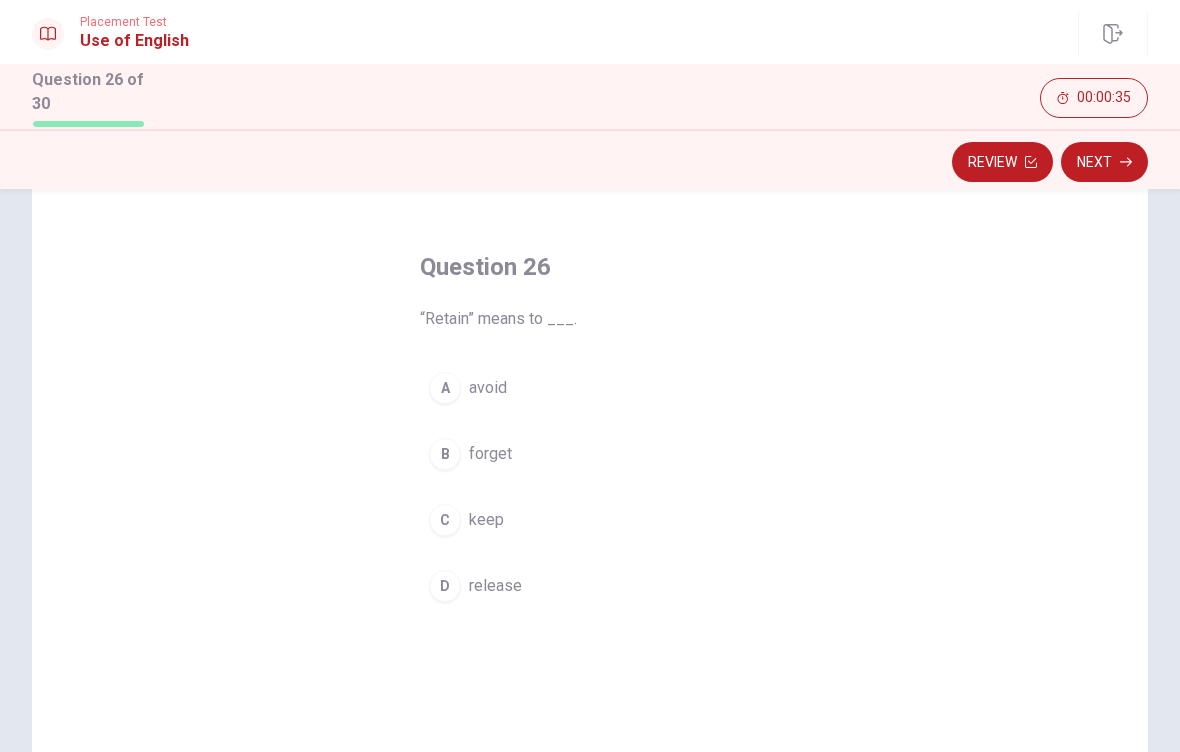 click on "keep" at bounding box center (486, 520) 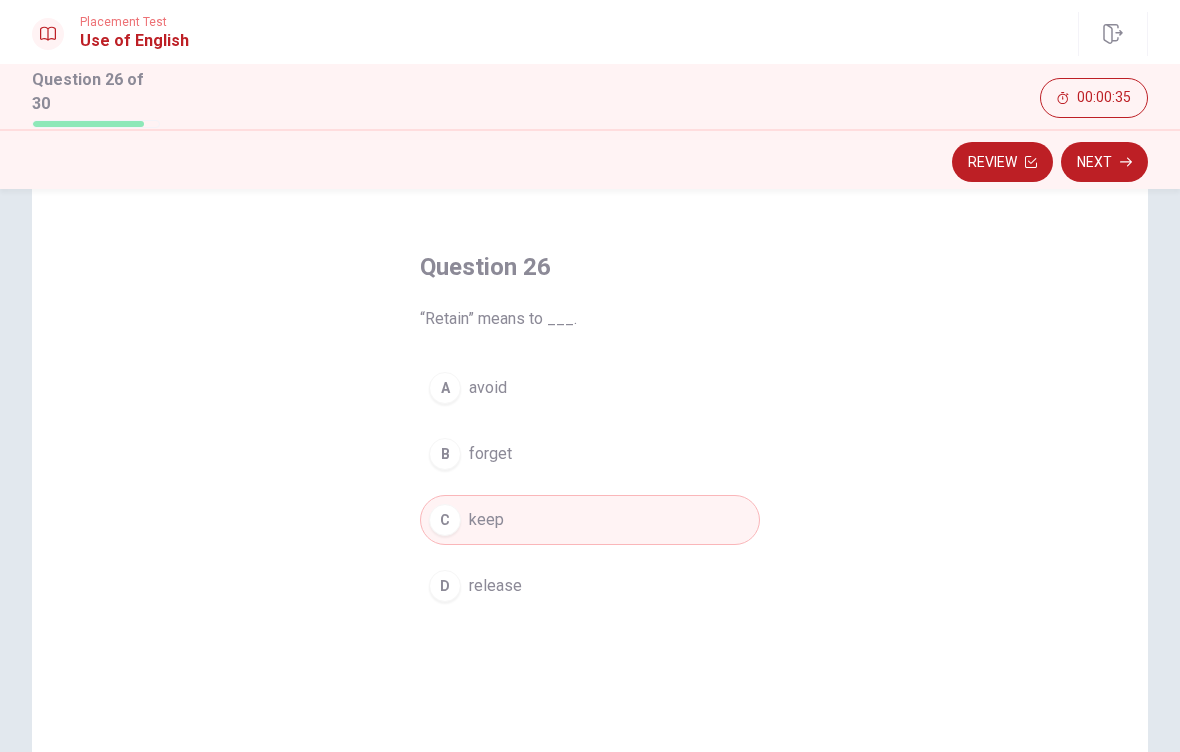 click on "Next" at bounding box center [1104, 162] 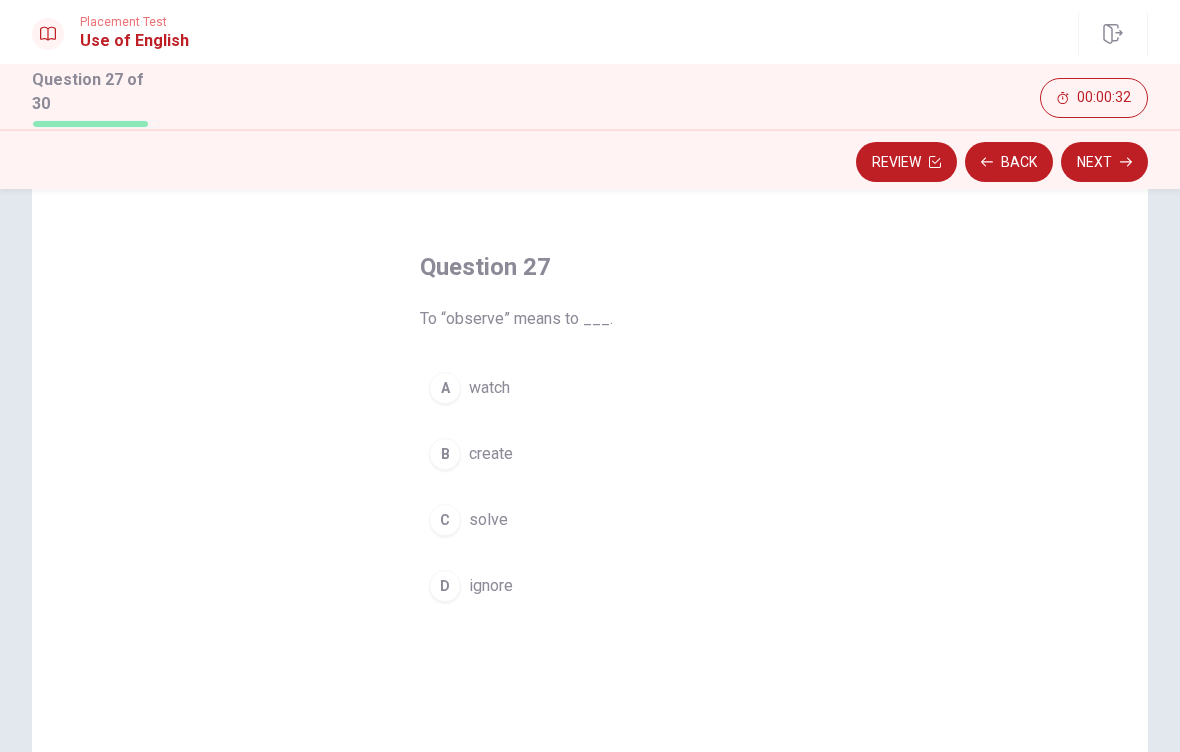 click on "A watch" at bounding box center (590, 388) 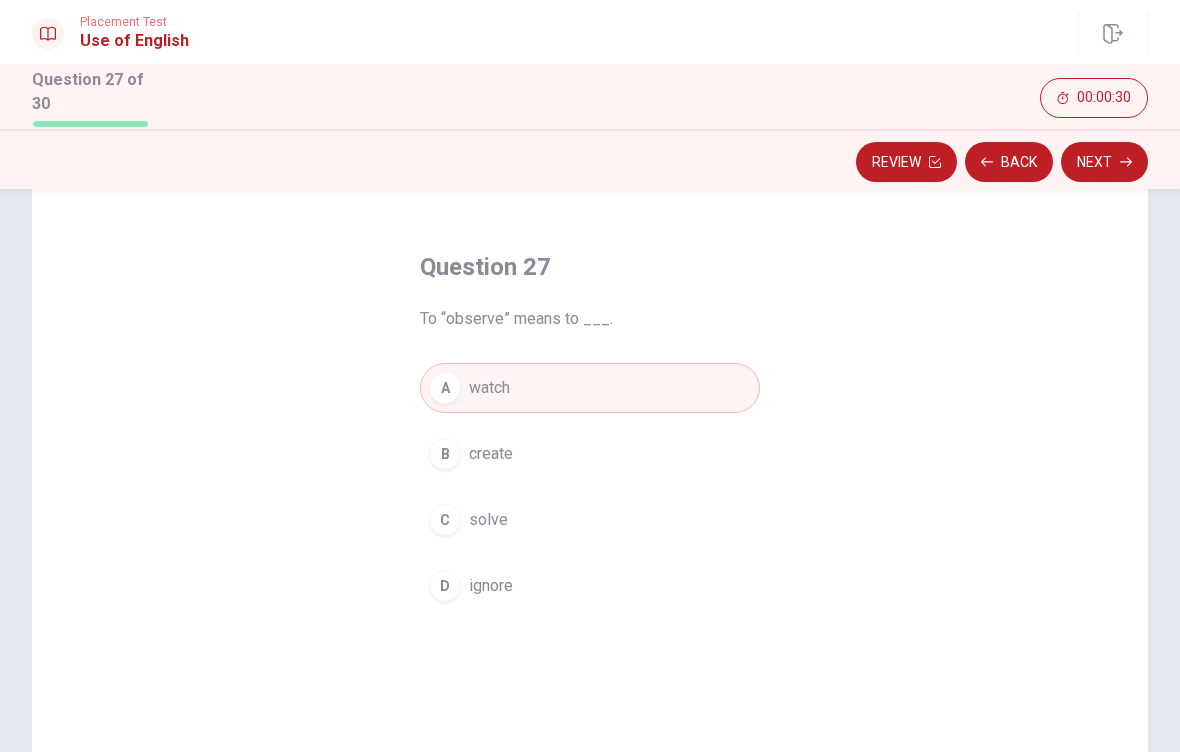 click on "Next" at bounding box center (1104, 162) 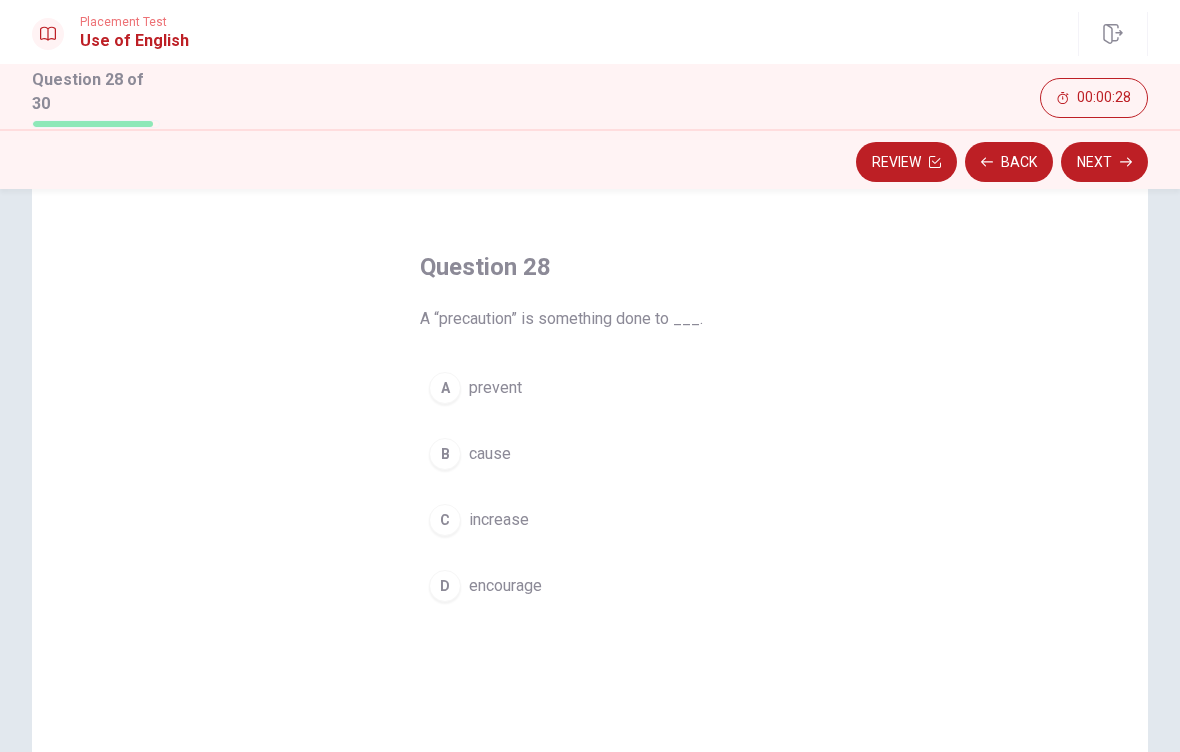 click on "A prevent" at bounding box center (590, 388) 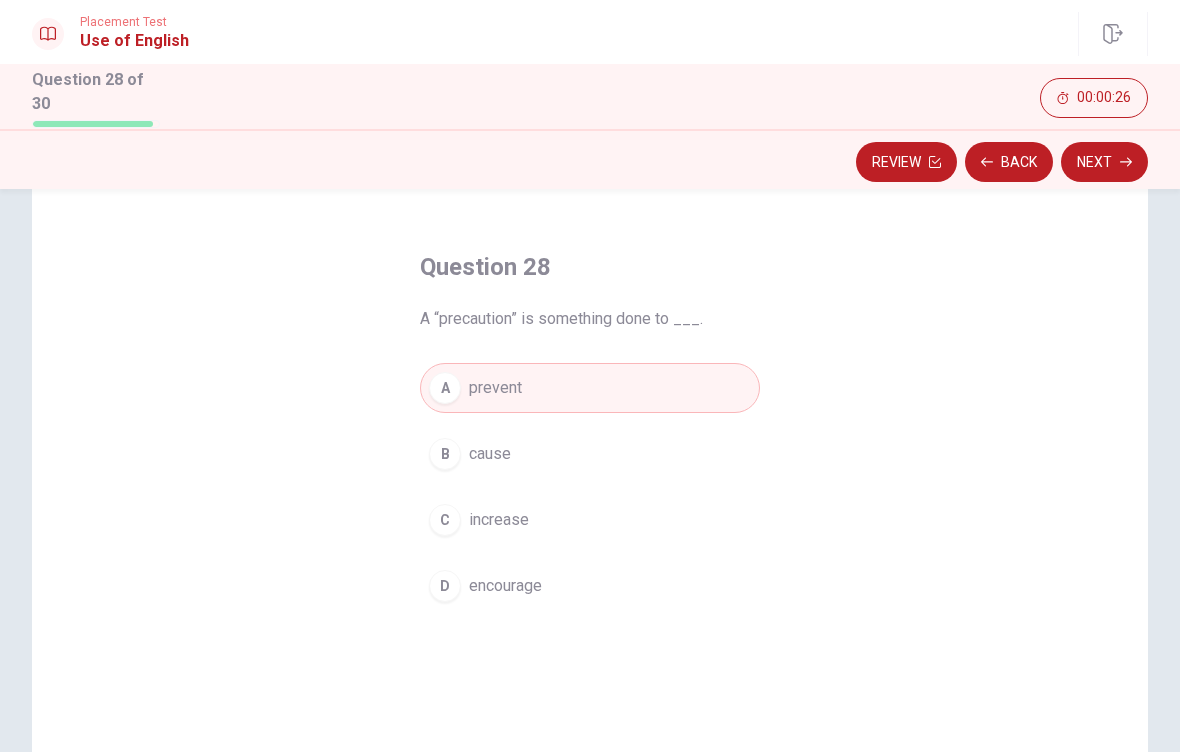click on "Next" at bounding box center [1104, 162] 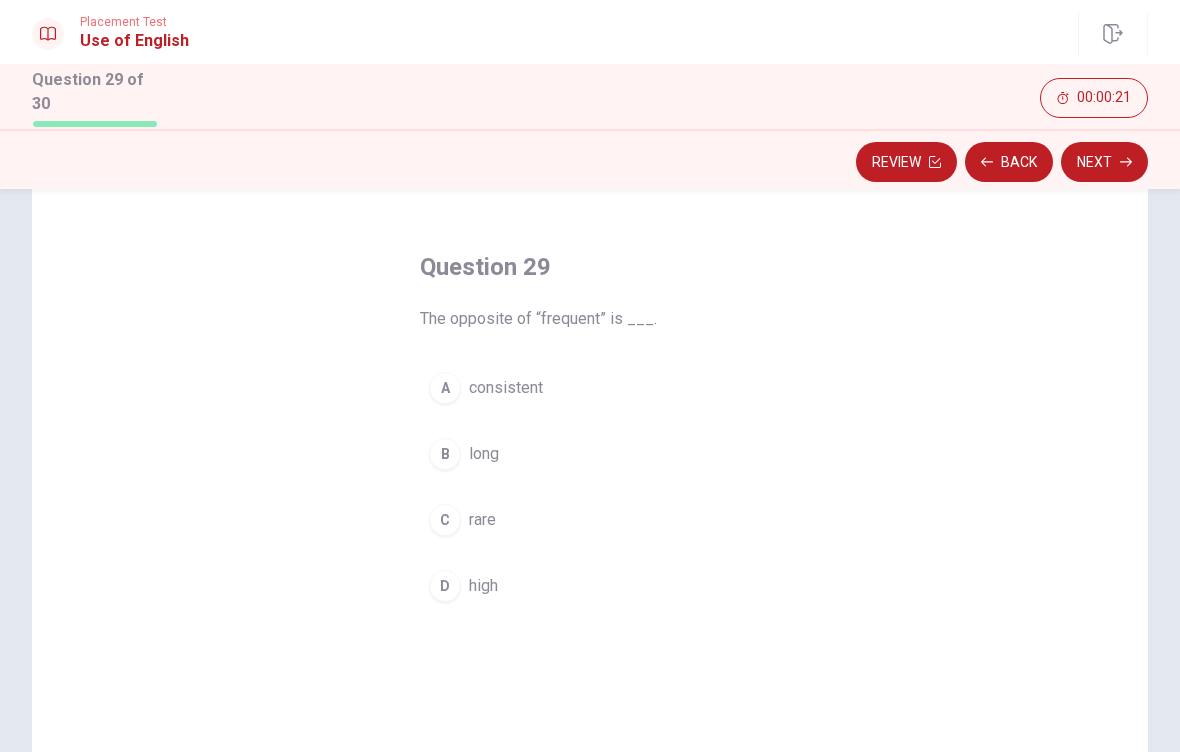 click on "Question 29 The opposite of “frequent” is ___. A consistent B long C rare D high" at bounding box center [590, 431] 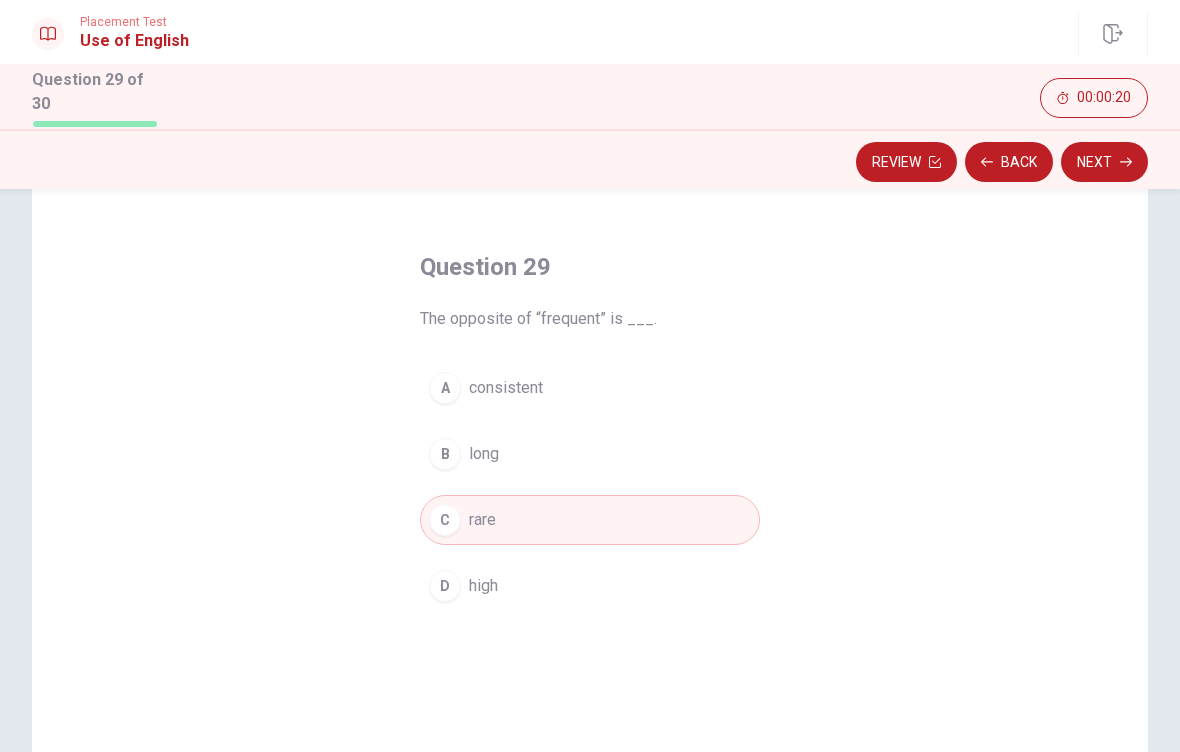 click on "Next" at bounding box center (1104, 162) 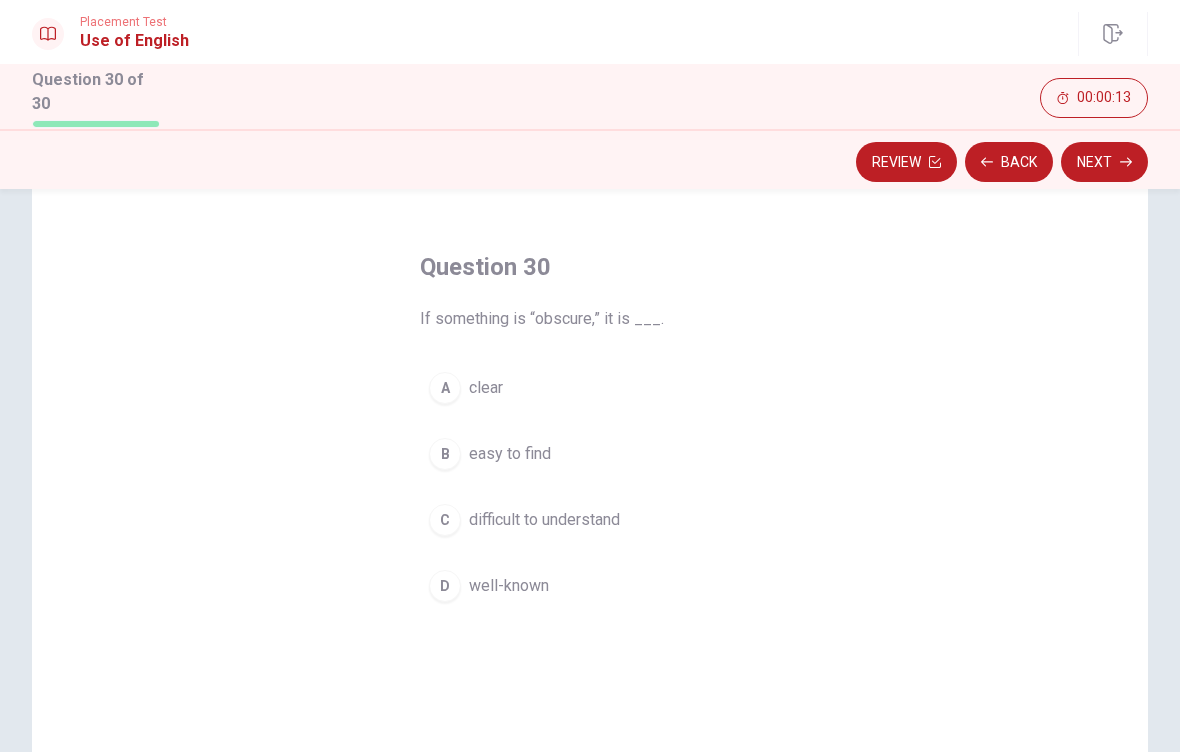 click on "C difficult to understand" at bounding box center [590, 520] 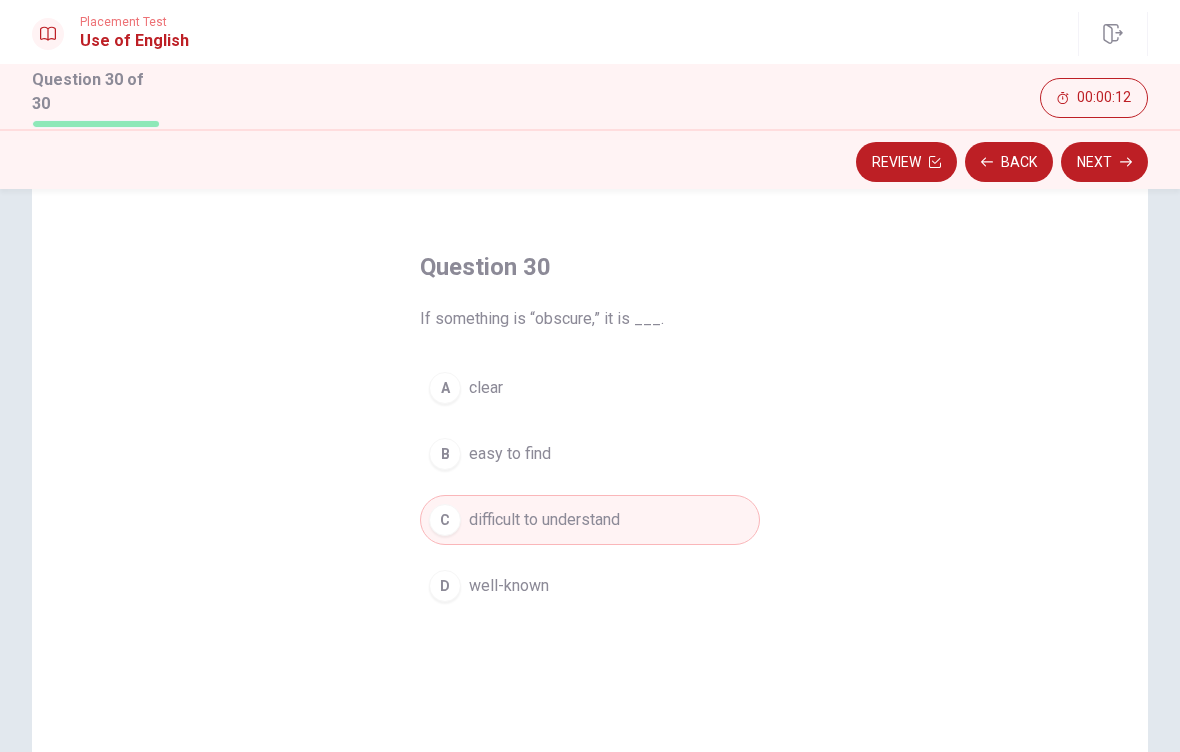 click 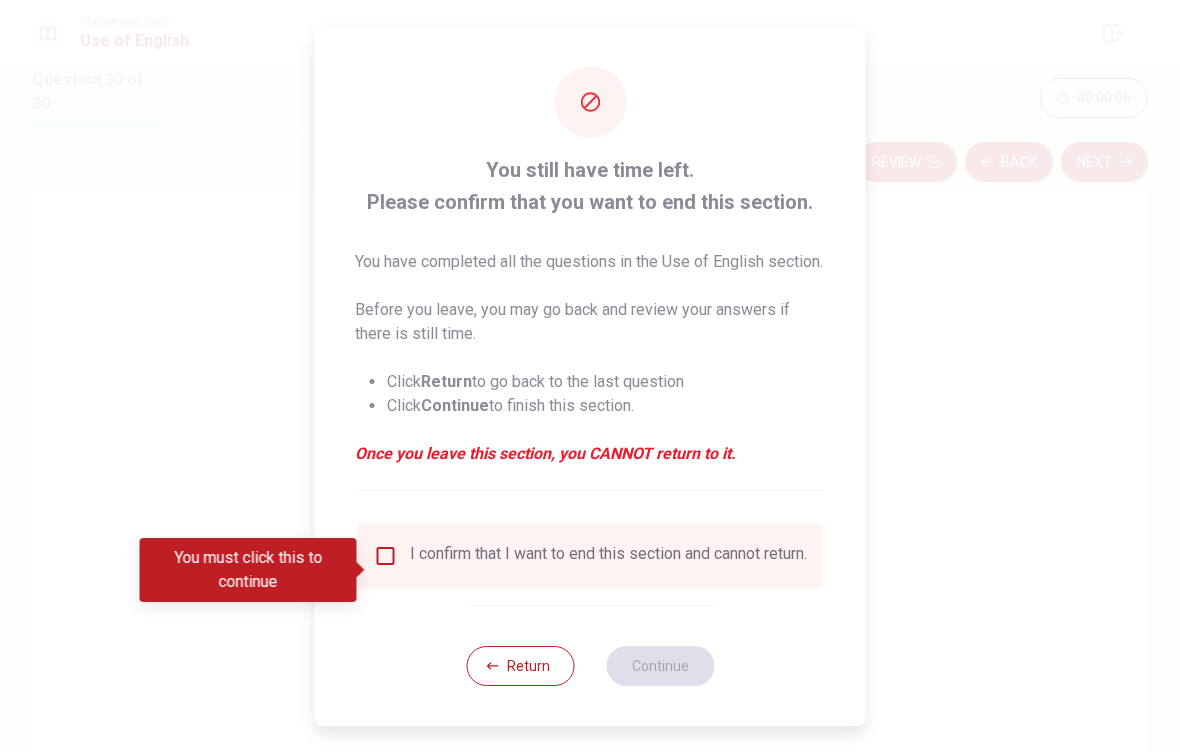 click on "I confirm that I want to end this section and cannot return." at bounding box center [608, 556] 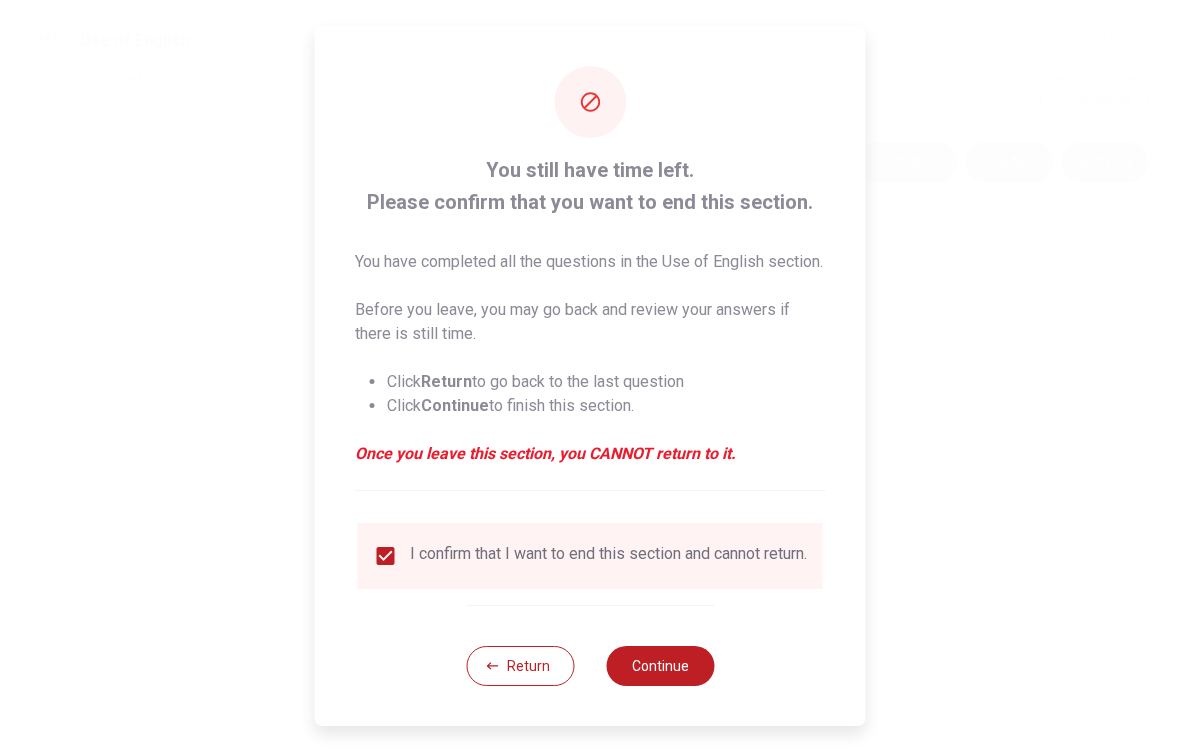 click on "Continue" at bounding box center [660, 666] 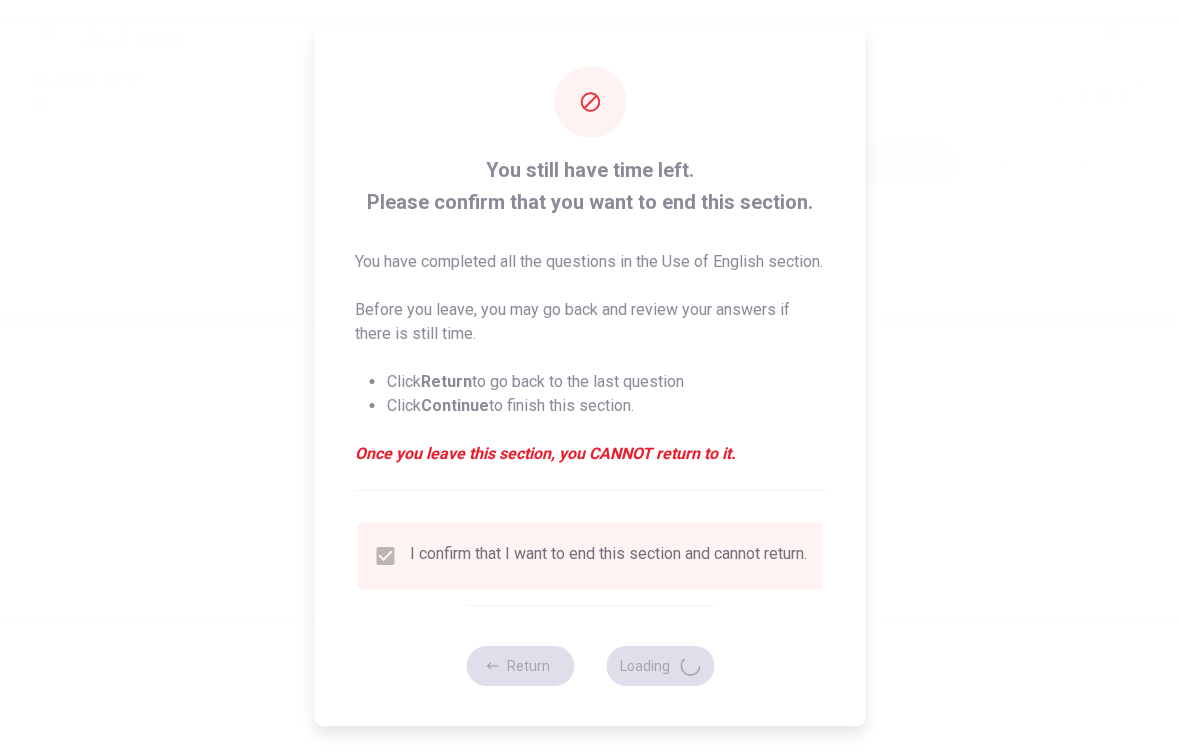 scroll, scrollTop: 0, scrollLeft: 0, axis: both 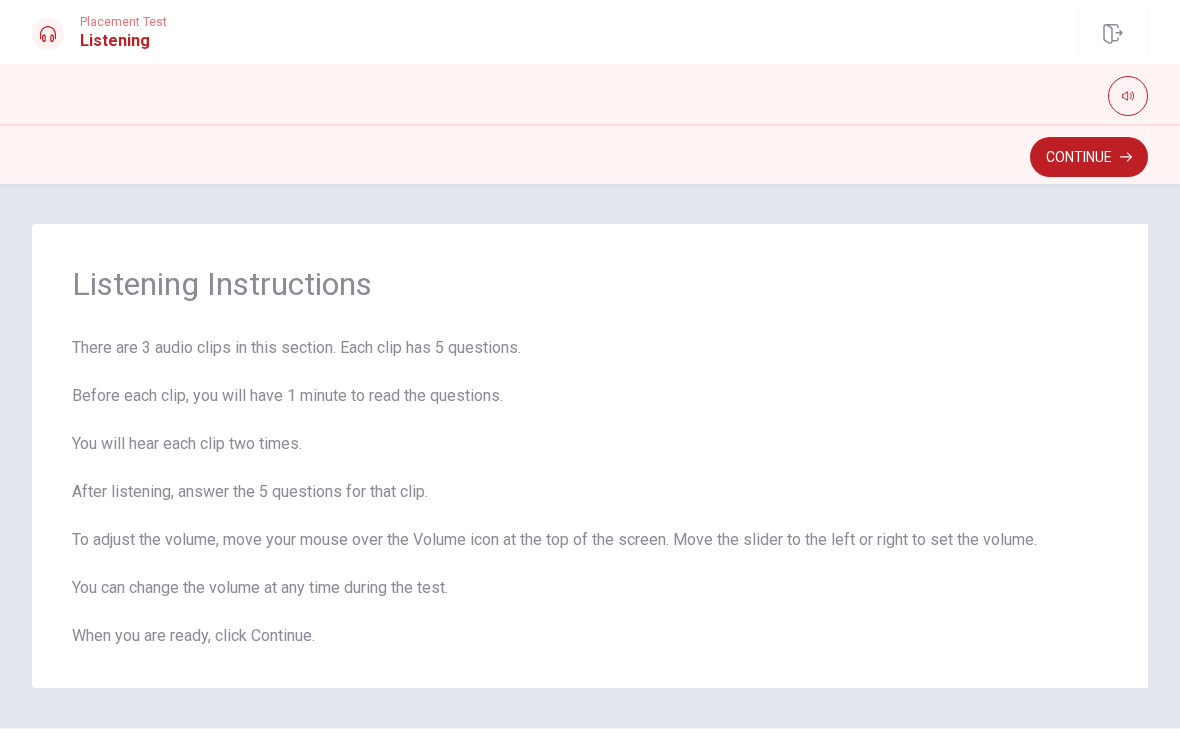 click at bounding box center (590, 94) 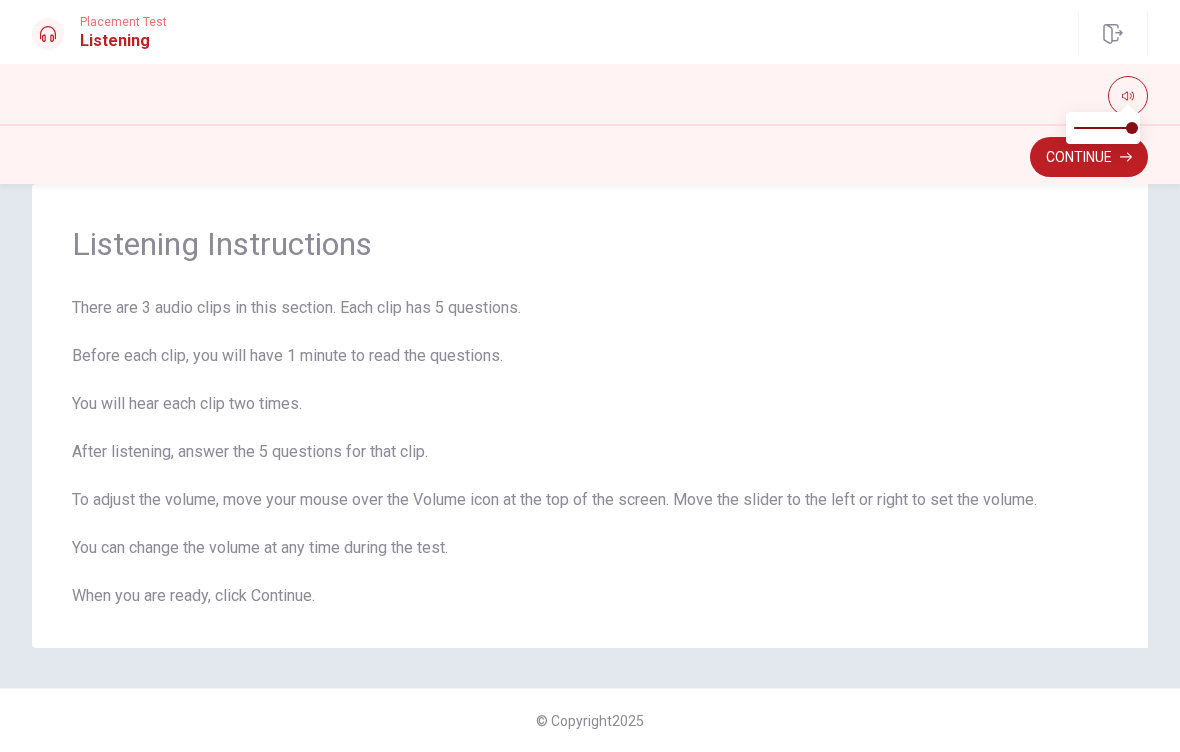 scroll, scrollTop: 40, scrollLeft: 0, axis: vertical 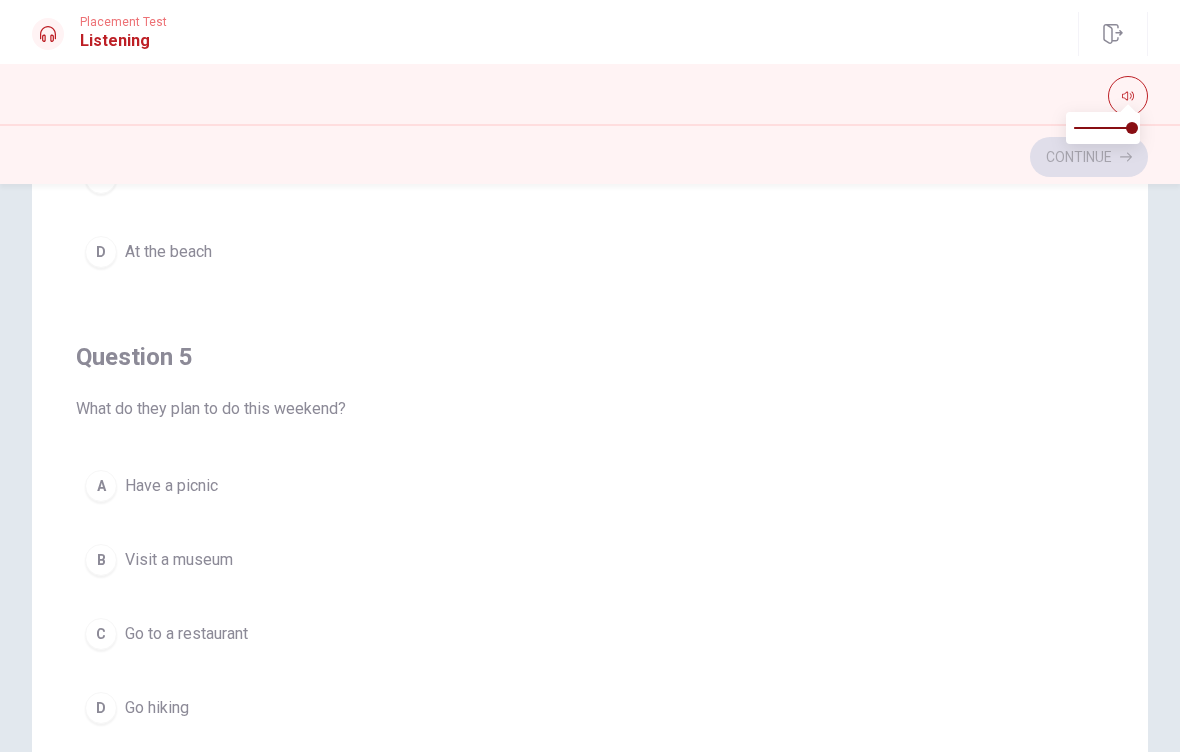 click on "A Have a picnic" at bounding box center [590, 486] 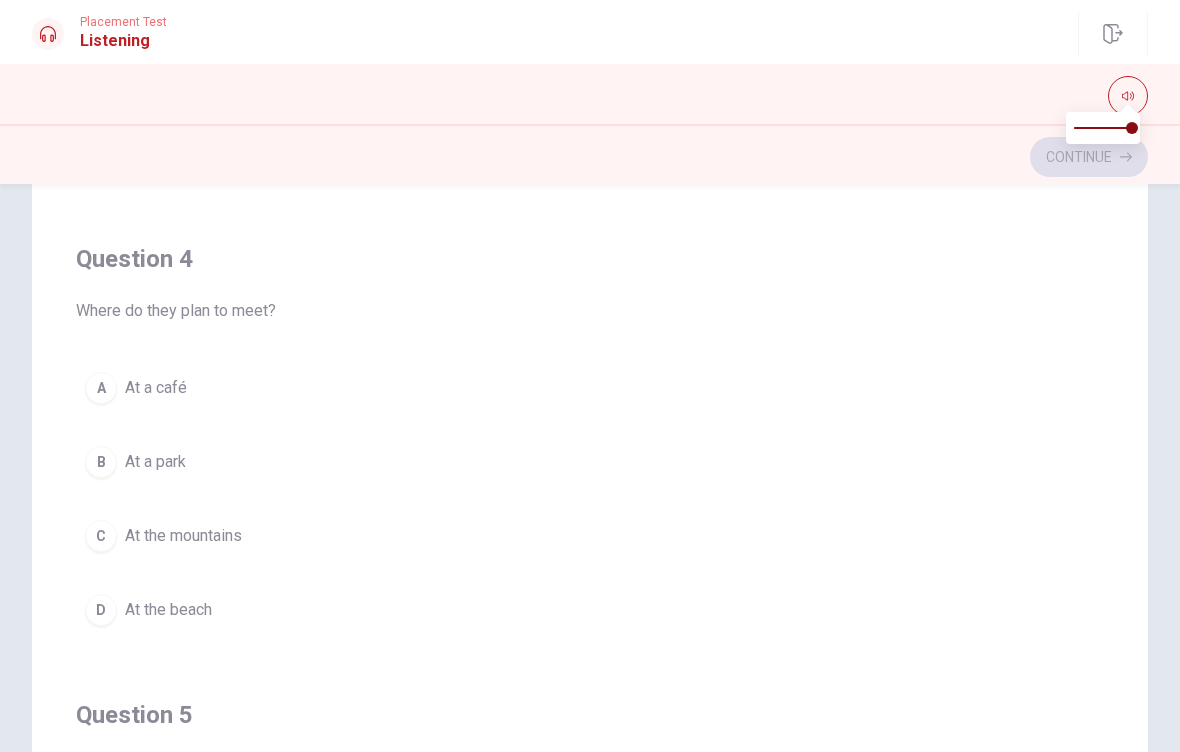 scroll, scrollTop: 1261, scrollLeft: 0, axis: vertical 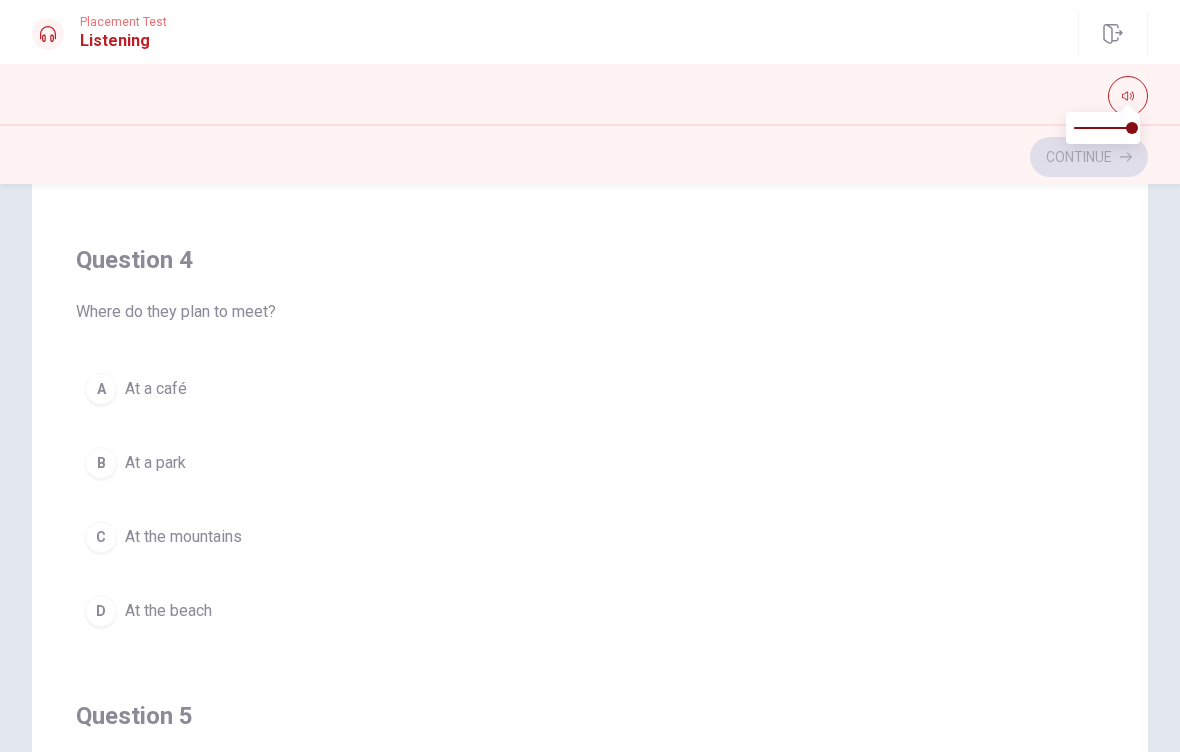 click on "B At a park" at bounding box center [590, 463] 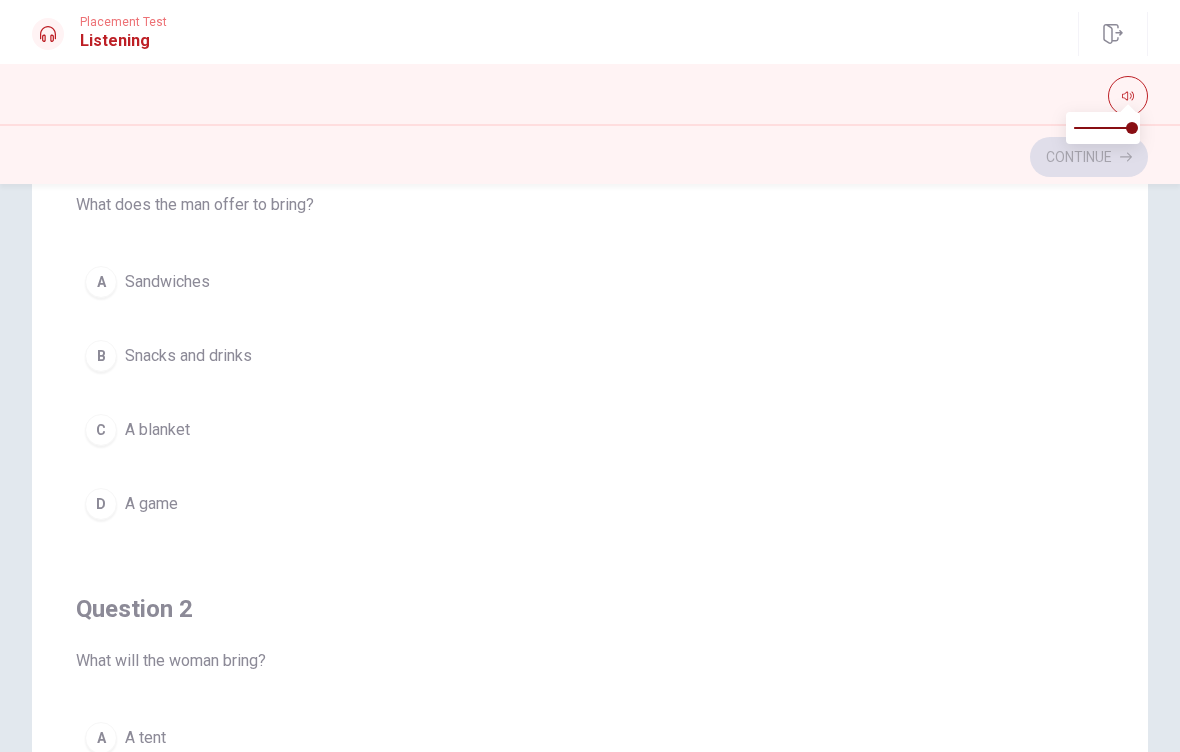 scroll, scrollTop: 0, scrollLeft: 0, axis: both 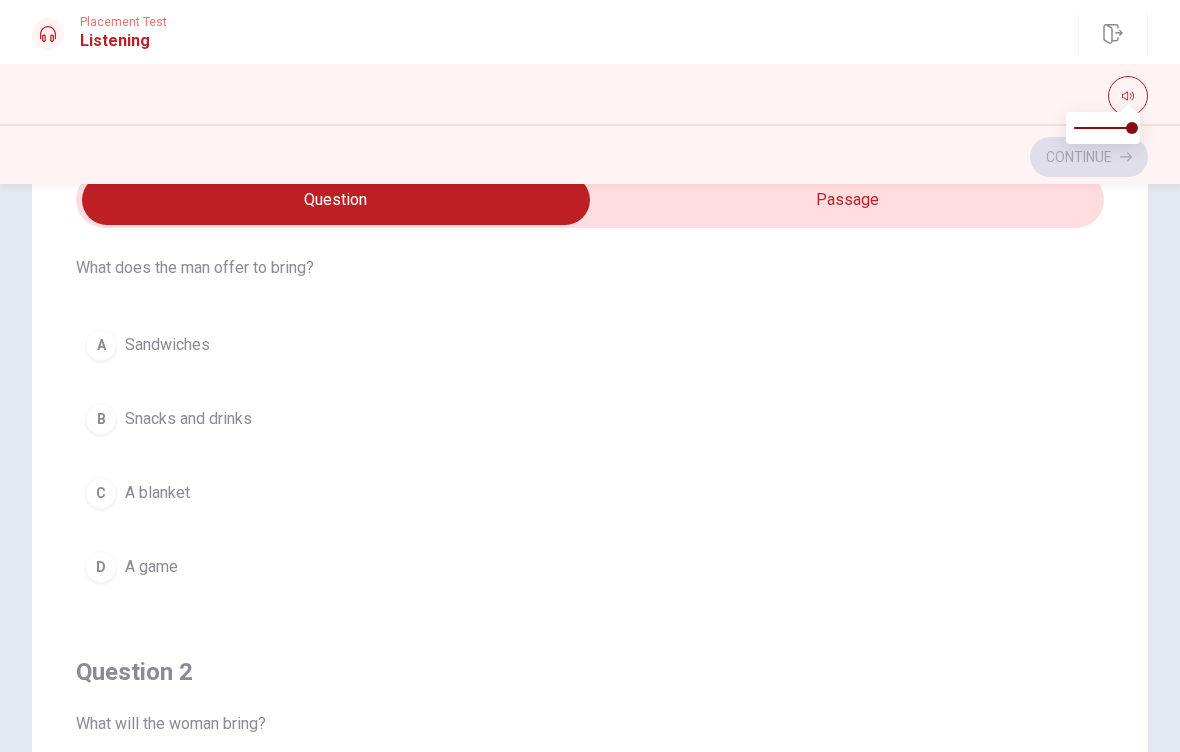 click on "B" at bounding box center (101, 419) 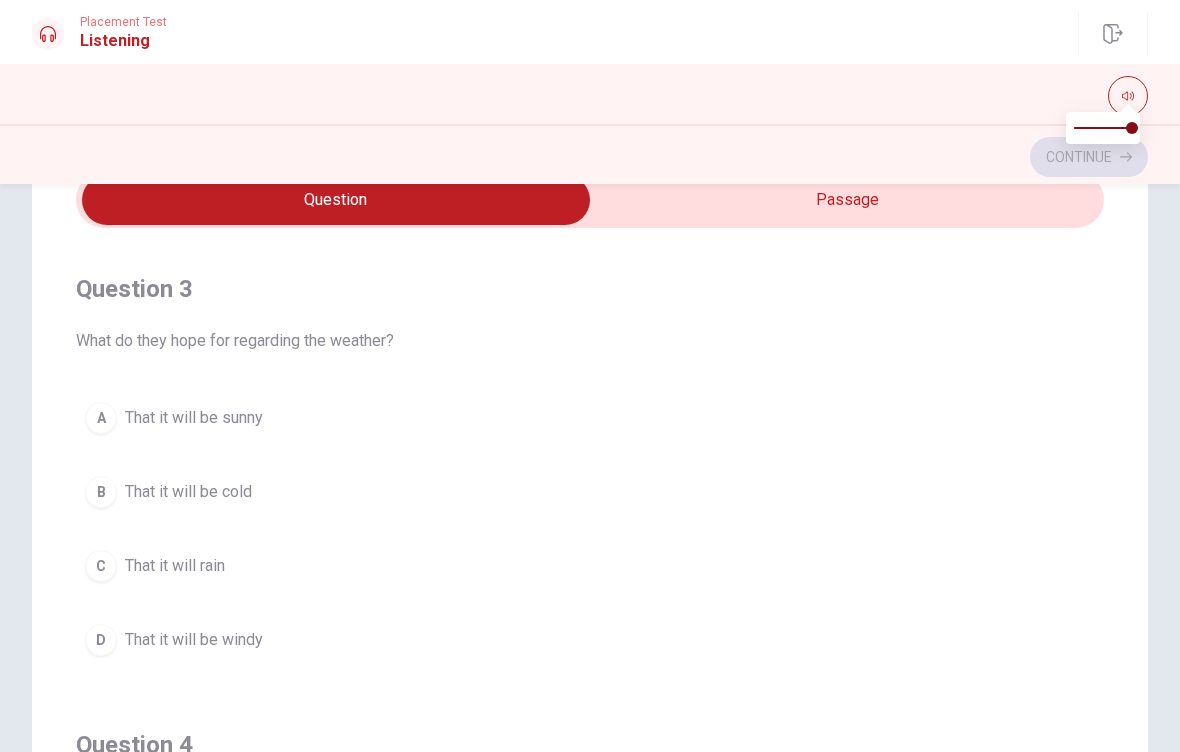 scroll, scrollTop: 900, scrollLeft: 0, axis: vertical 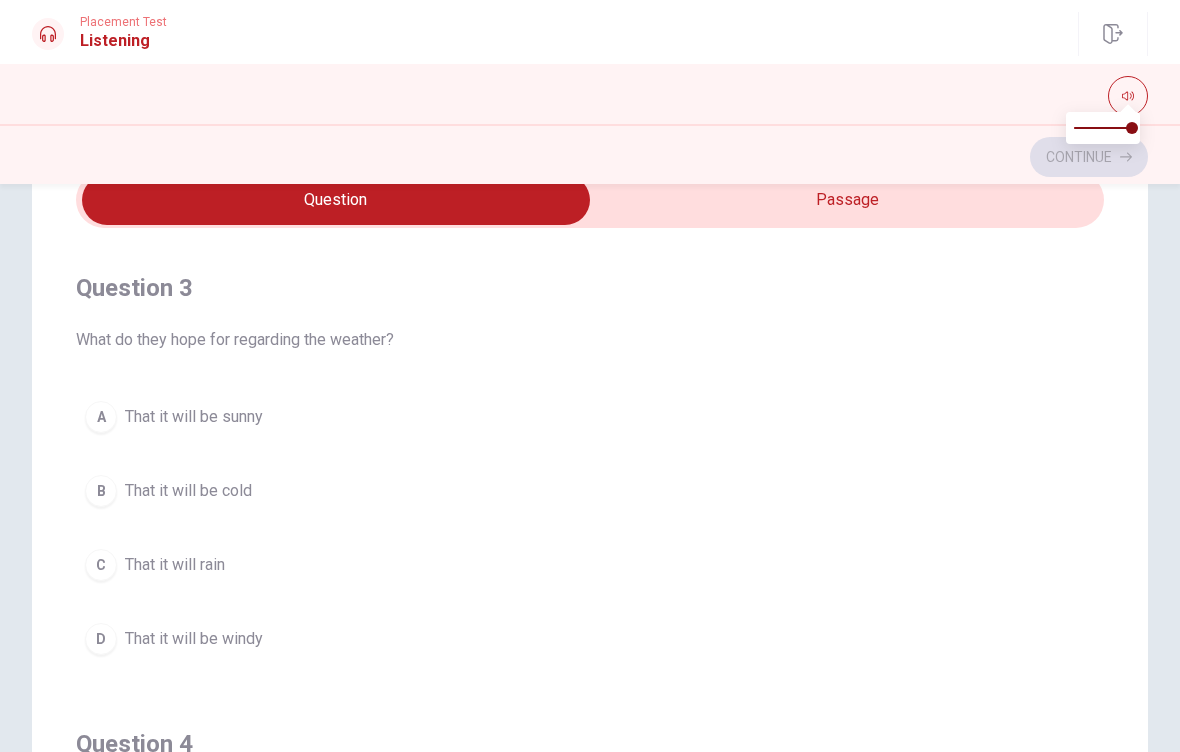 click on "A That it will be sunny" at bounding box center (590, 417) 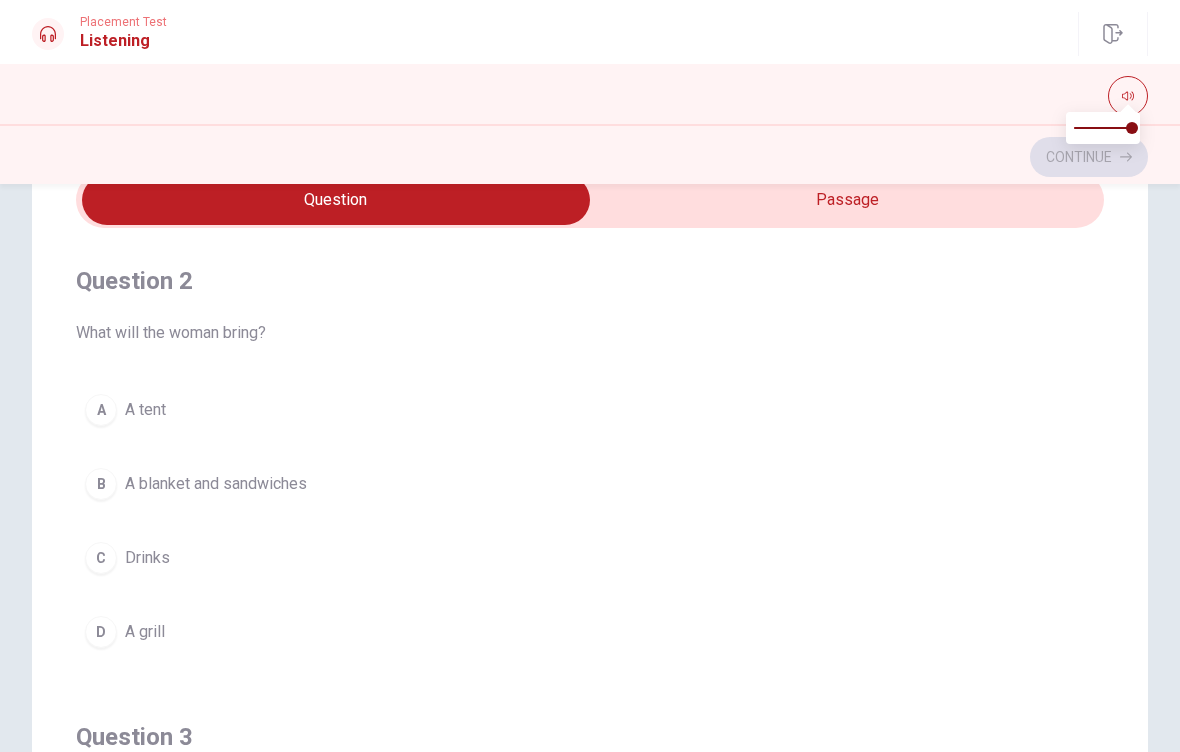 scroll, scrollTop: 455, scrollLeft: 0, axis: vertical 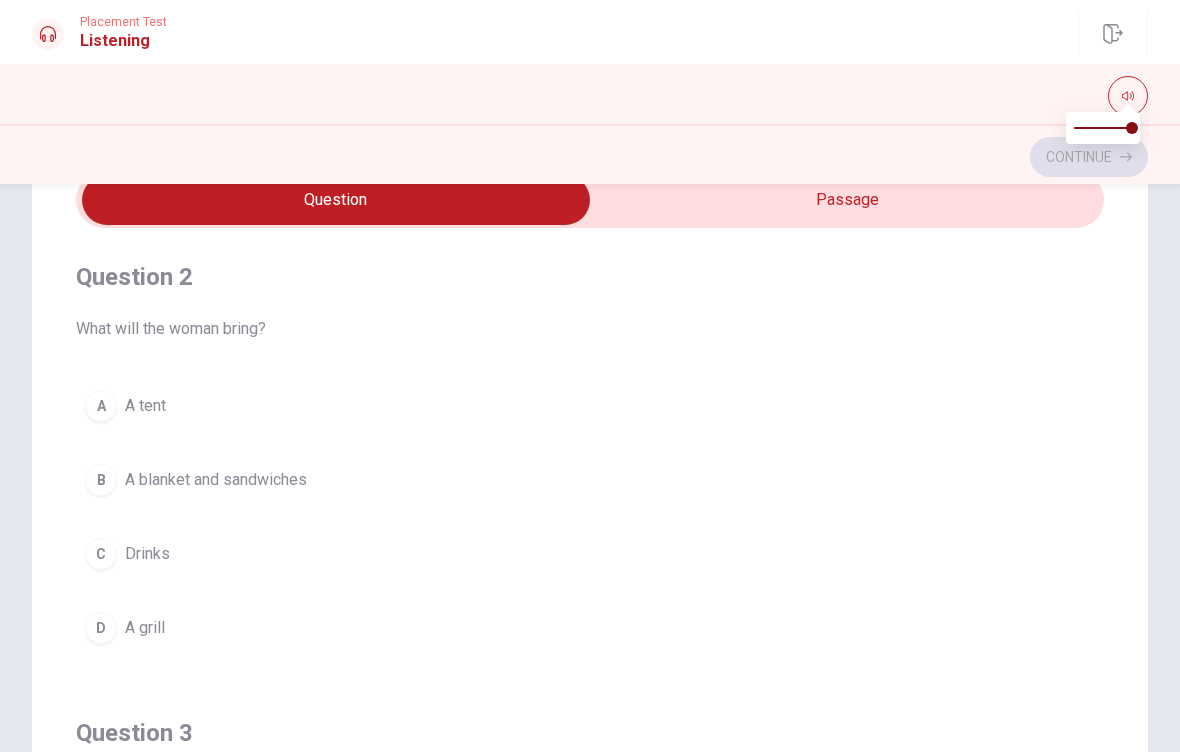 click on "B" at bounding box center (101, 480) 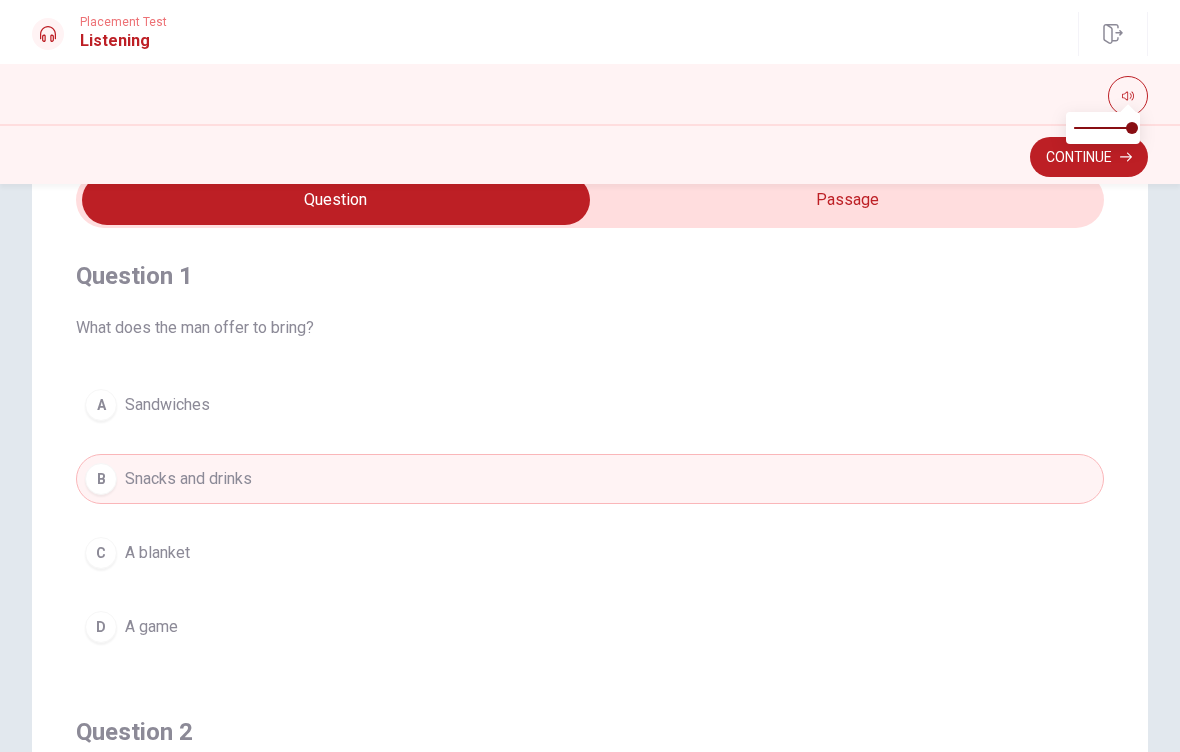 scroll, scrollTop: 0, scrollLeft: 0, axis: both 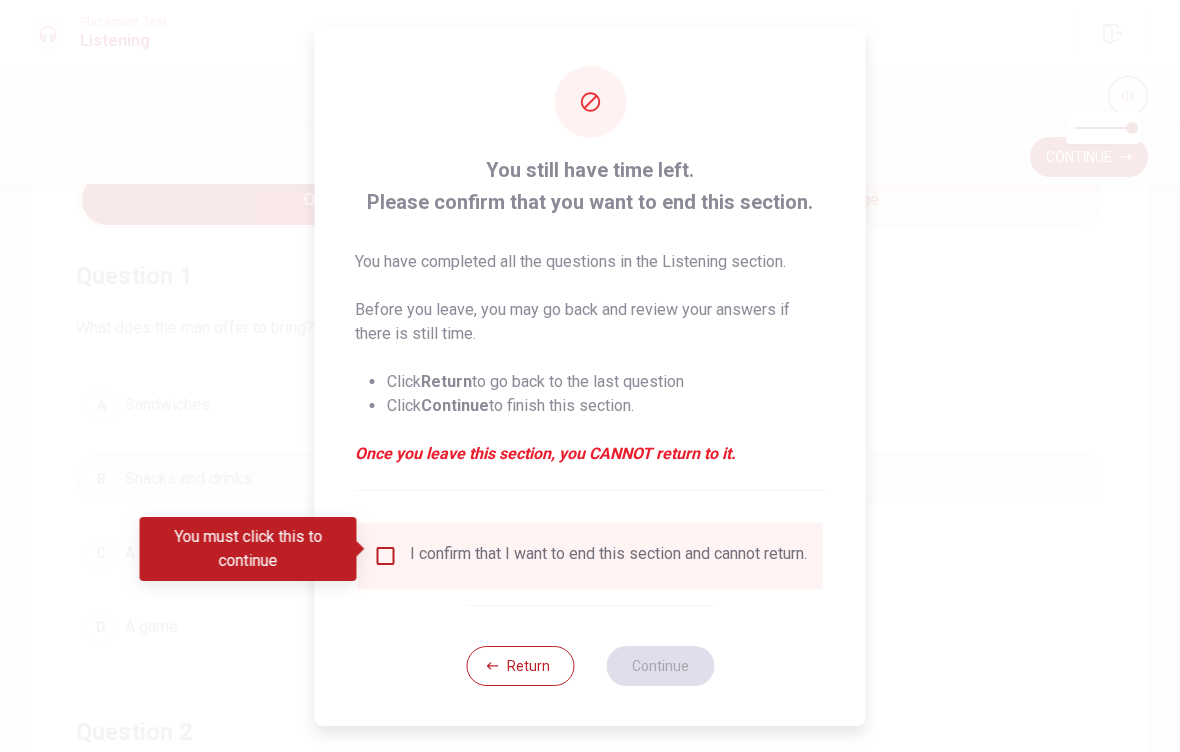 click on "I confirm that I want to end this section and cannot return." at bounding box center [590, 556] 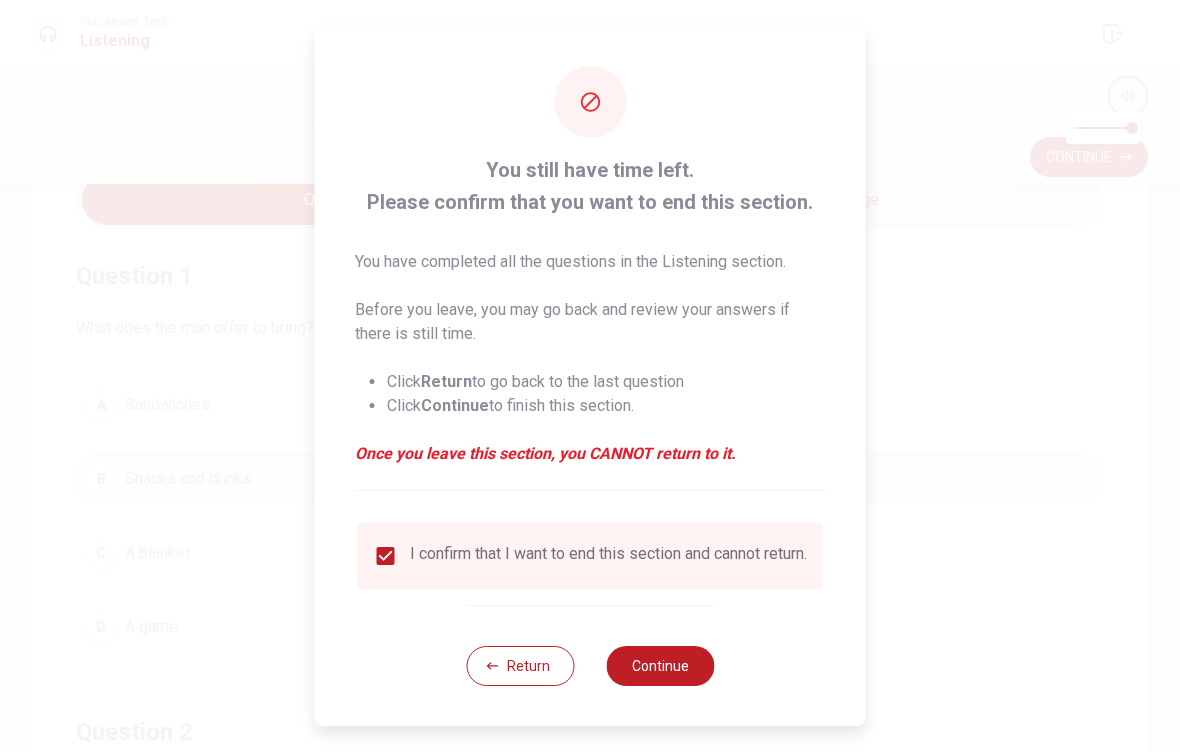 click on "Continue" at bounding box center (660, 666) 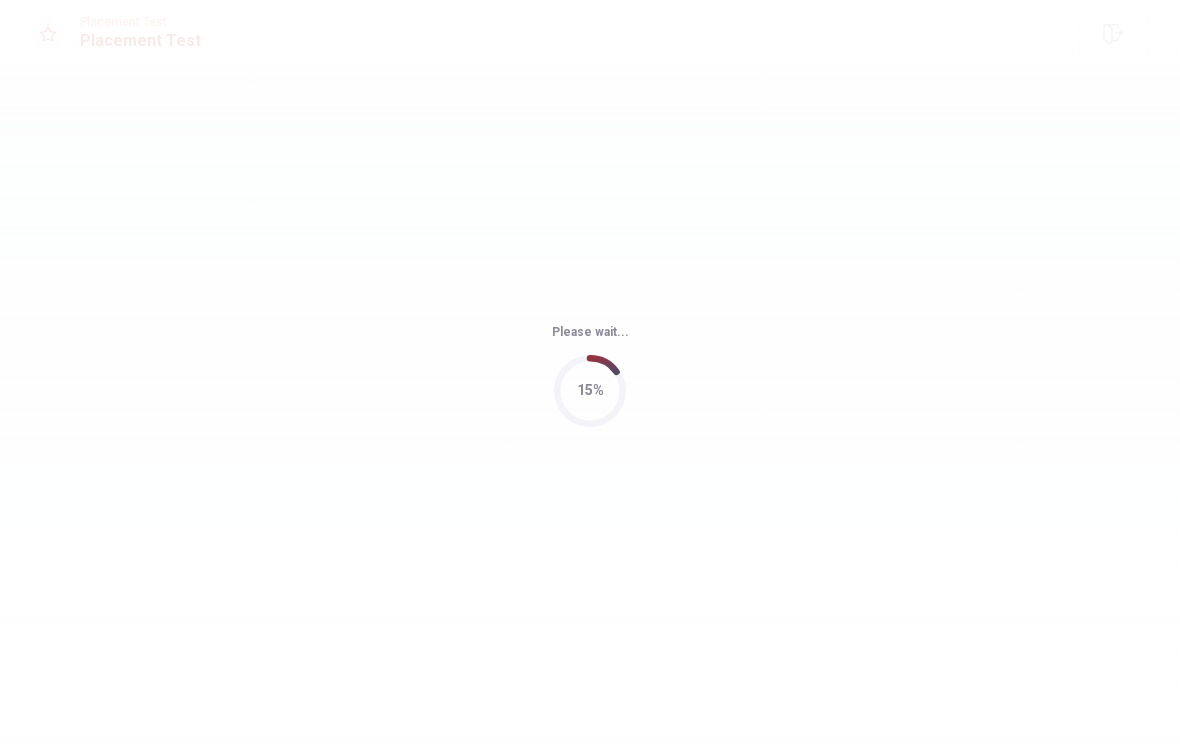 scroll, scrollTop: 0, scrollLeft: 0, axis: both 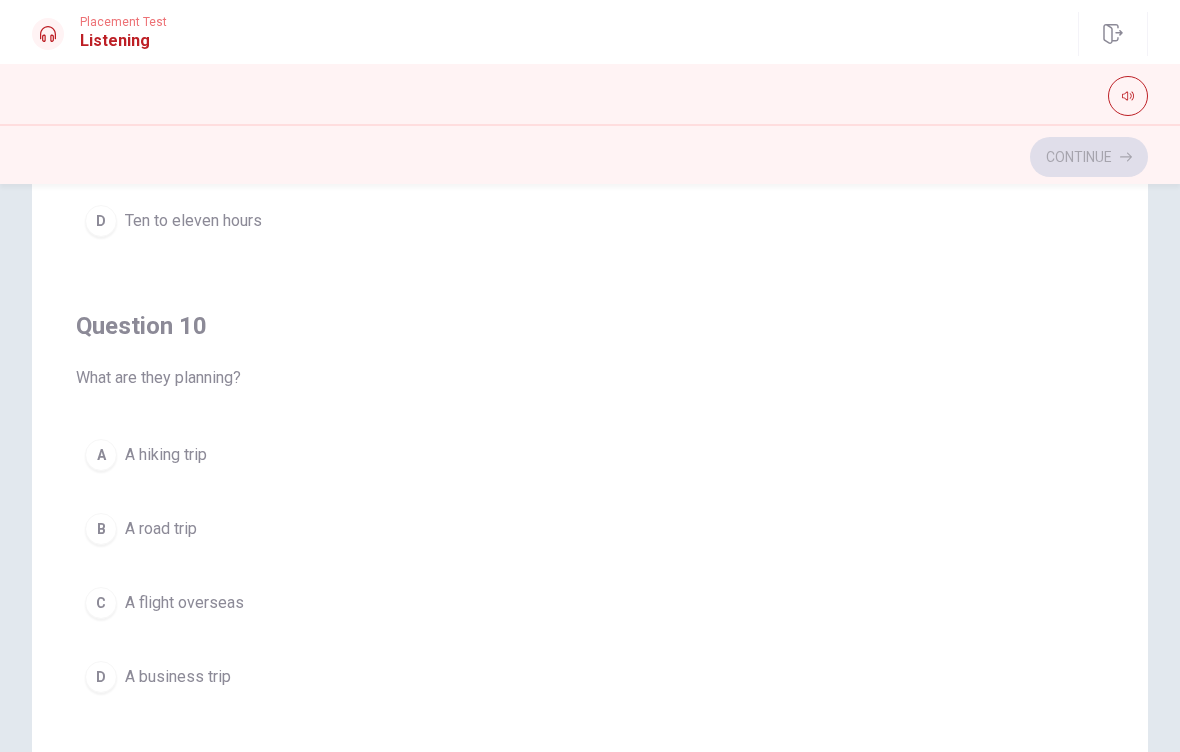 click on "B A road trip" at bounding box center [590, 529] 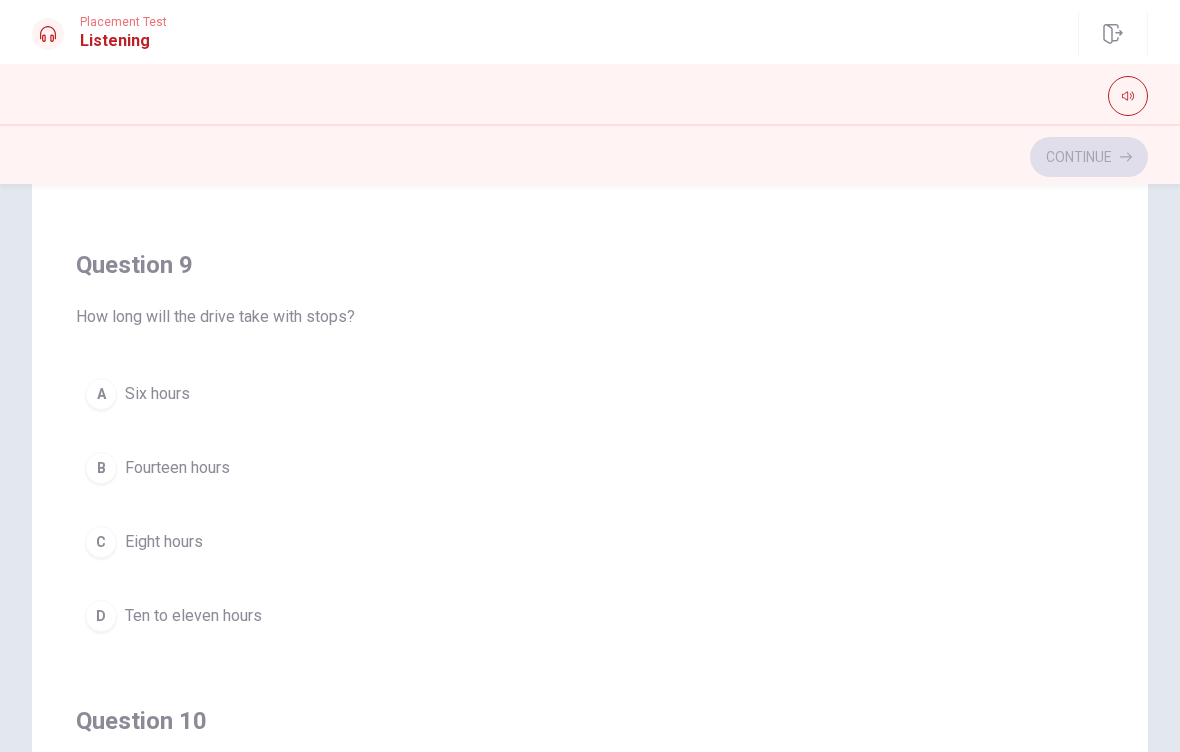 scroll, scrollTop: 1229, scrollLeft: 0, axis: vertical 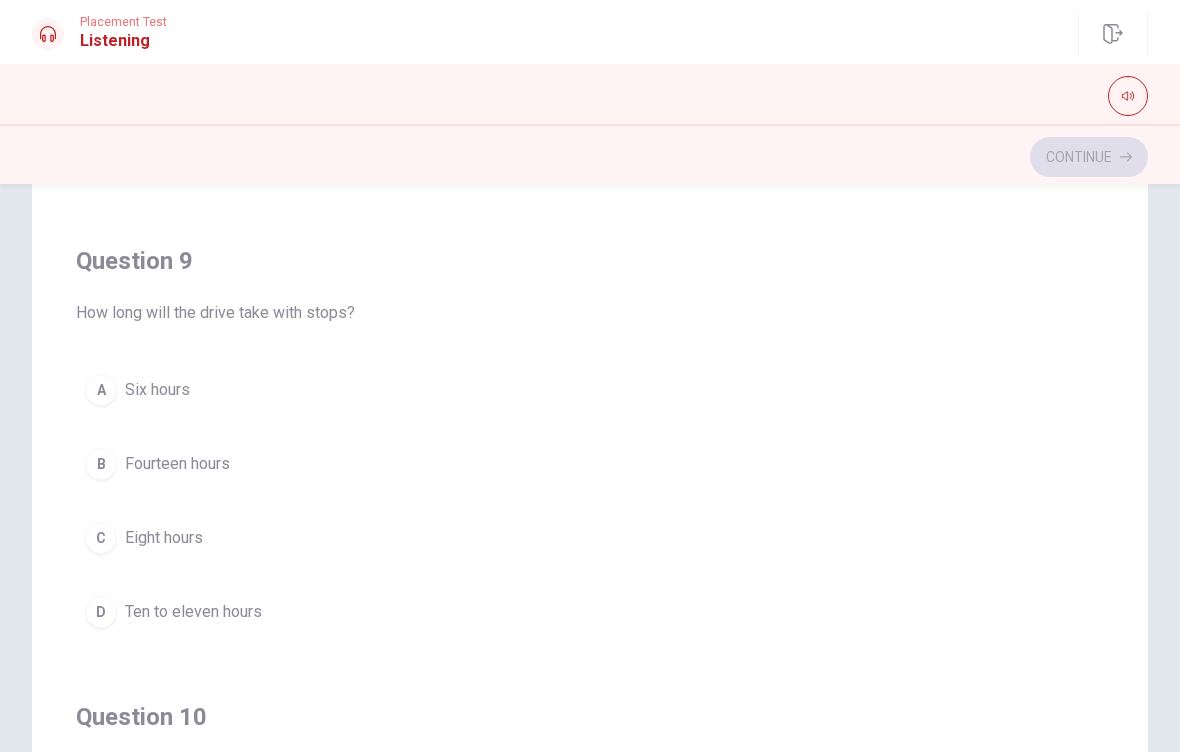 click on "C Eight hours" at bounding box center [590, 538] 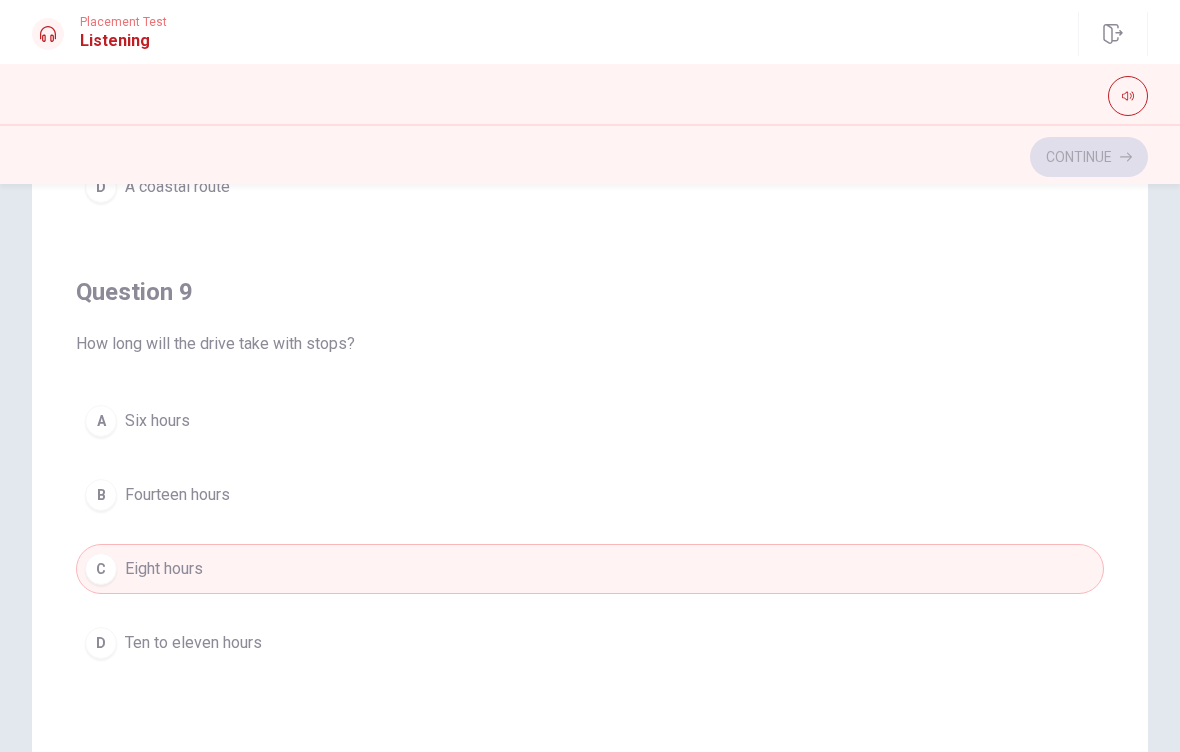 scroll, scrollTop: 1197, scrollLeft: 0, axis: vertical 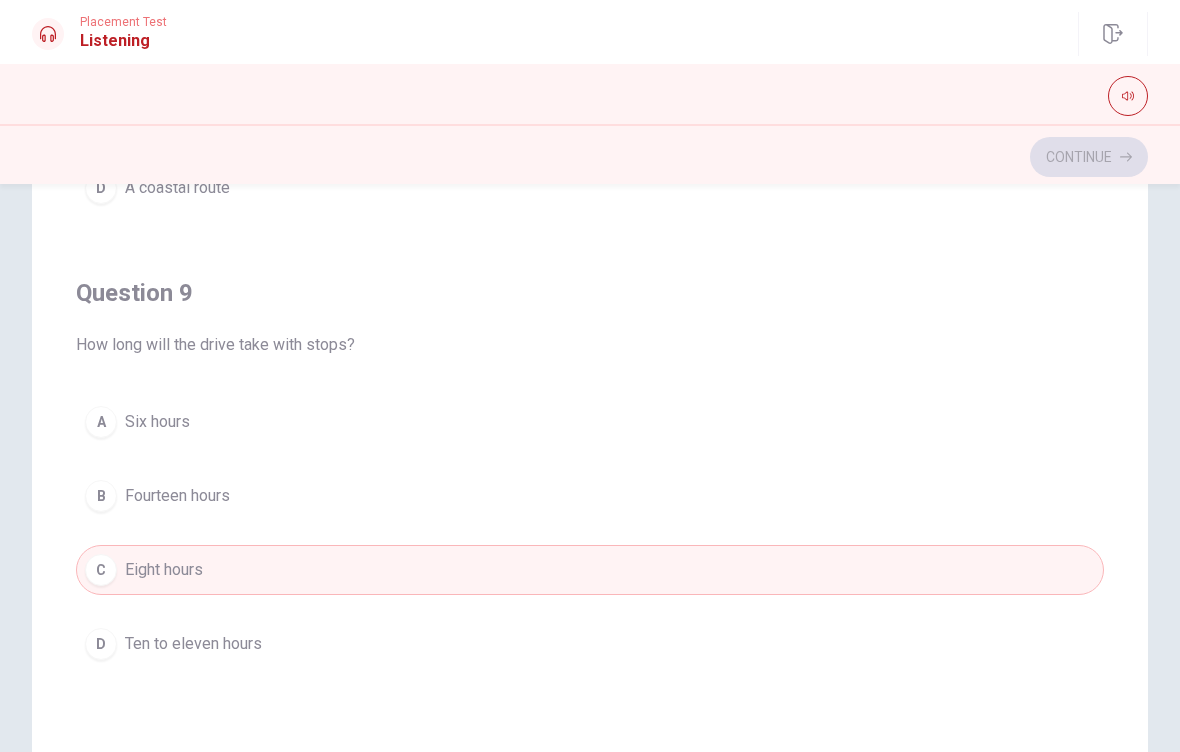 click on "D Ten to eleven hours" at bounding box center [590, 644] 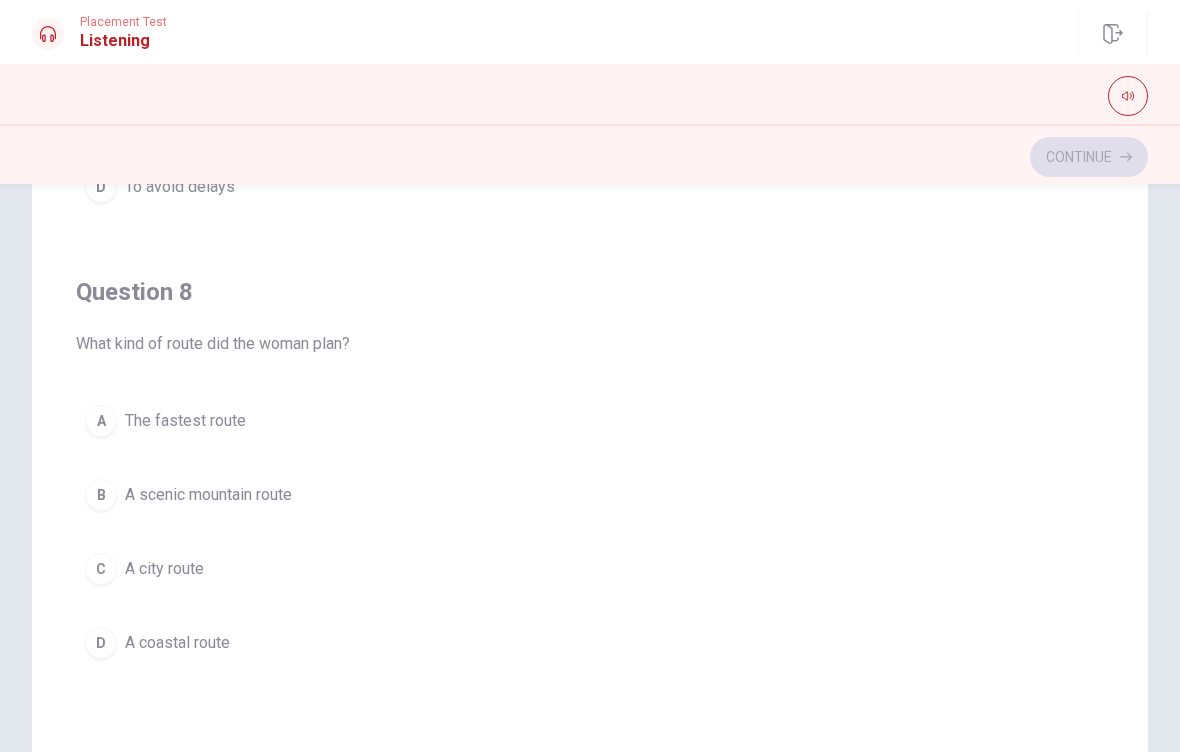 scroll, scrollTop: 740, scrollLeft: 0, axis: vertical 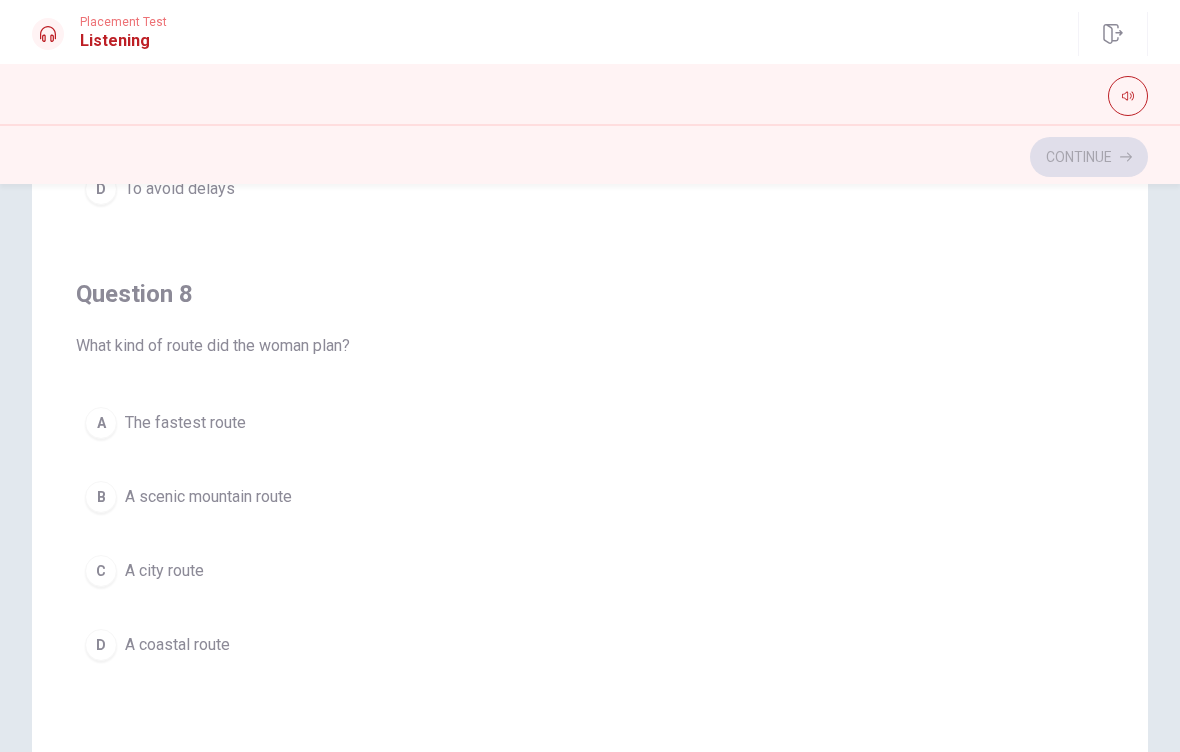 click on "B A scenic mountain route" at bounding box center [590, 497] 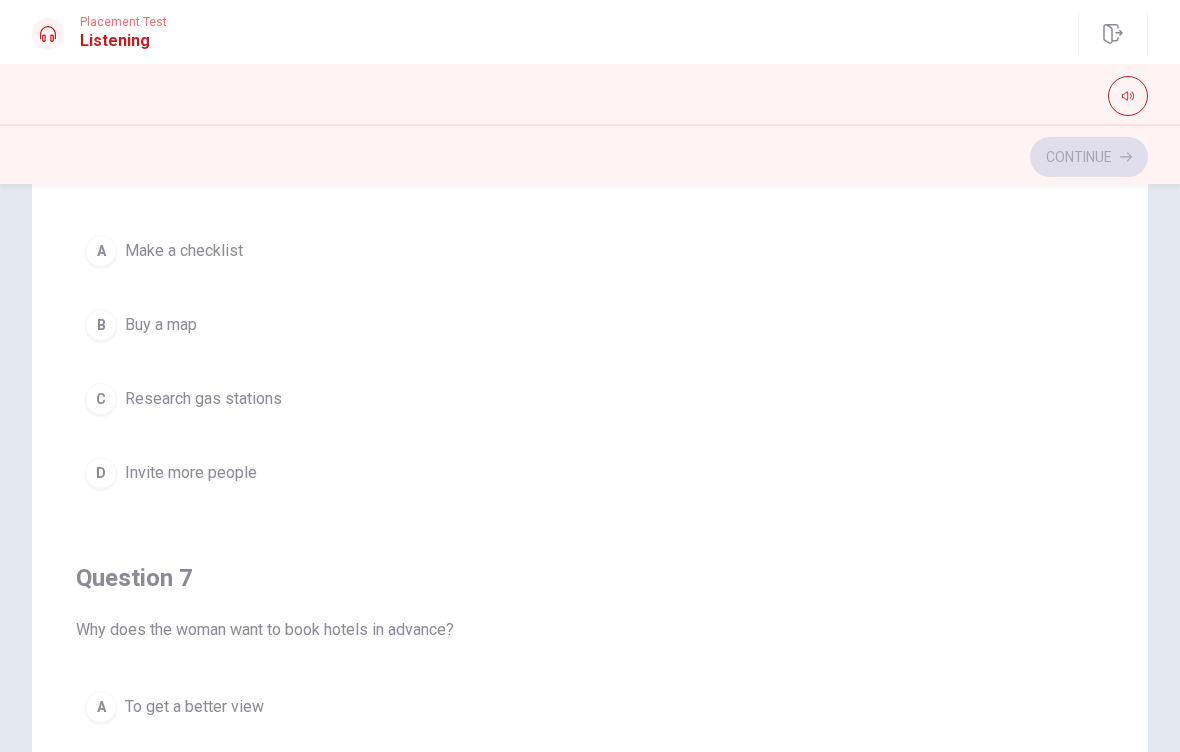 scroll, scrollTop: 0, scrollLeft: 0, axis: both 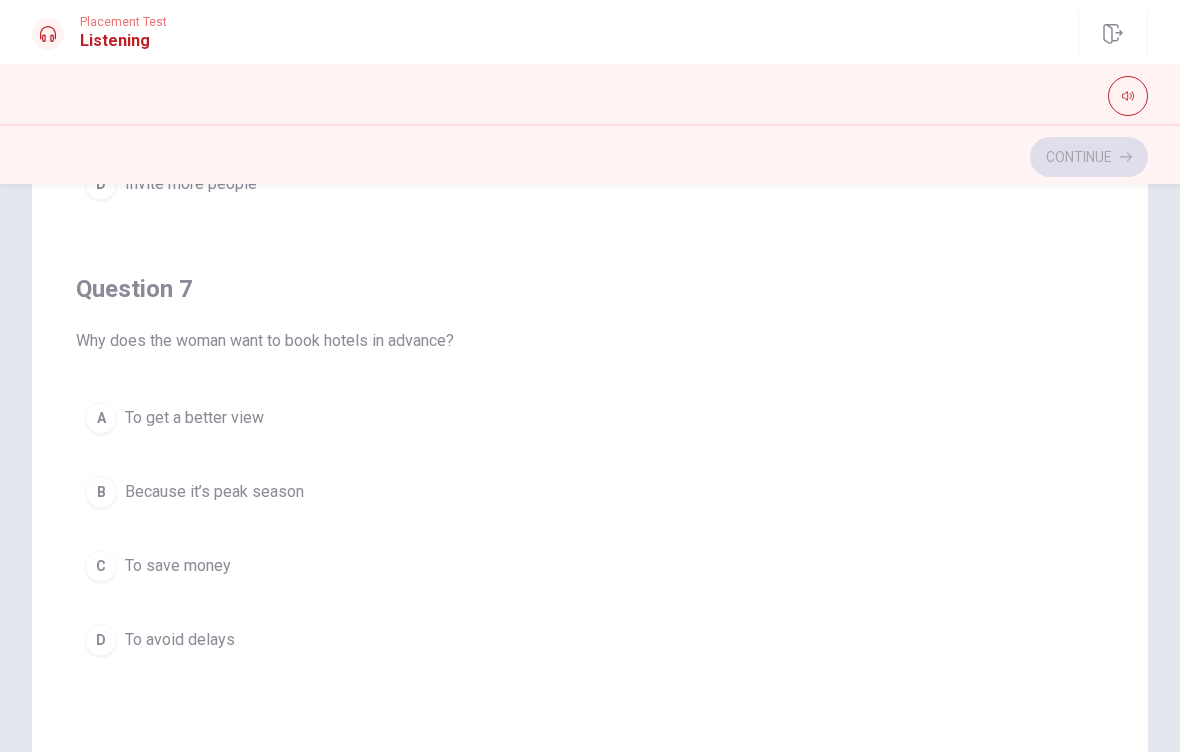 click on "B Because it’s peak season" at bounding box center [590, 492] 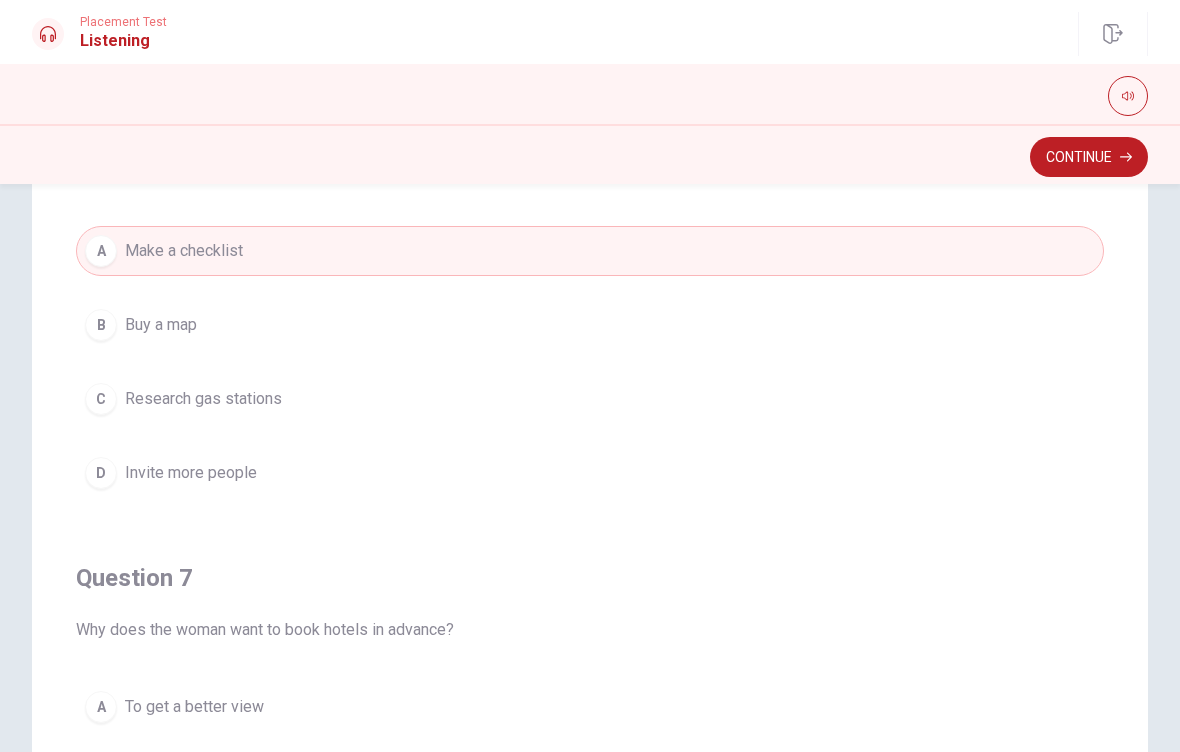 scroll, scrollTop: 0, scrollLeft: 0, axis: both 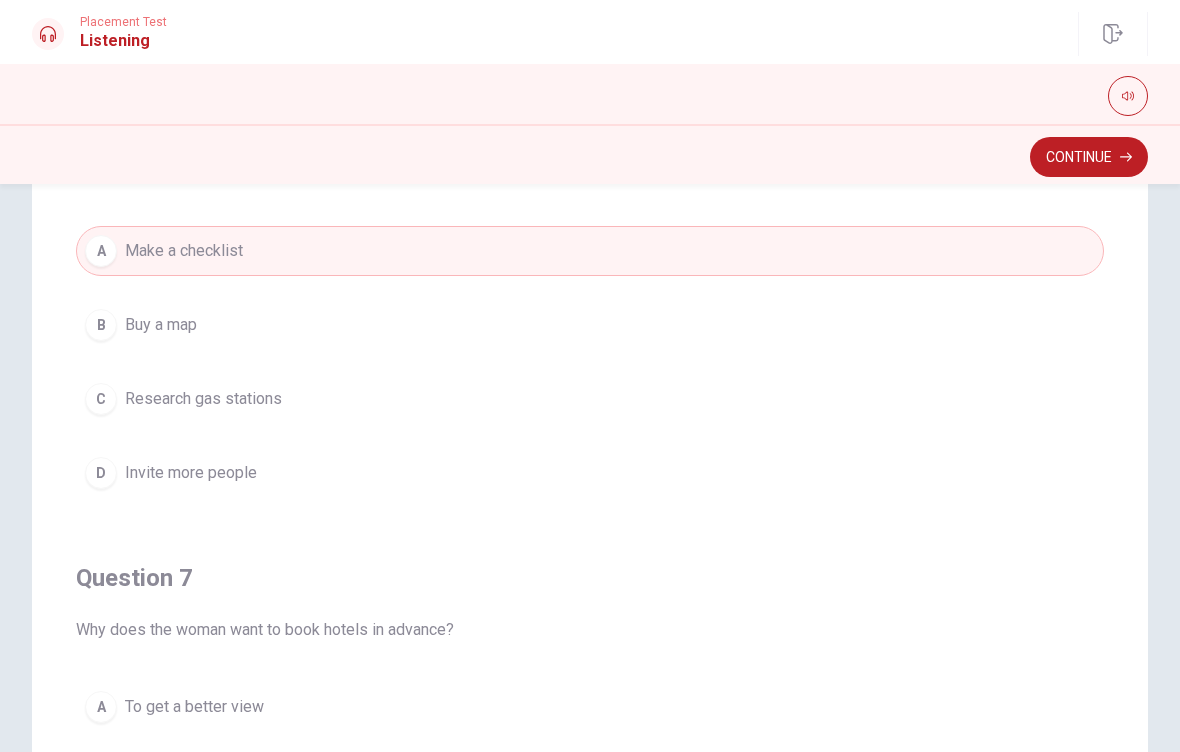 click on "Continue" at bounding box center (1089, 157) 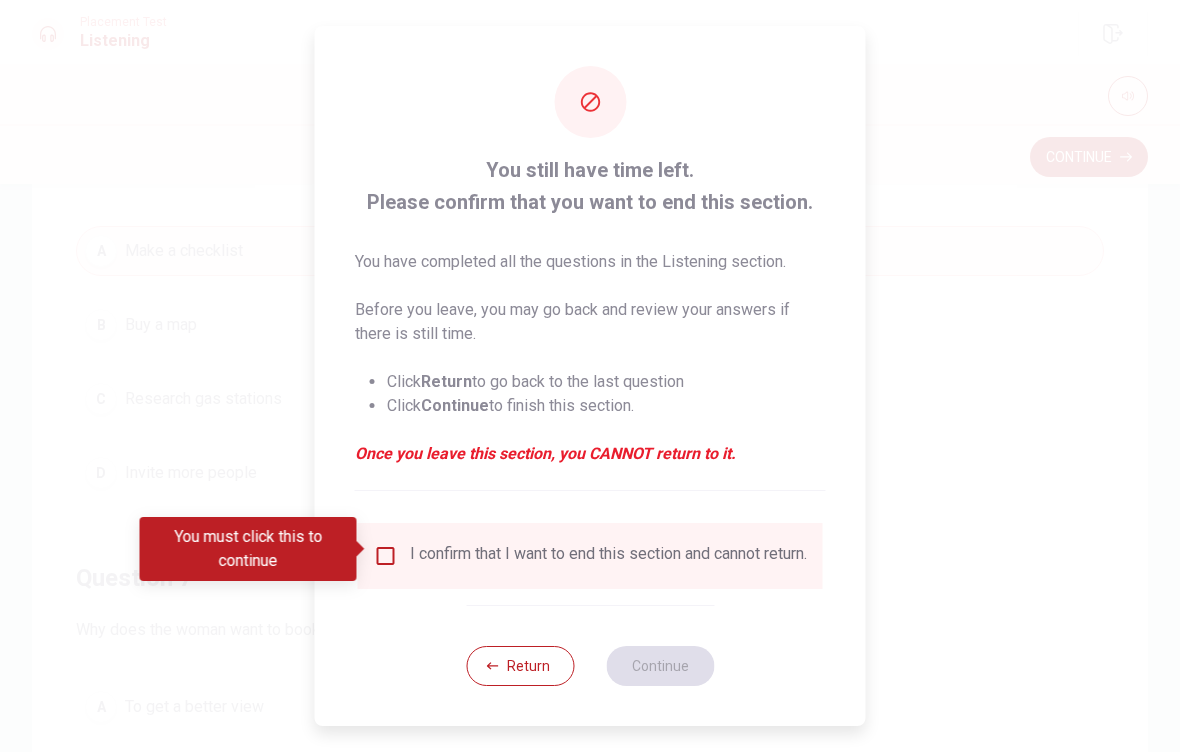 click on "I confirm that I want to end this section and cannot return." at bounding box center [608, 556] 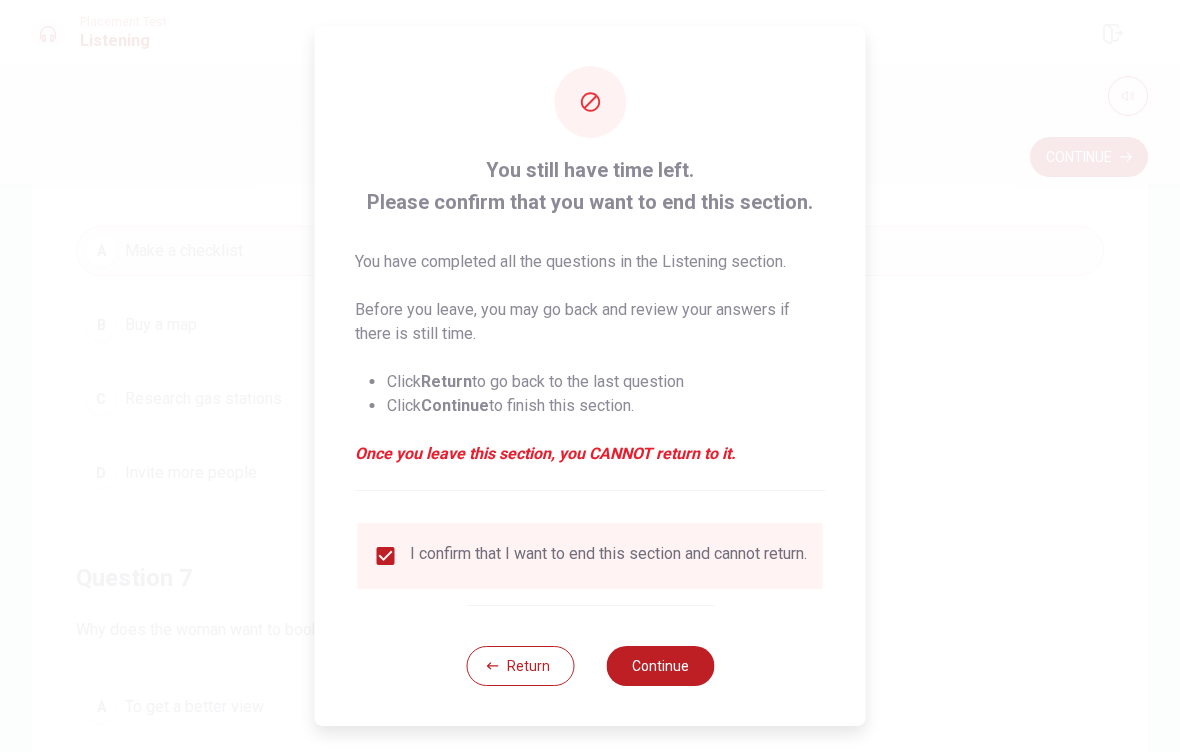 click on "Continue" at bounding box center [660, 666] 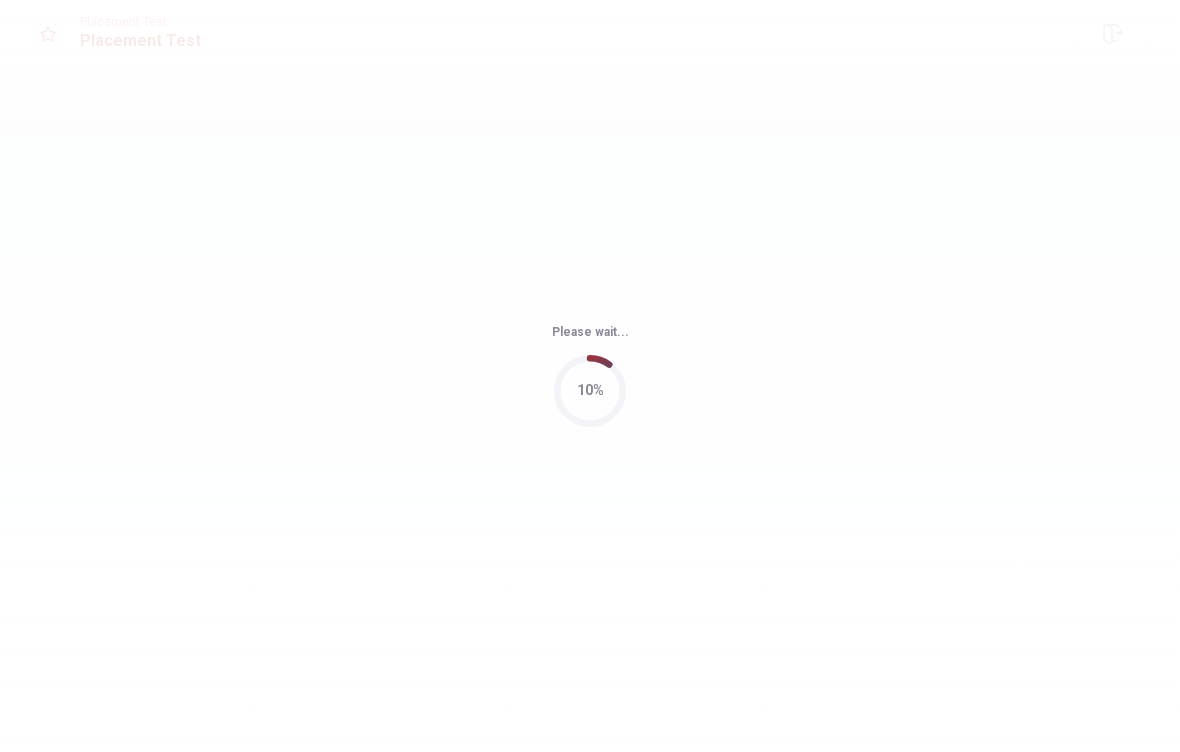 scroll, scrollTop: 0, scrollLeft: 0, axis: both 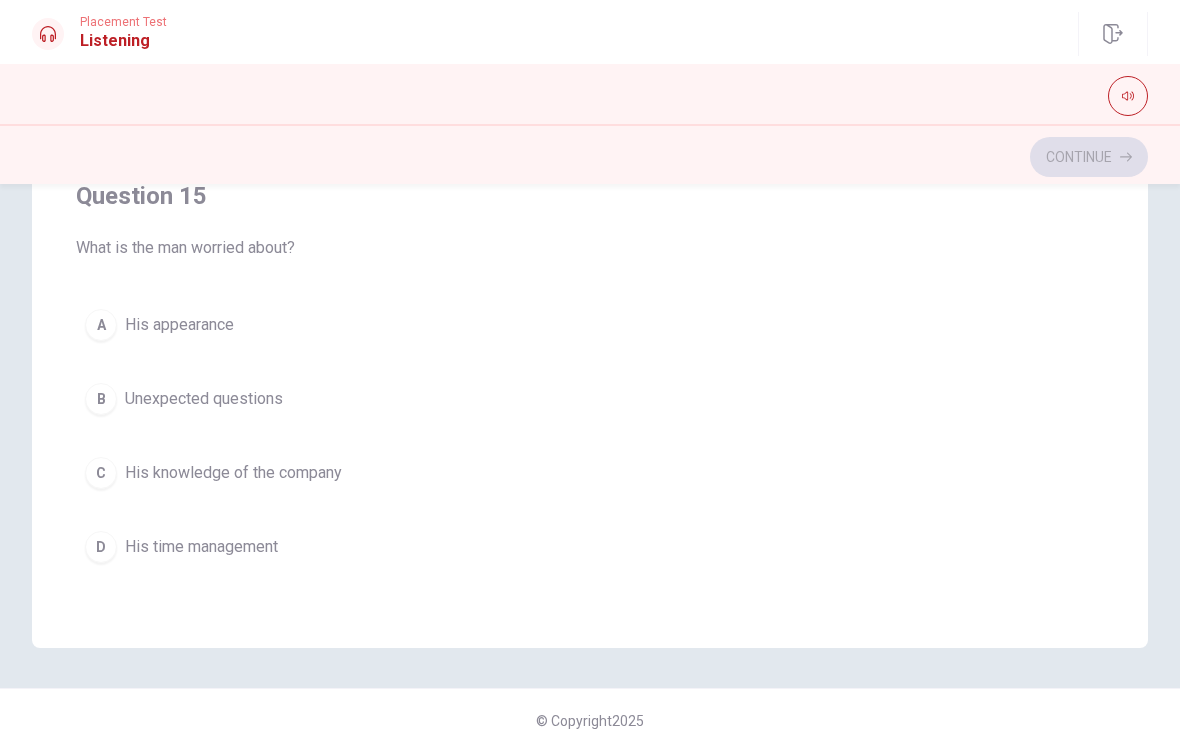 click on "B Unexpected questions" at bounding box center (590, 399) 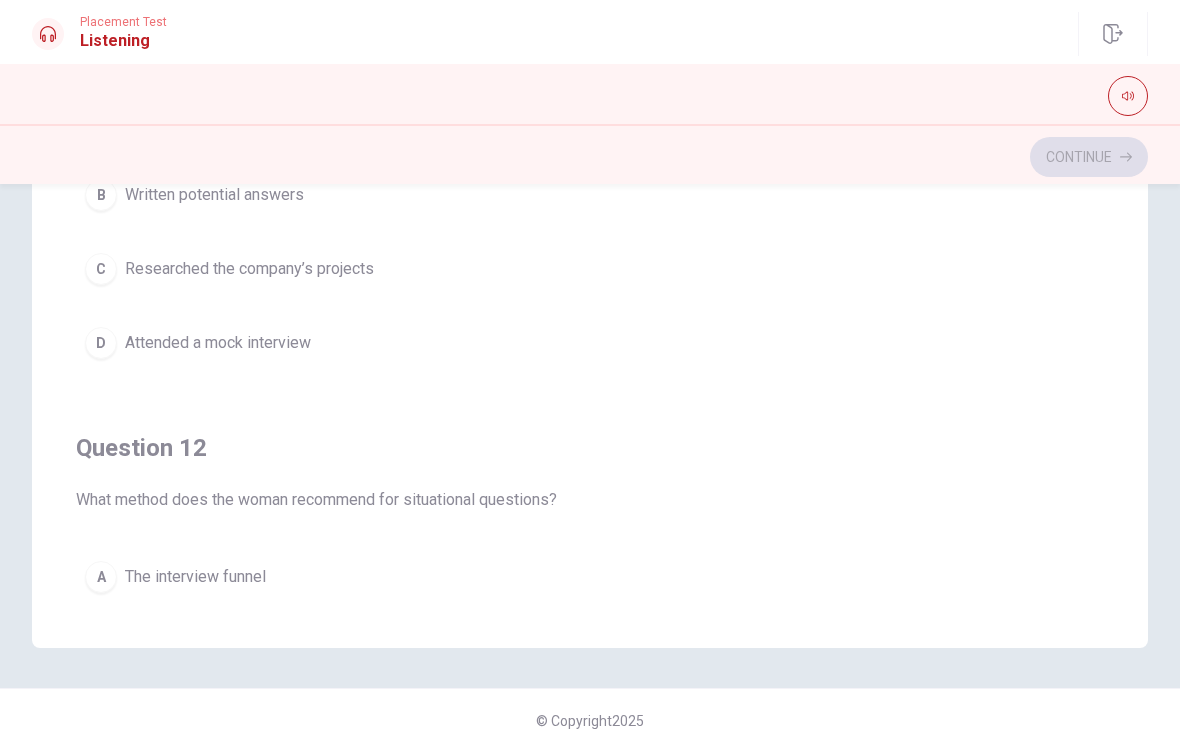 scroll, scrollTop: 0, scrollLeft: 0, axis: both 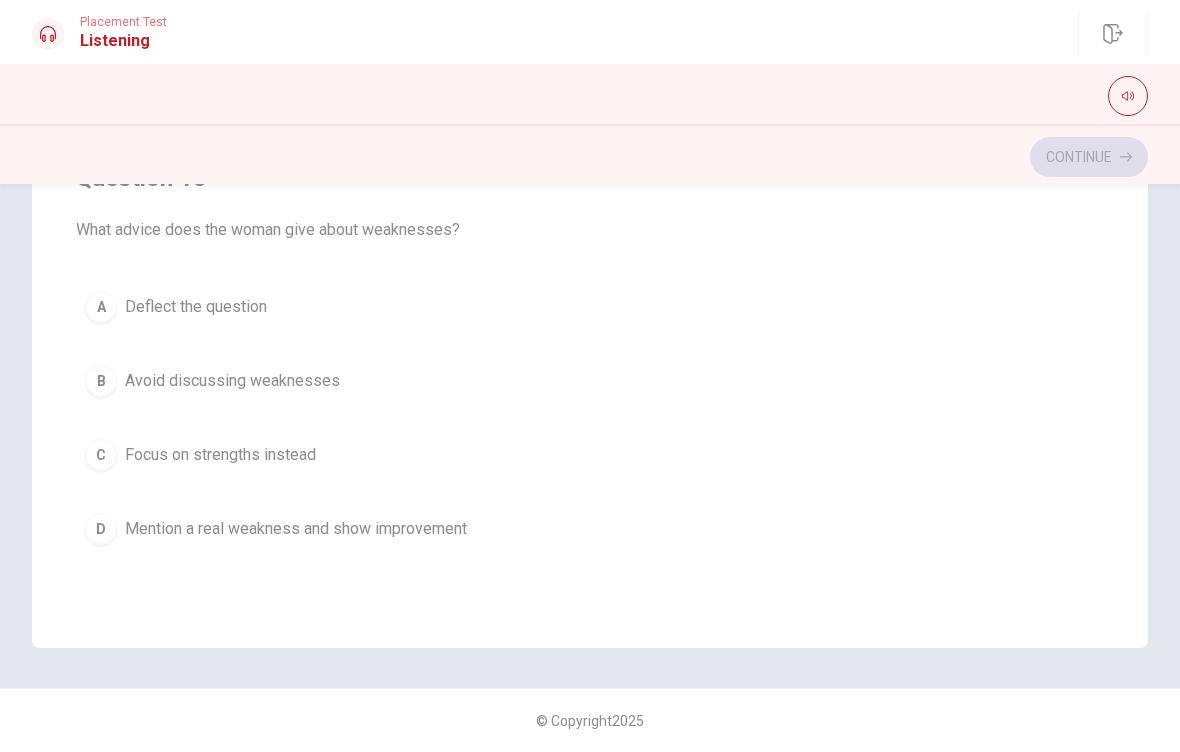 click on "Mention a real weakness and show improvement" at bounding box center (296, 529) 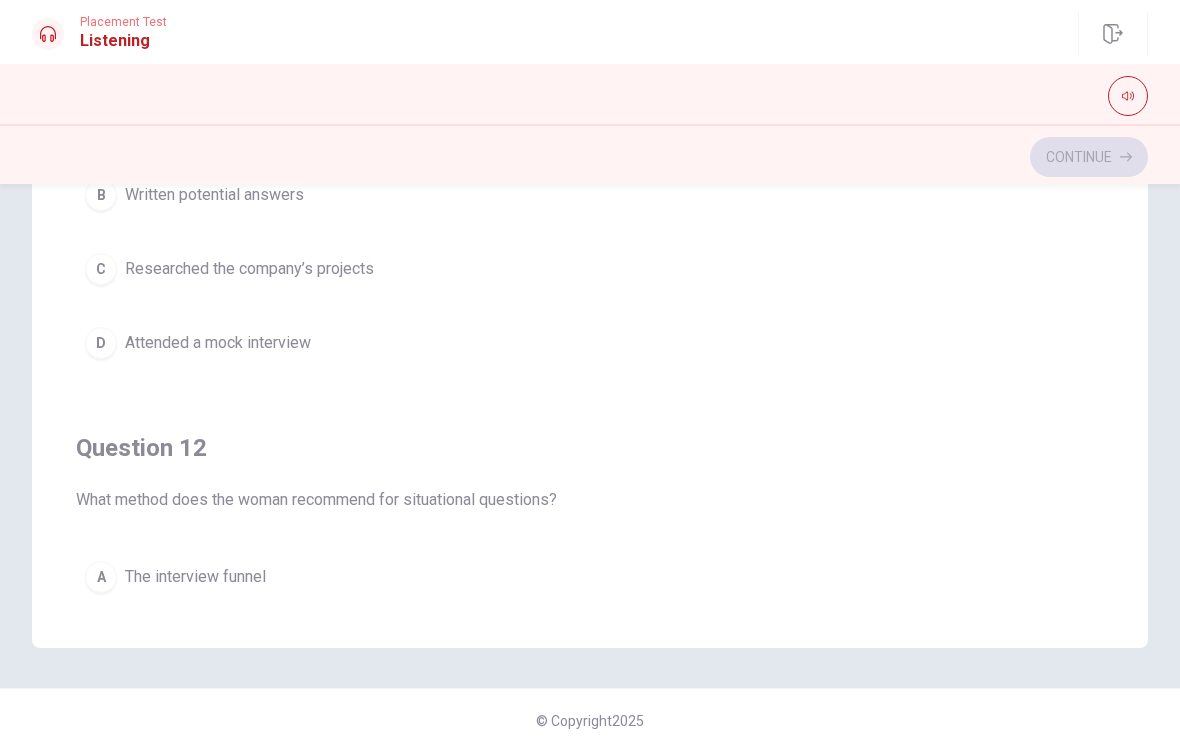 scroll, scrollTop: 0, scrollLeft: 0, axis: both 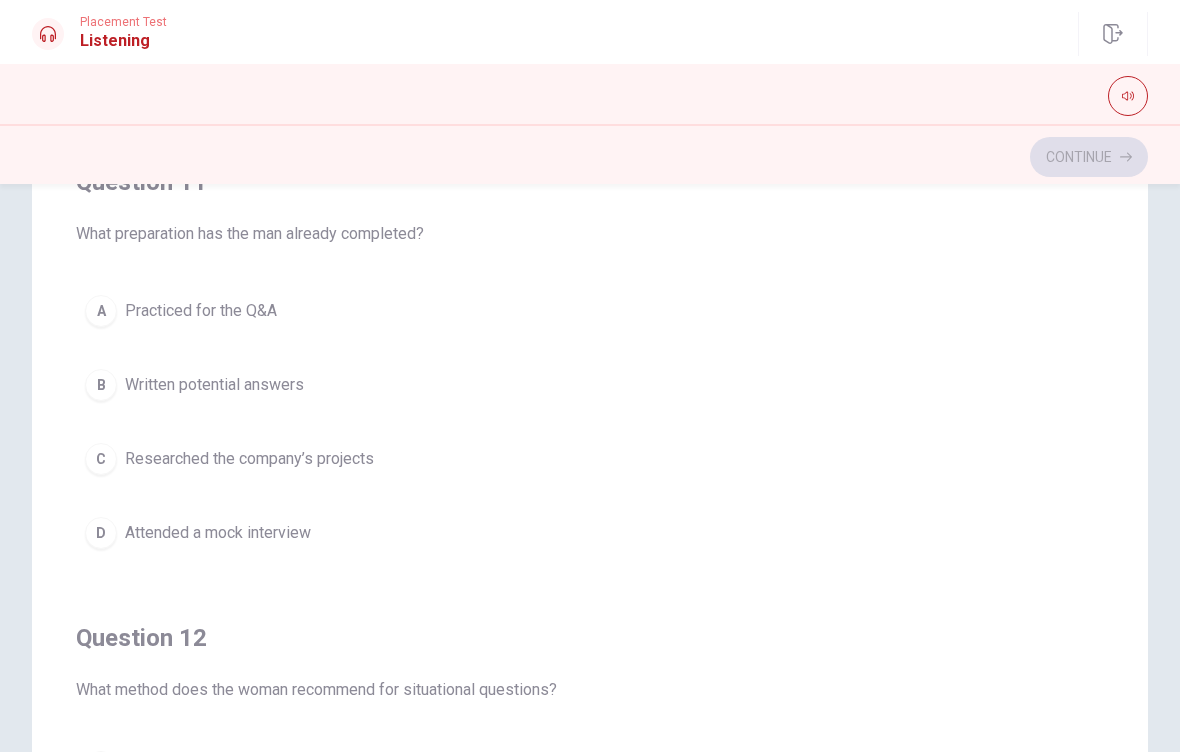 click on "A Practiced for the Q&A" at bounding box center [590, 311] 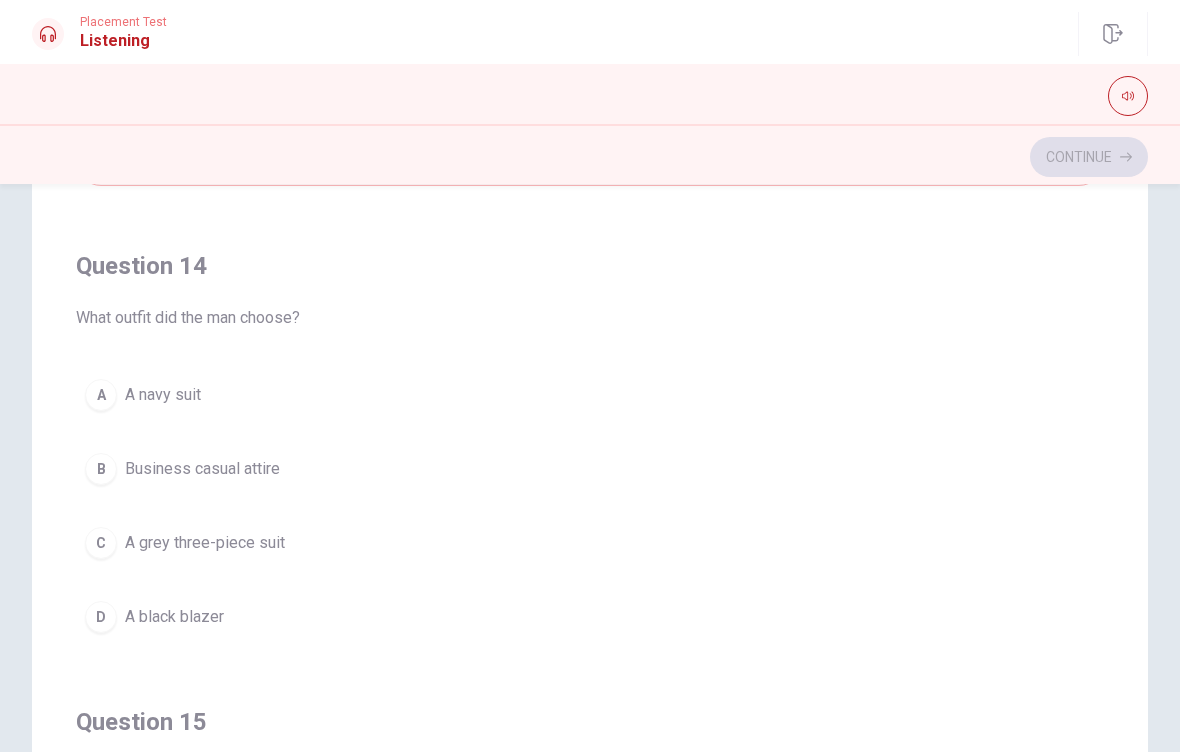 scroll, scrollTop: 1327, scrollLeft: 0, axis: vertical 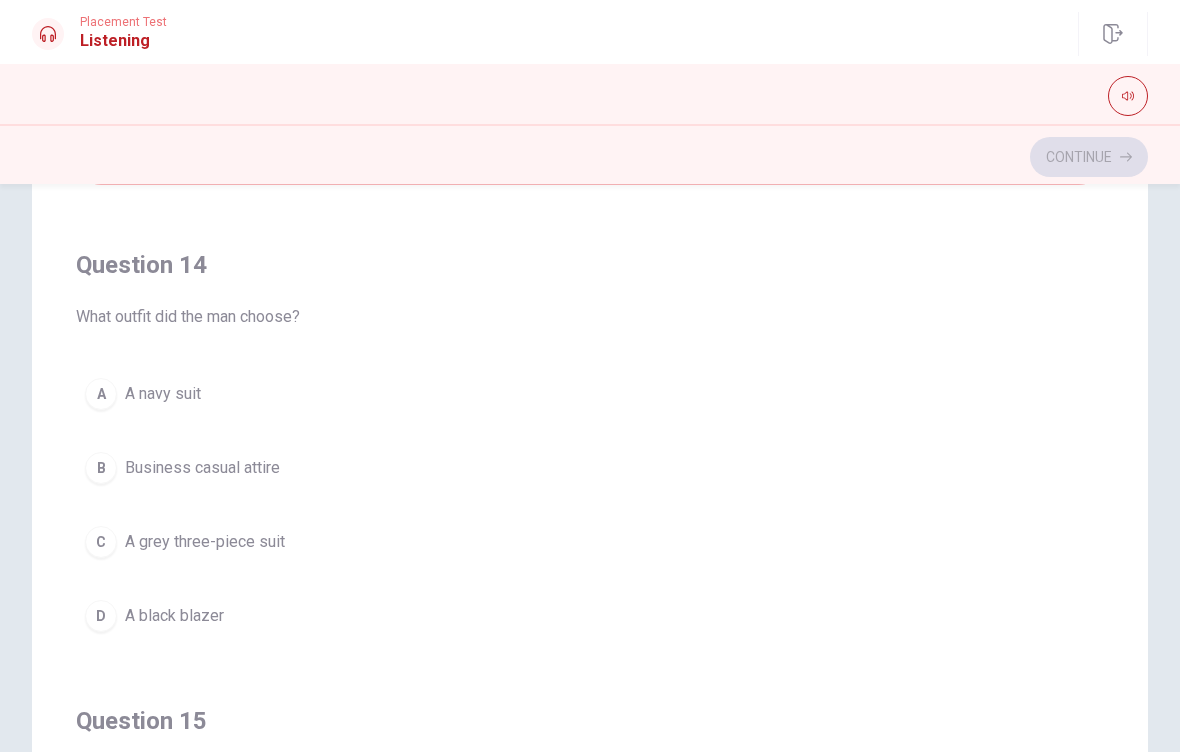 click on "A A navy suit" at bounding box center (590, 394) 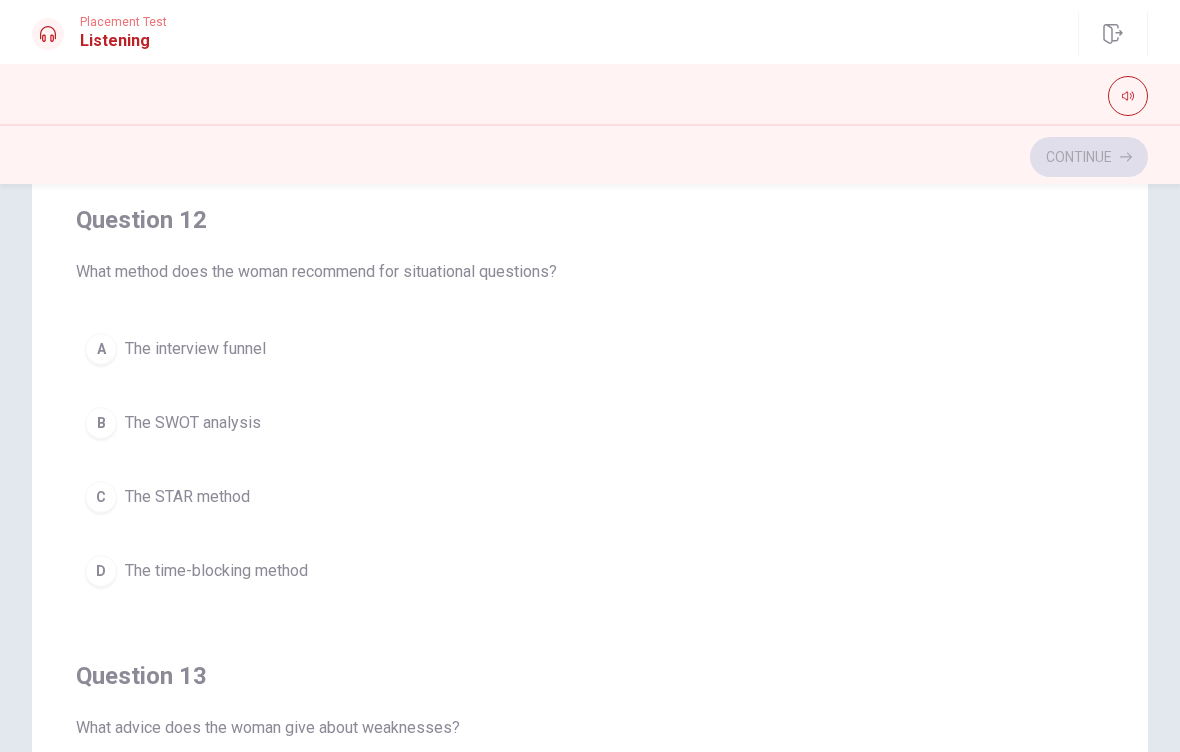 scroll, scrollTop: 414, scrollLeft: 0, axis: vertical 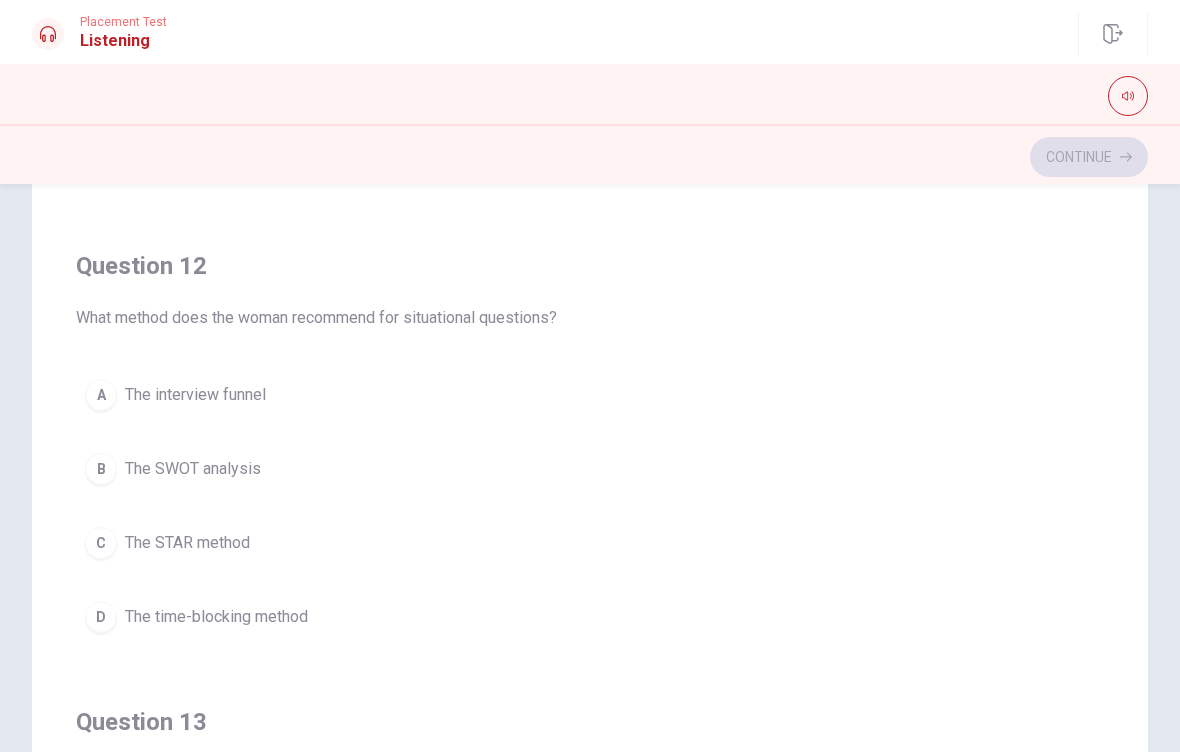 click on "A The interview funnel" at bounding box center [590, 395] 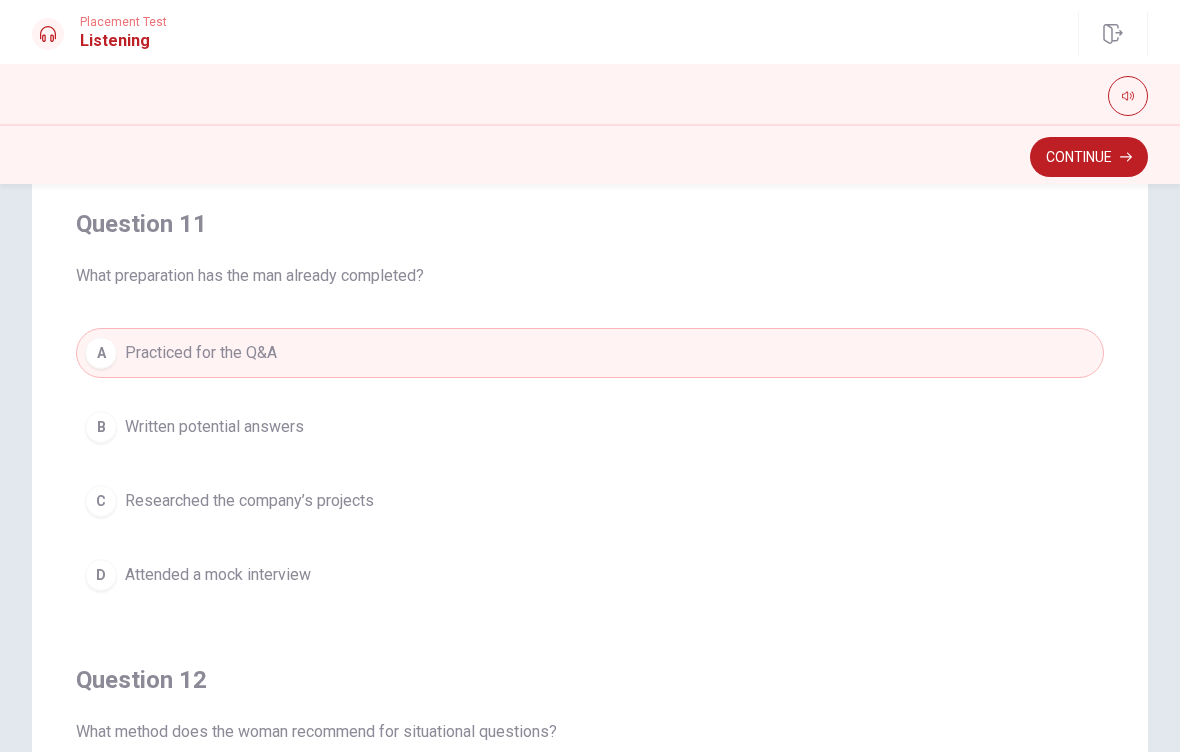 scroll, scrollTop: 0, scrollLeft: 0, axis: both 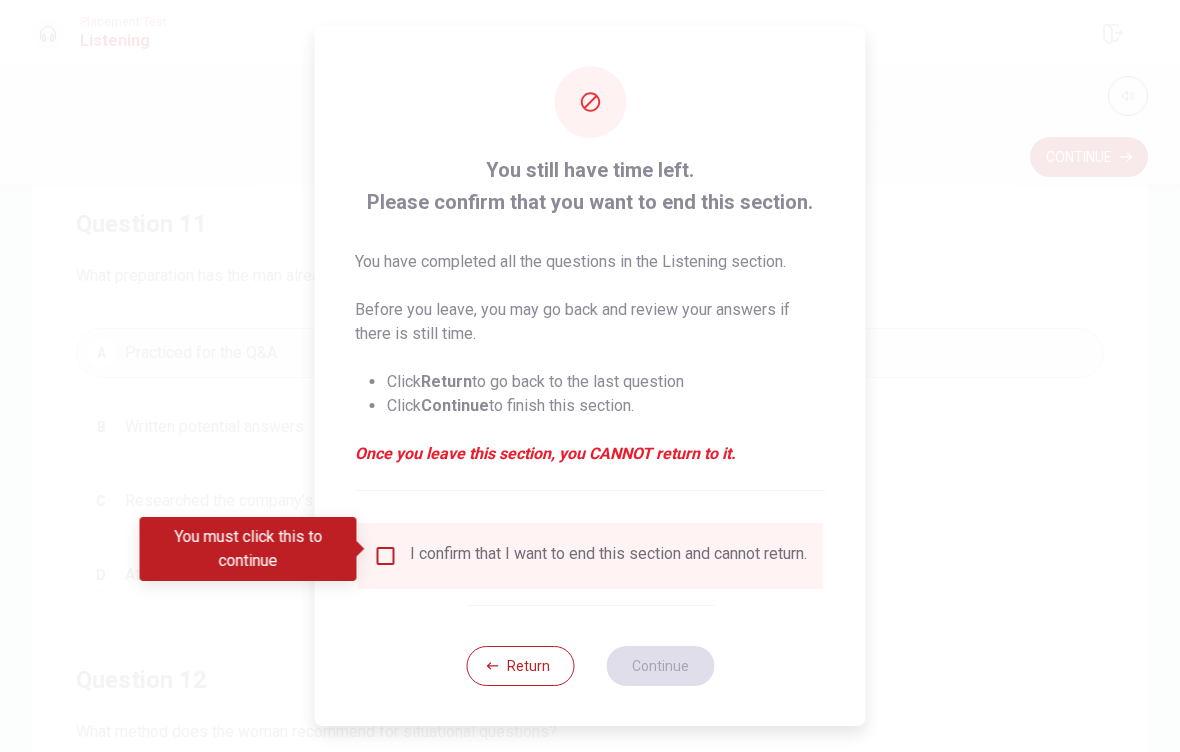click on "I confirm that I want to end this section and cannot return." at bounding box center [608, 556] 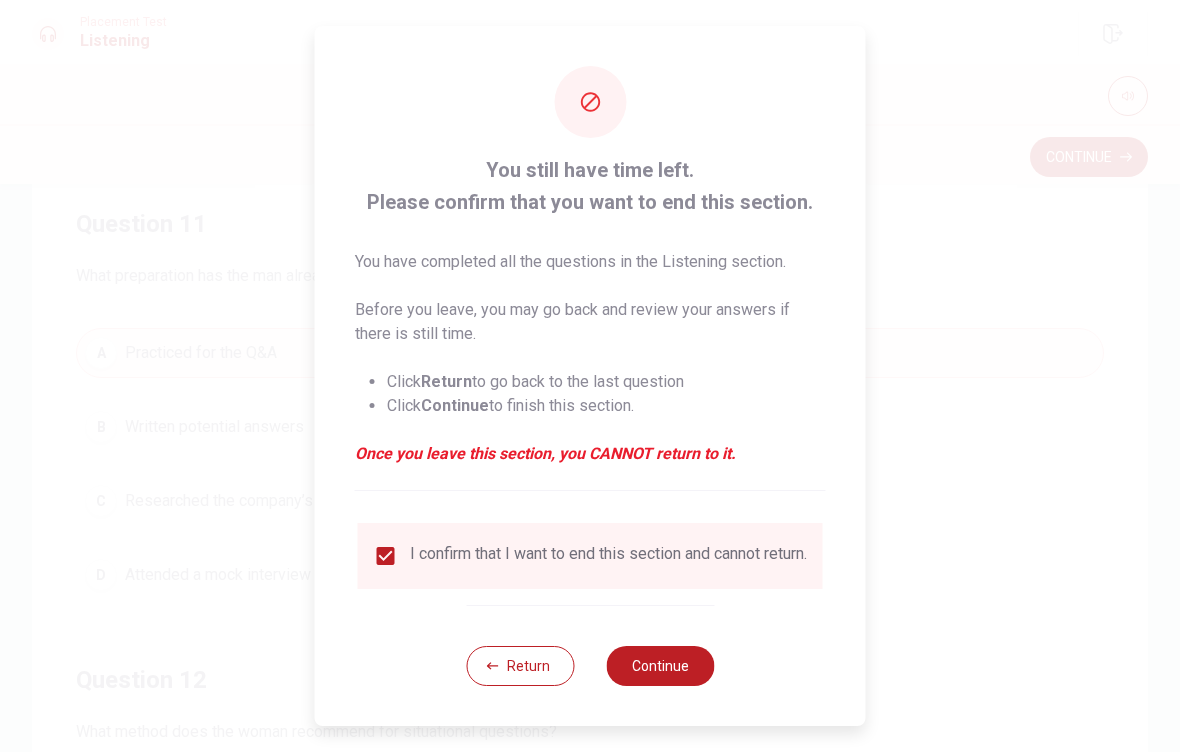 click on "Continue" at bounding box center (660, 666) 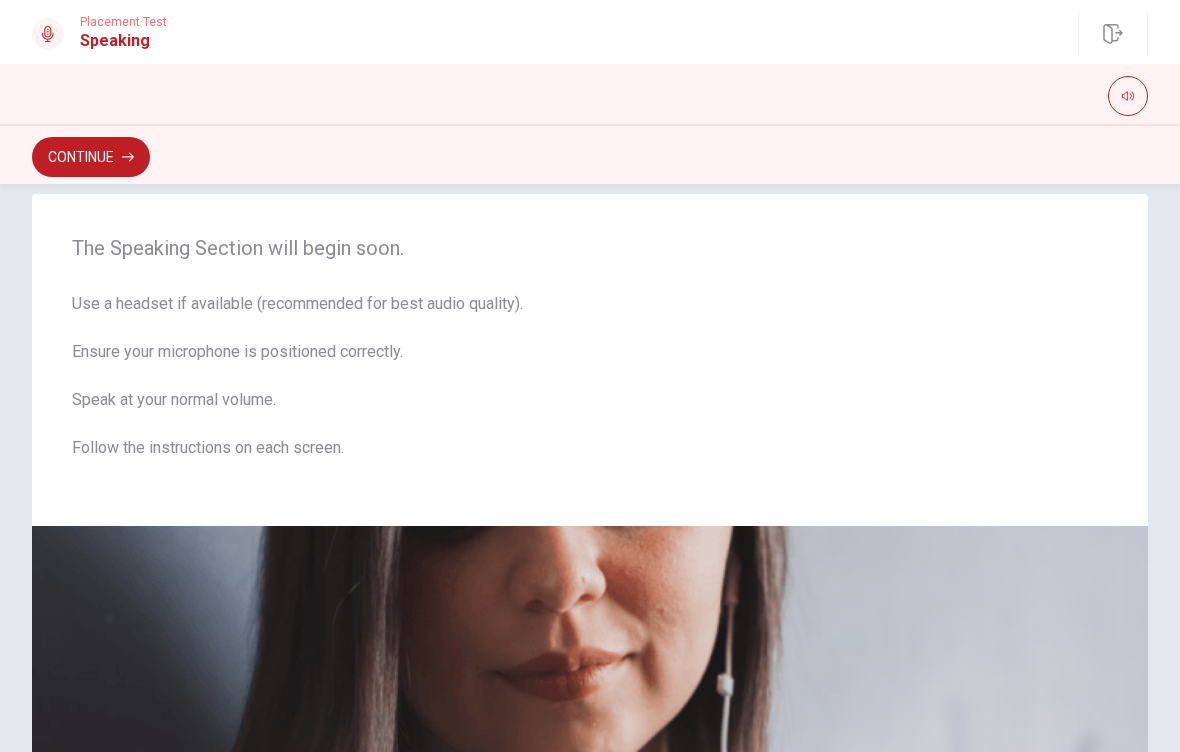 scroll, scrollTop: 19, scrollLeft: 0, axis: vertical 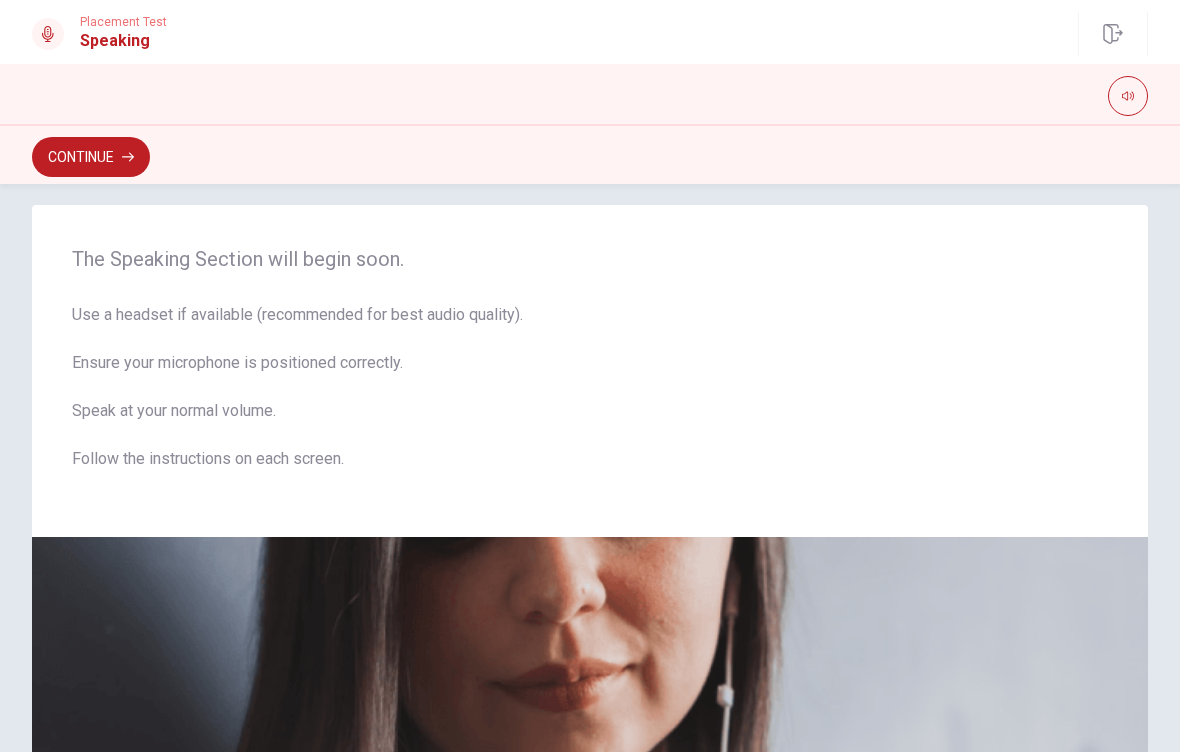 click 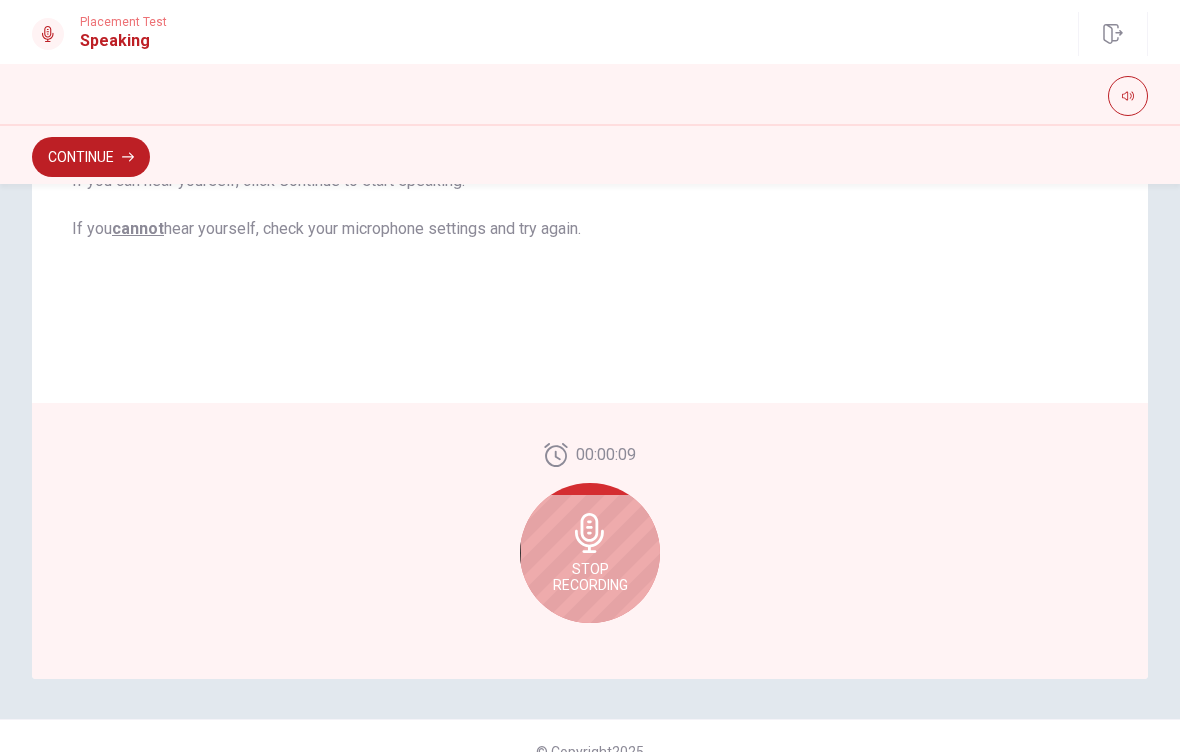 scroll, scrollTop: 441, scrollLeft: 0, axis: vertical 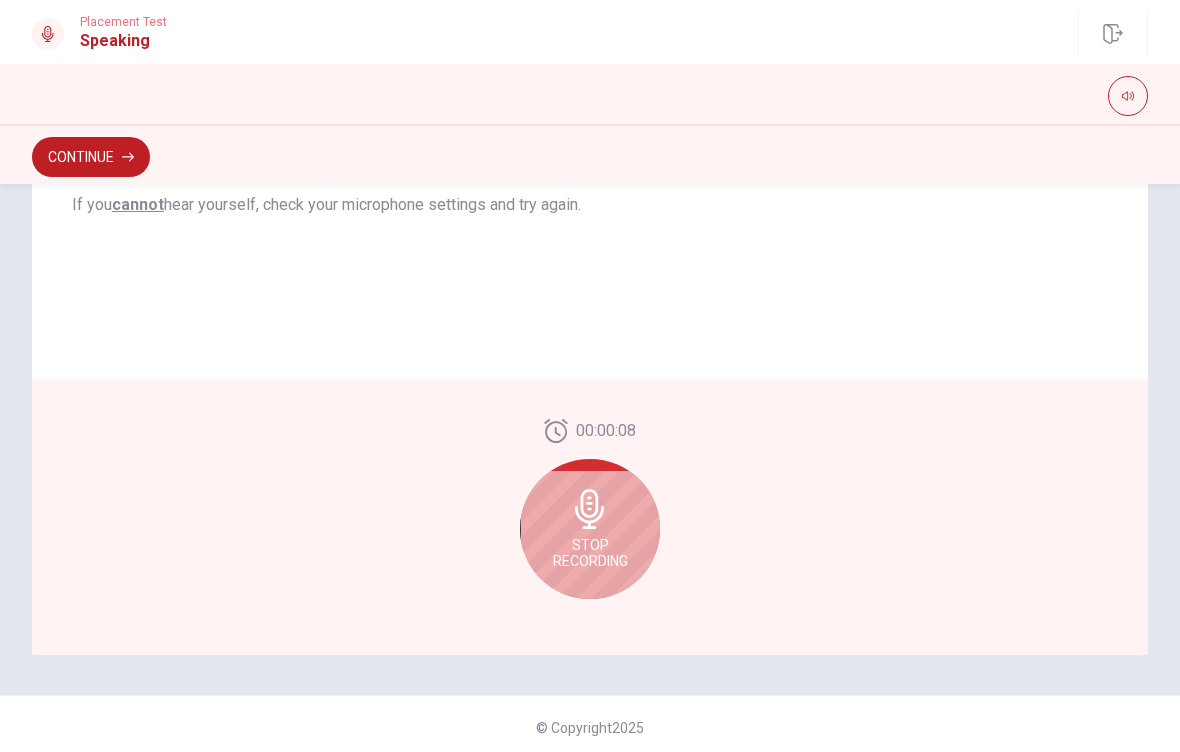 click on "Stop   Recording" at bounding box center [590, 529] 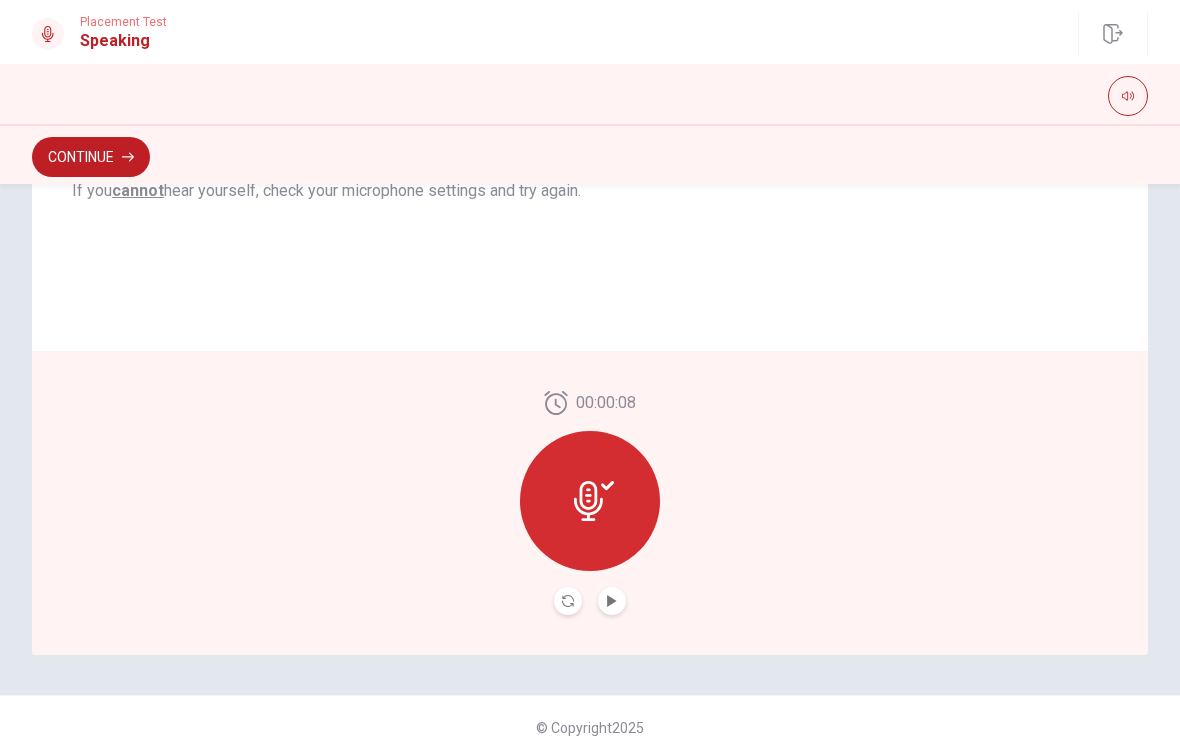 click at bounding box center [612, 601] 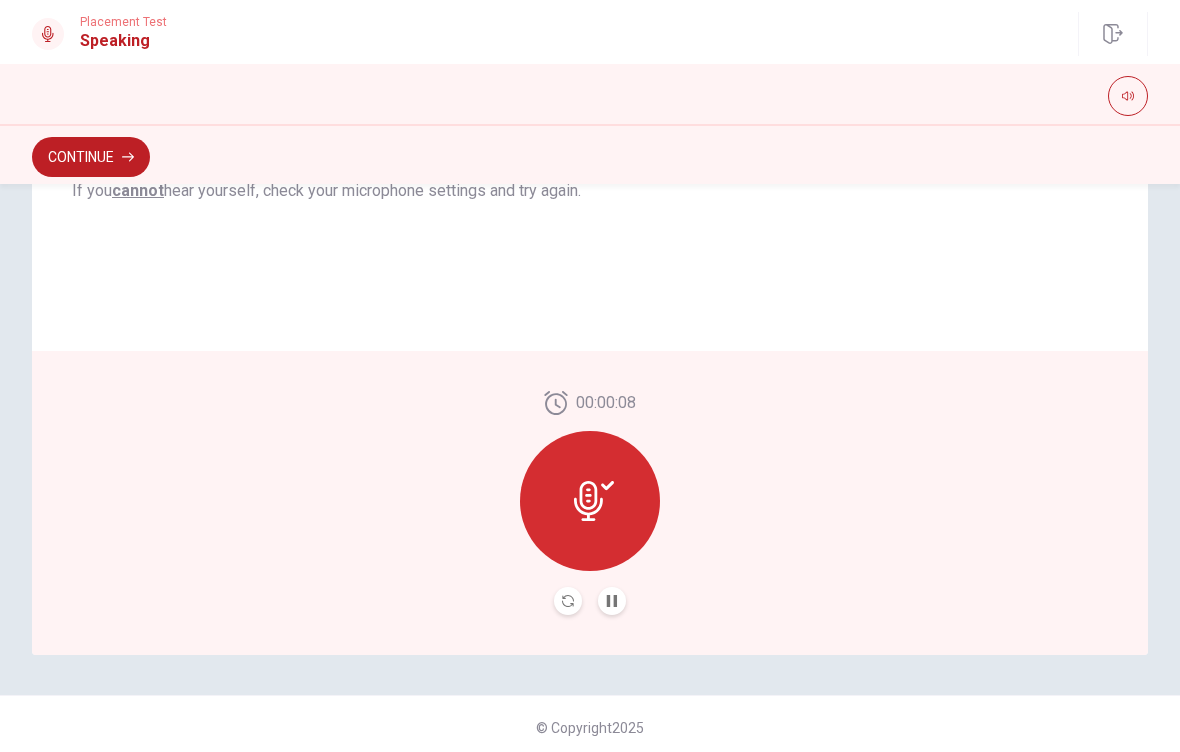 click on "Continue" at bounding box center (91, 157) 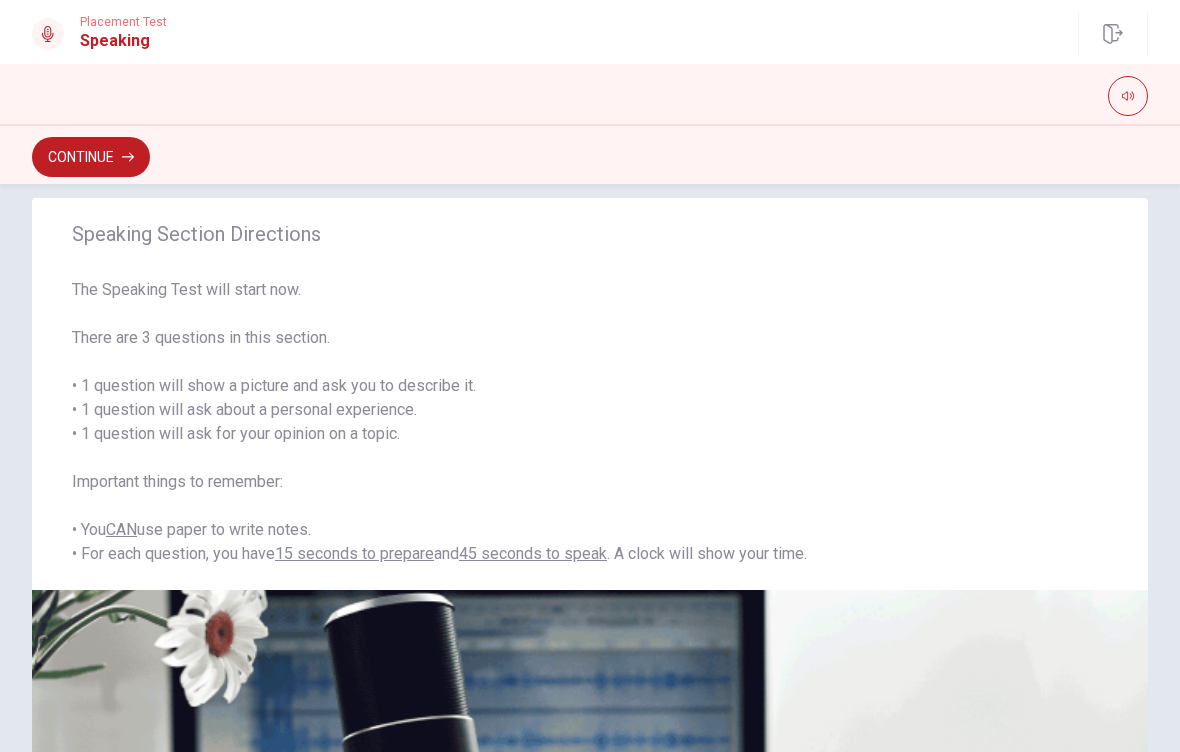 scroll, scrollTop: 13, scrollLeft: 0, axis: vertical 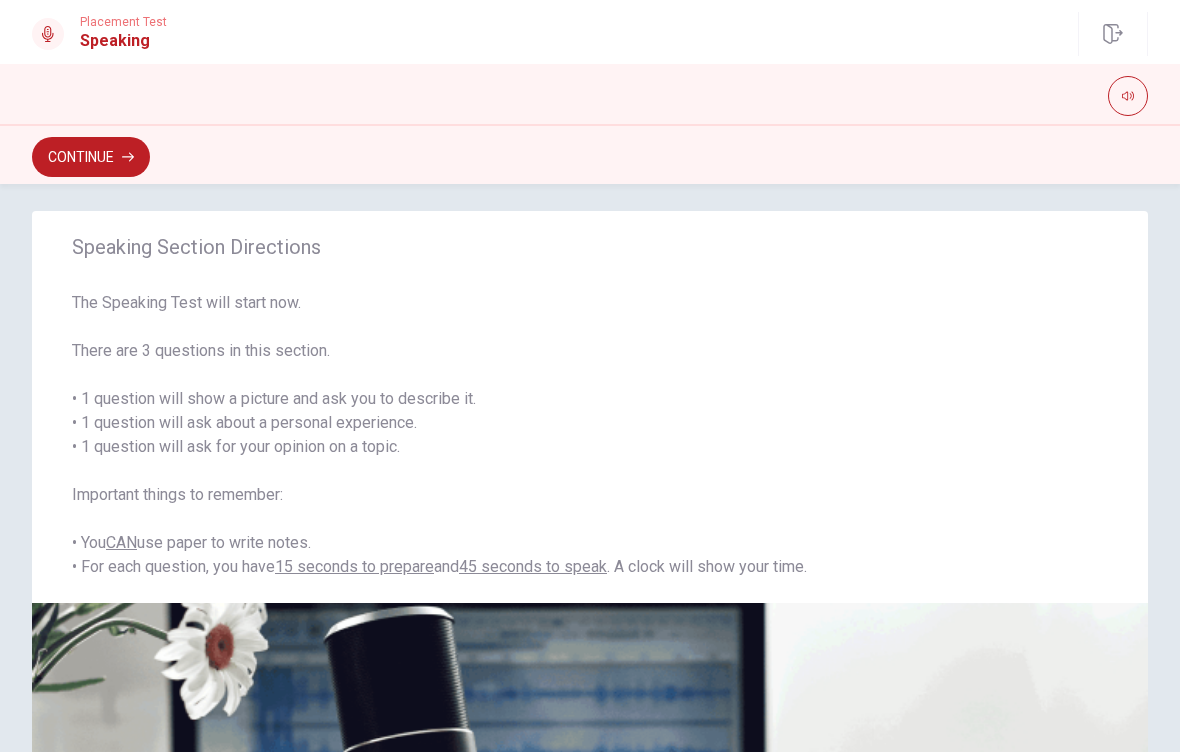click on "Continue" at bounding box center [91, 157] 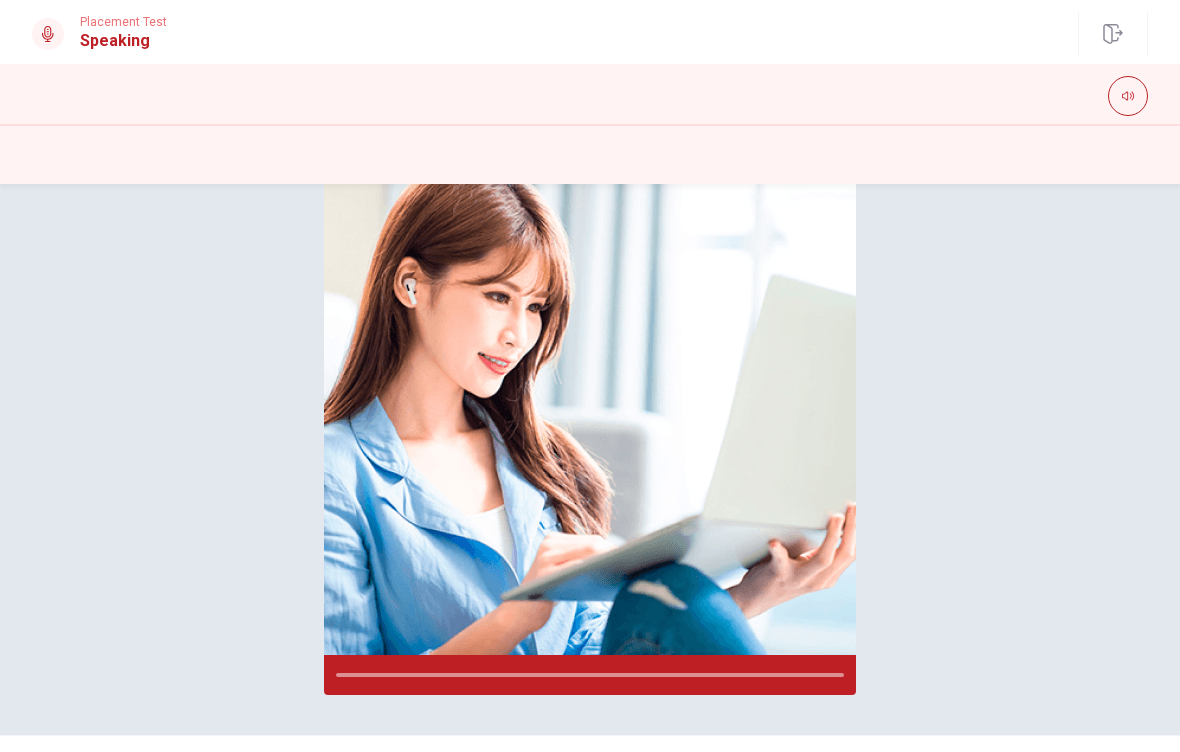 scroll, scrollTop: 204, scrollLeft: 0, axis: vertical 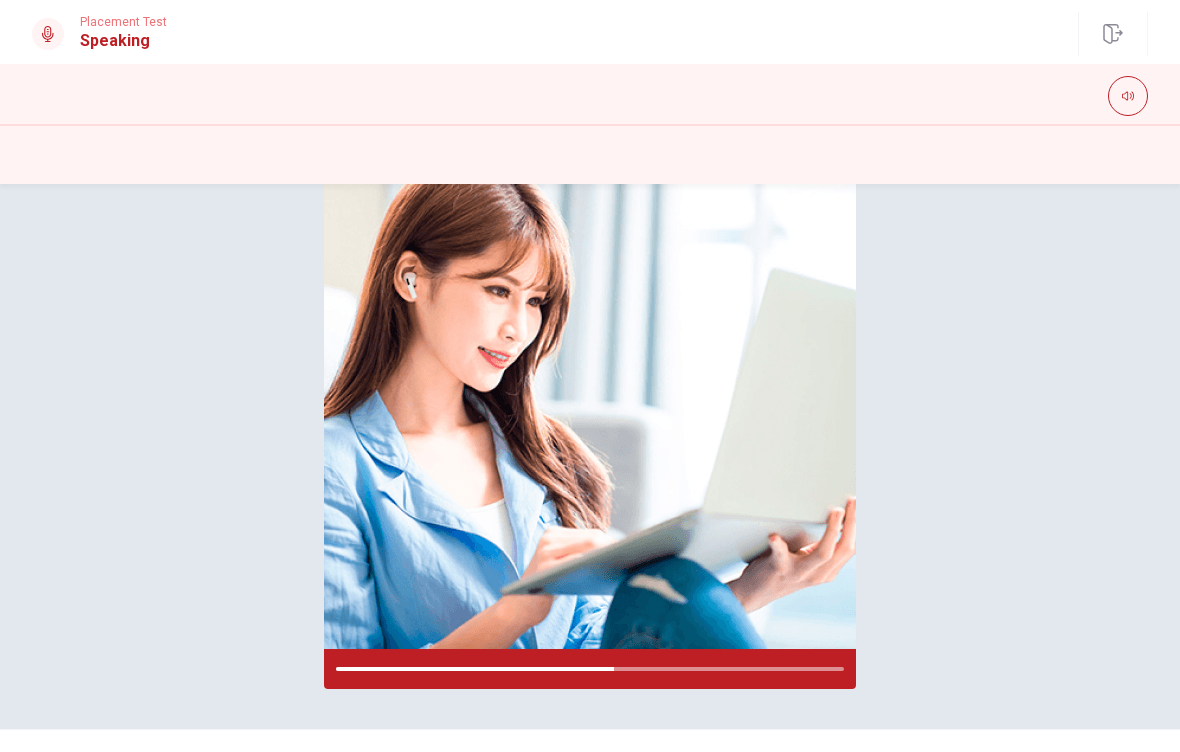 click on "Please Listen Carefully" at bounding box center [590, 354] 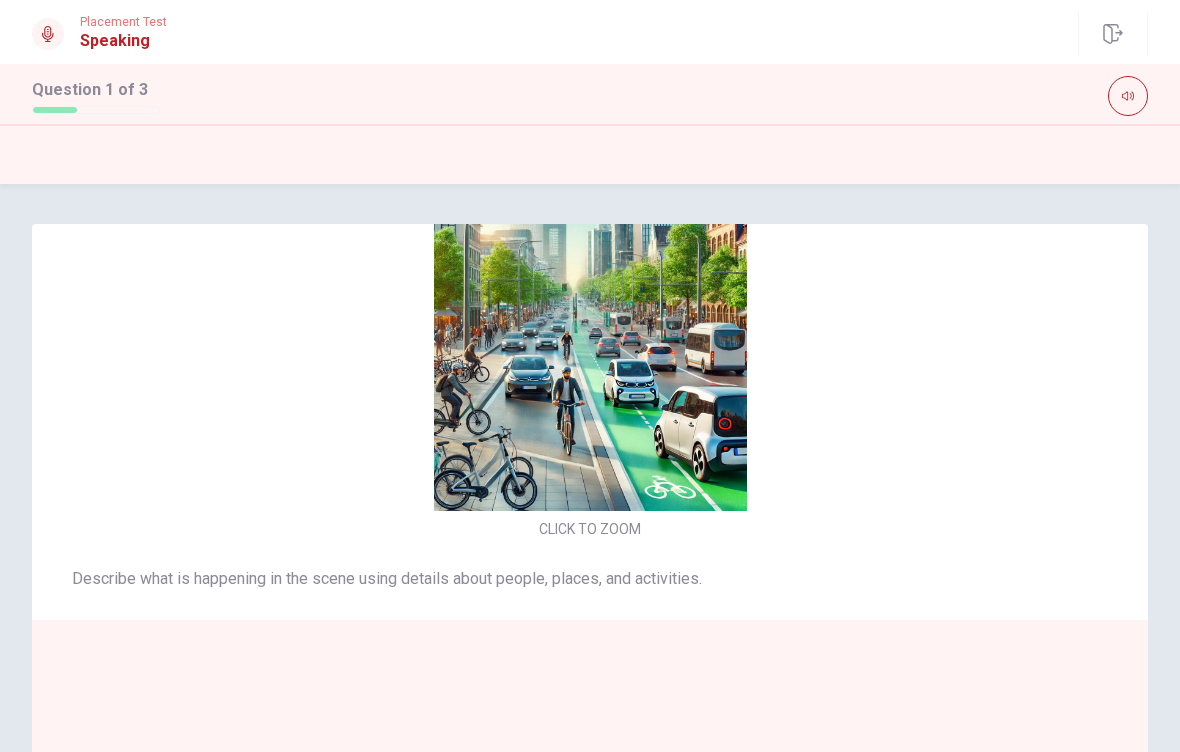scroll, scrollTop: 0, scrollLeft: 0, axis: both 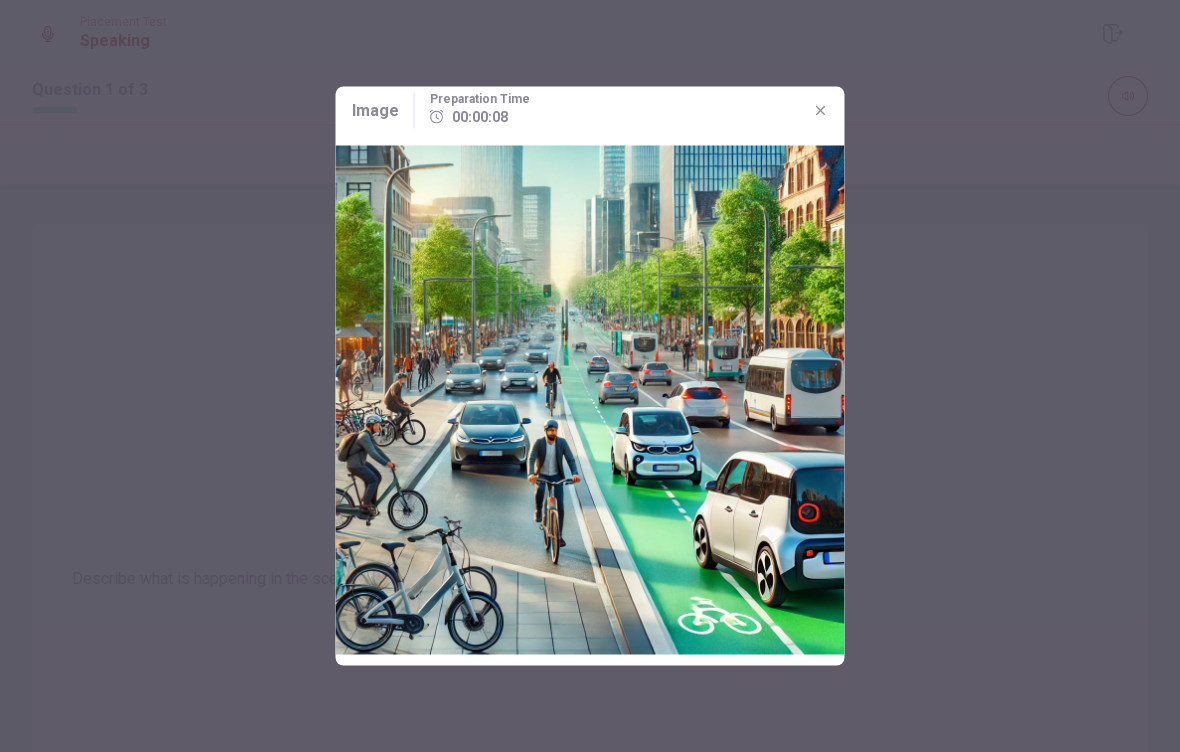 click 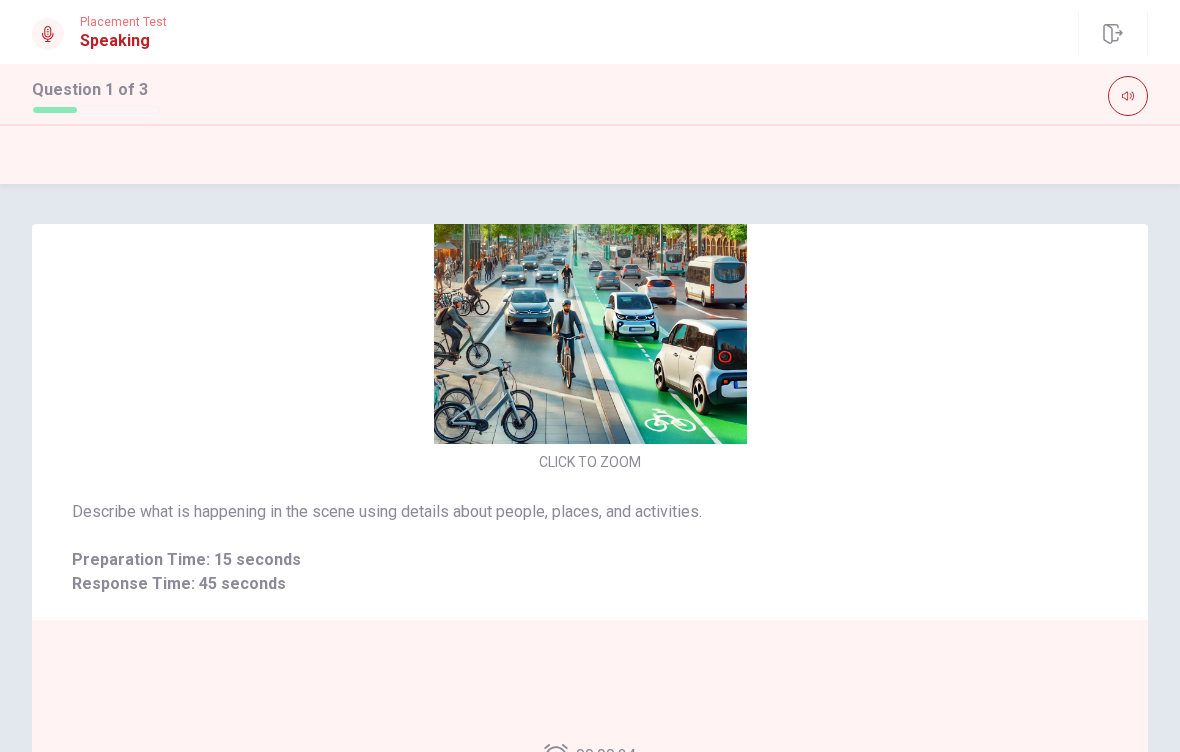 scroll, scrollTop: 67, scrollLeft: 0, axis: vertical 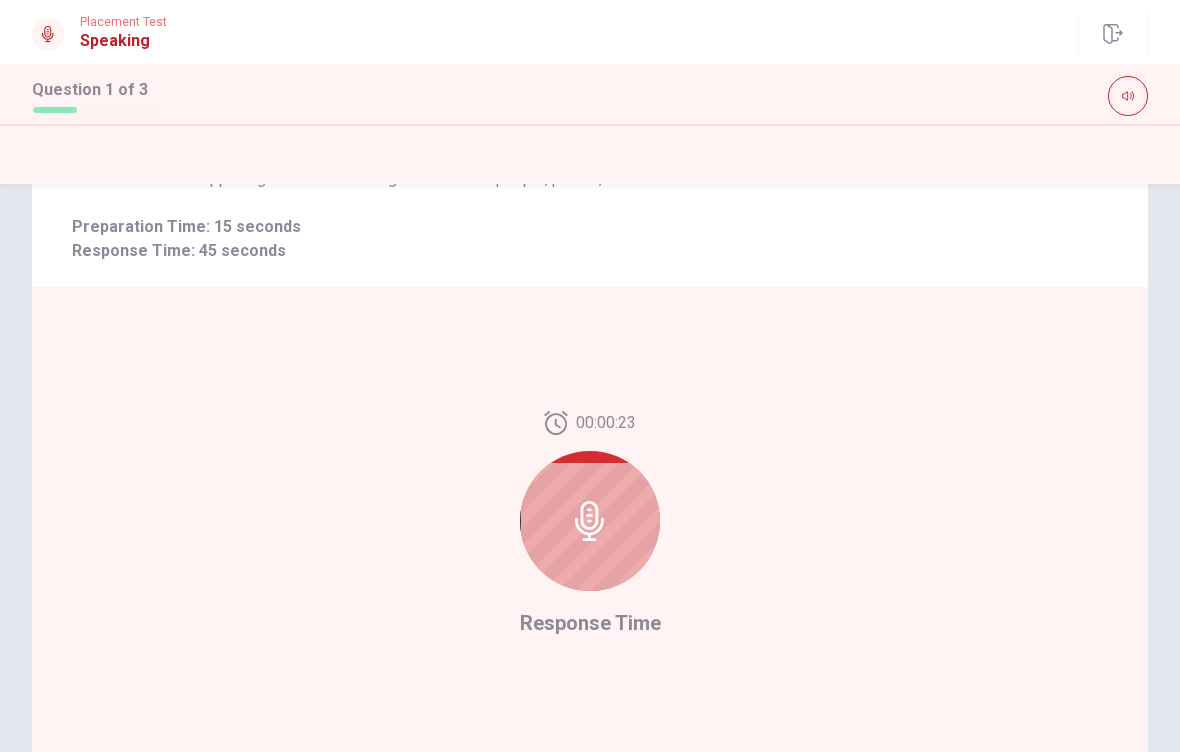 click 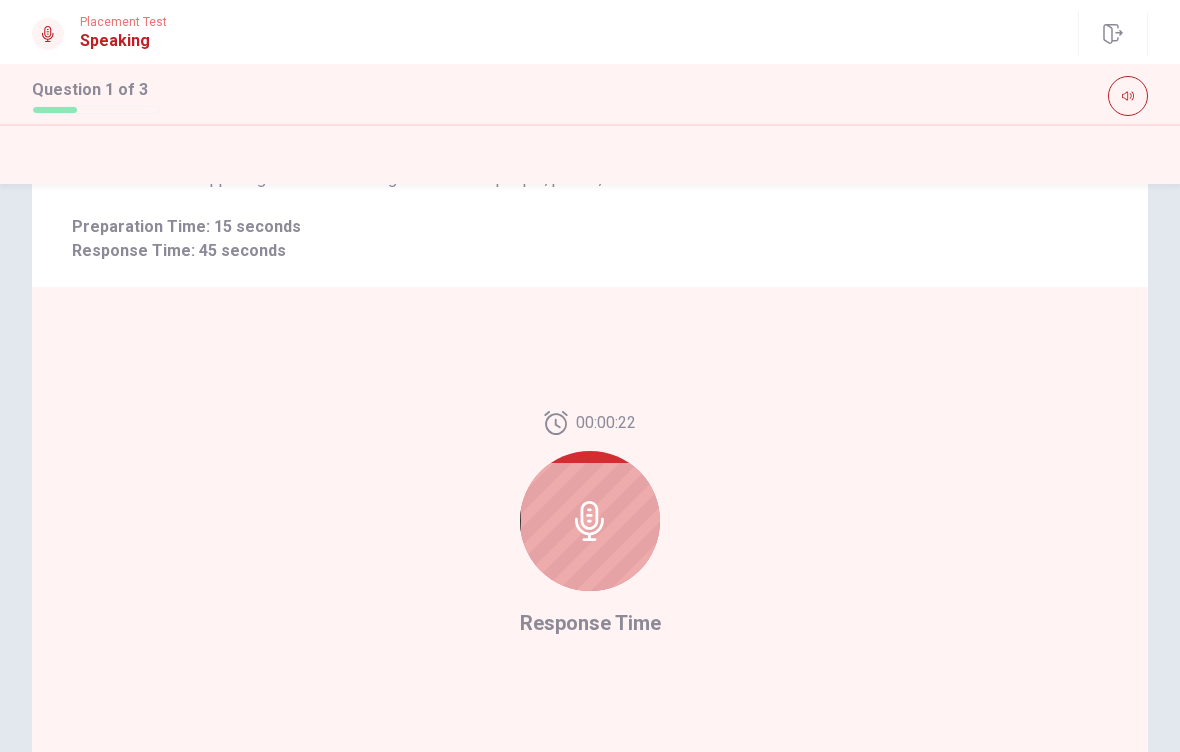 click 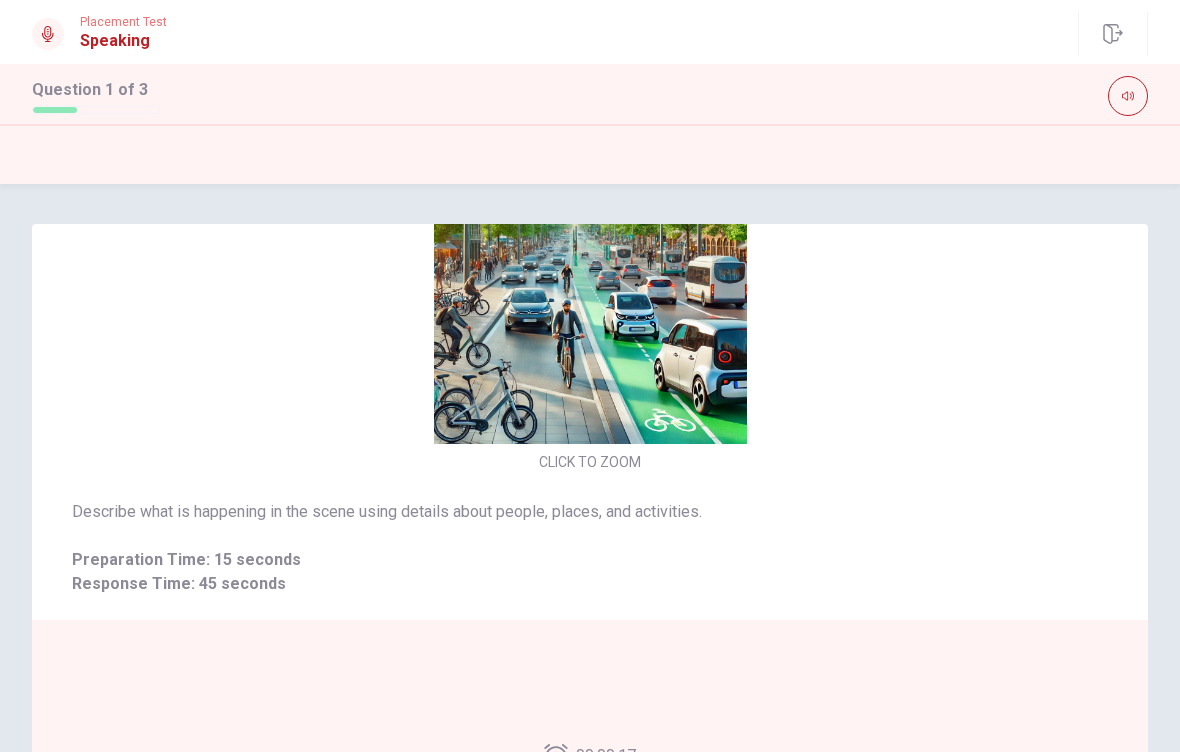 click on "CLICK TO ZOOM" at bounding box center [590, 303] 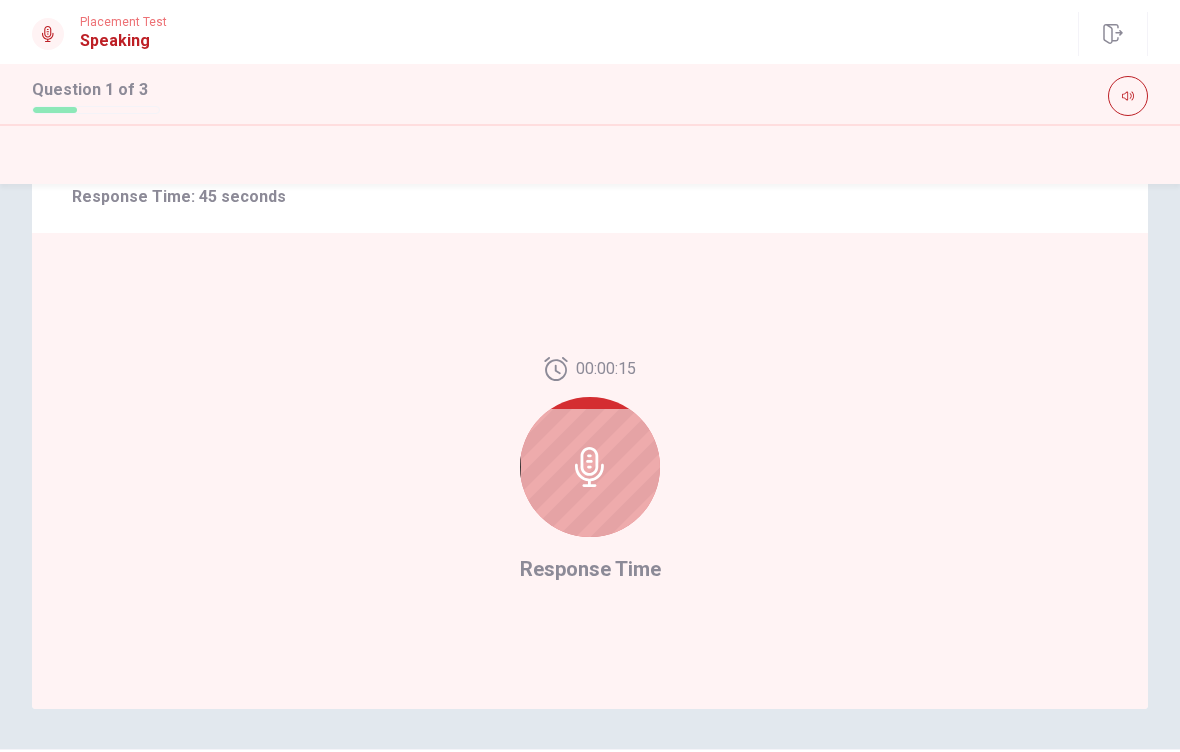 scroll, scrollTop: 383, scrollLeft: 0, axis: vertical 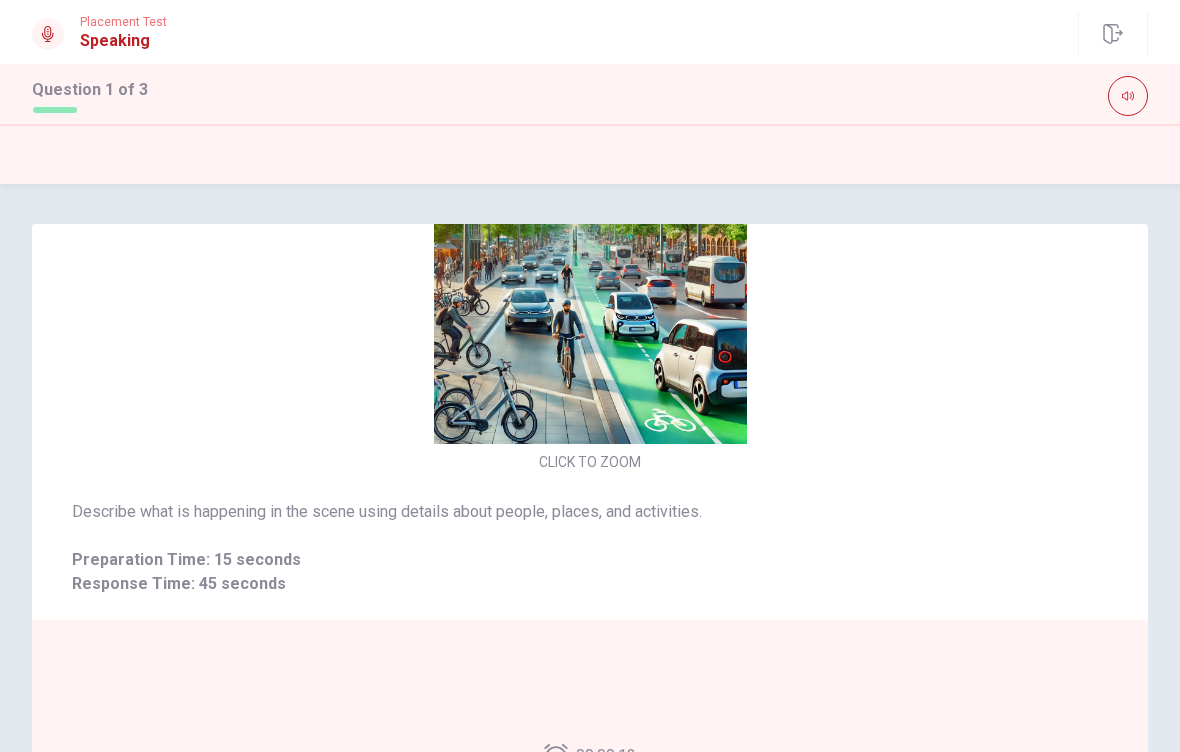 click on "CLICK TO ZOOM" at bounding box center (590, 303) 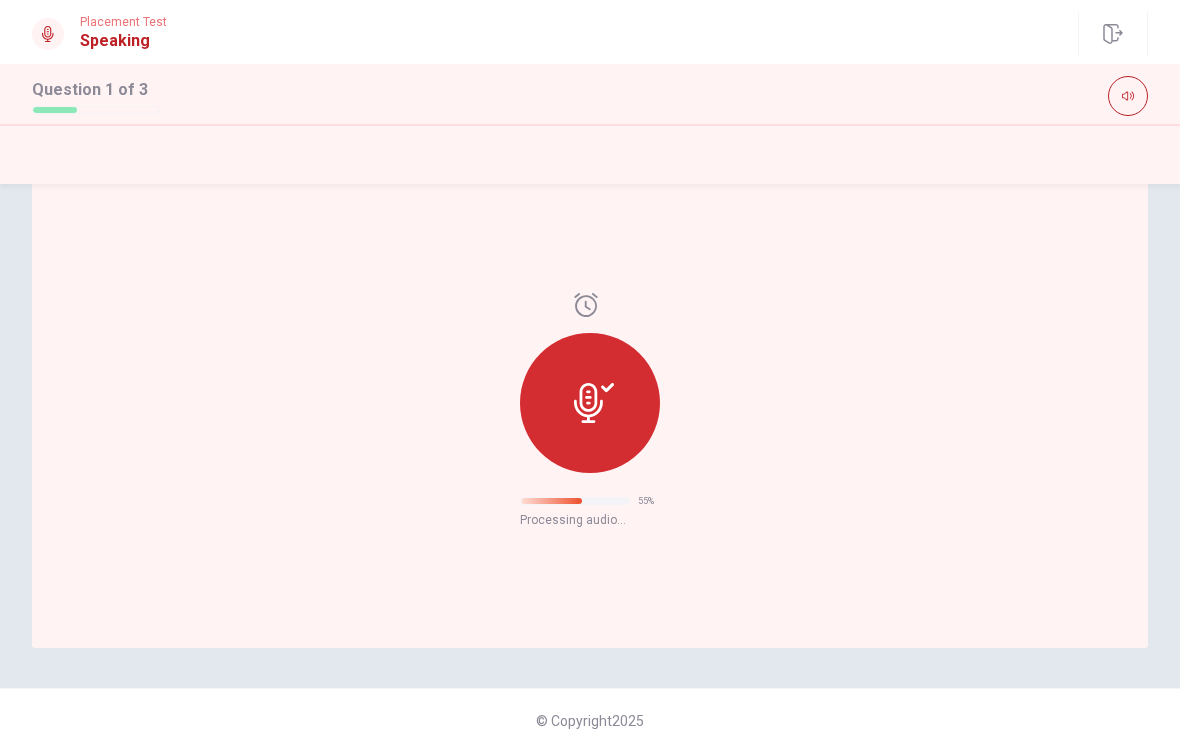 scroll, scrollTop: 448, scrollLeft: 0, axis: vertical 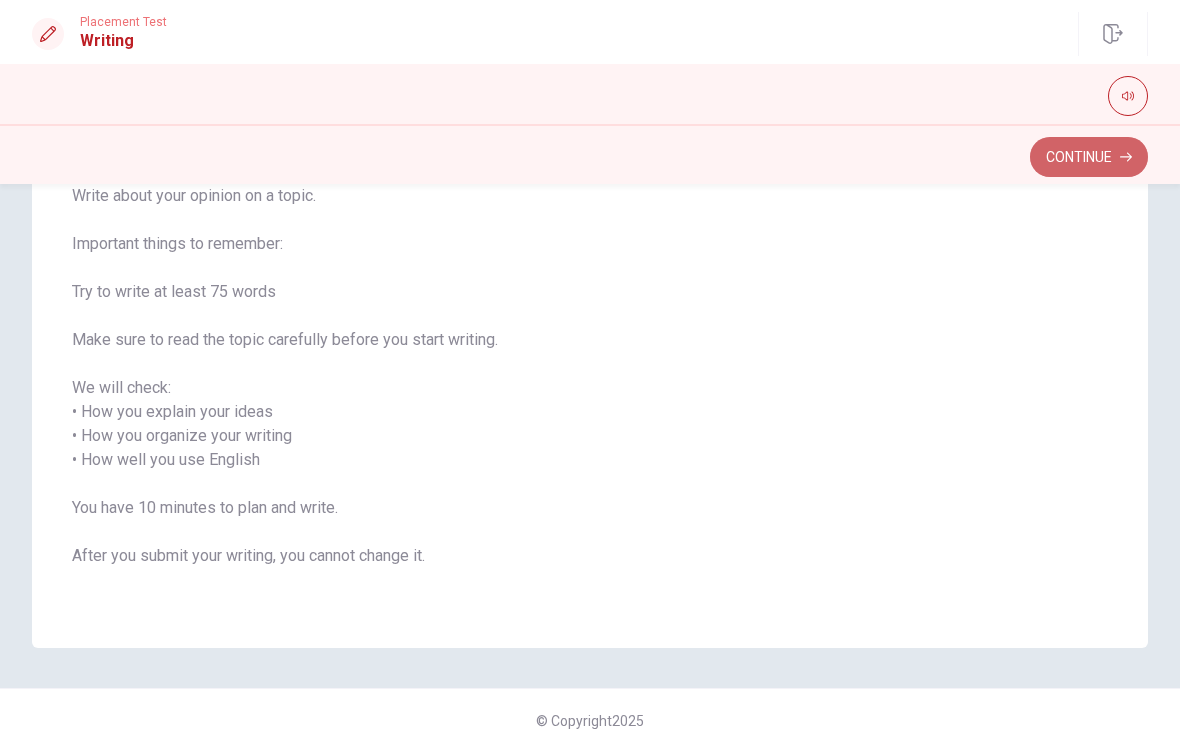 click on "Continue" at bounding box center (1089, 157) 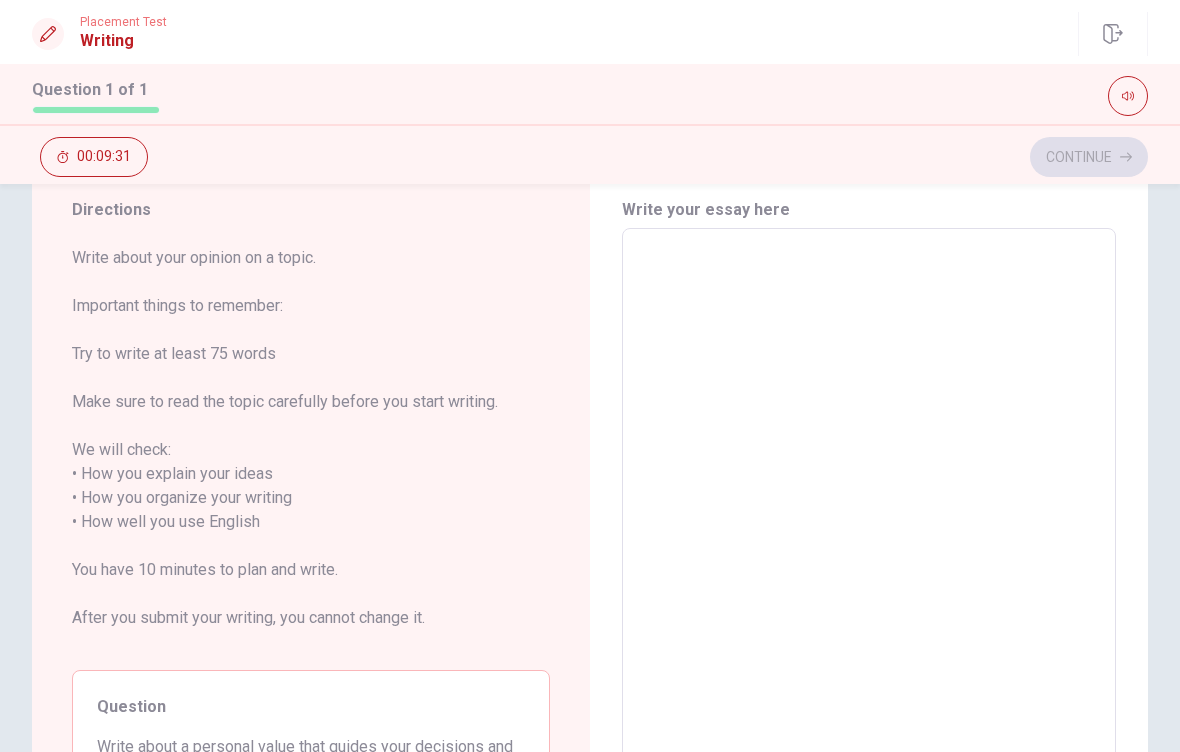 scroll, scrollTop: 28, scrollLeft: 0, axis: vertical 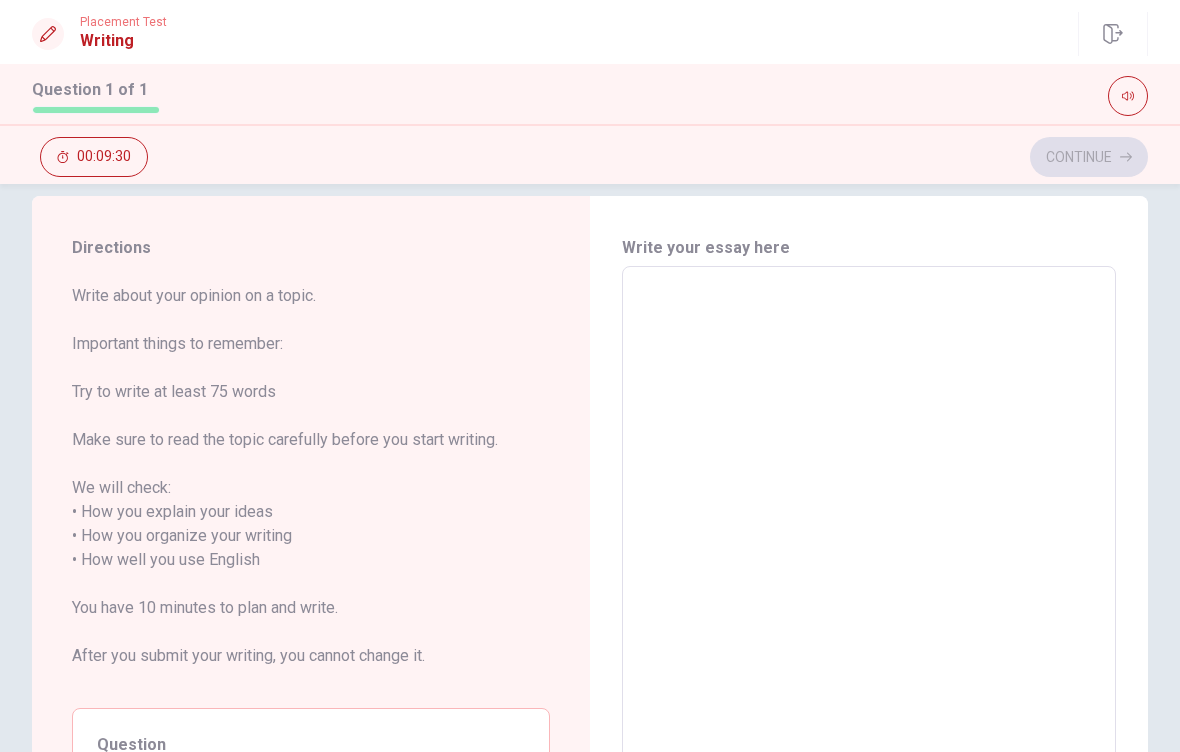 click at bounding box center [869, 560] 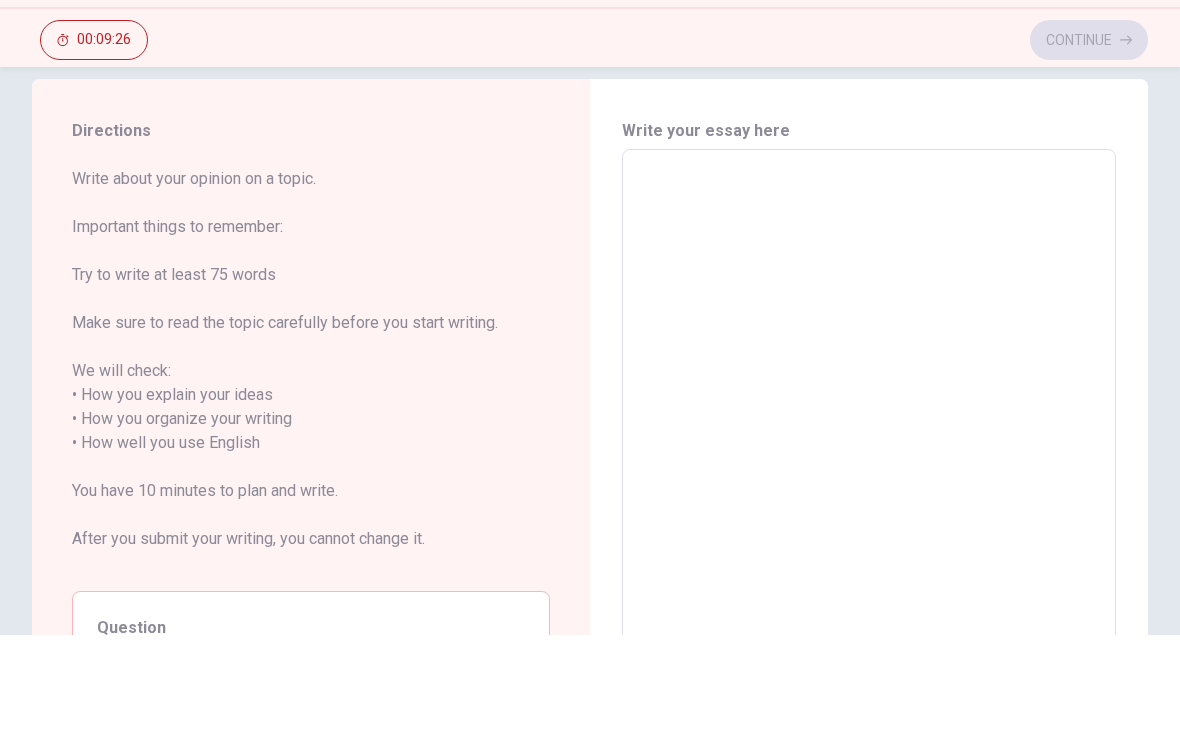 type on "O" 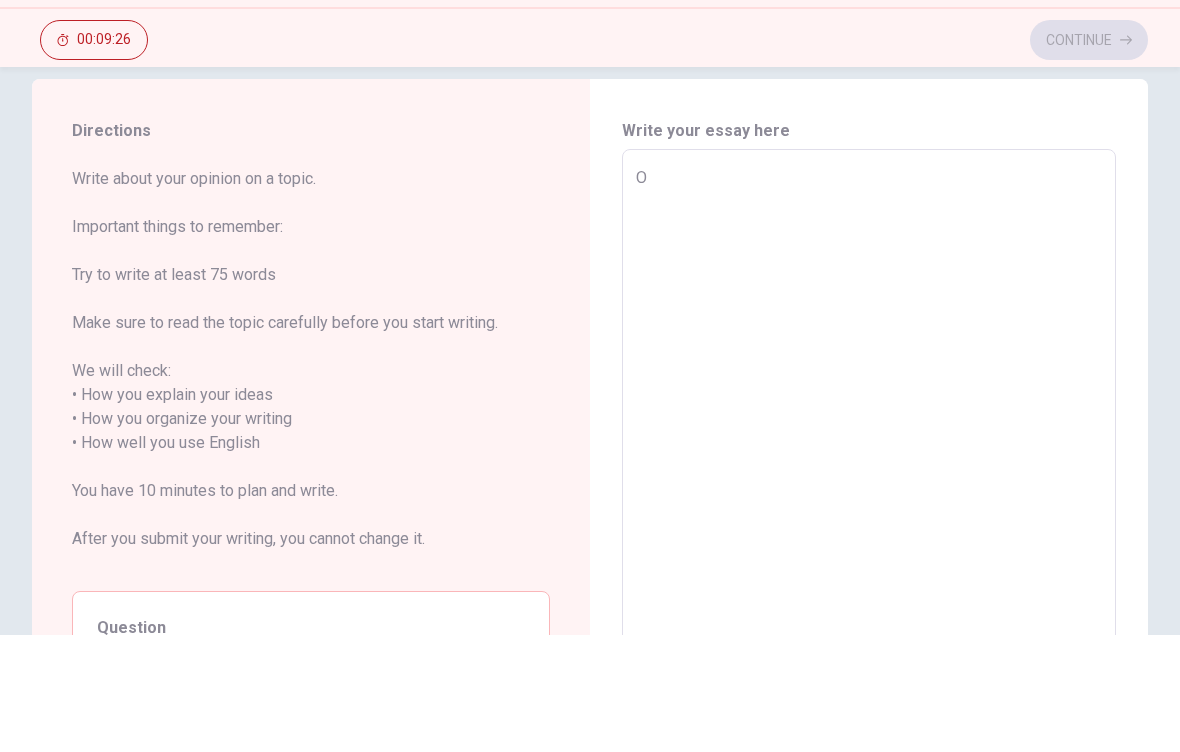 type on "x" 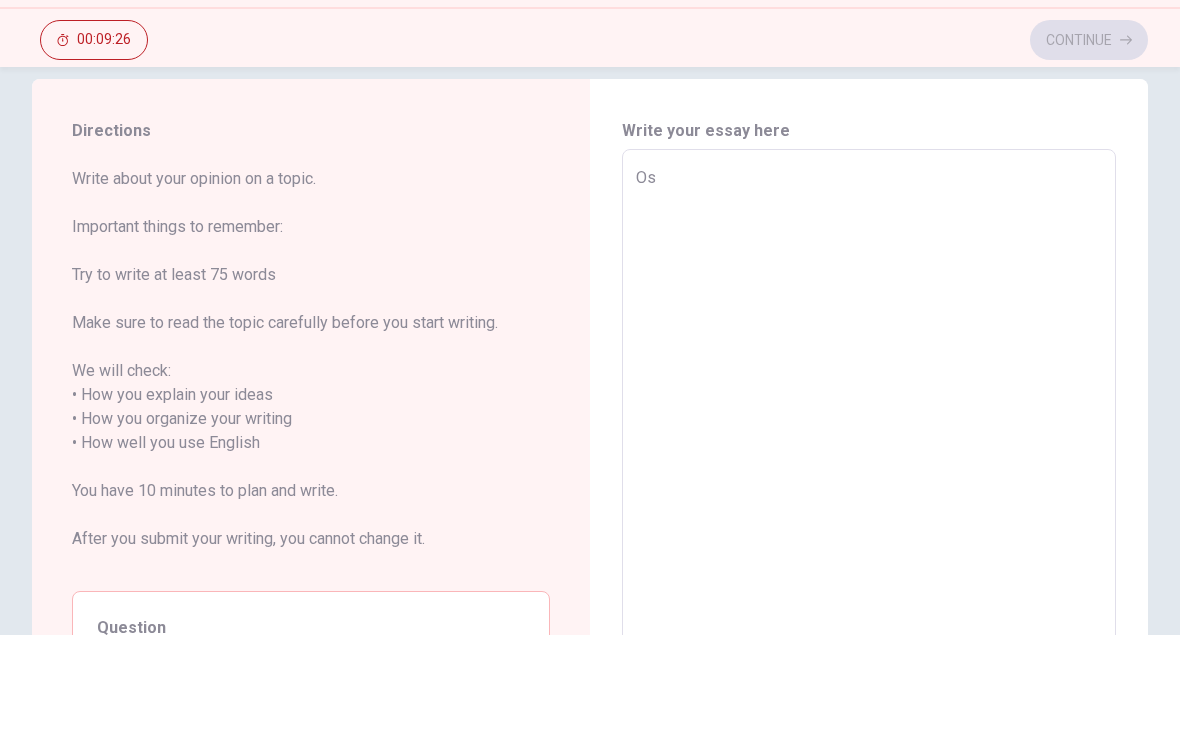 type on "x" 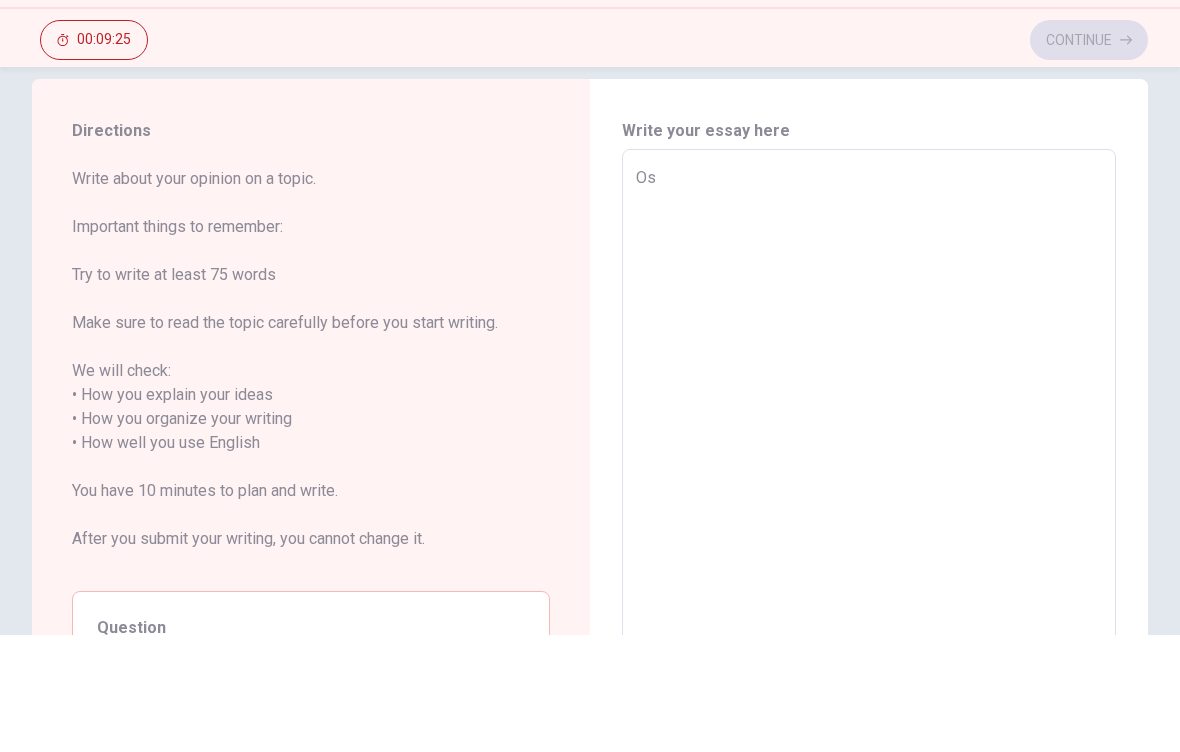 type on "O" 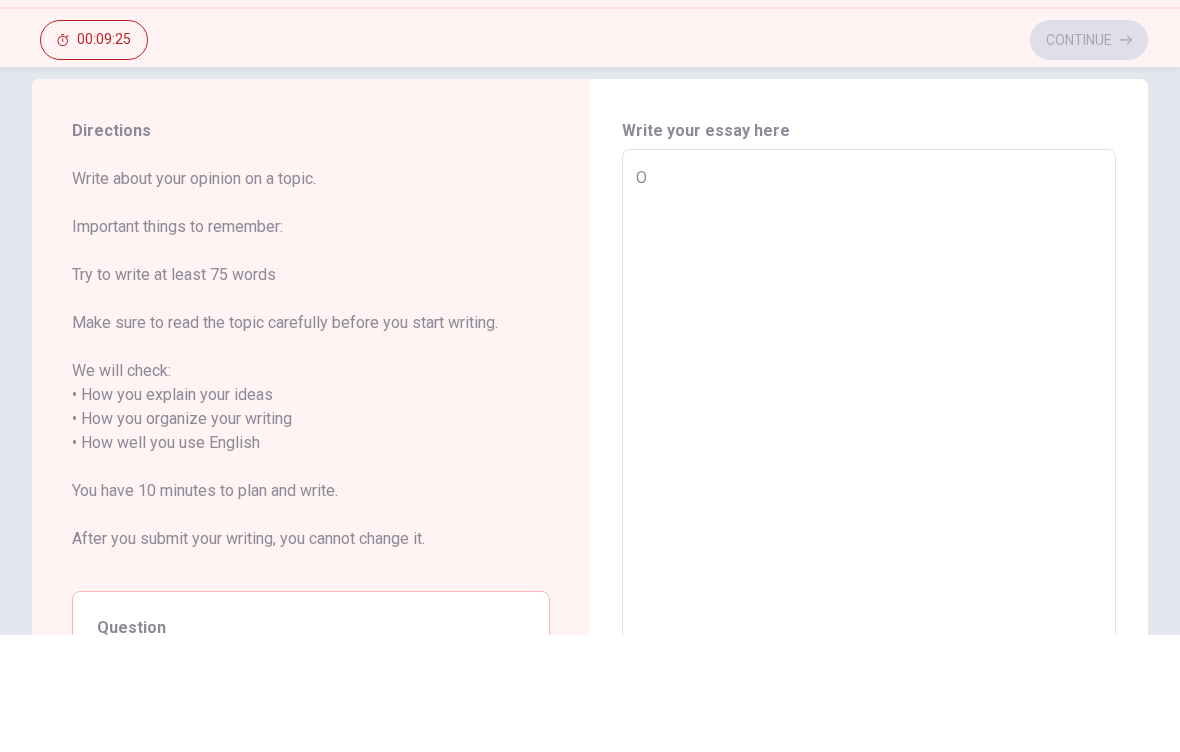 type on "x" 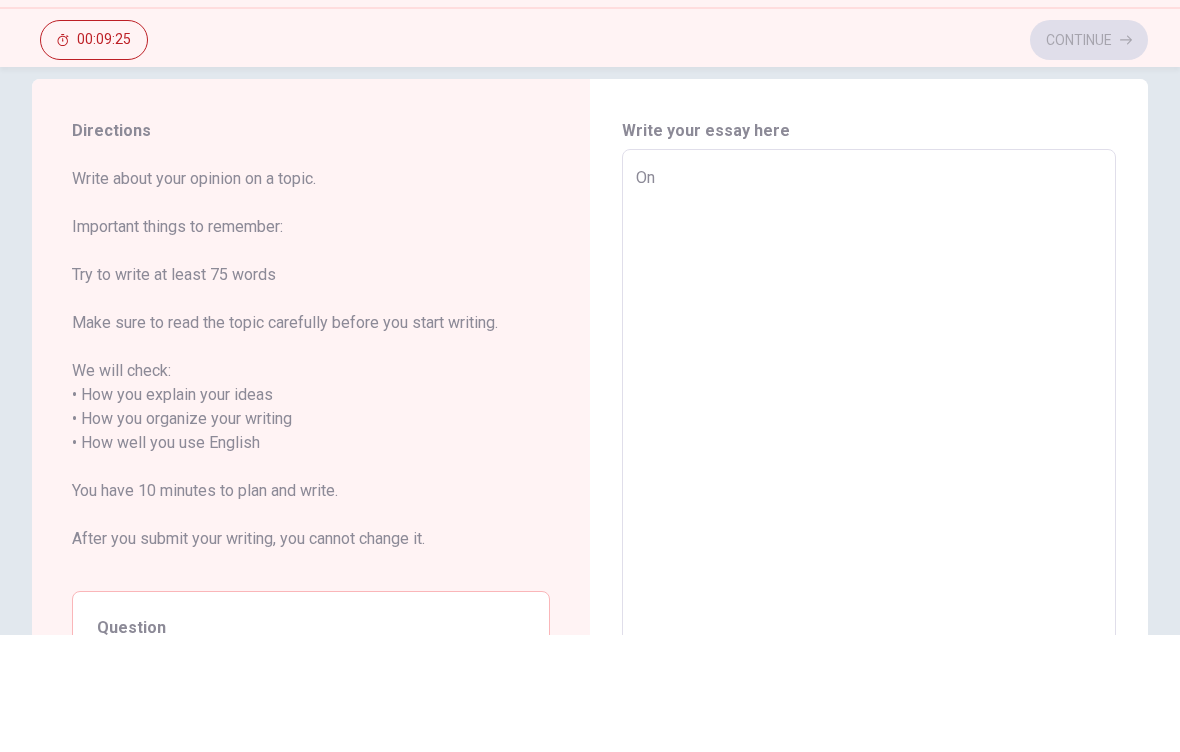 type on "x" 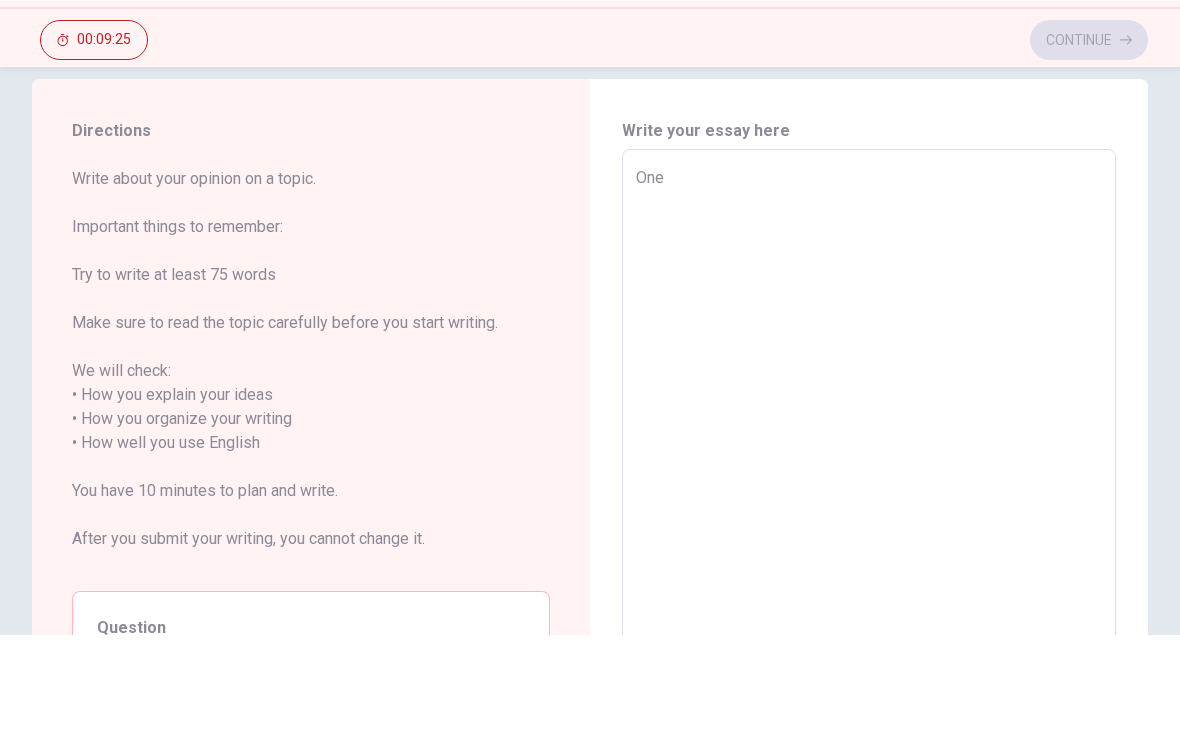 type on "x" 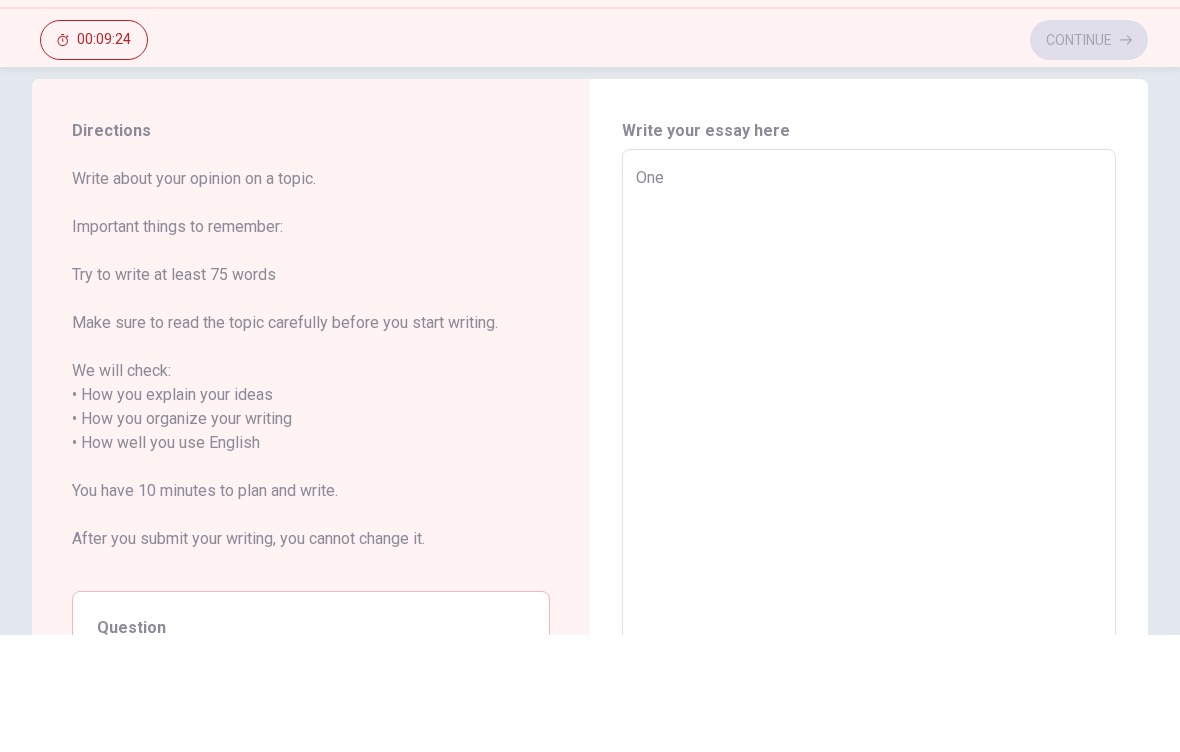 type on "One" 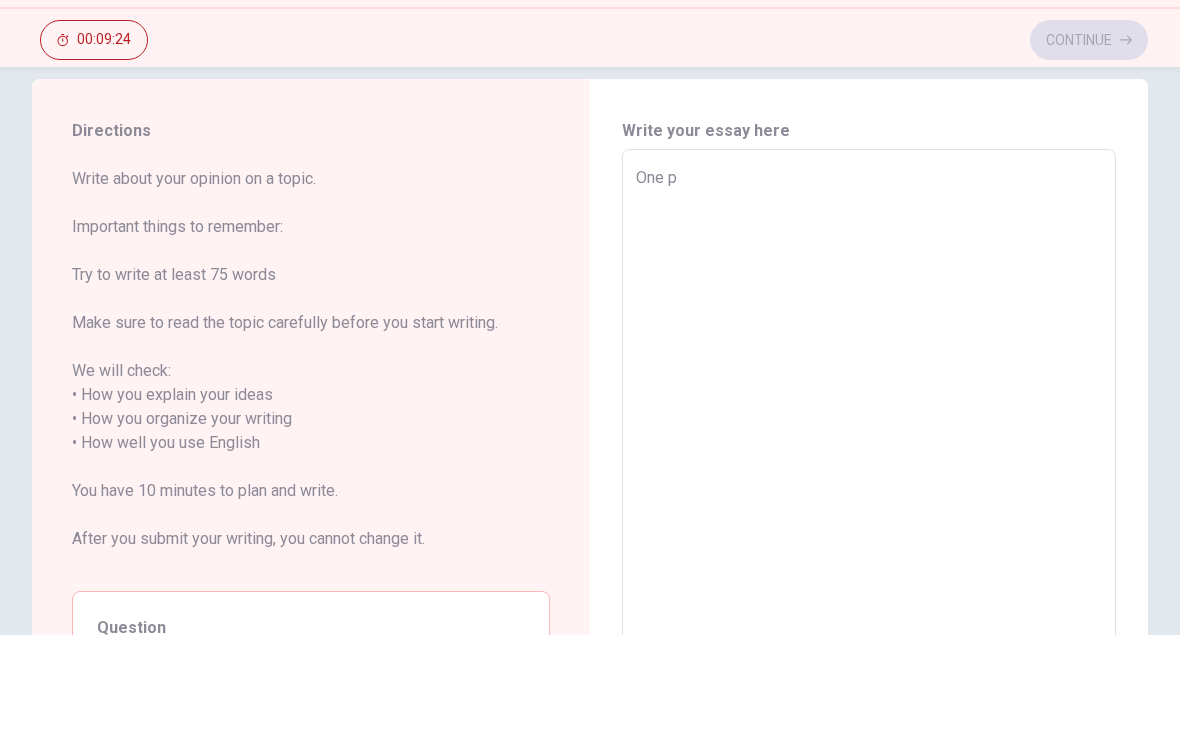 type on "x" 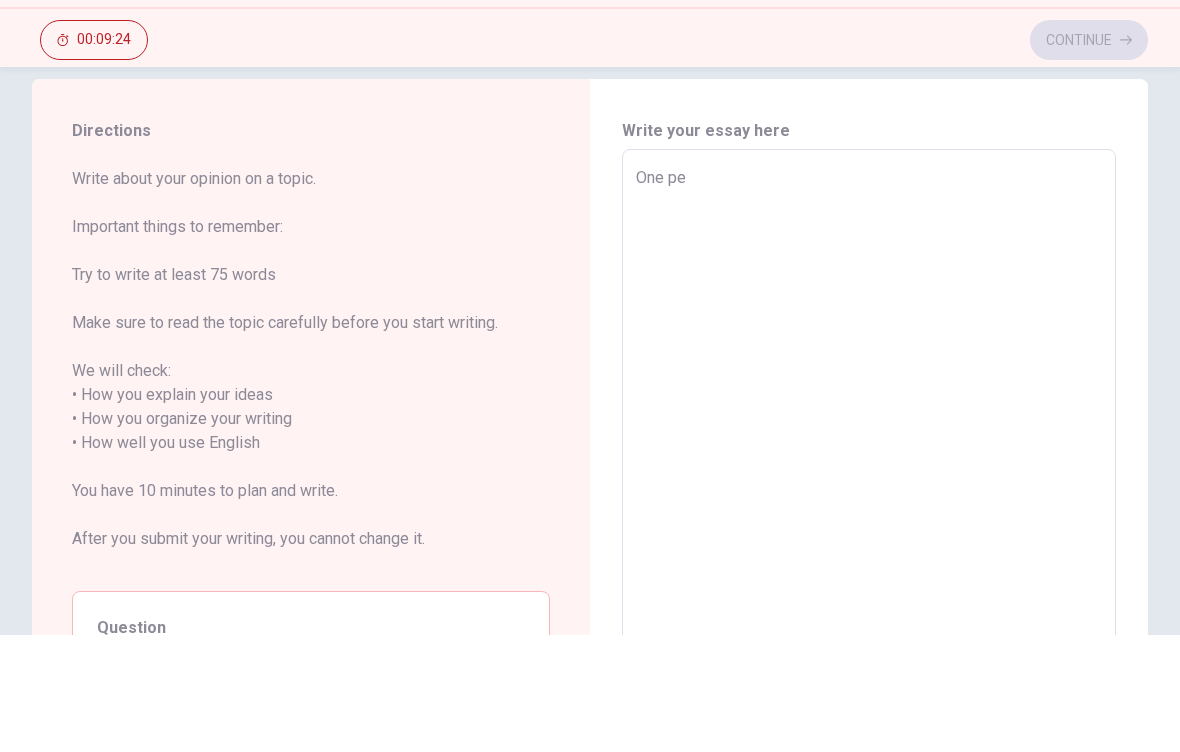 type on "x" 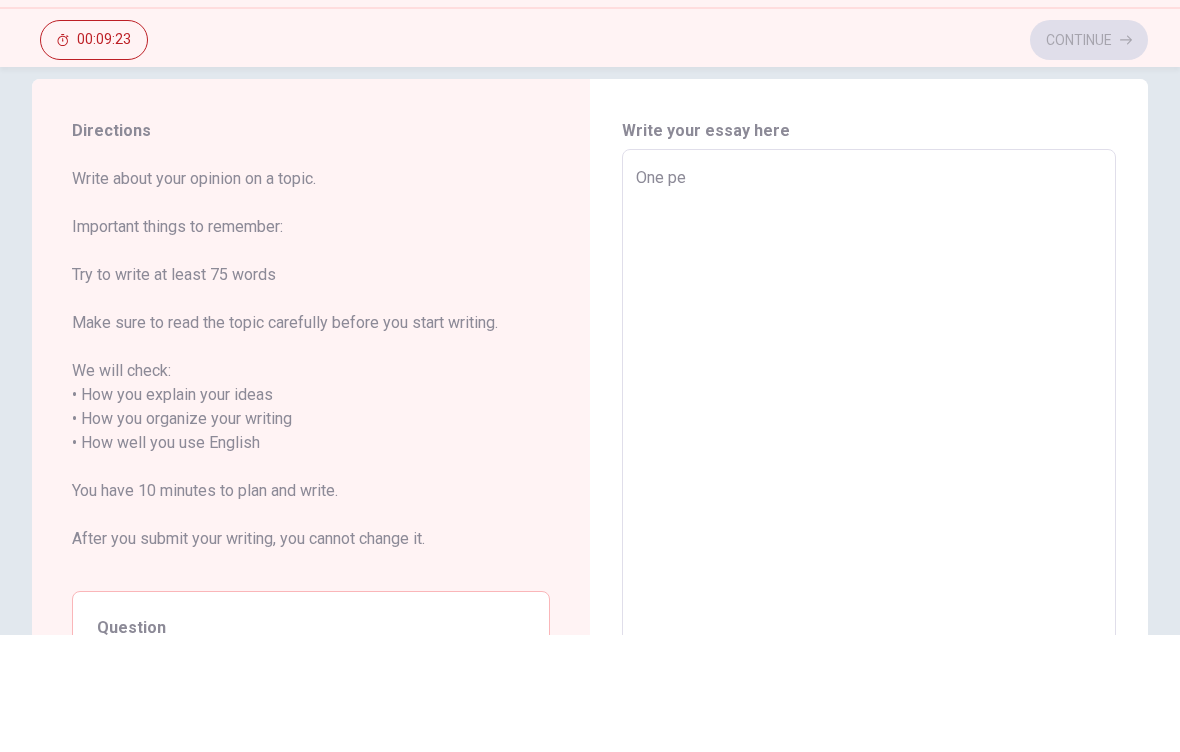 type on "One per" 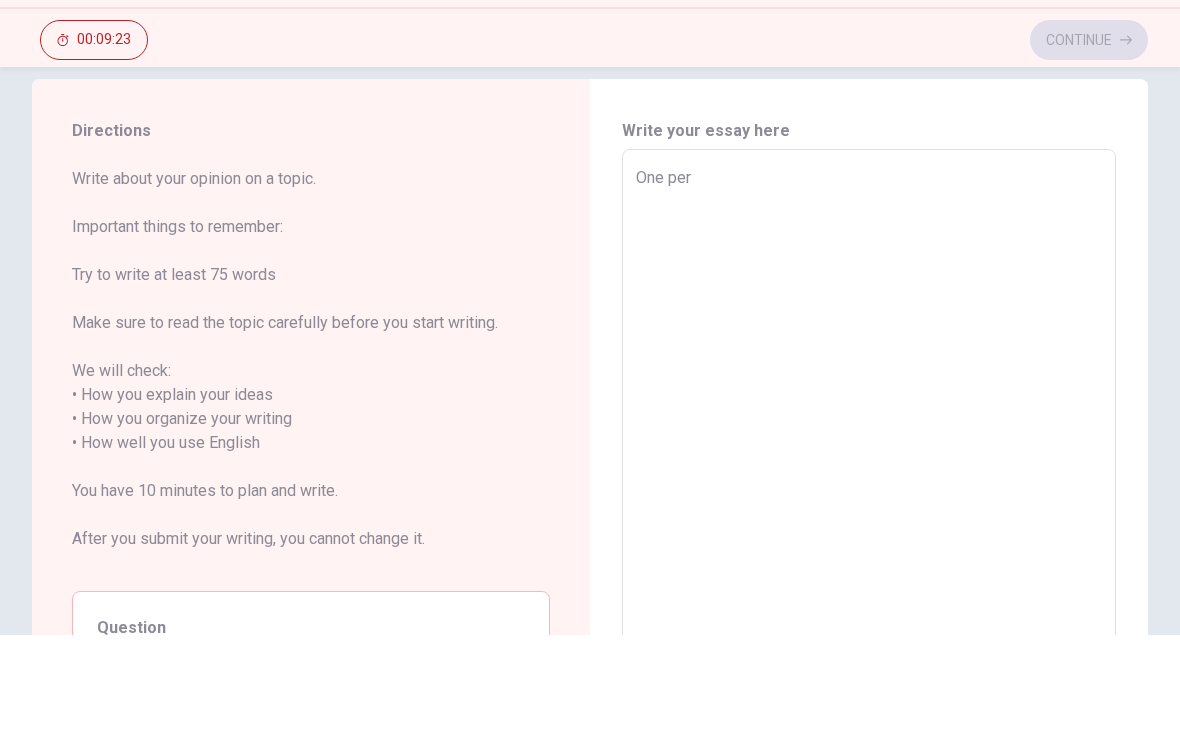 type on "x" 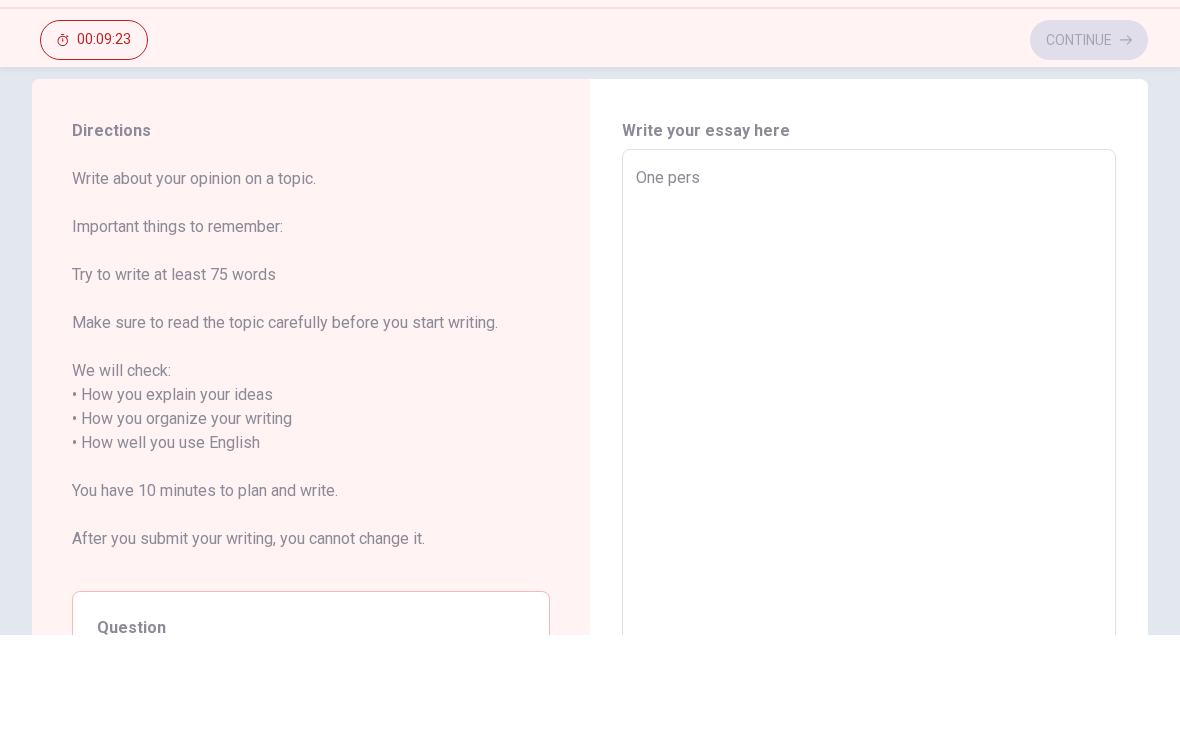 type on "x" 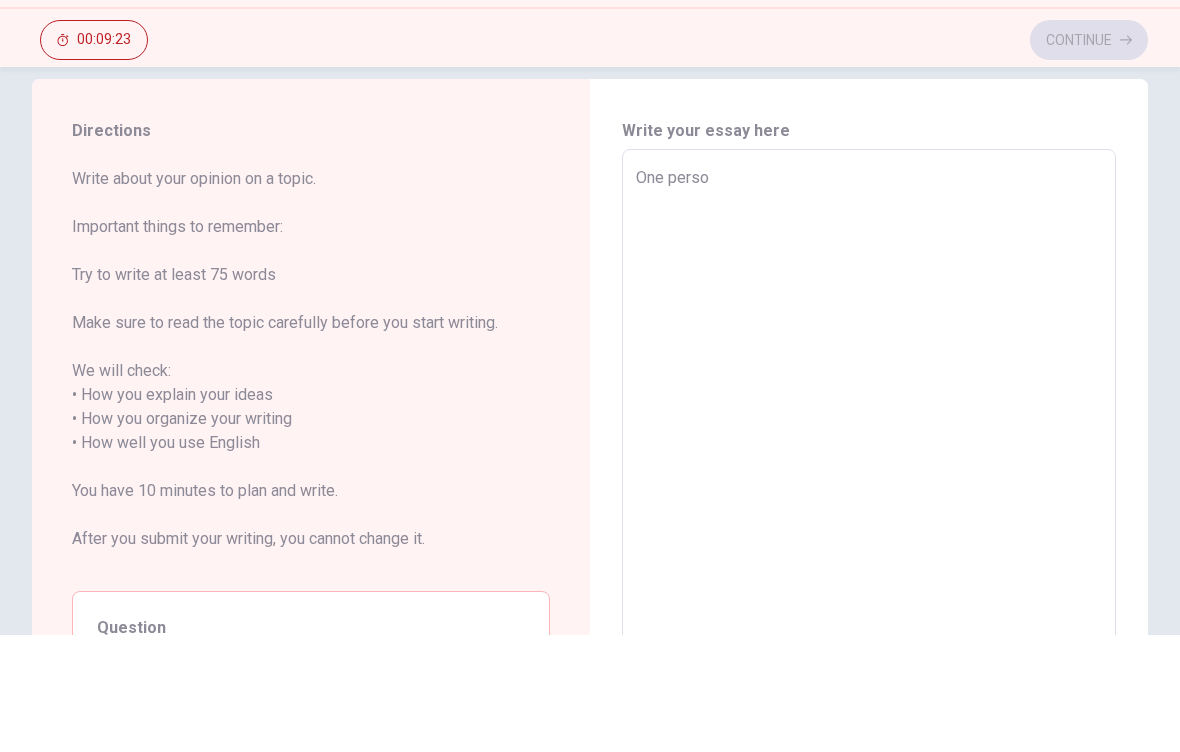 type on "x" 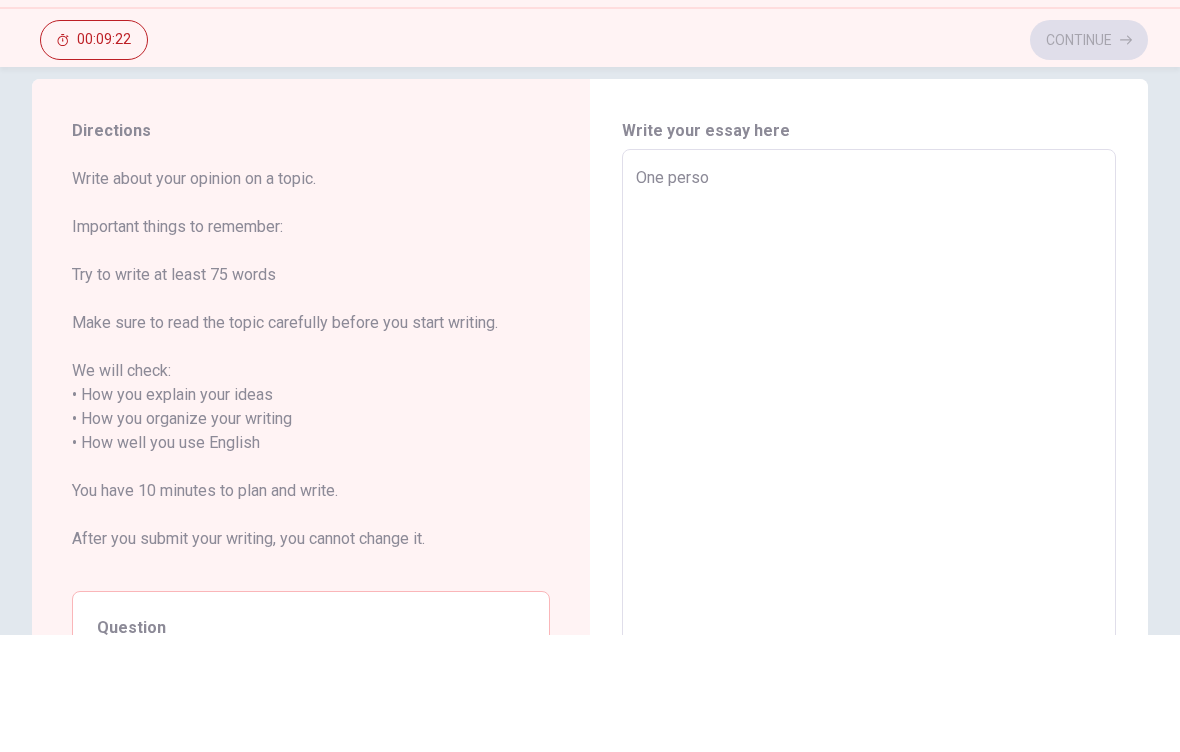 type on "One person" 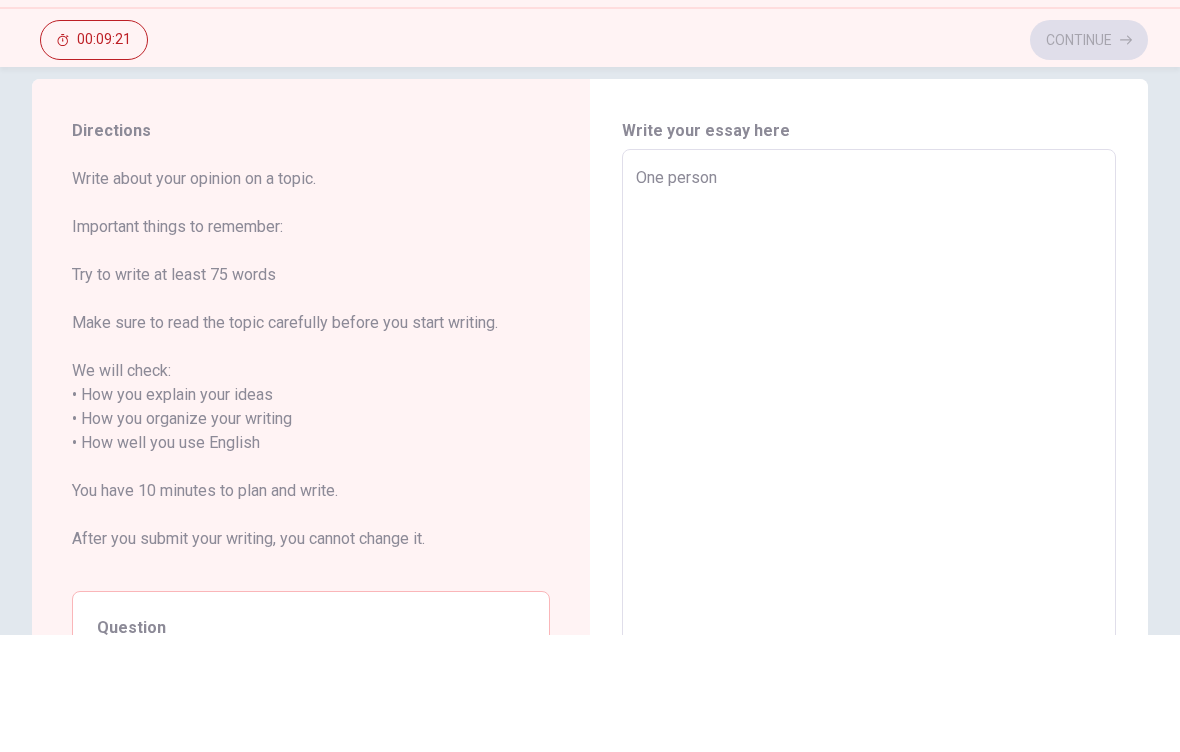 type on "x" 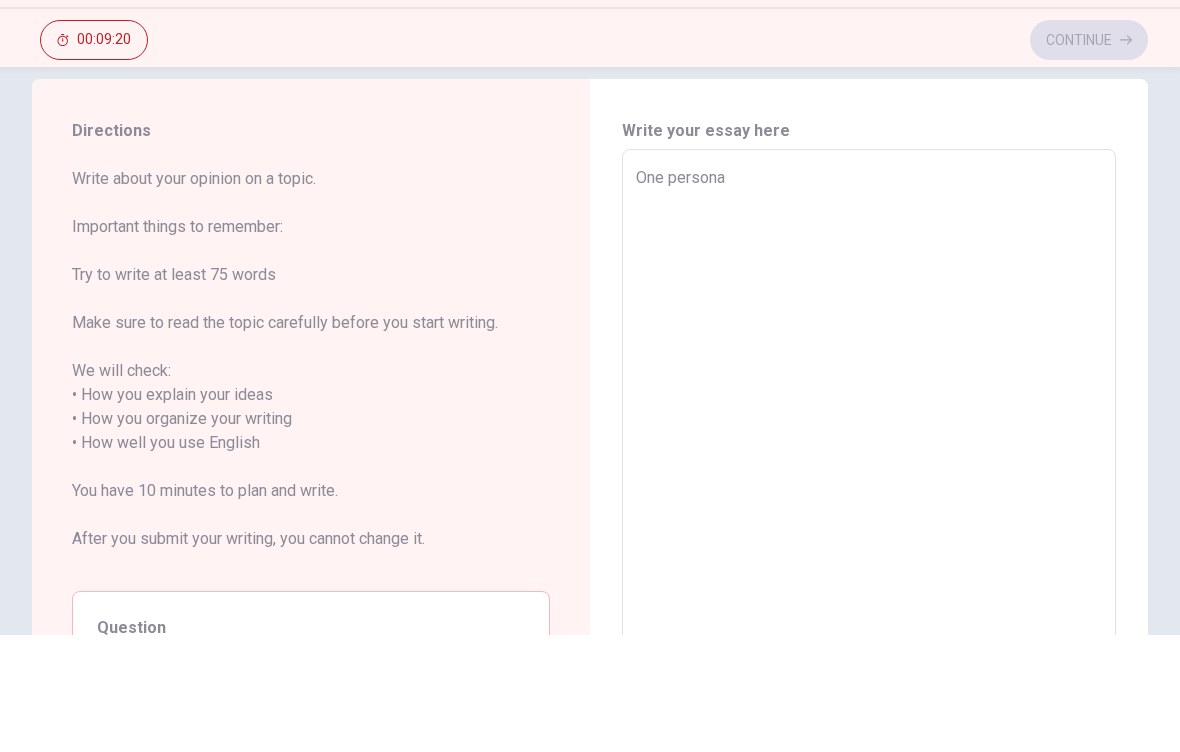type on "x" 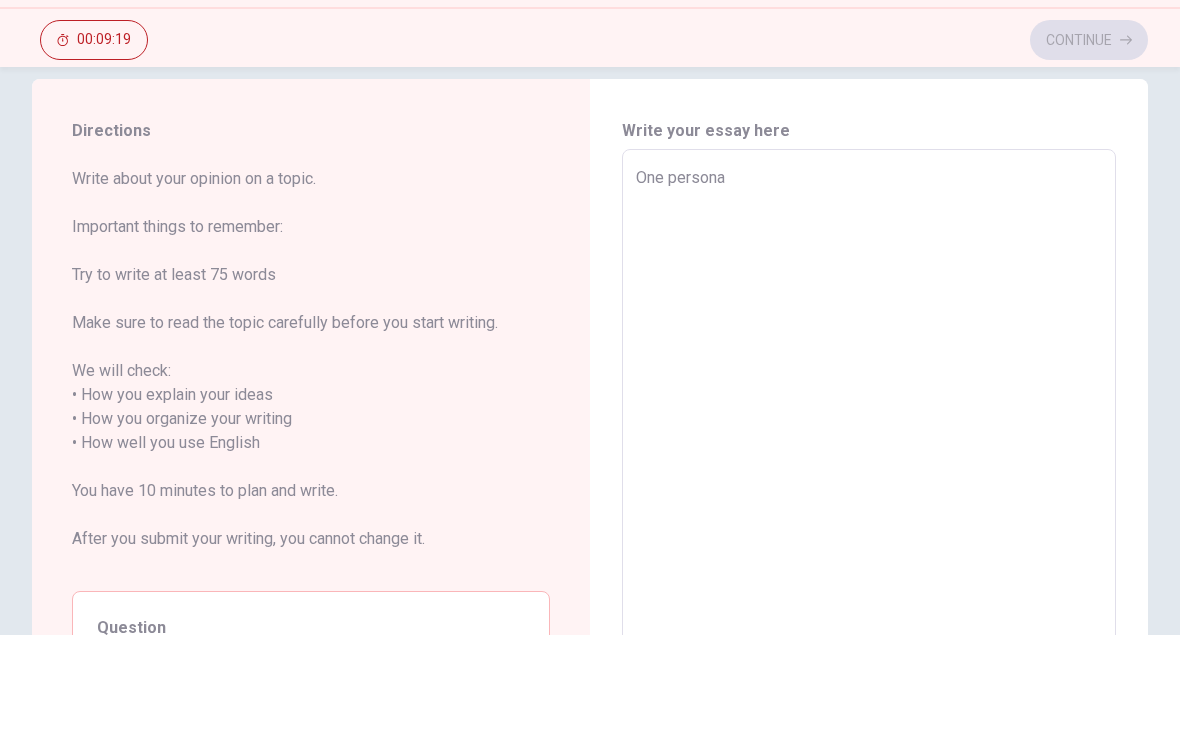 type on "One personal" 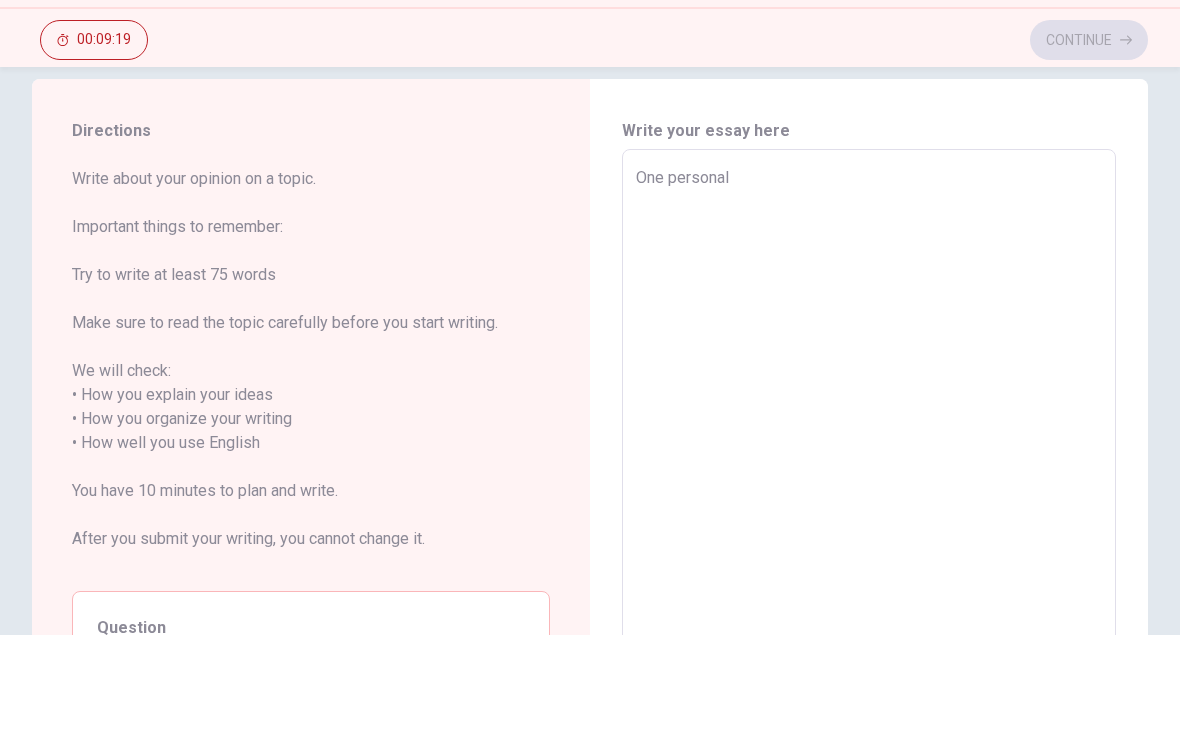 type on "x" 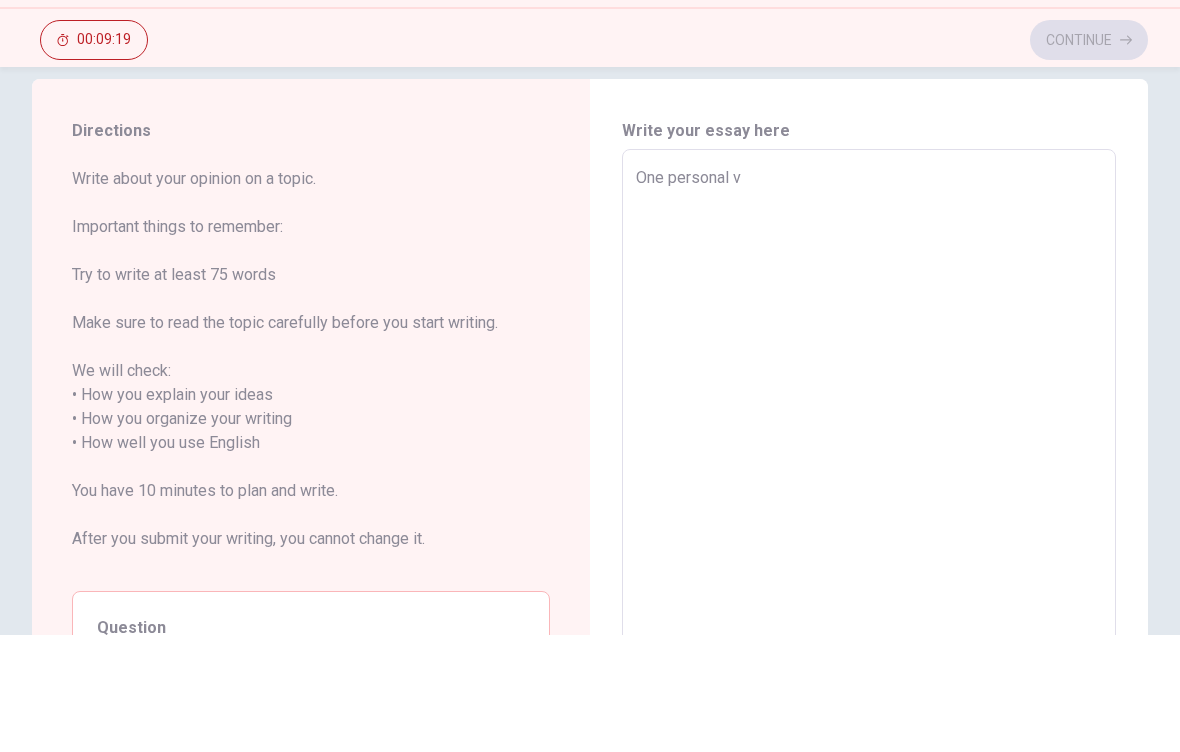 type on "x" 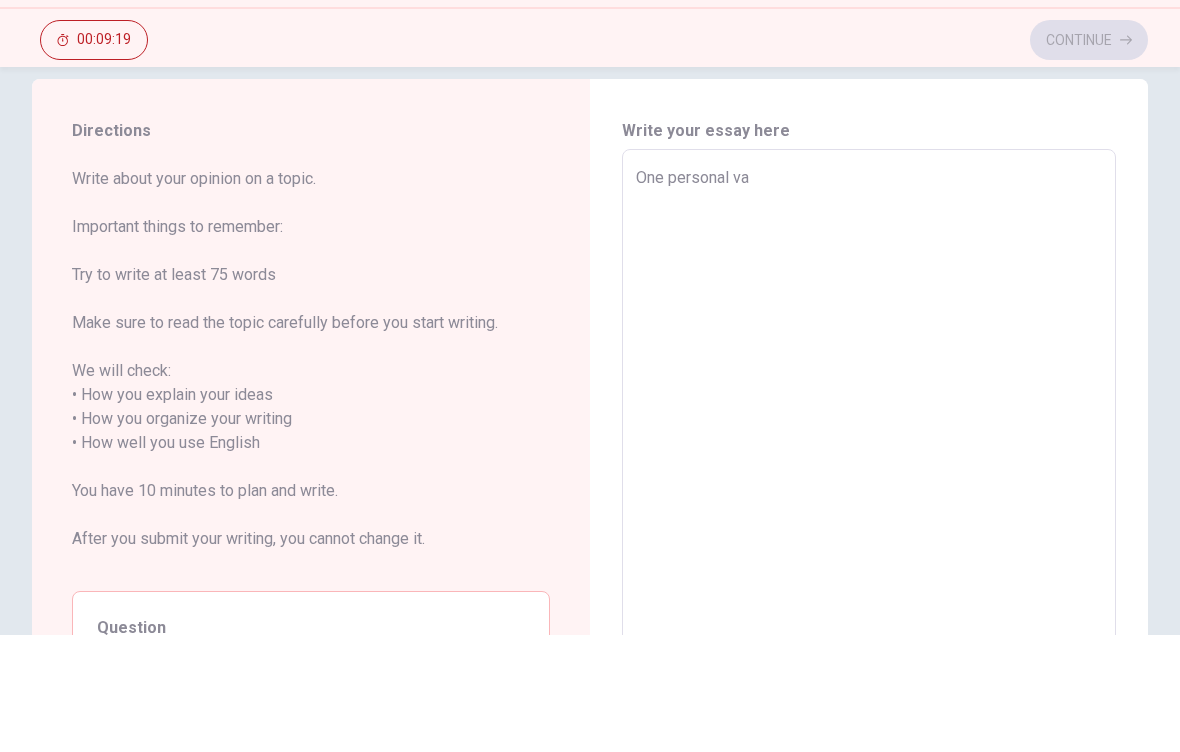 type on "x" 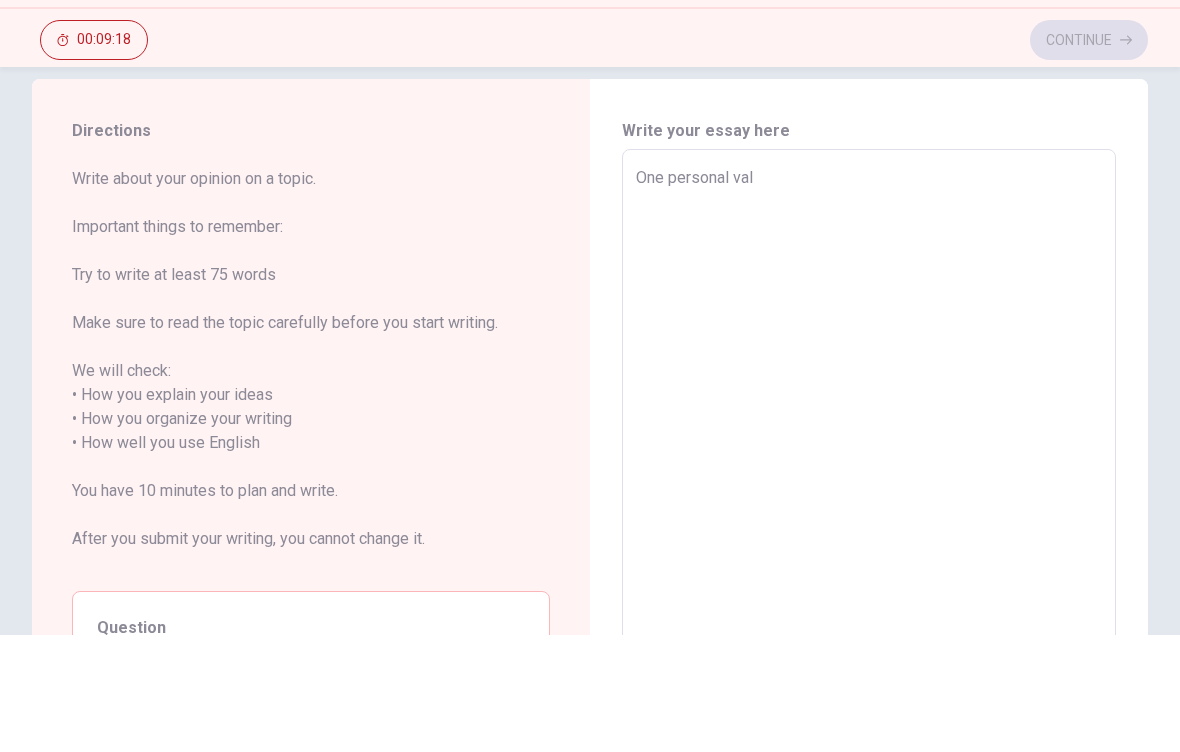 type on "x" 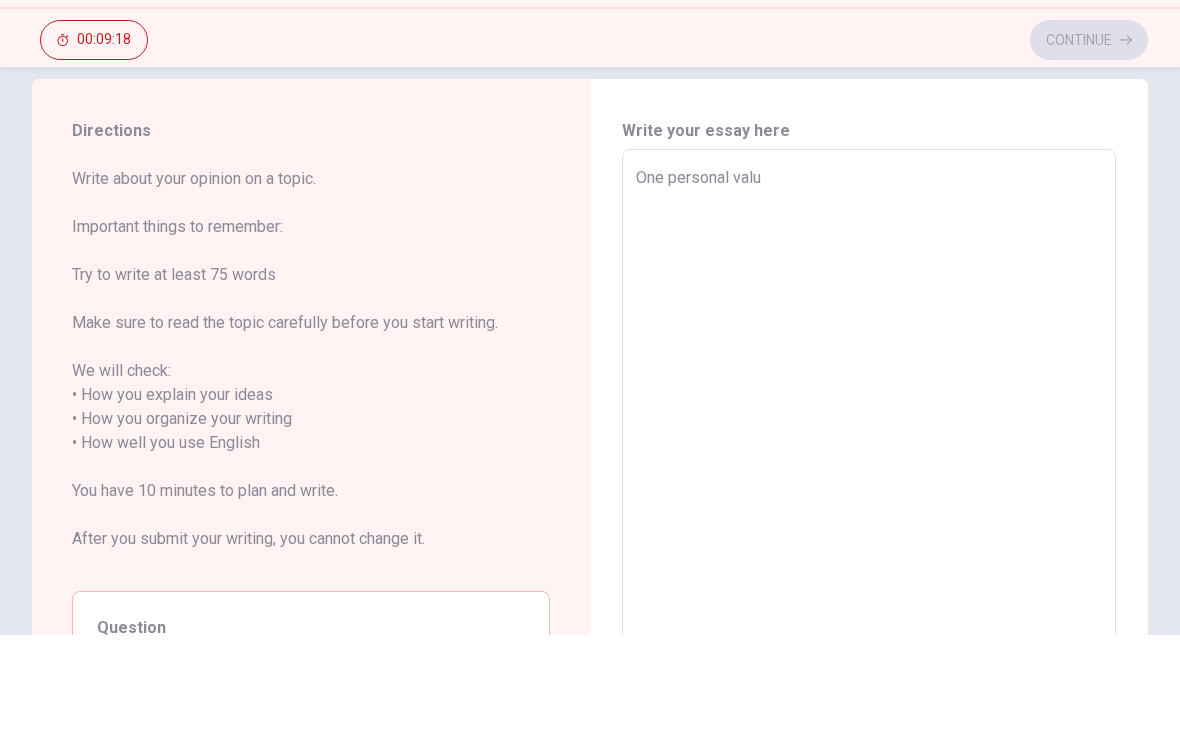 type on "x" 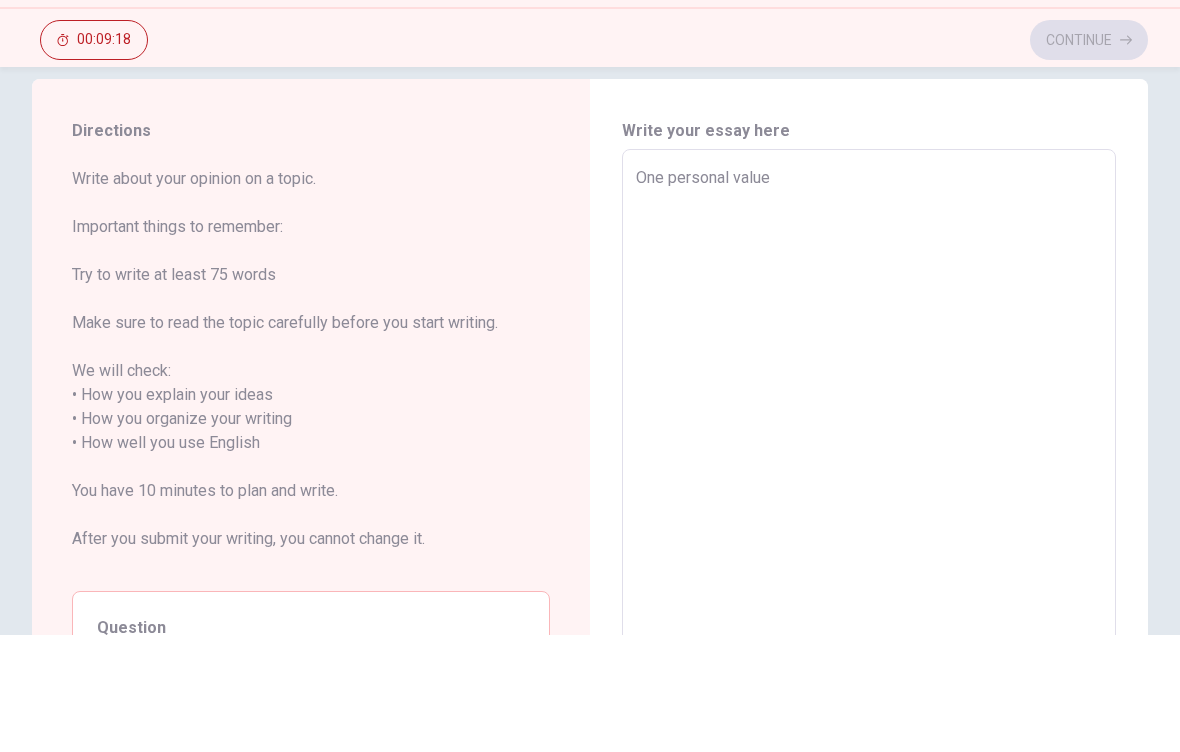 type on "x" 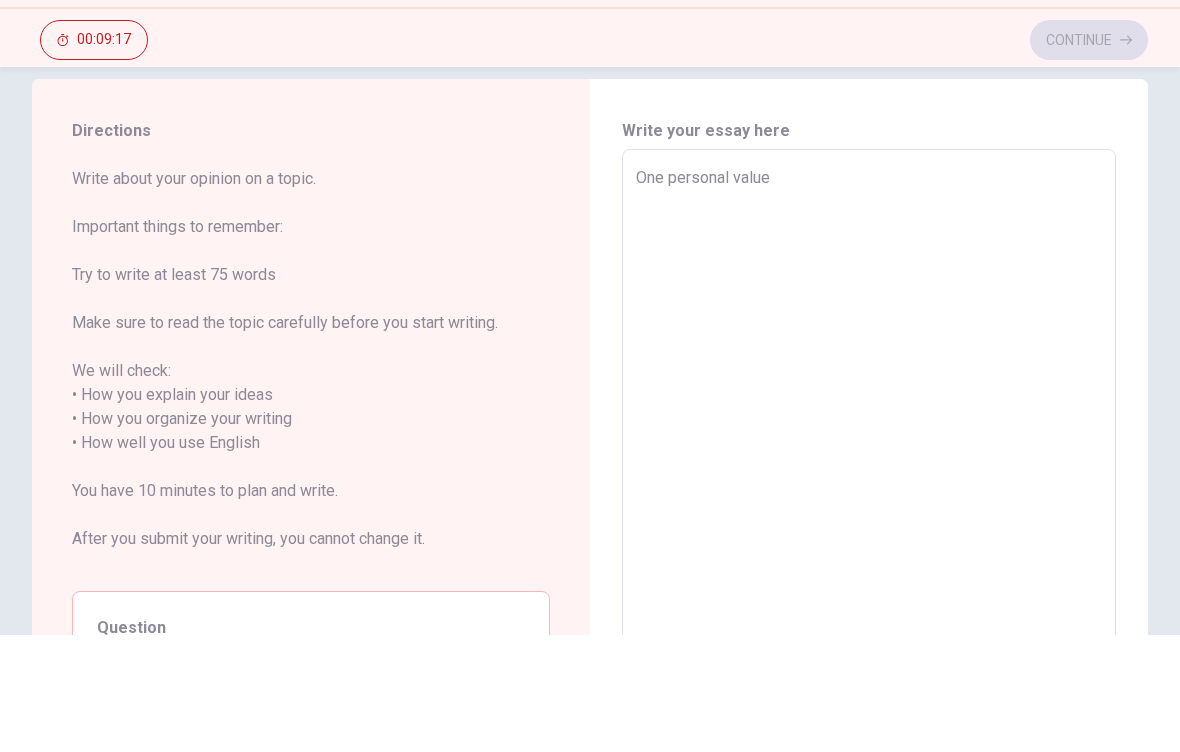 type on "One personal value t" 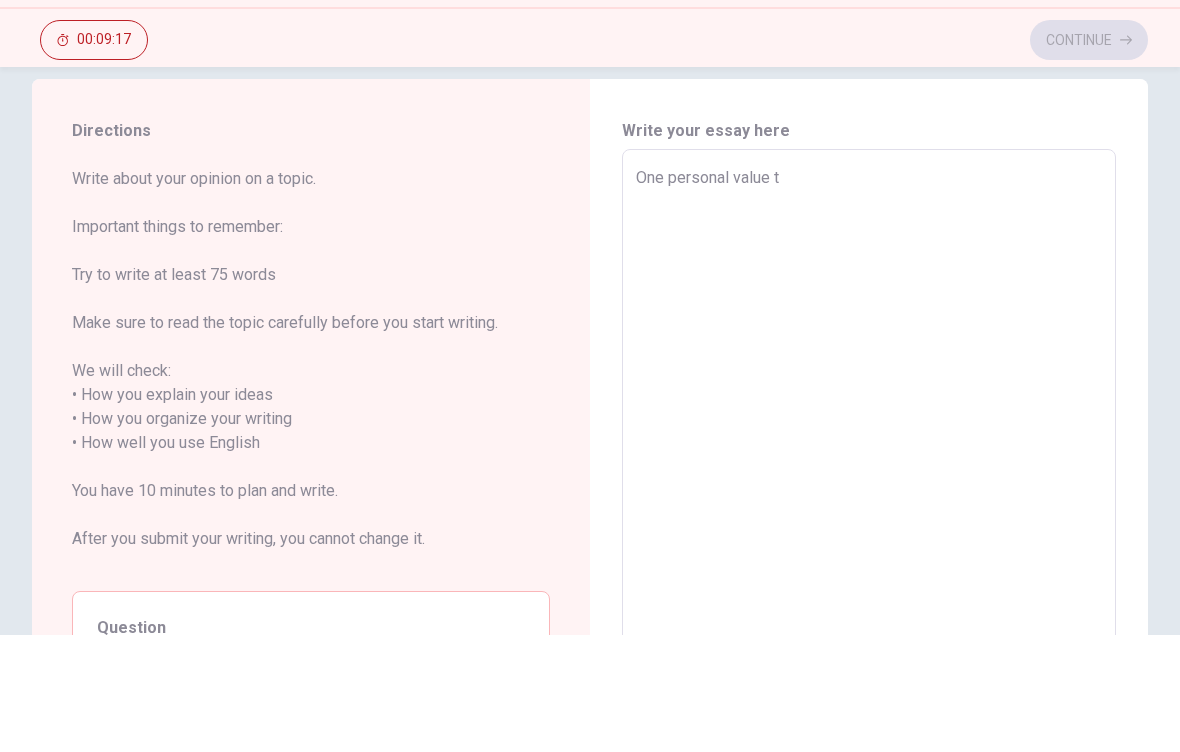 type on "x" 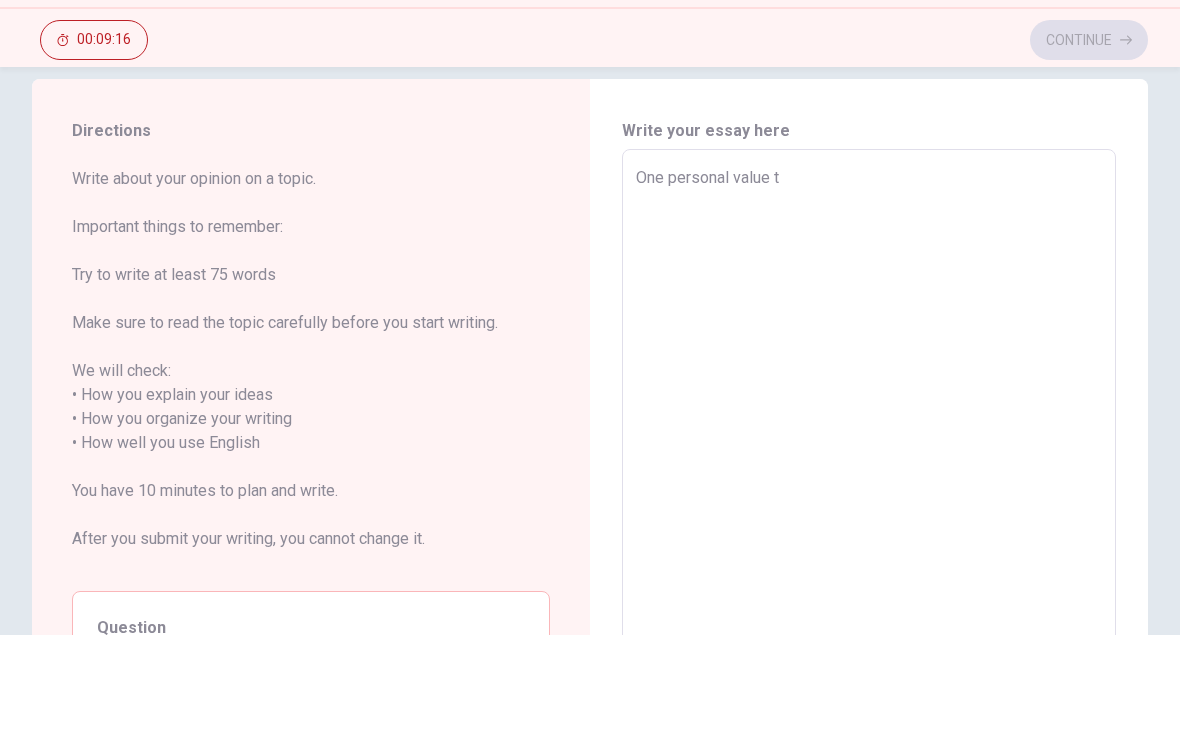 type on "One personal value th" 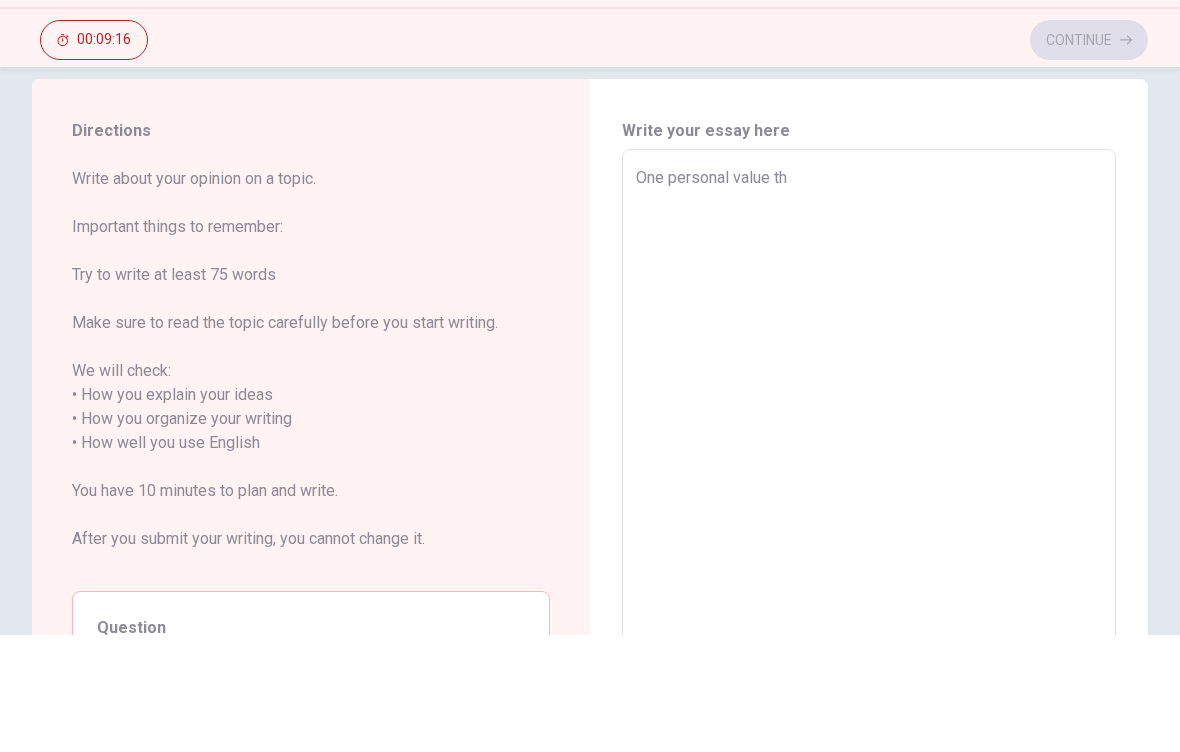 type on "x" 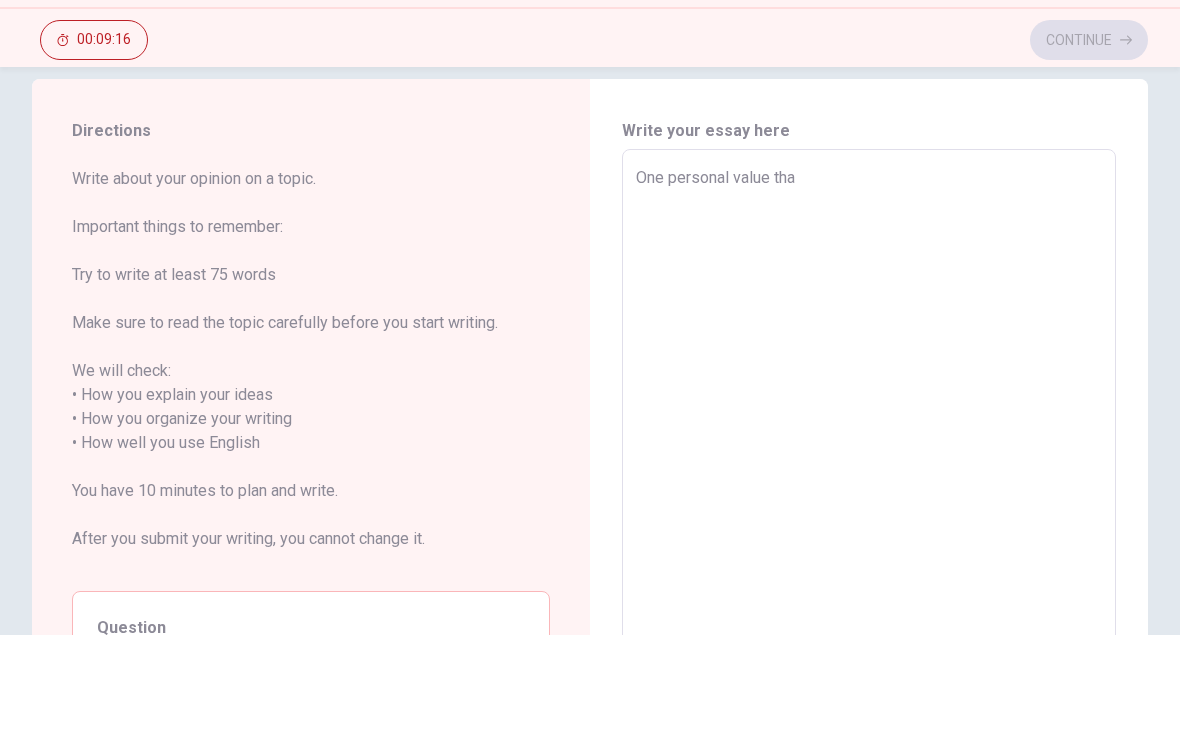 type on "x" 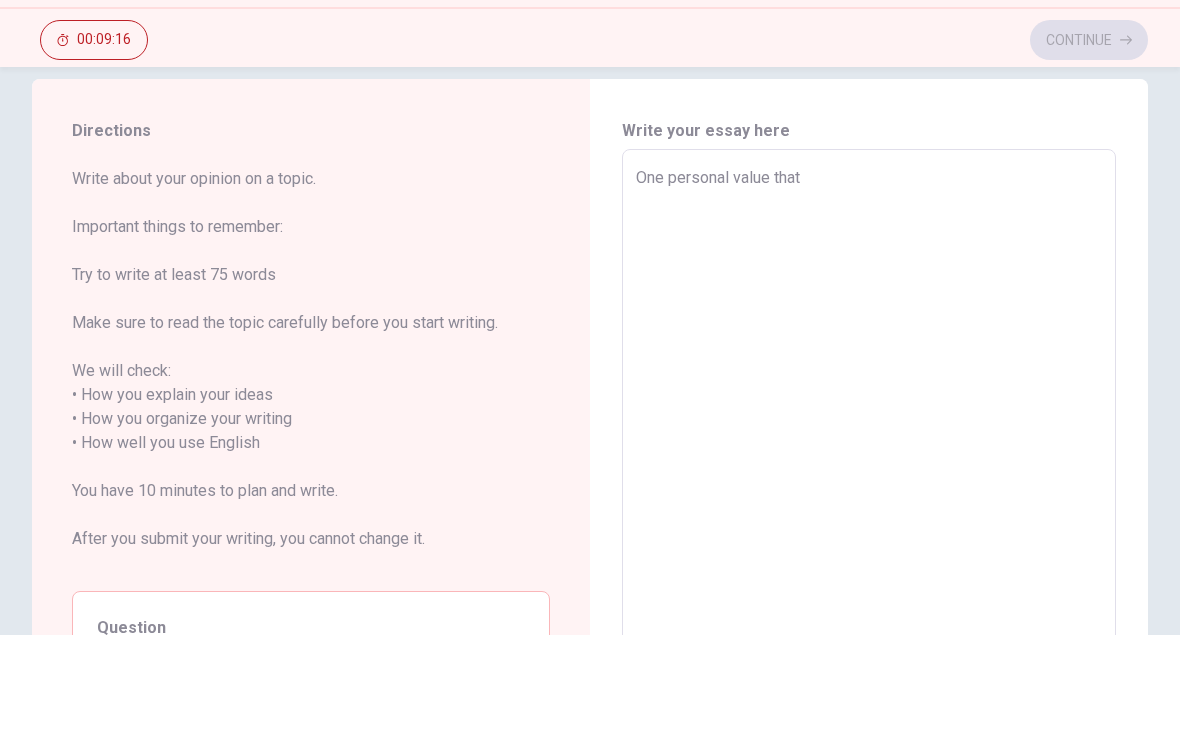 type on "x" 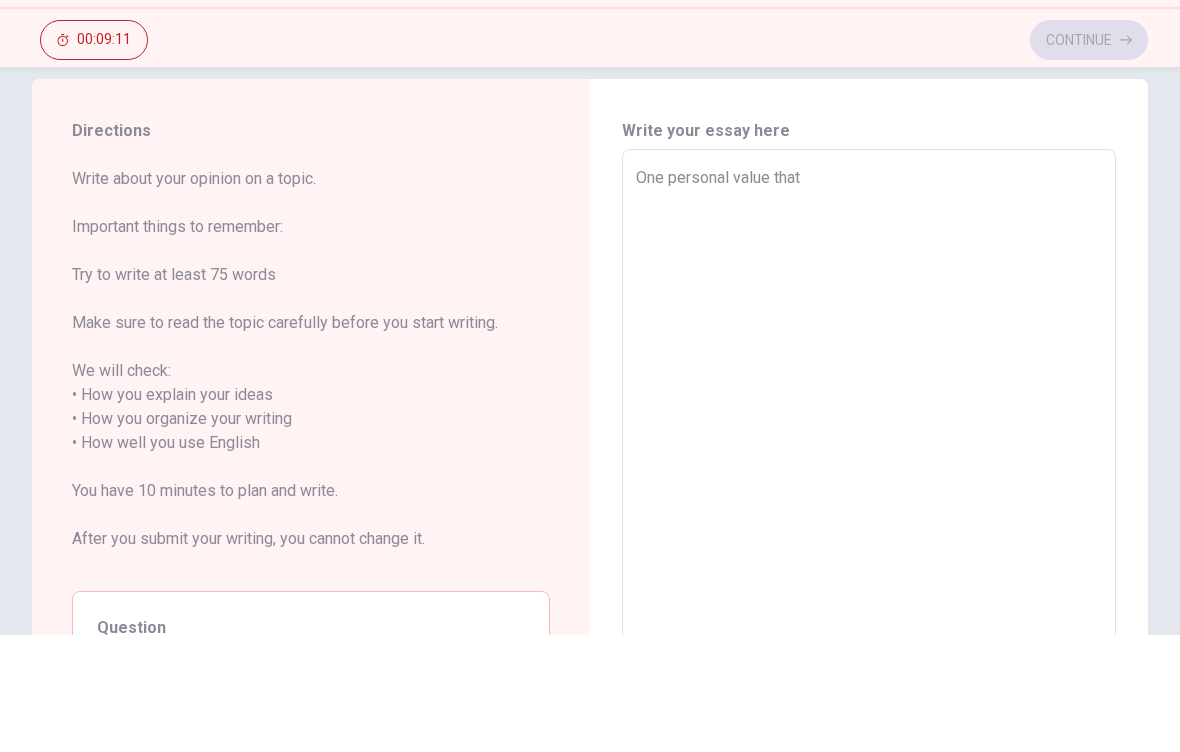 type on "x" 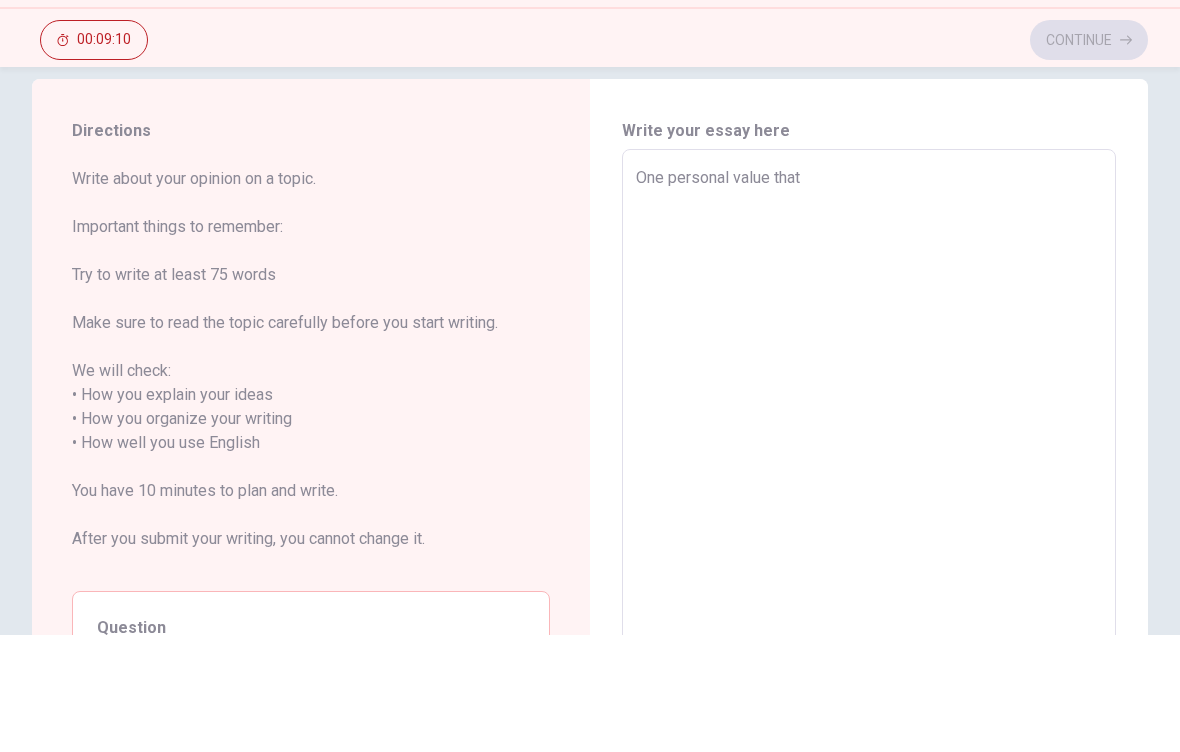 type on "One personal value that g" 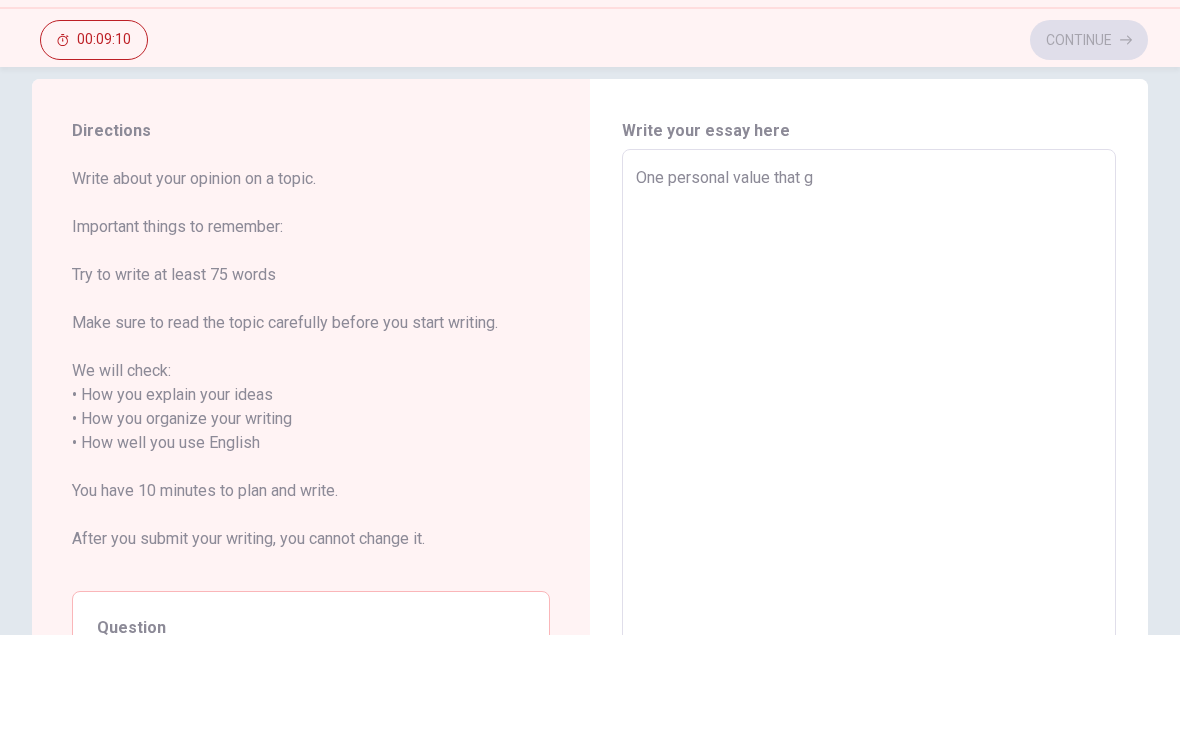type on "x" 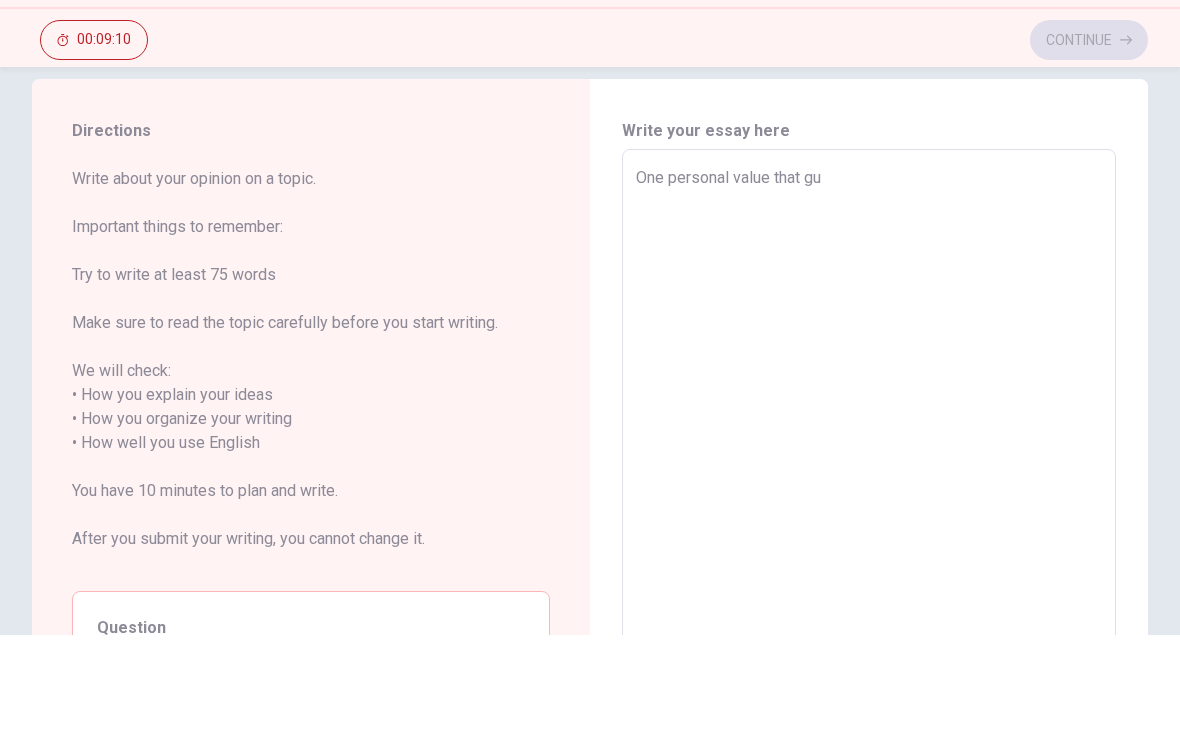 type on "x" 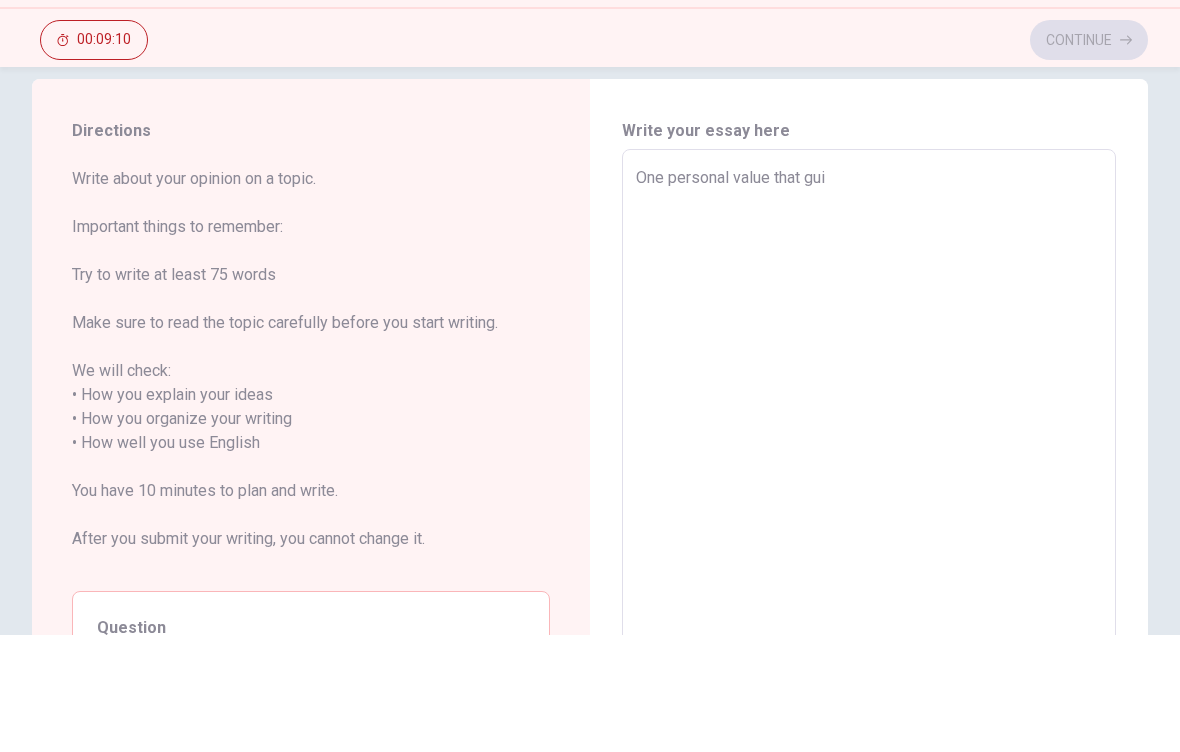type on "x" 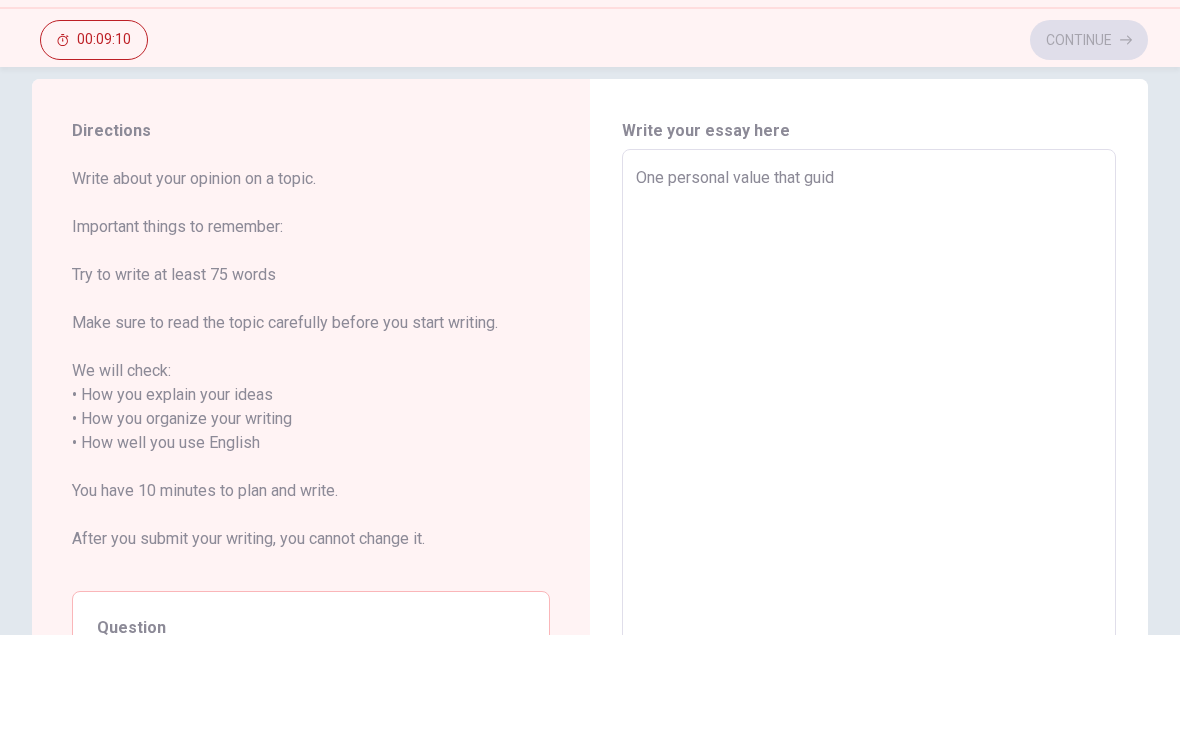 type on "x" 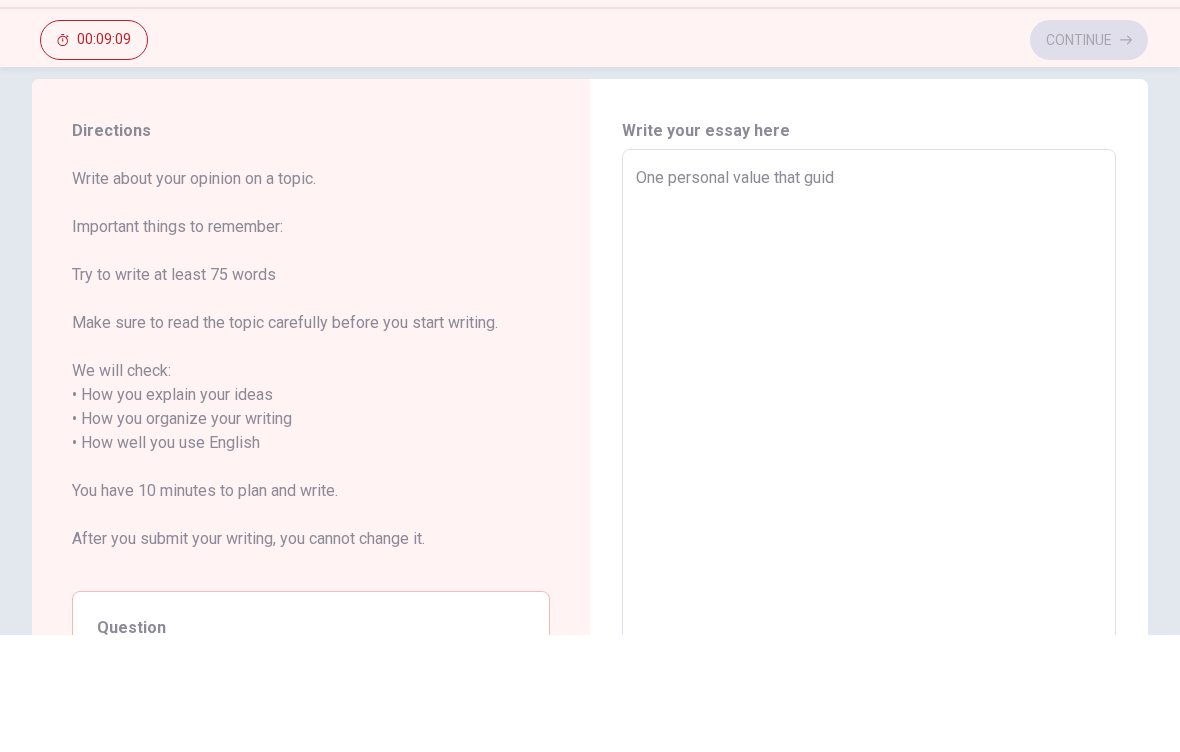 type on "One personal value that guide" 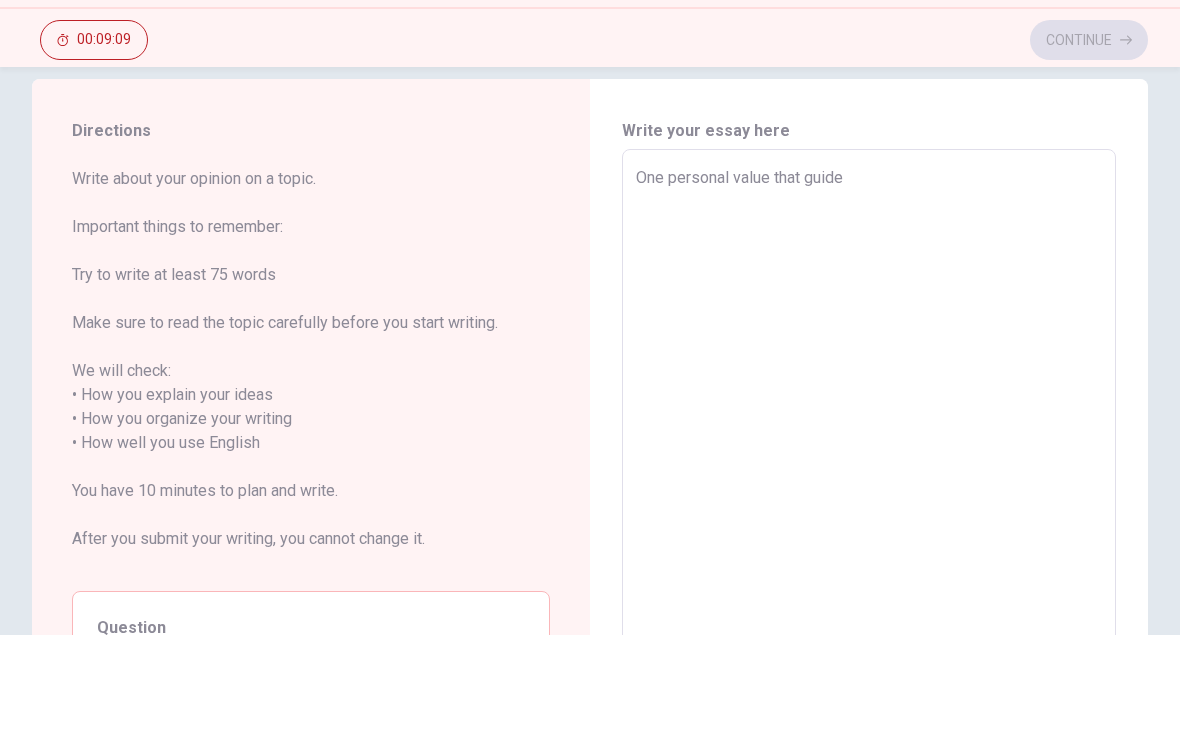 type on "x" 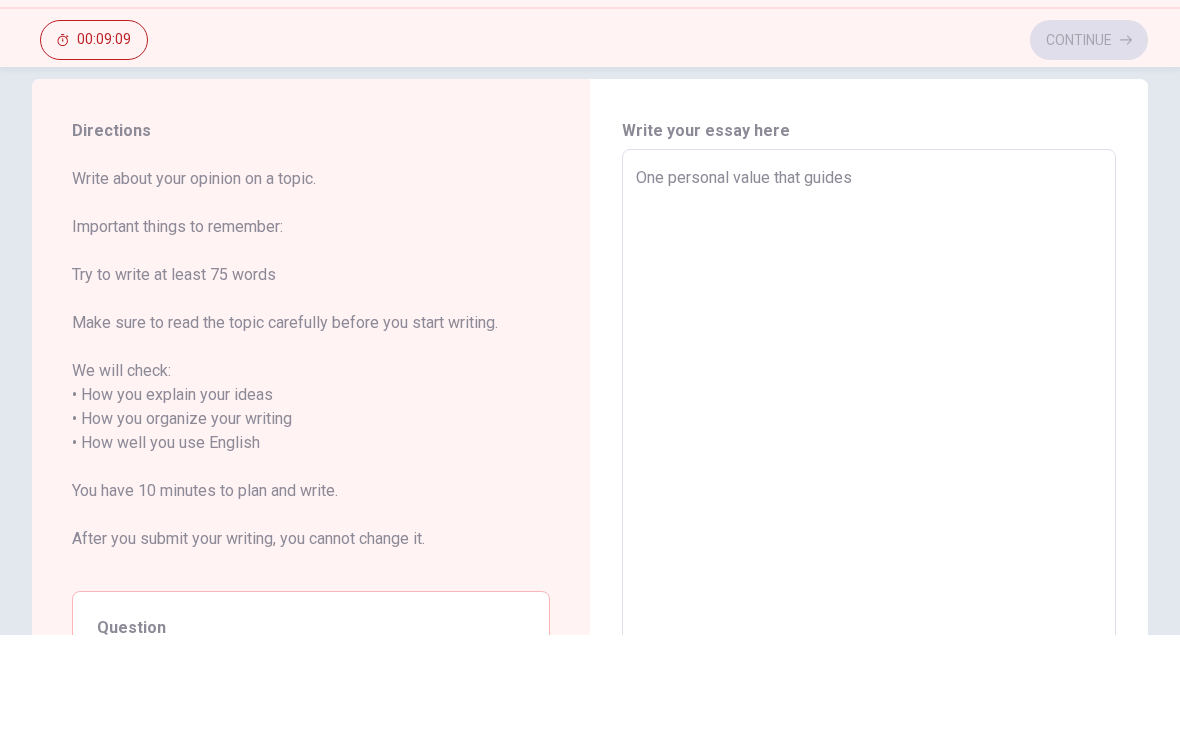 type on "x" 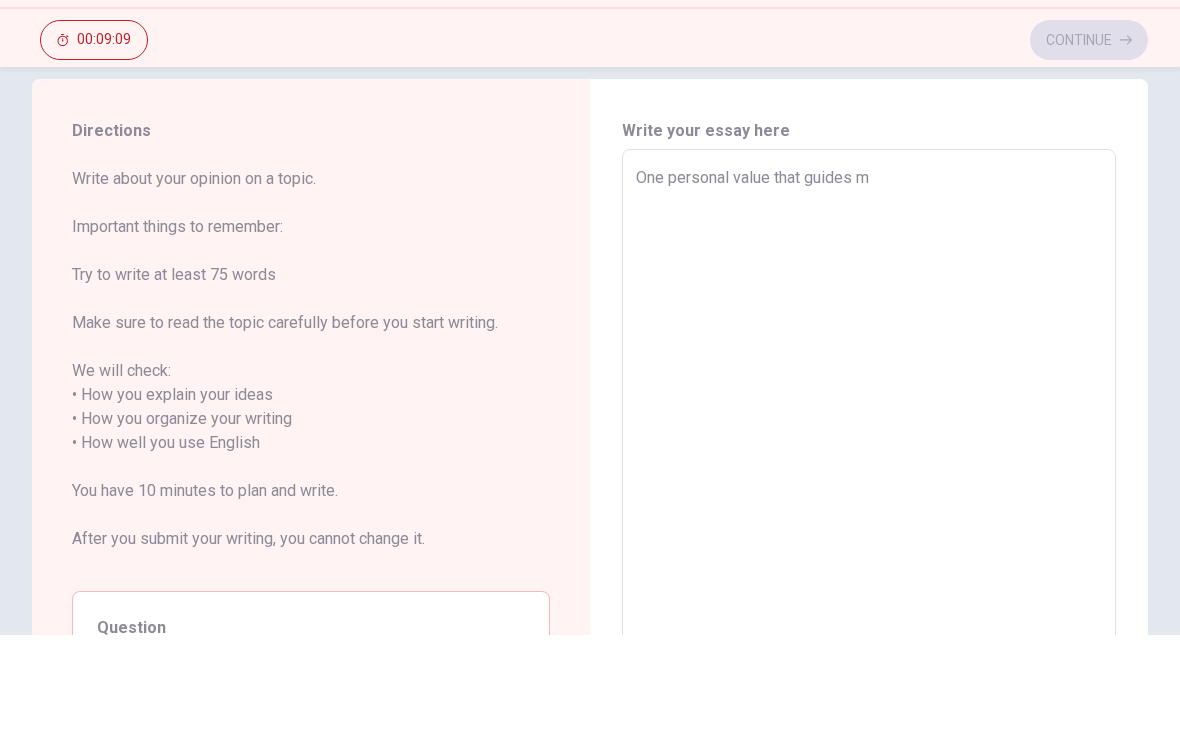 type on "x" 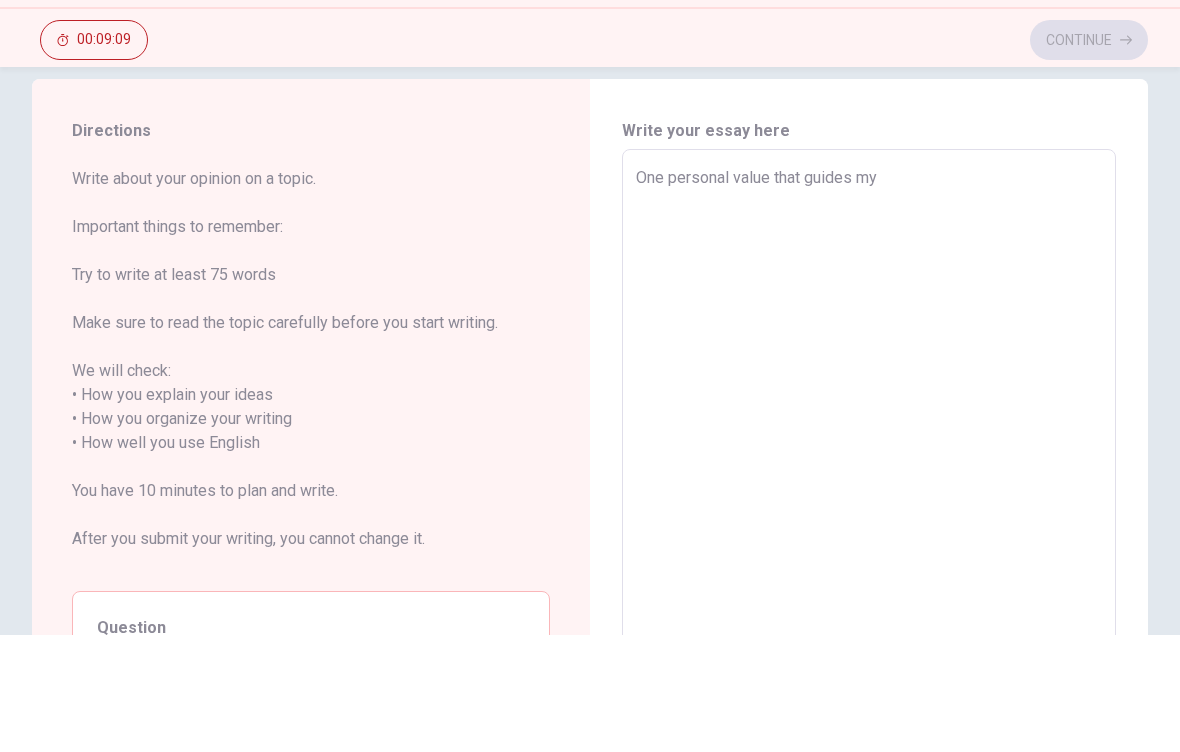 type on "x" 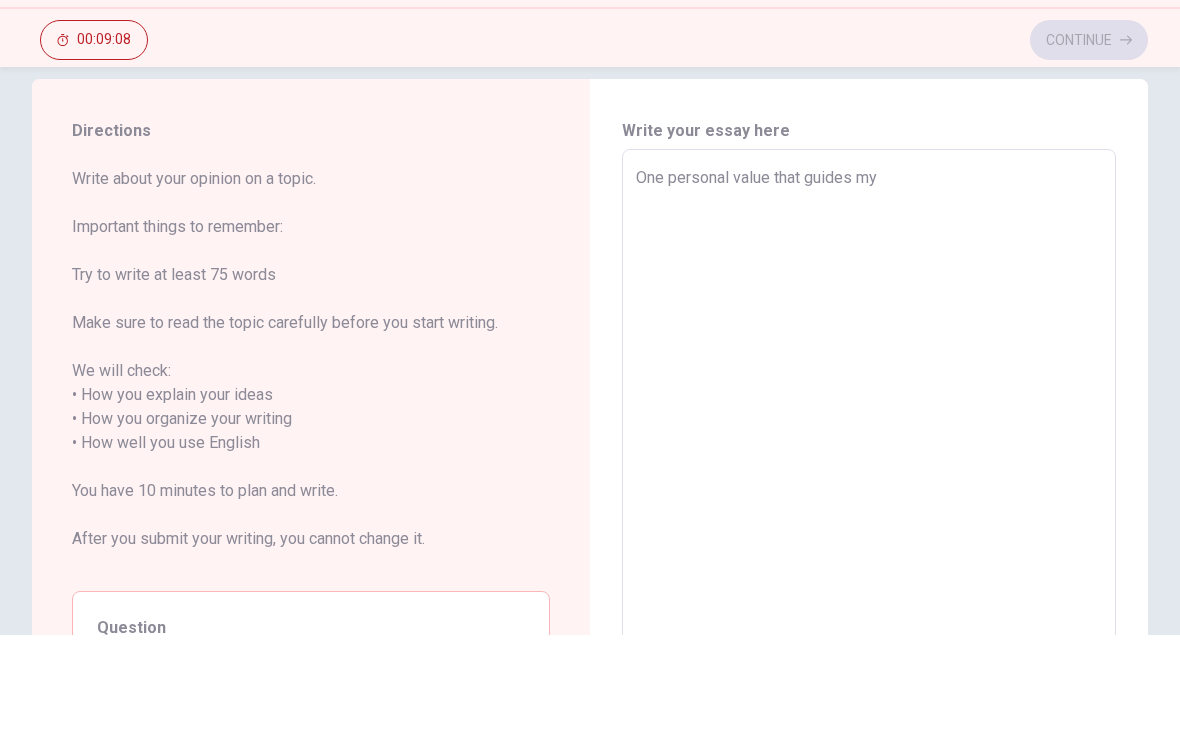 type on "One personal value that guides my" 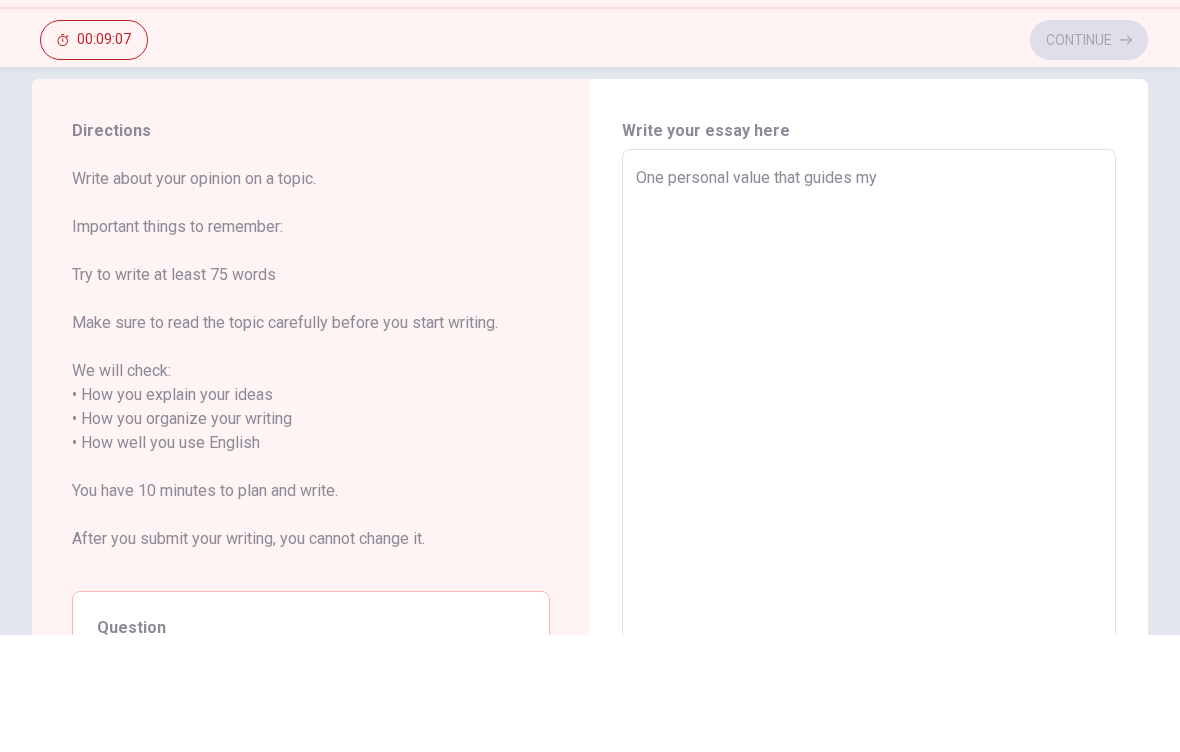 type on "One personal value that guides my d" 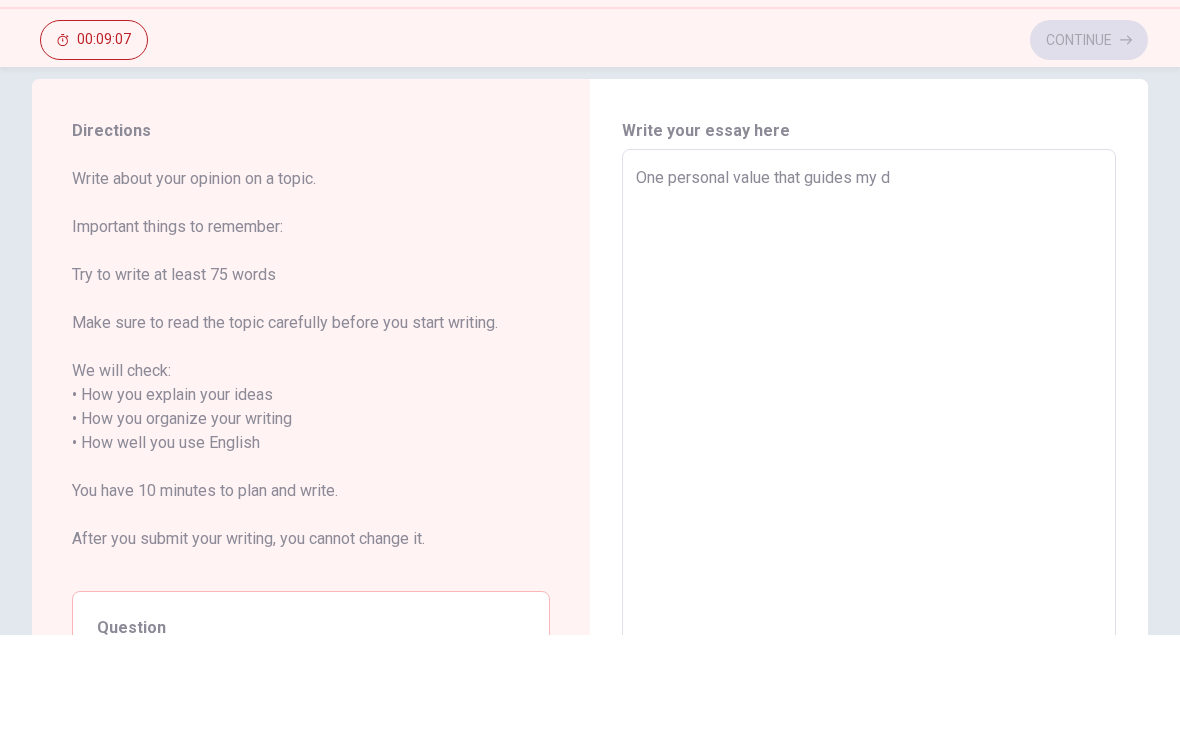 type on "x" 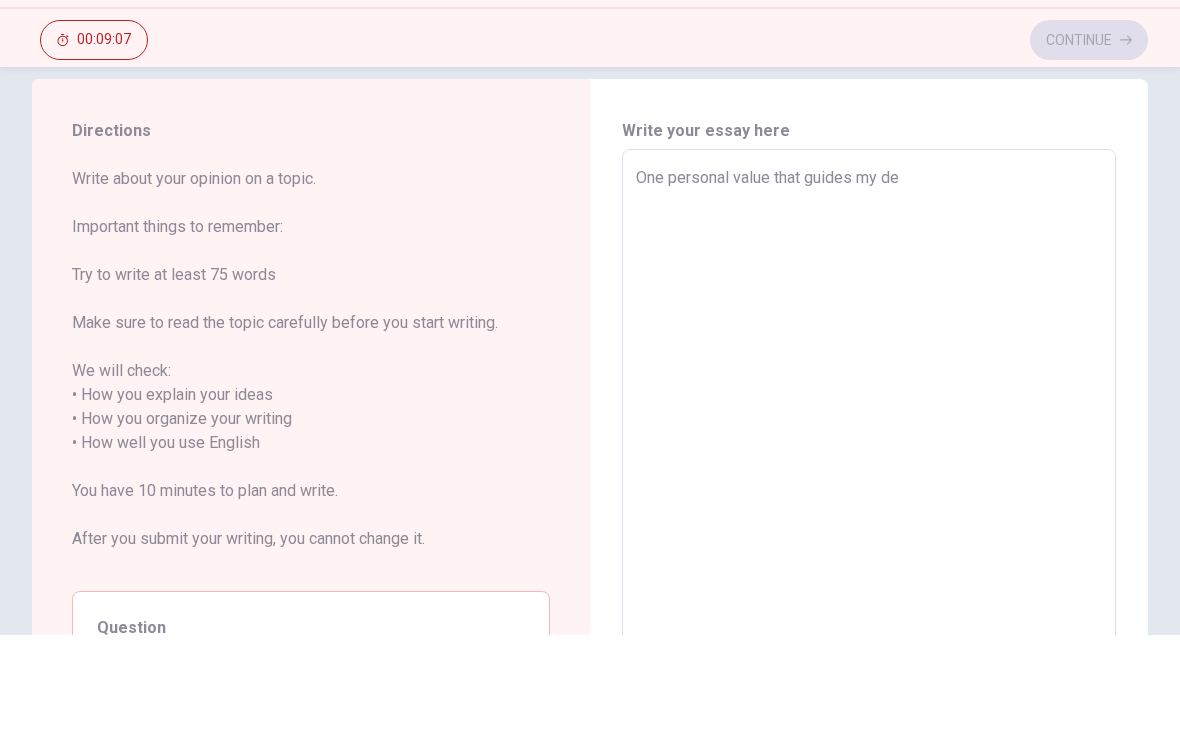 type on "x" 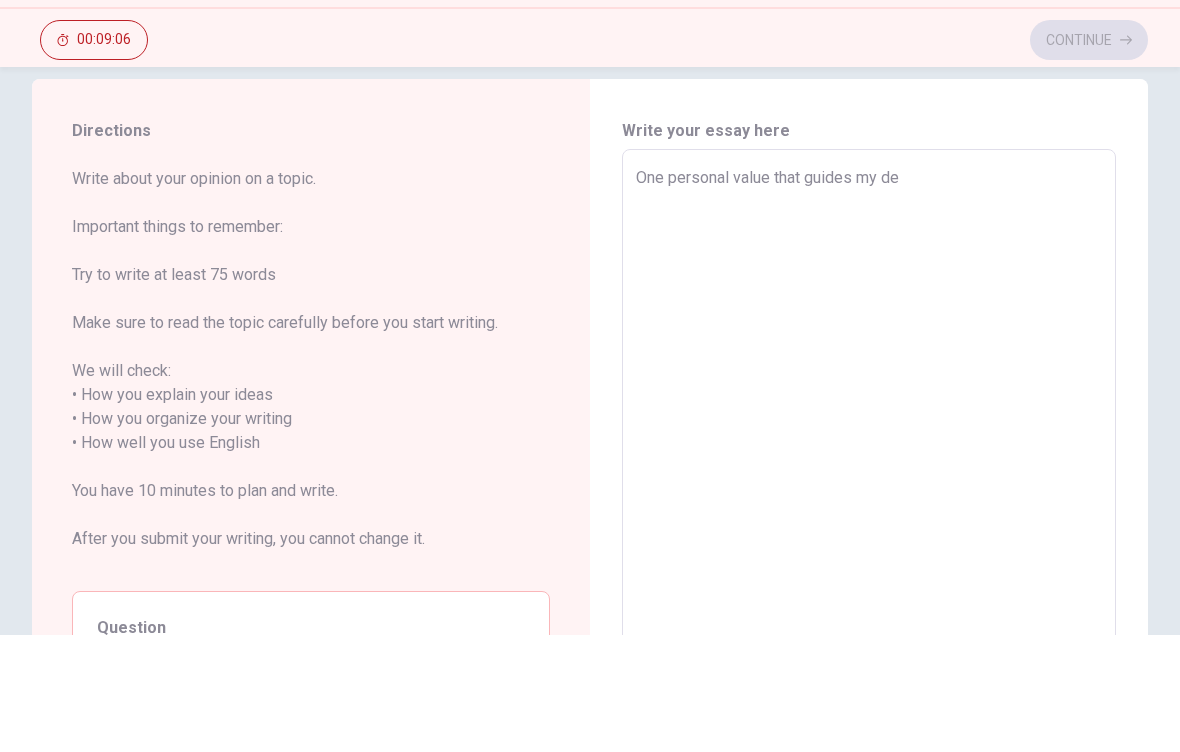 type on "One personal value that guides my dec" 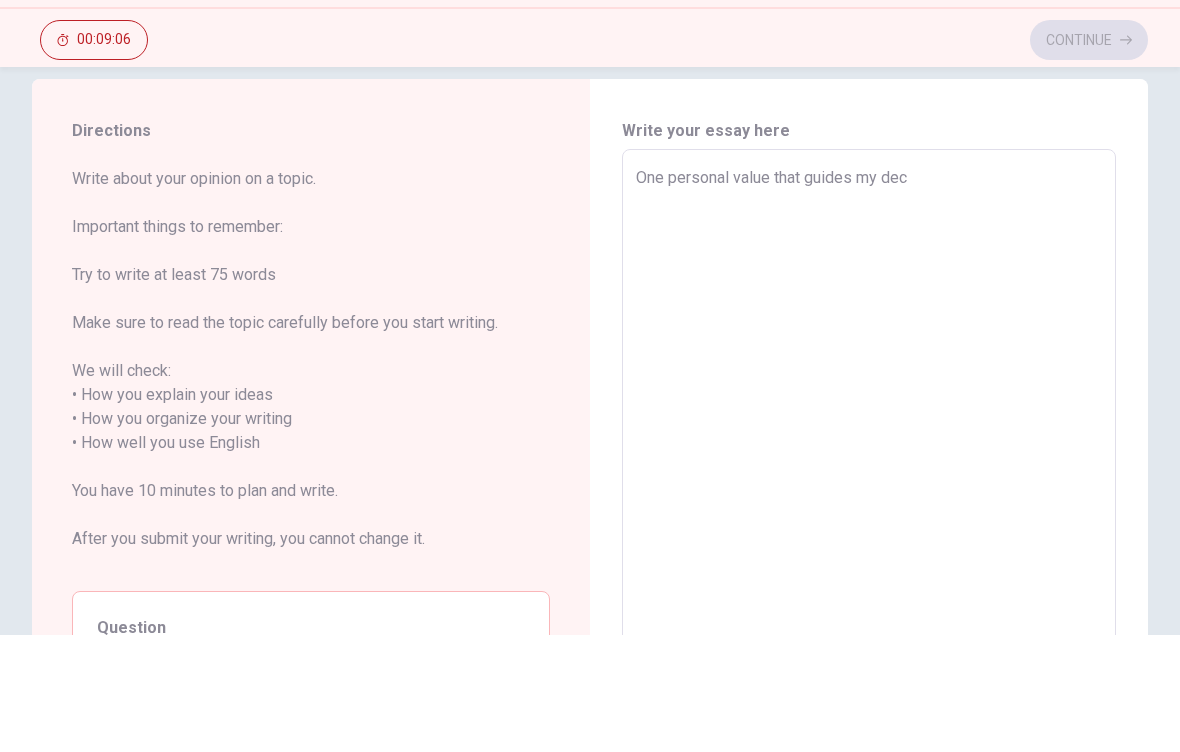 type on "x" 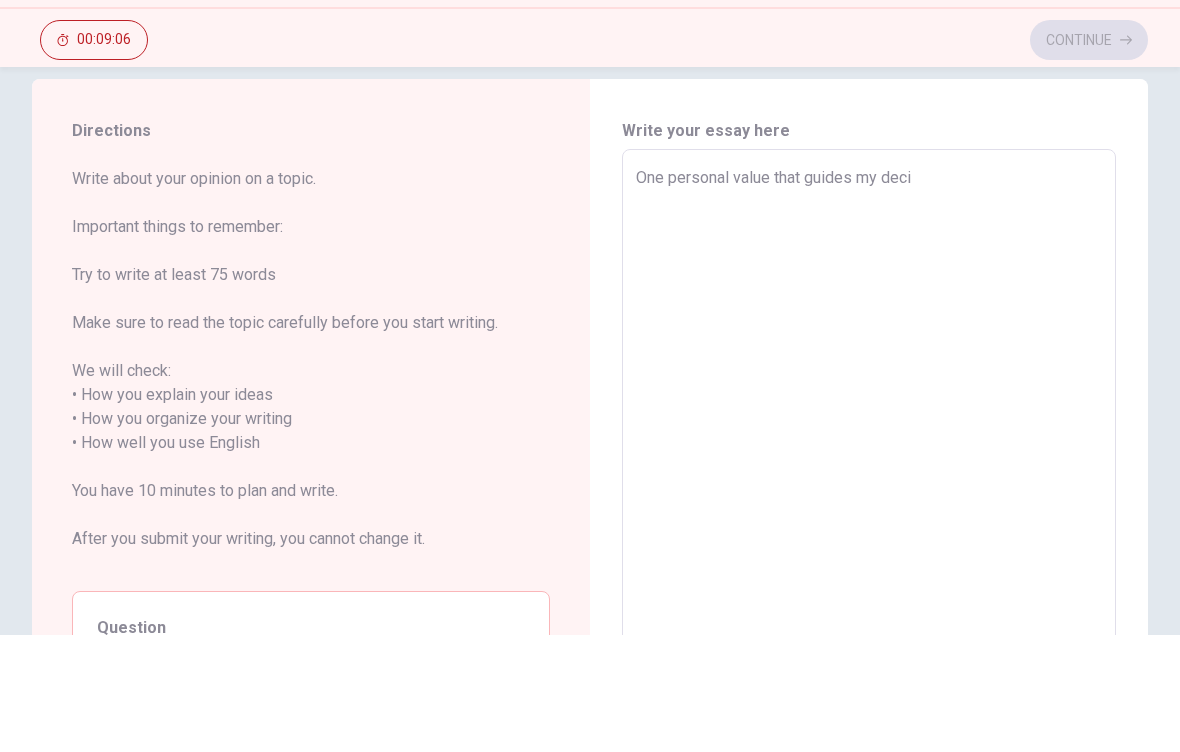 type on "x" 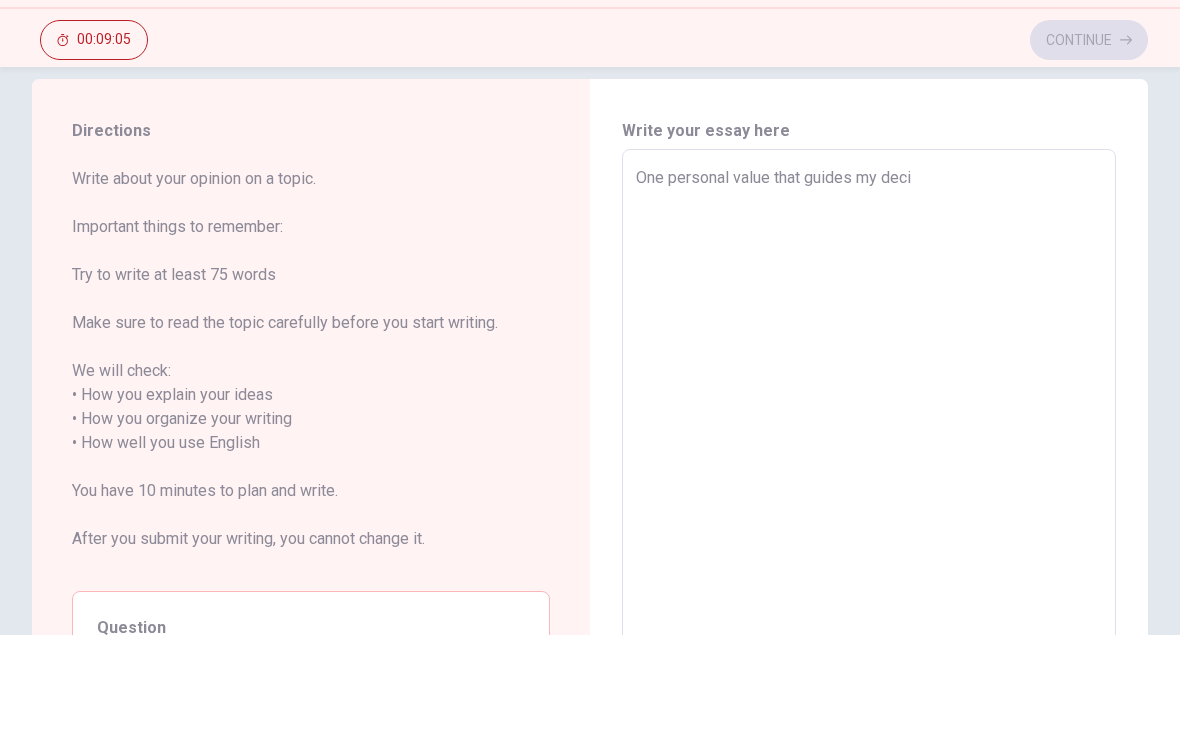 type on "One personal value that guides my decis" 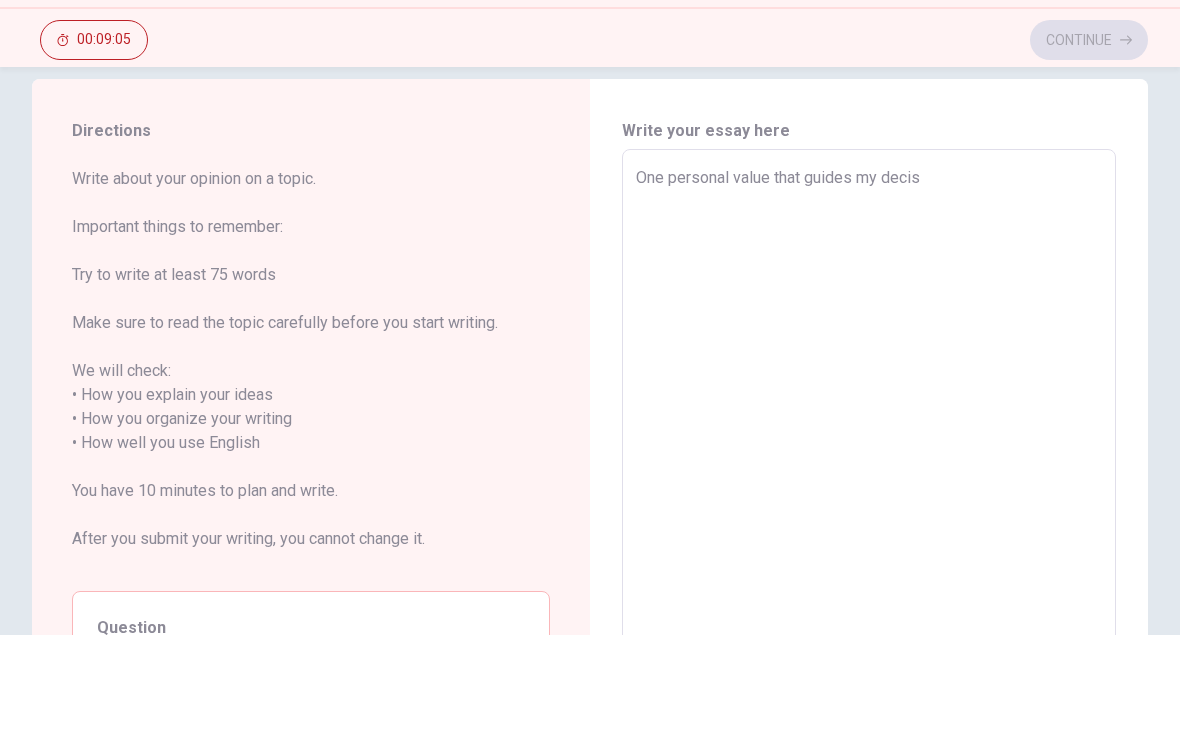 type on "x" 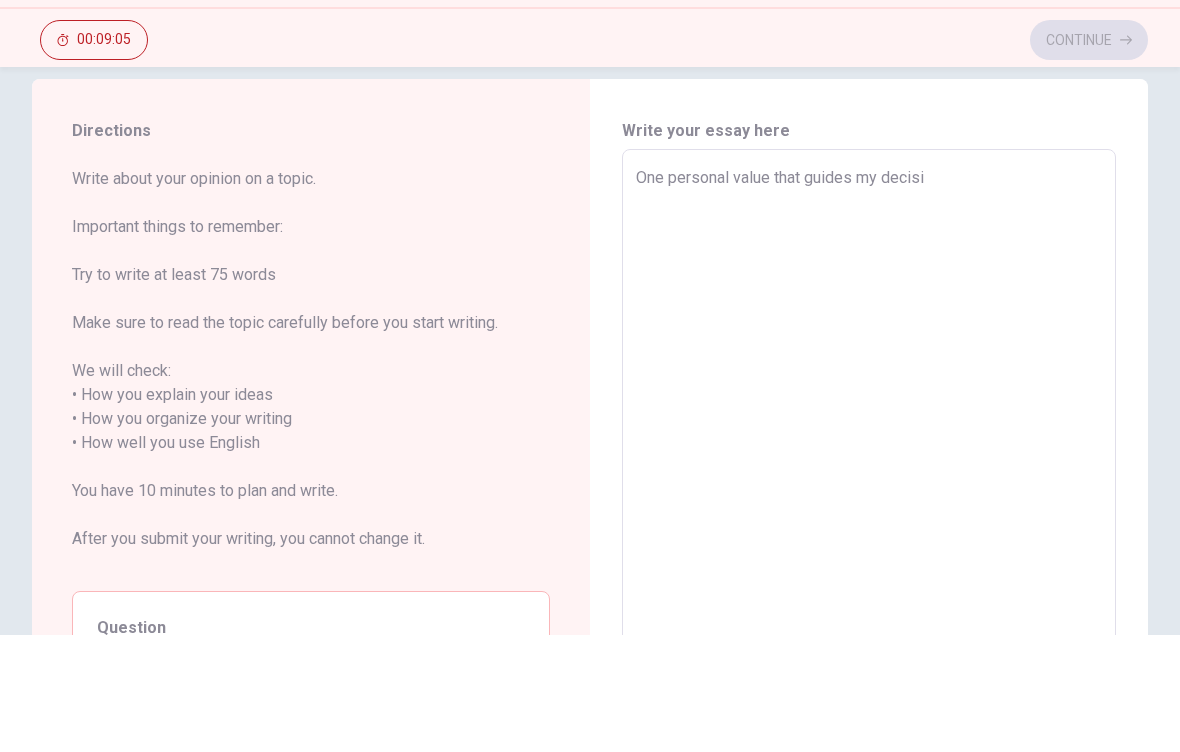 type on "x" 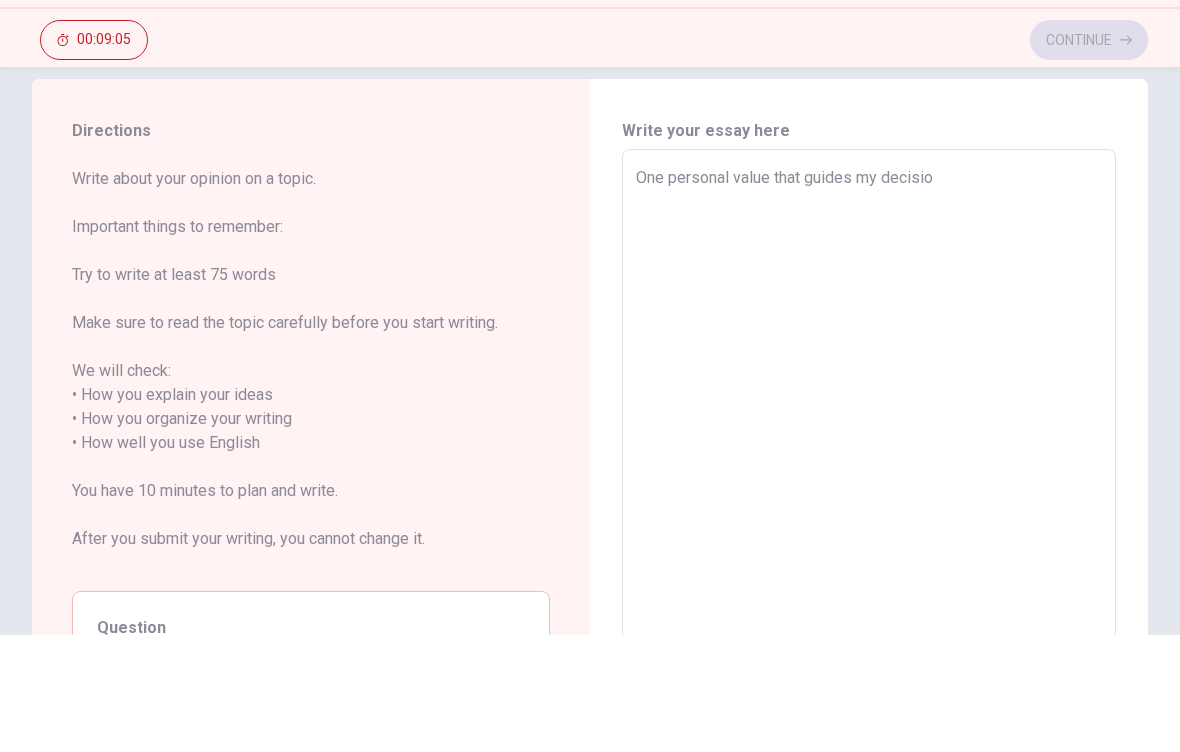 type on "x" 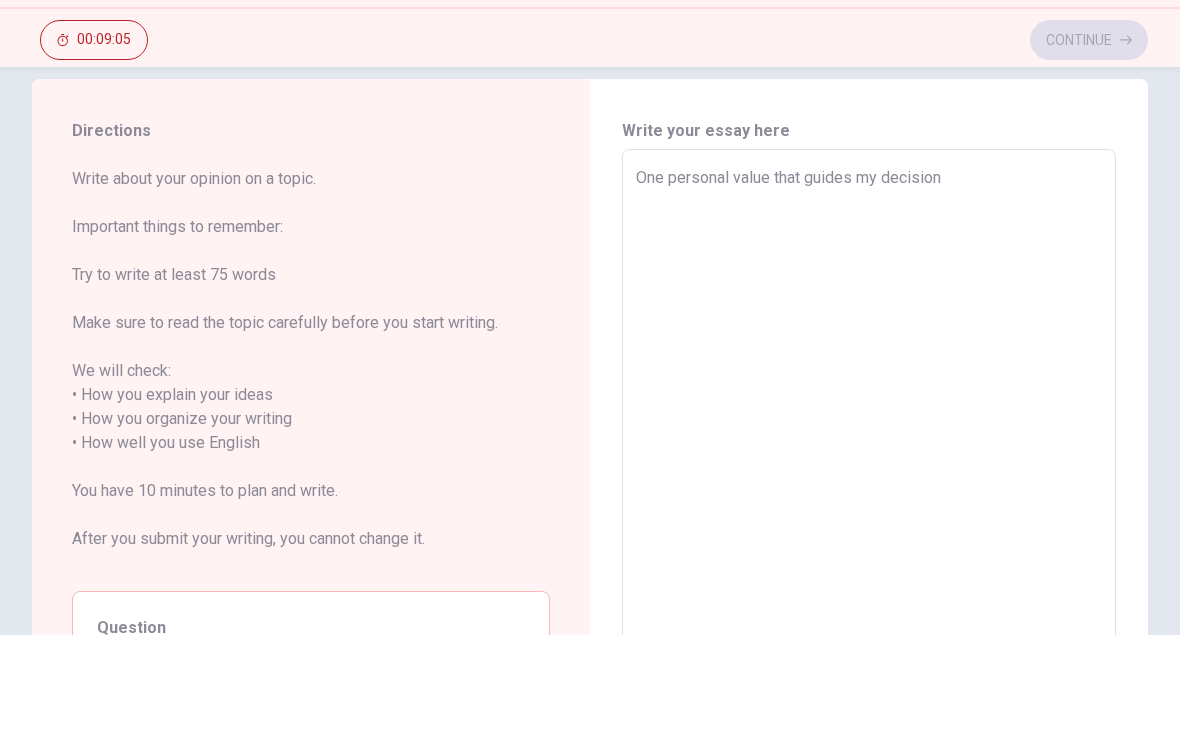 type on "x" 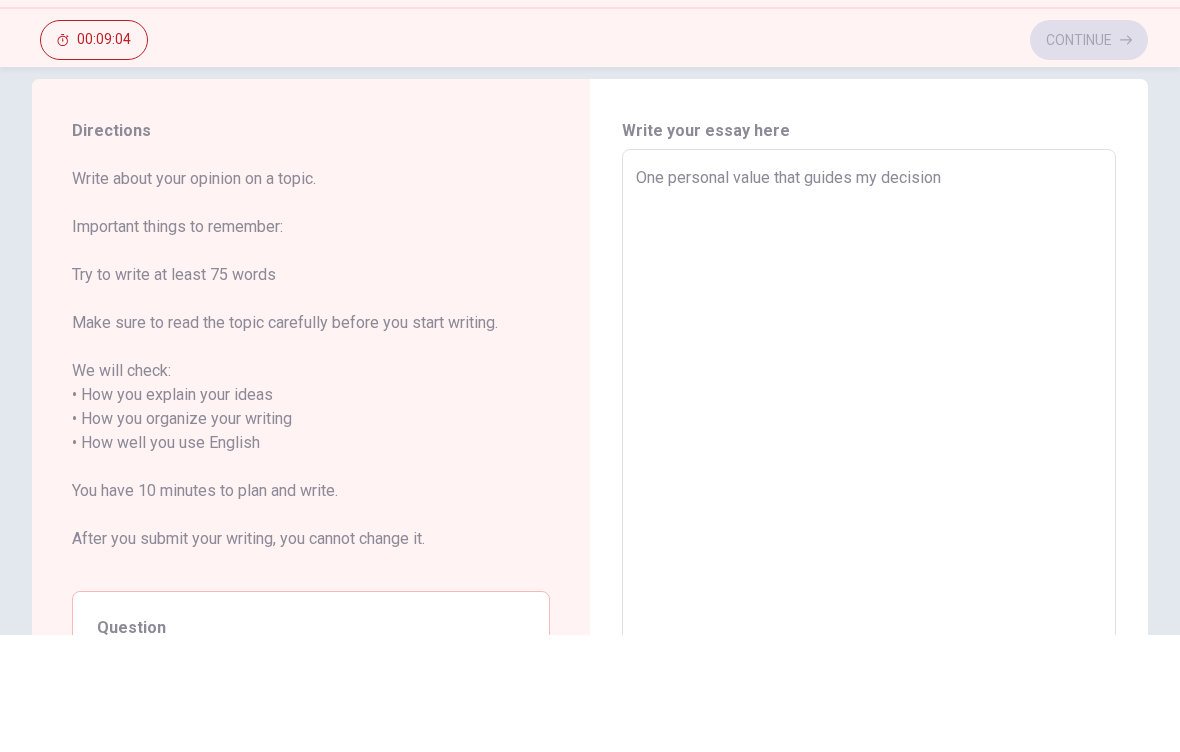 type on "One personal value that guides my decision" 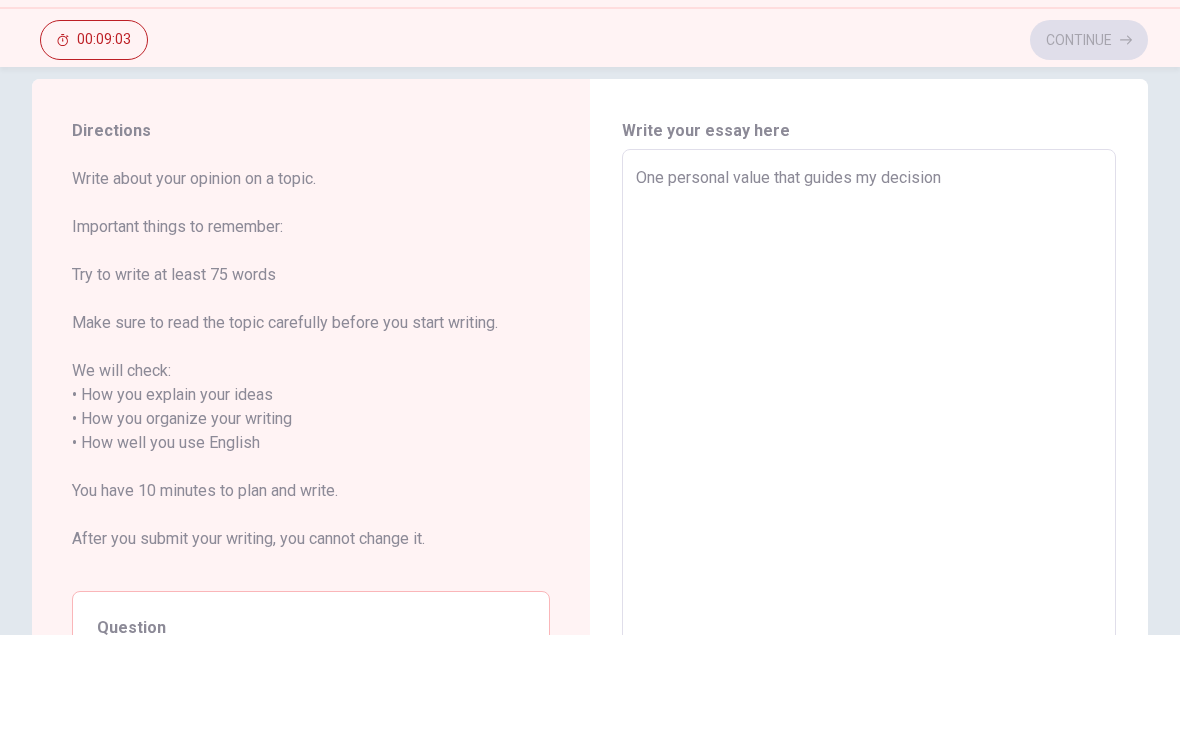 type on "One personal value that guides my decision a" 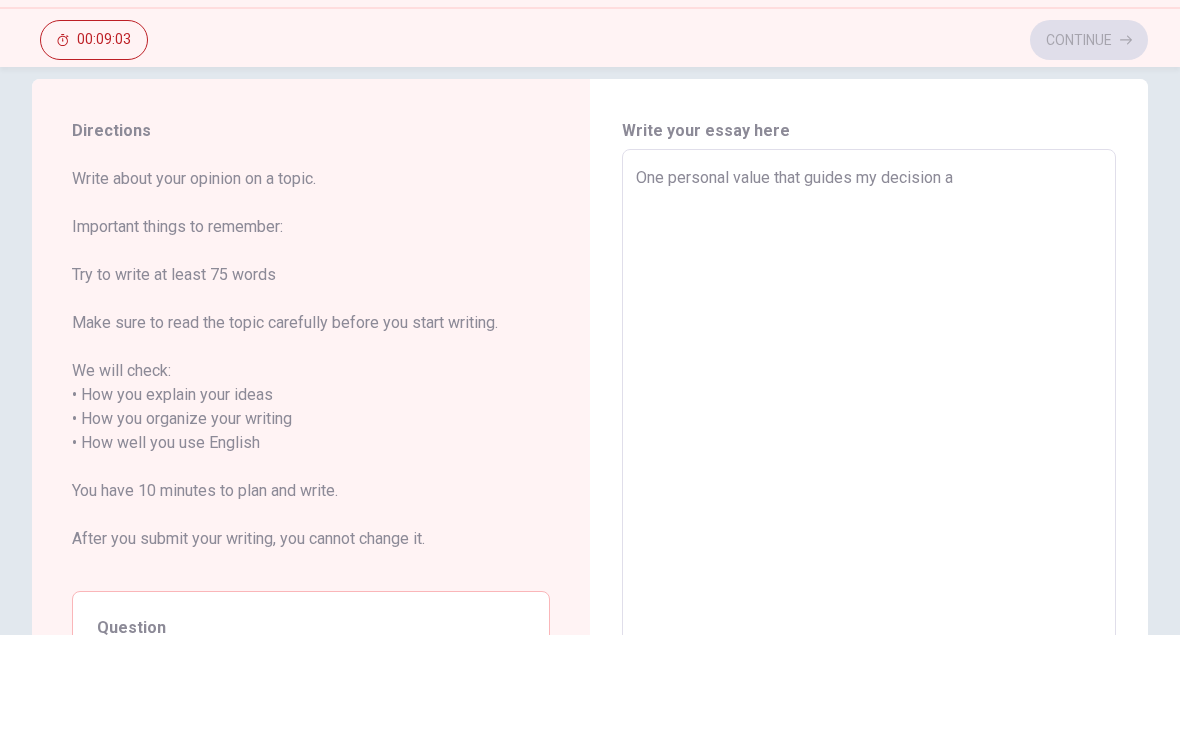 type on "x" 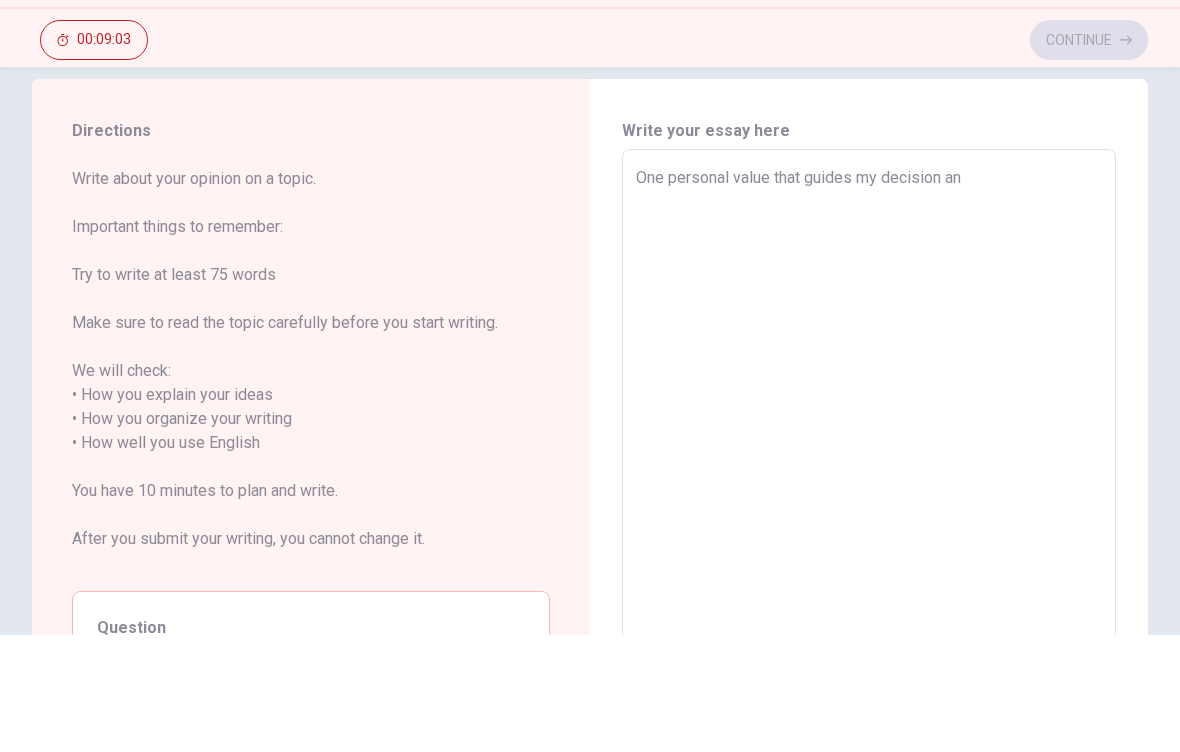 type on "x" 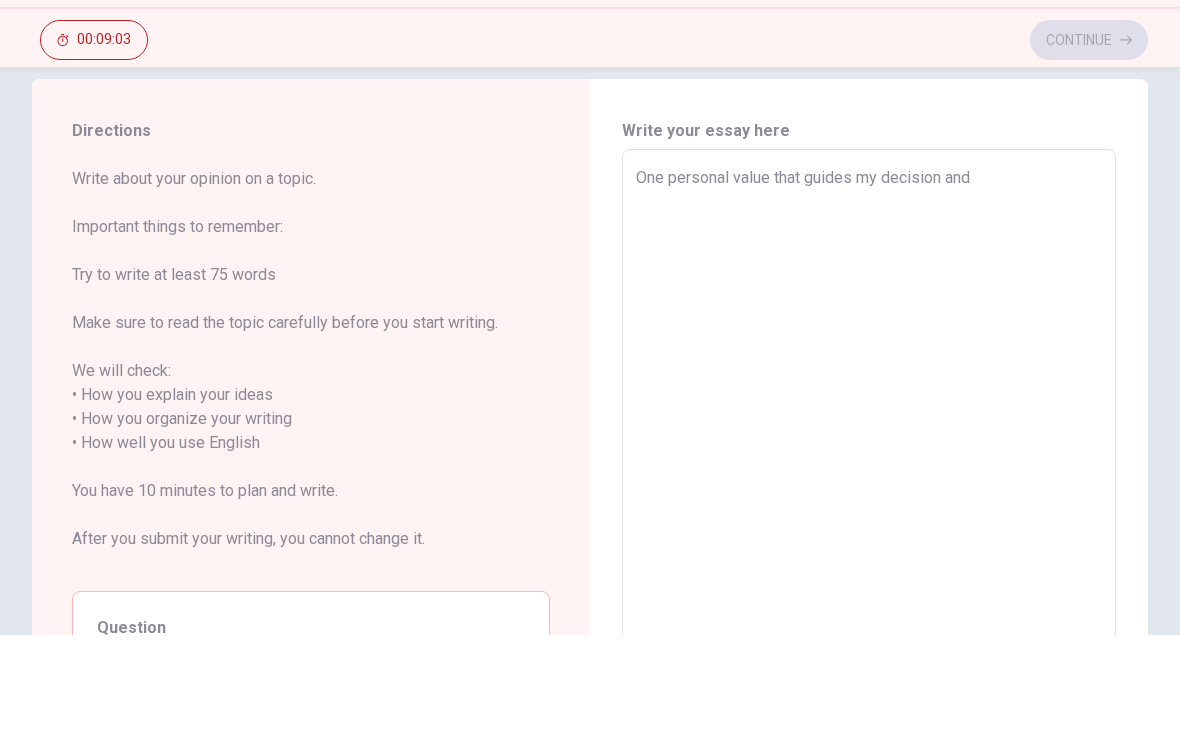 type on "x" 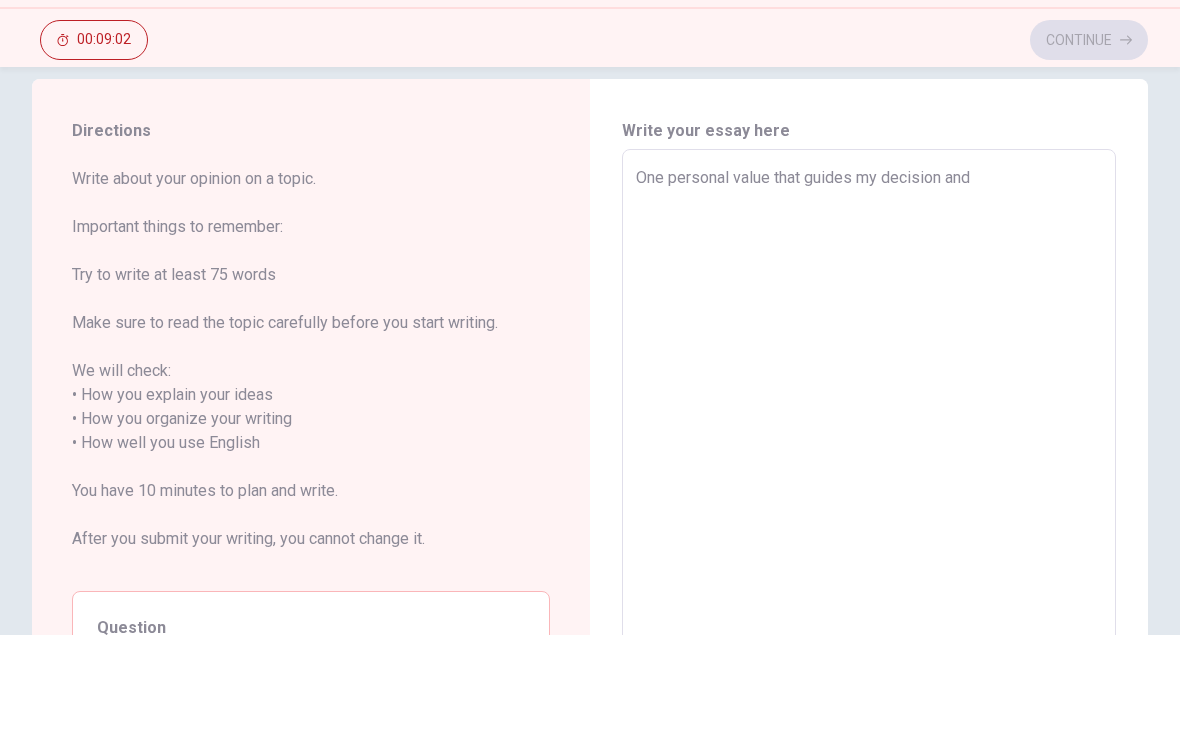 type on "One personal value that guides my decision and a" 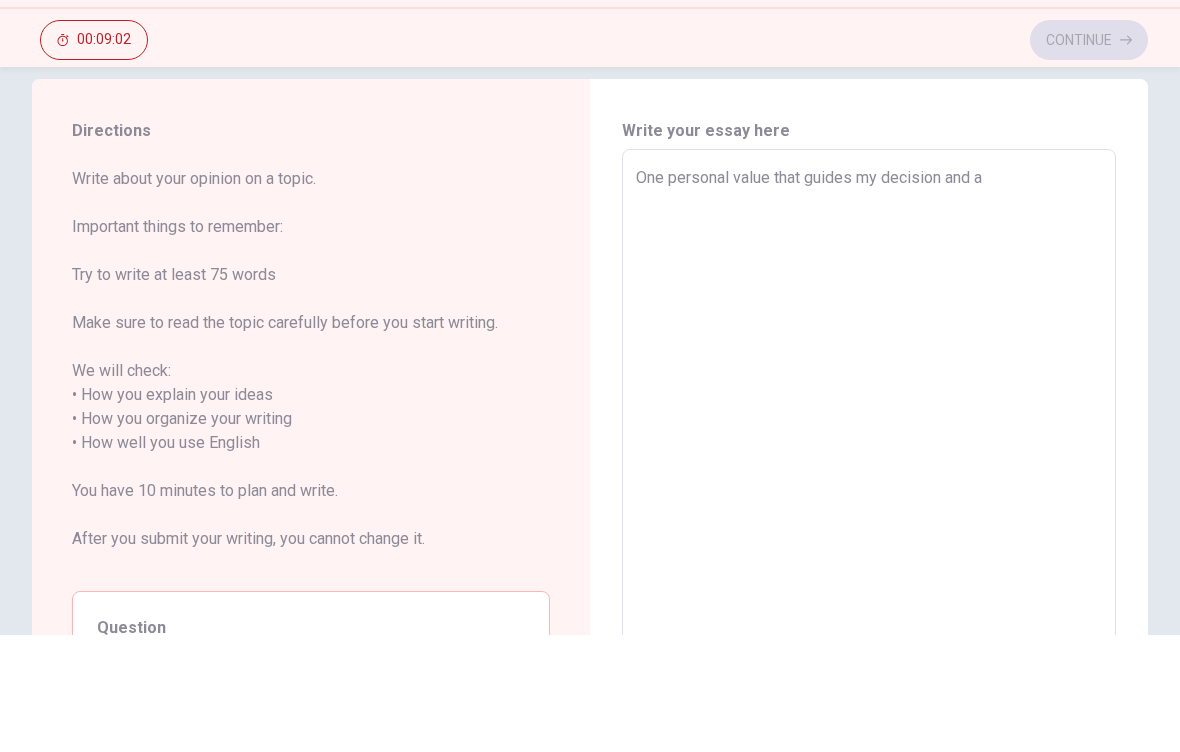 type on "x" 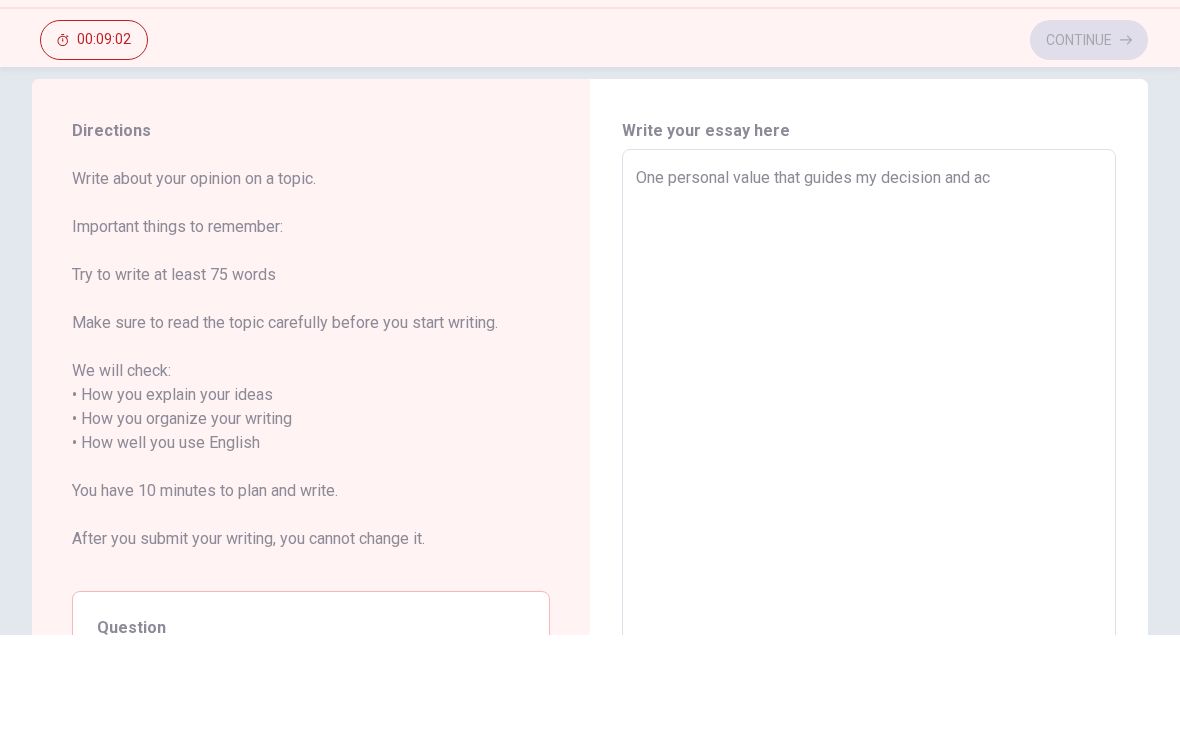 type on "x" 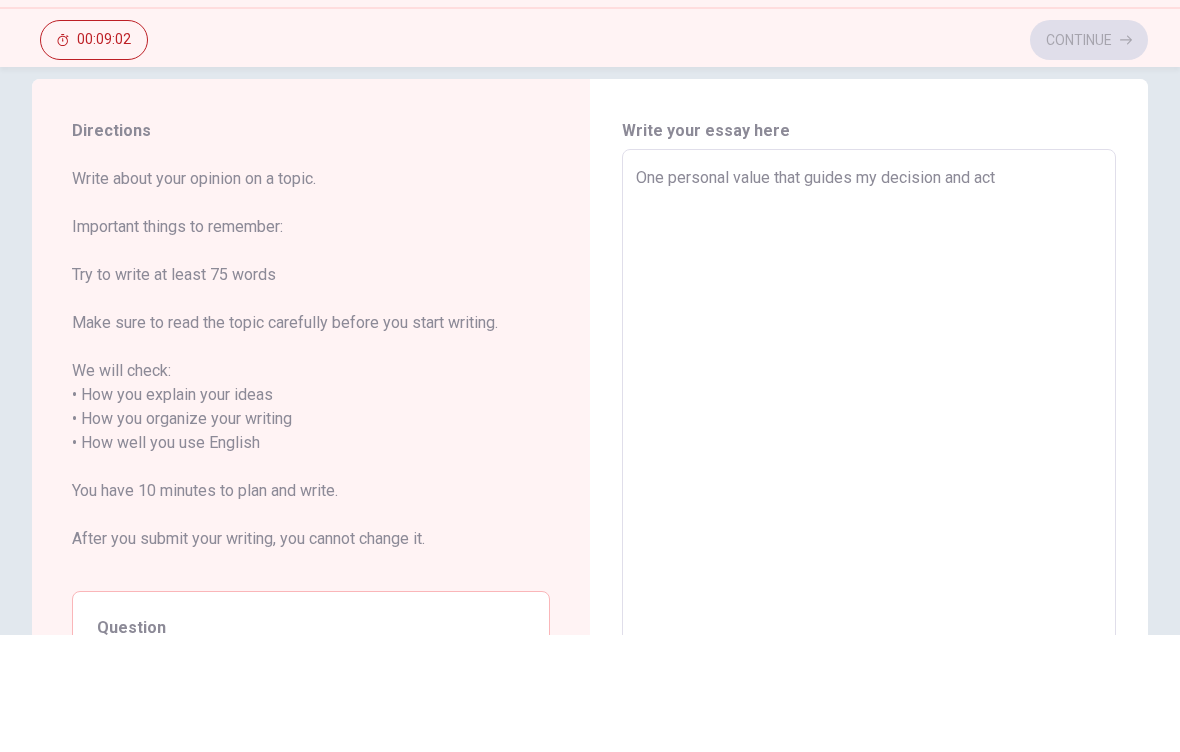 type on "x" 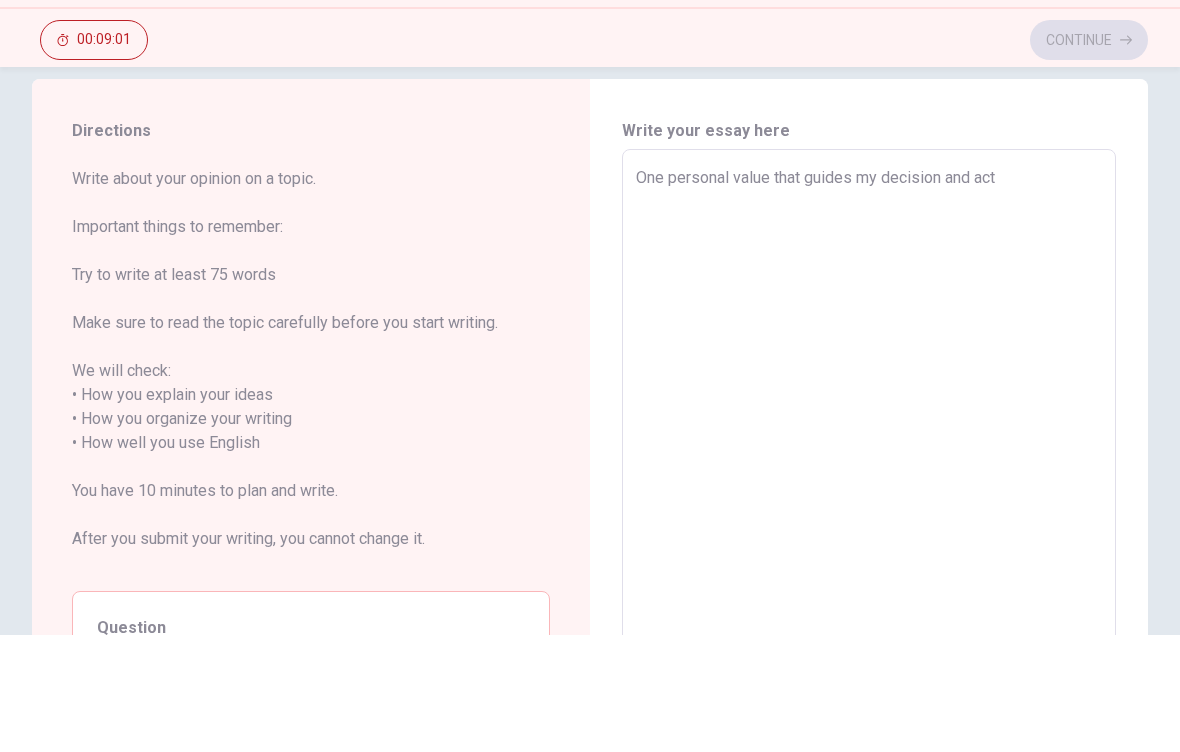 type on "One personal value that guides my decision and acti" 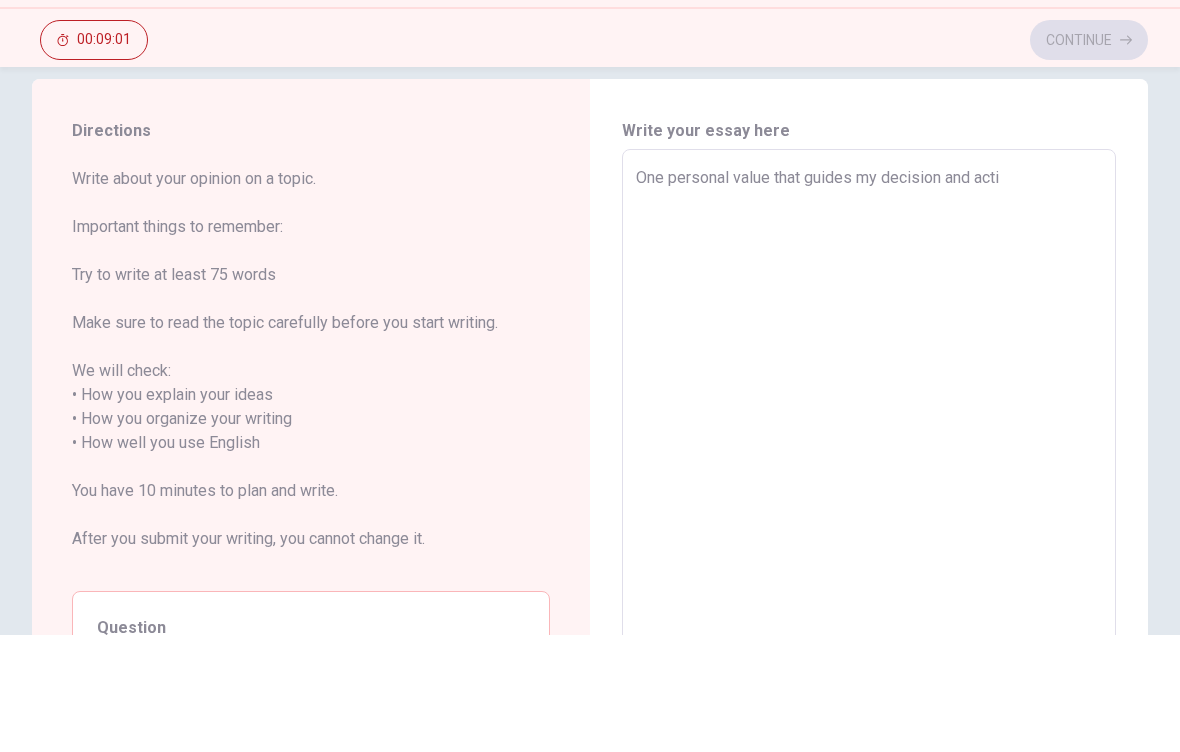 type on "x" 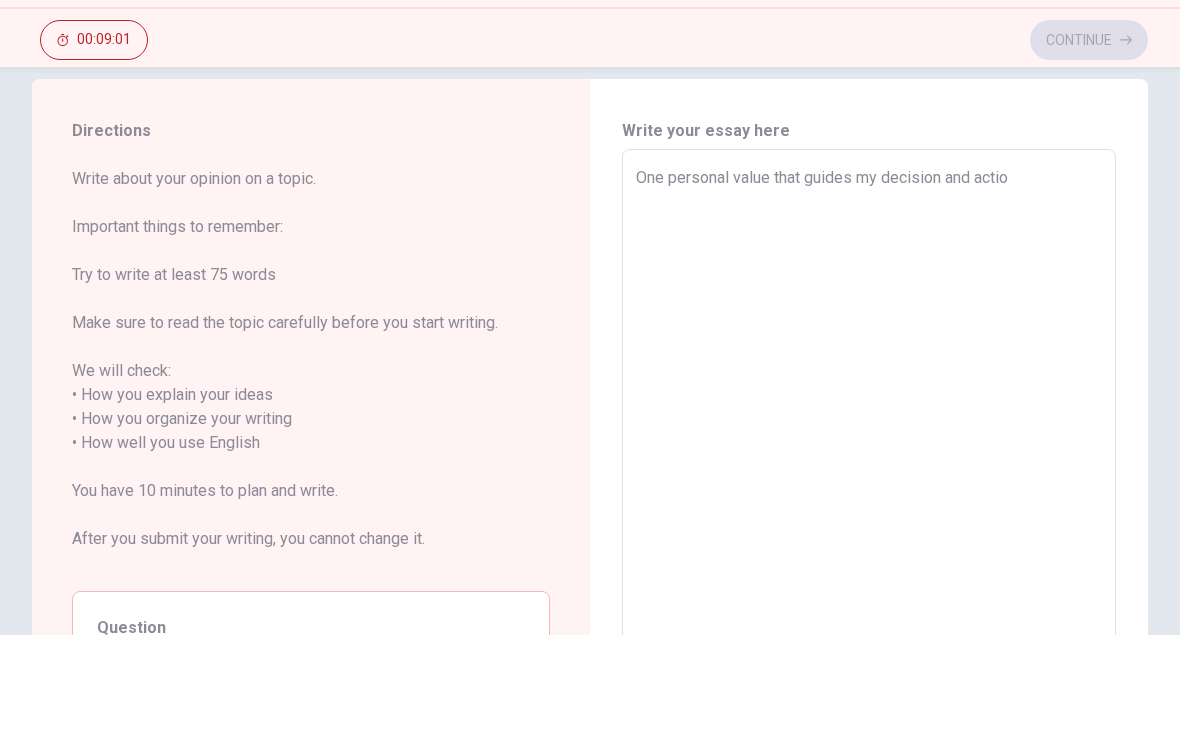 type on "x" 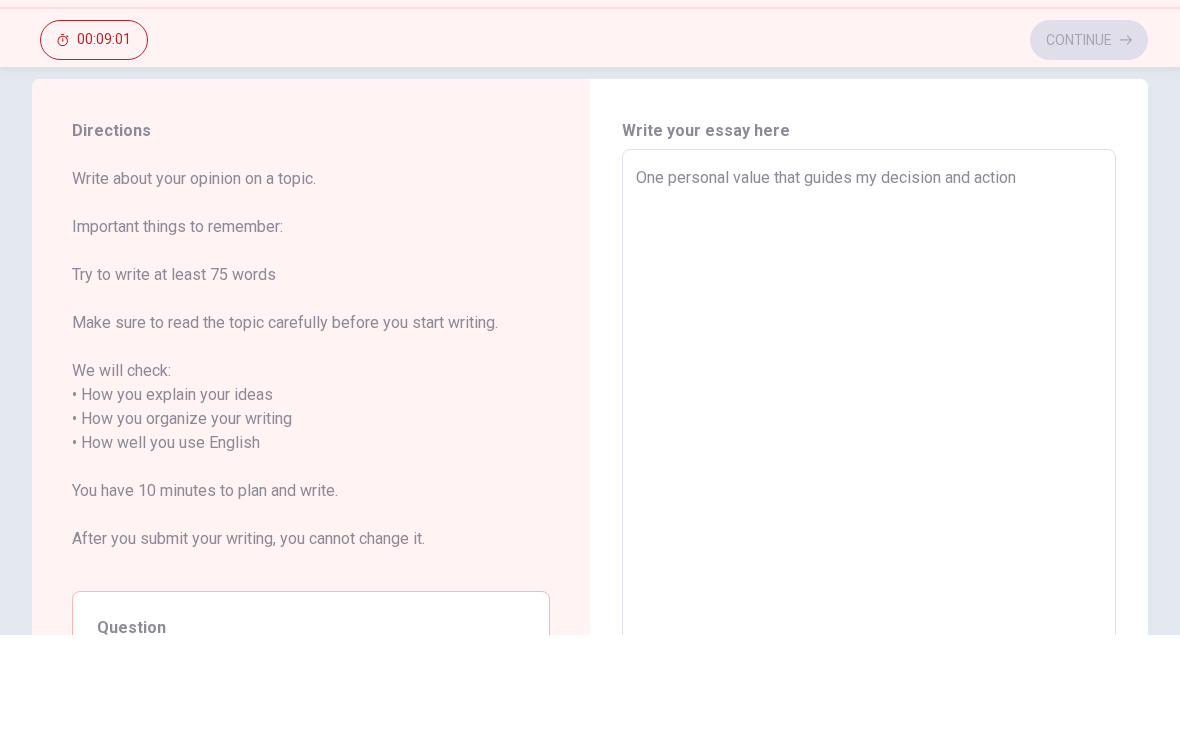 type on "x" 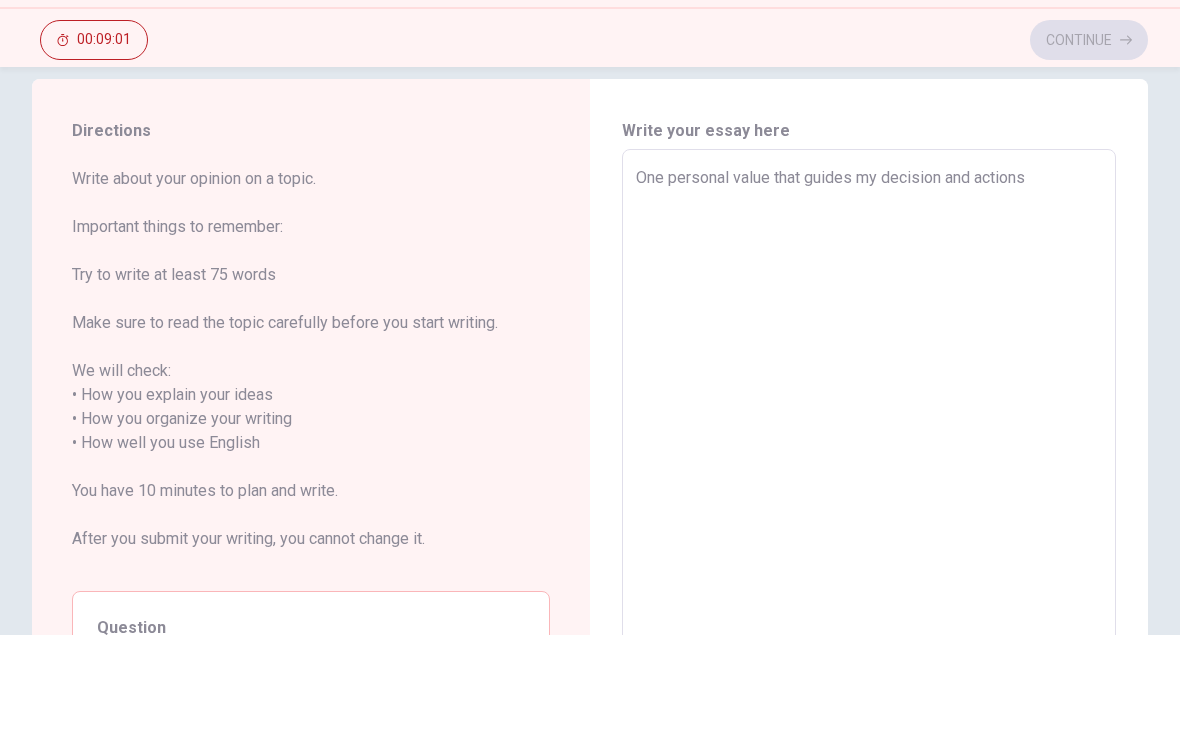 type on "x" 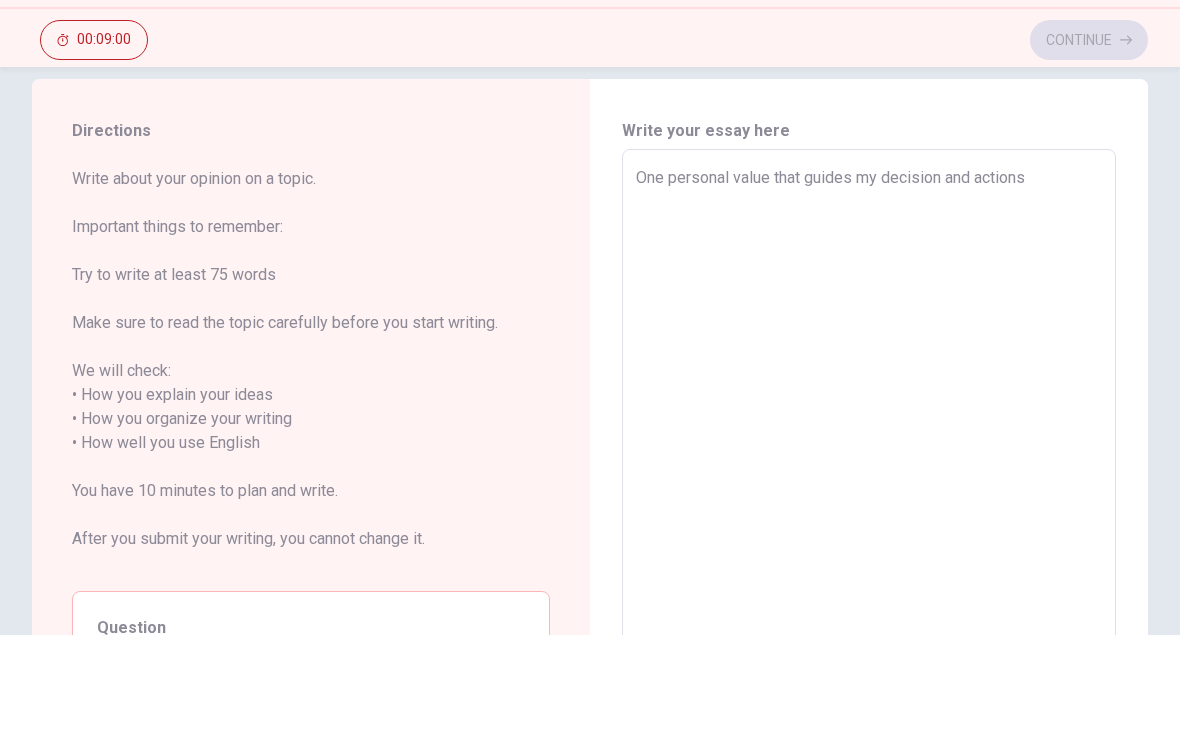 type on "x" 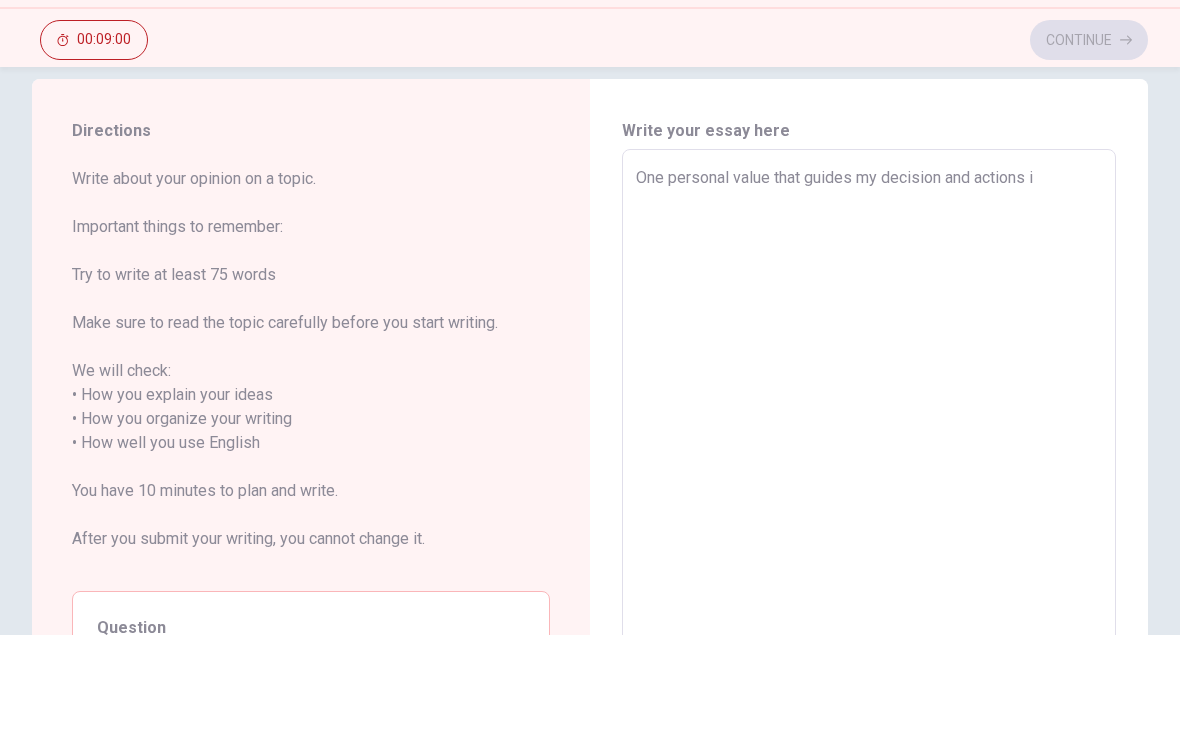 type on "x" 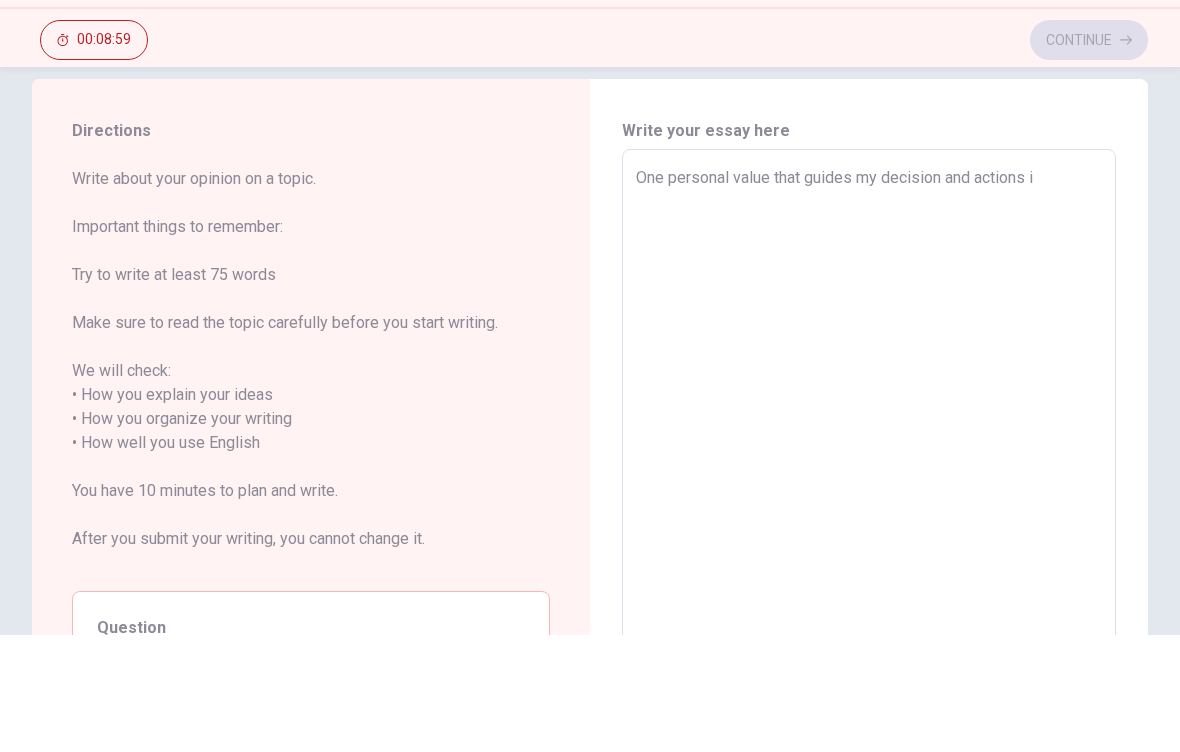 type on "One personal value that guides my decision and actions is" 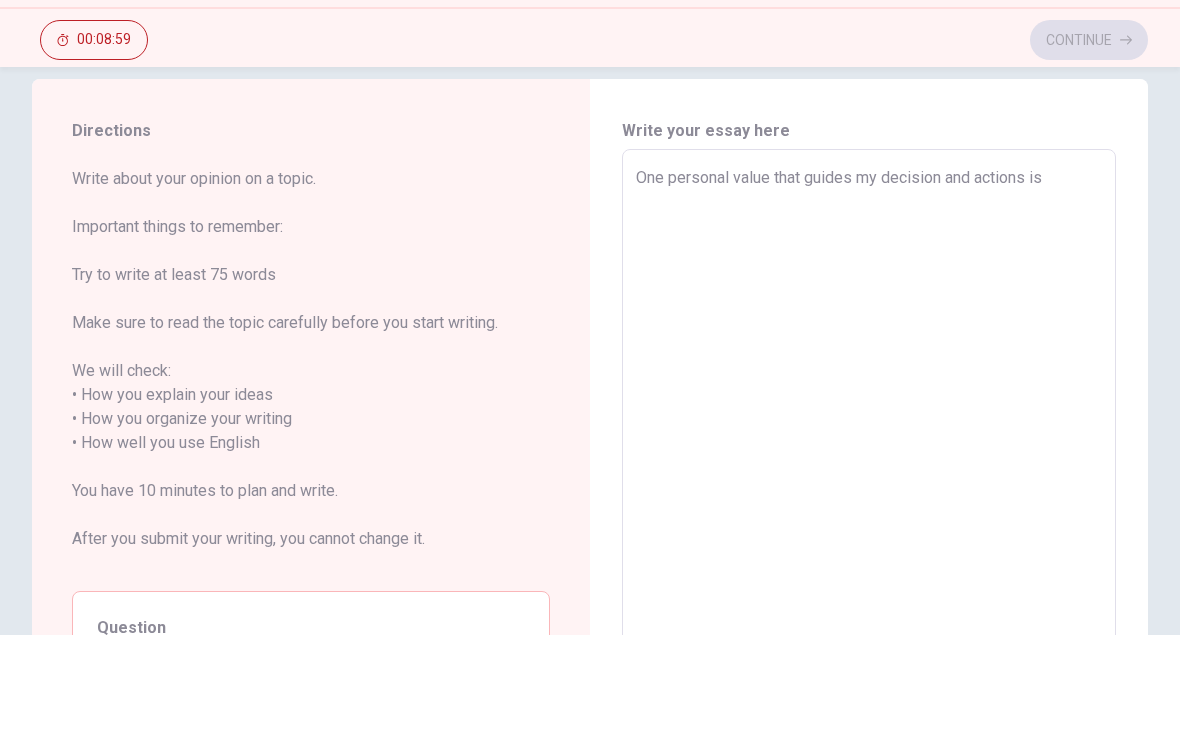 type on "x" 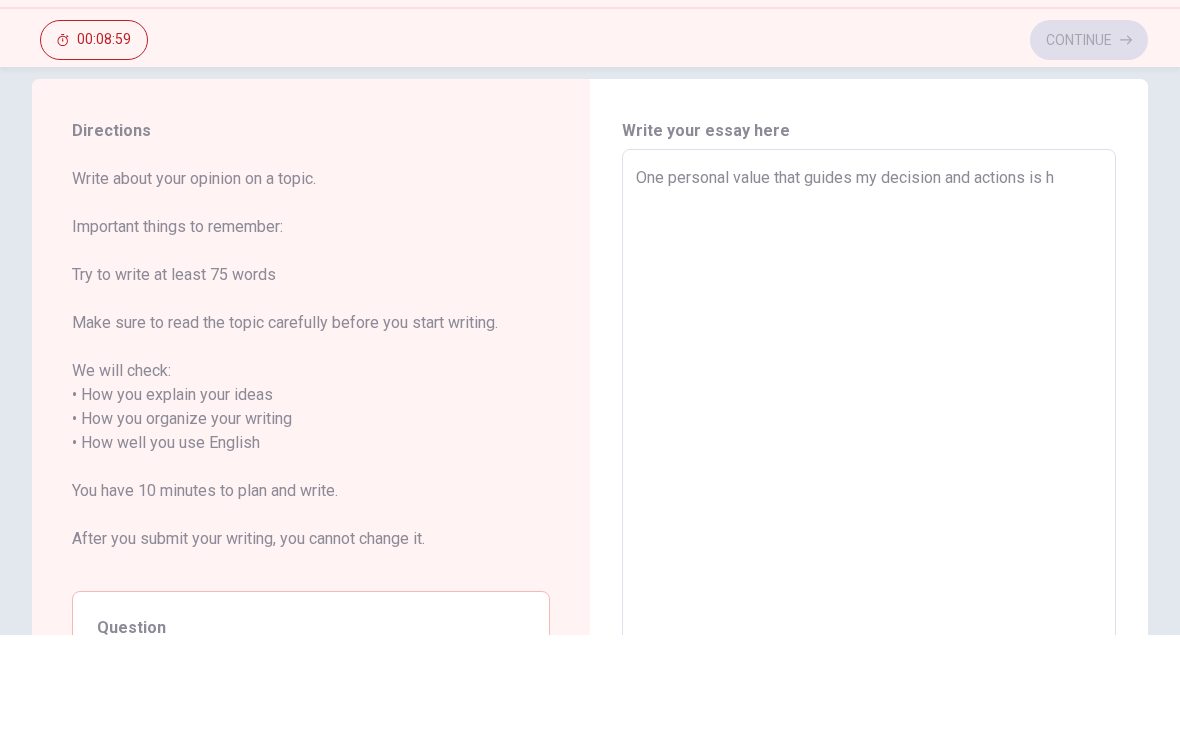 type on "x" 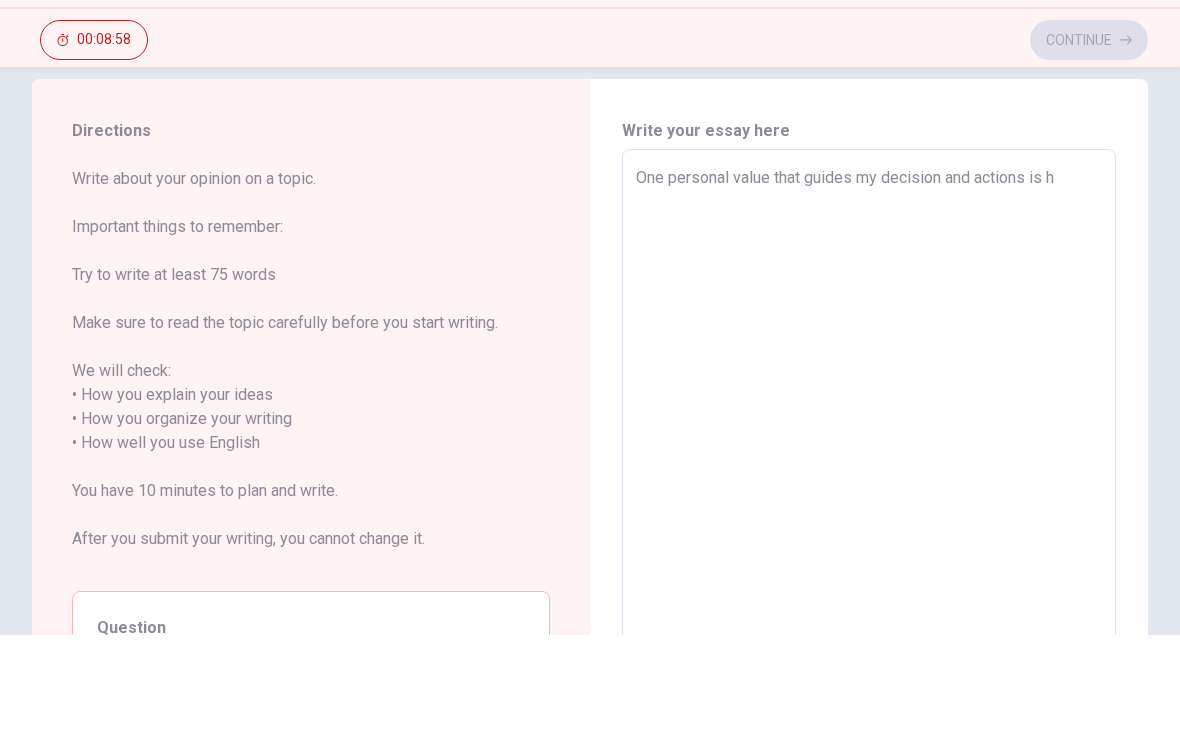 type on "One personal value that guides my decision and actions is ho" 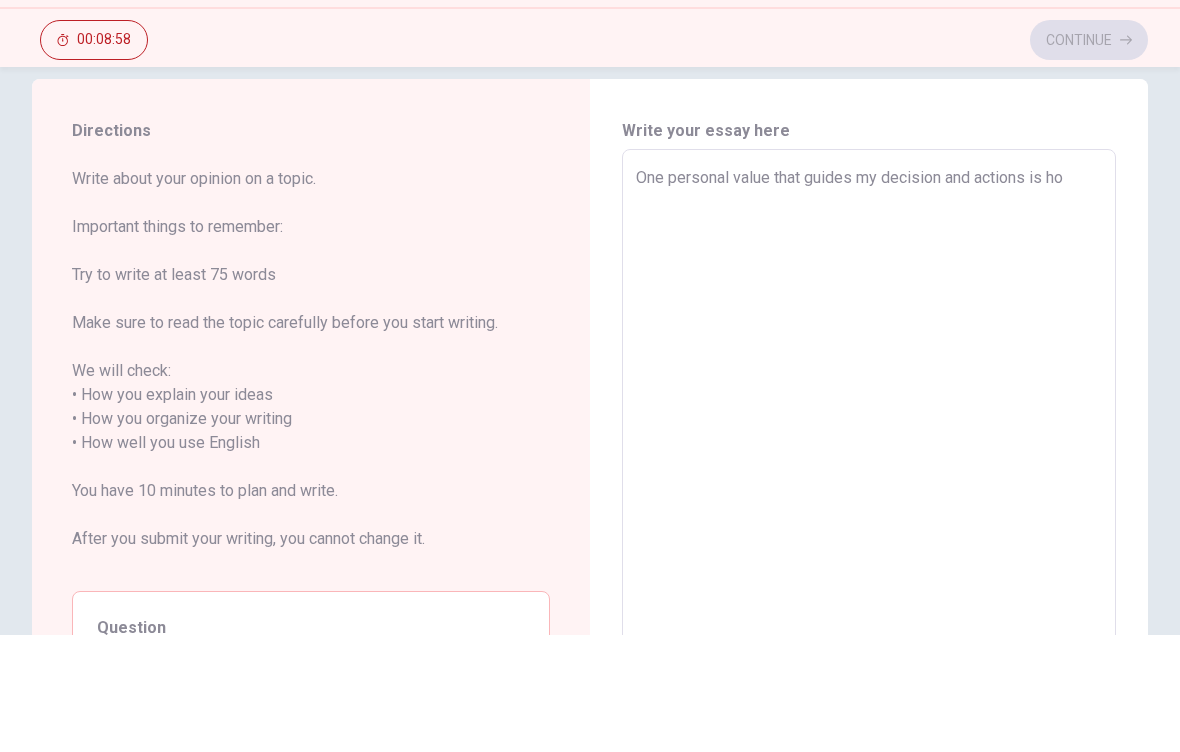 type on "x" 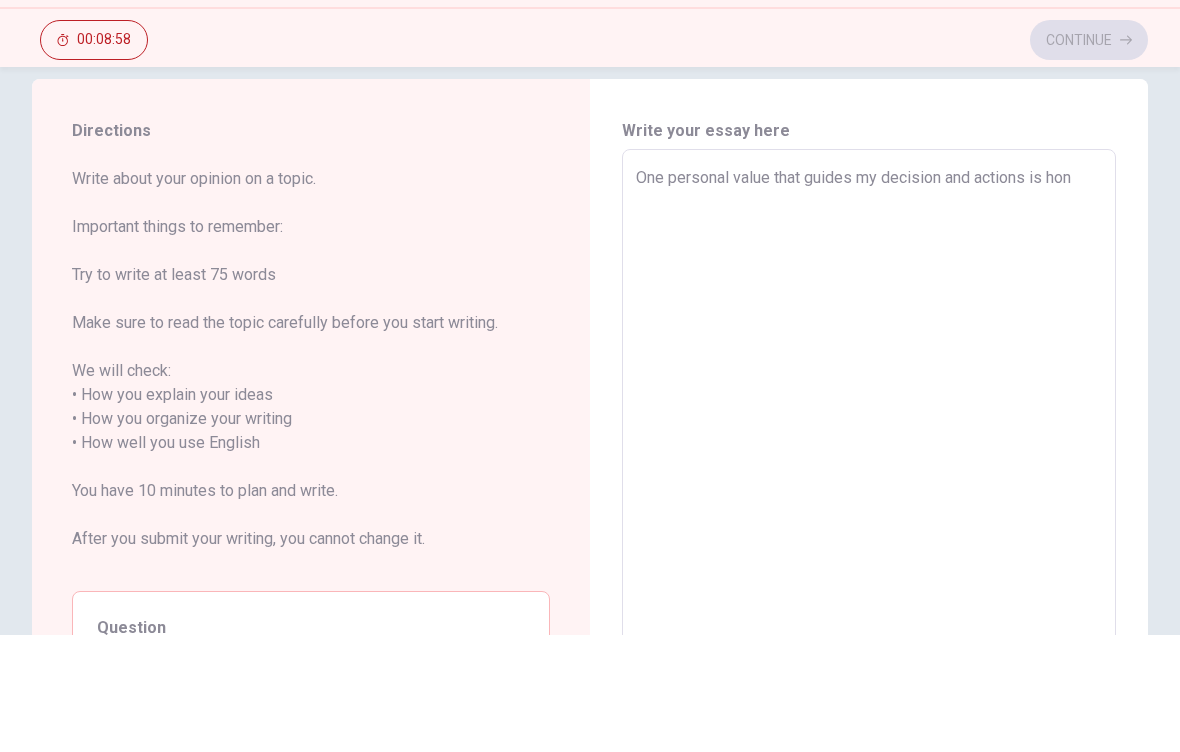 type on "x" 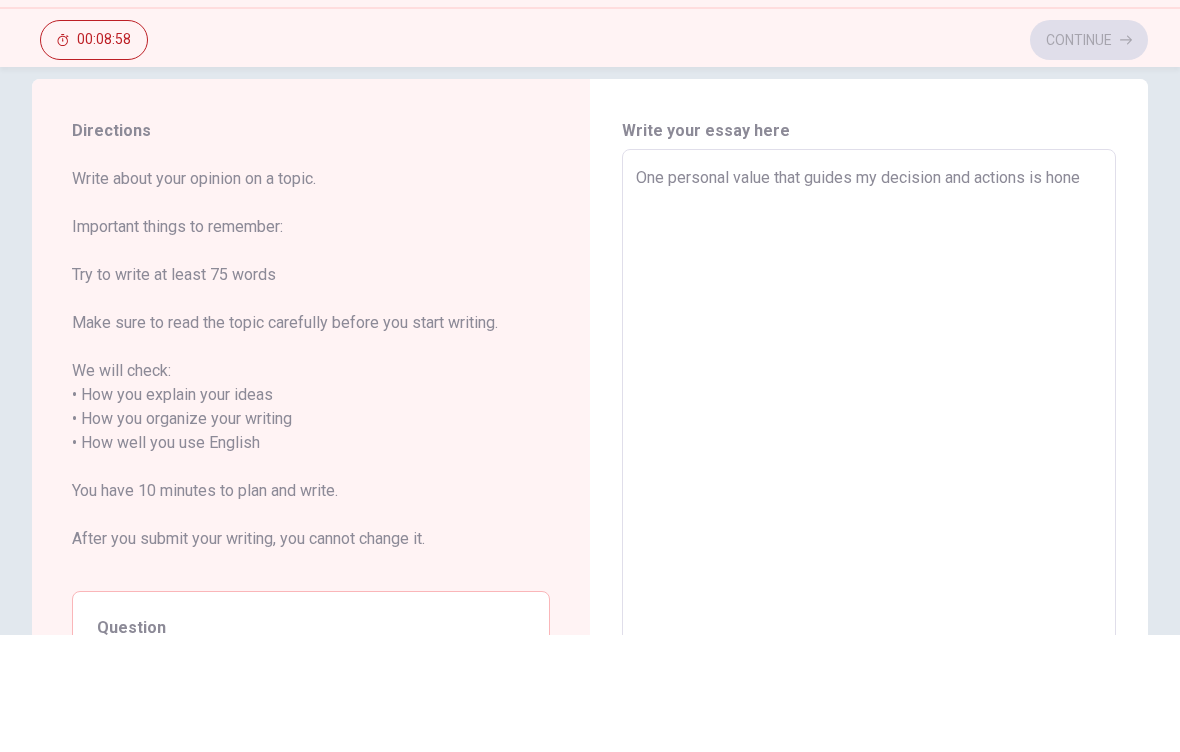 type on "x" 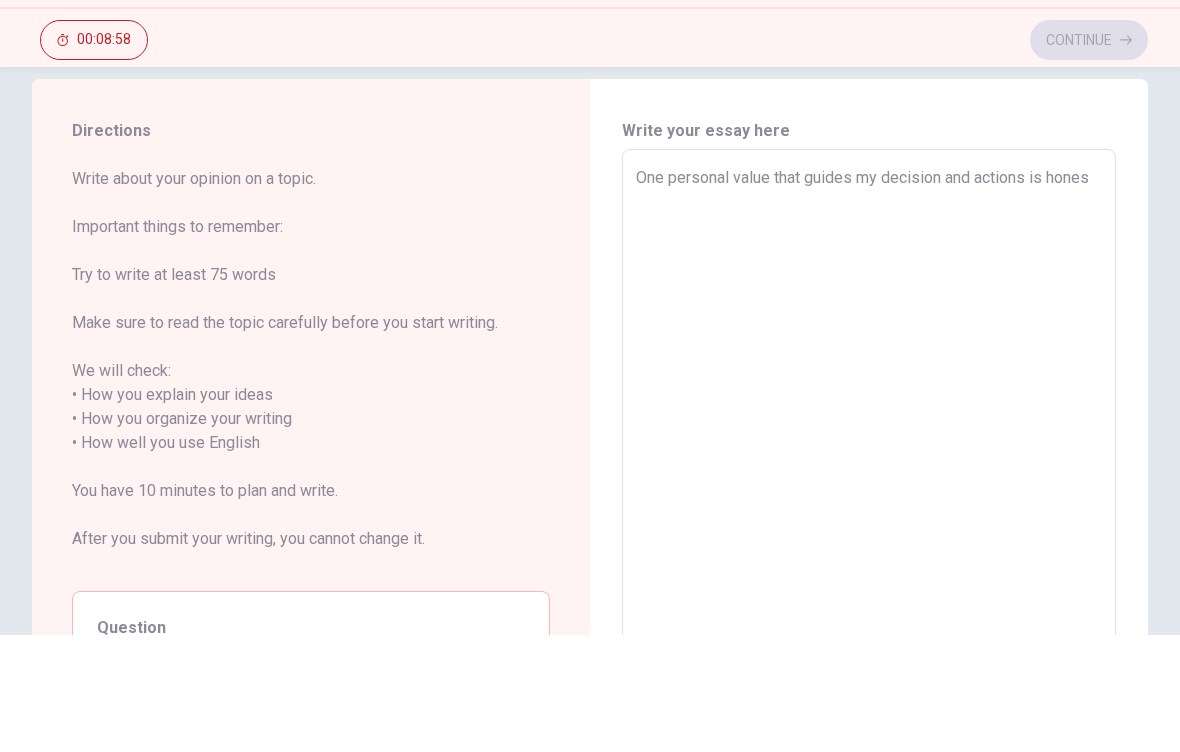 type on "x" 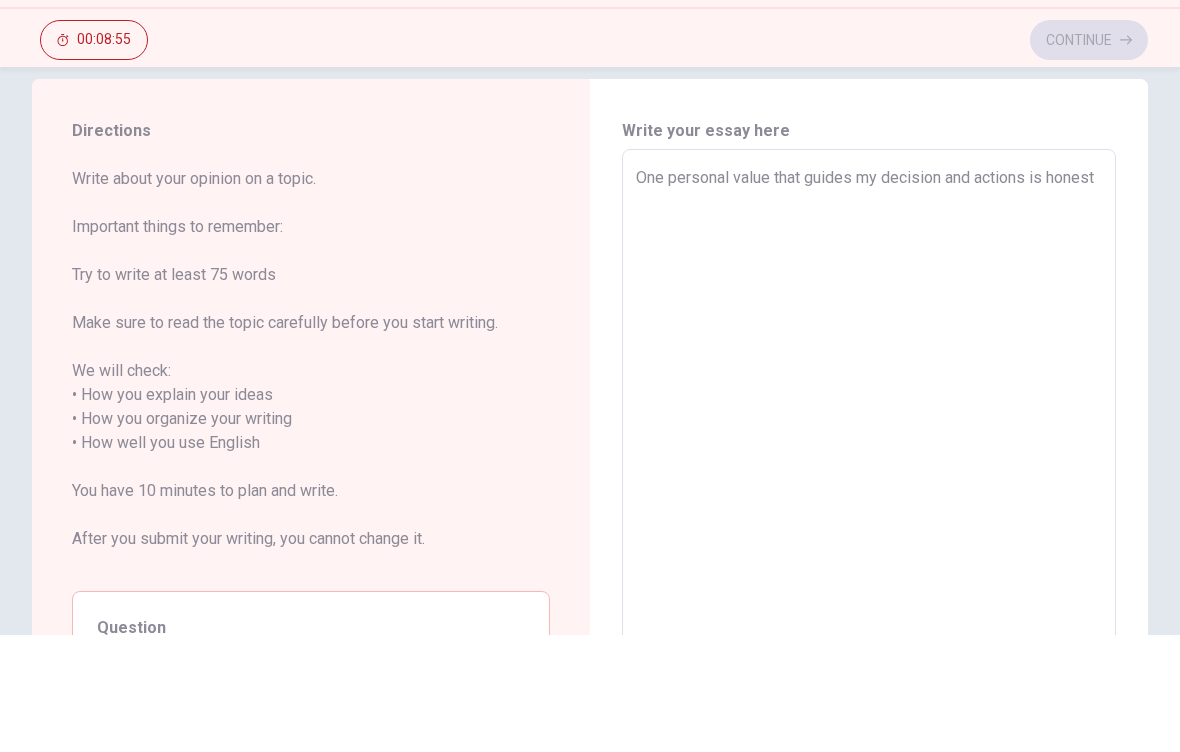 type on "x" 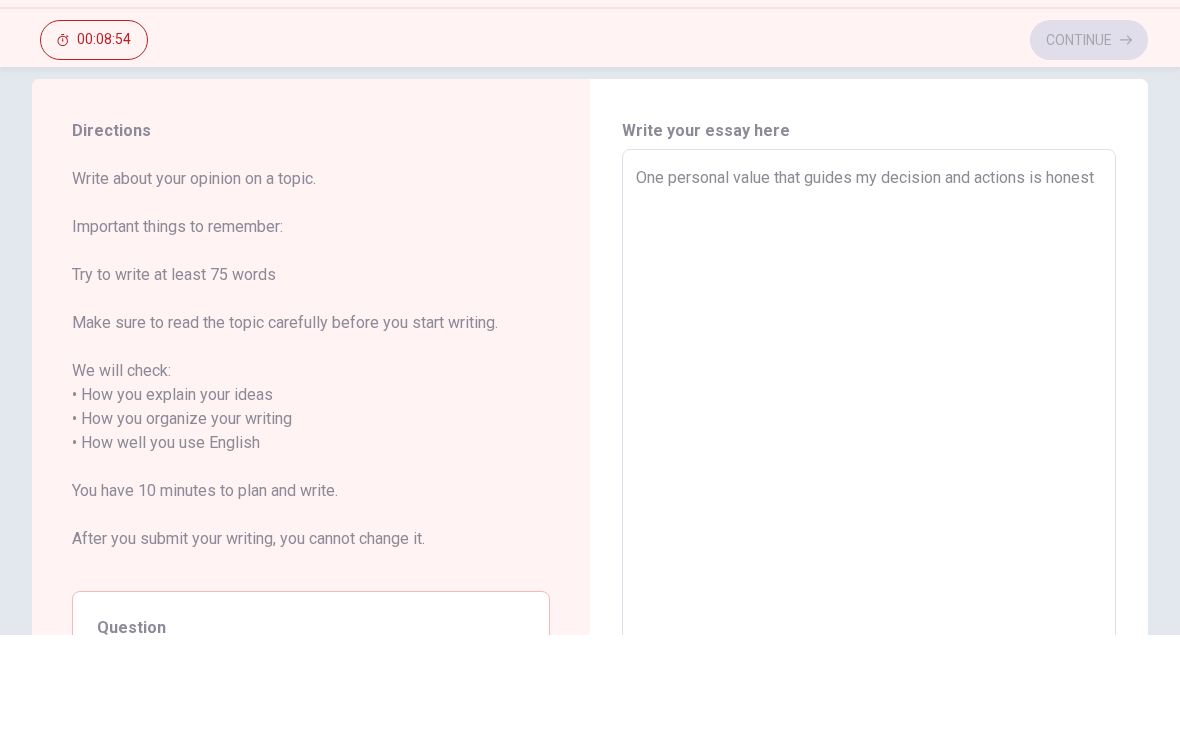 type on "One personal value that guides my decision and actions is honesty" 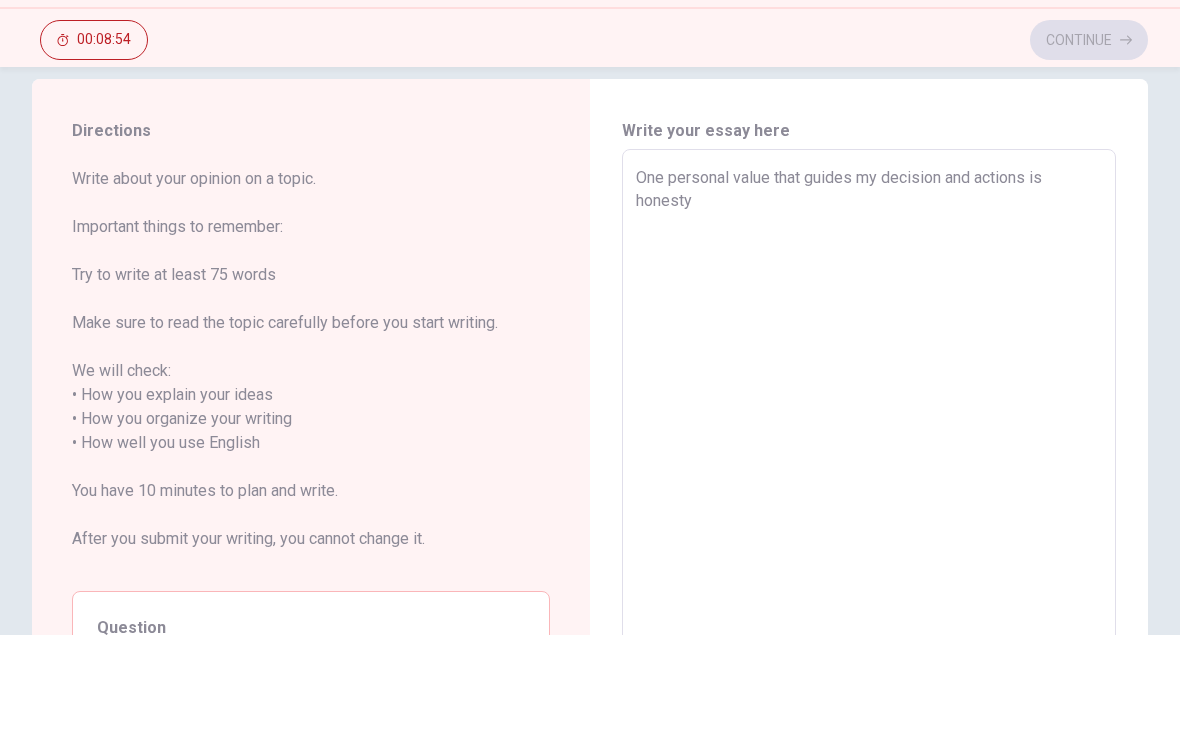type on "x" 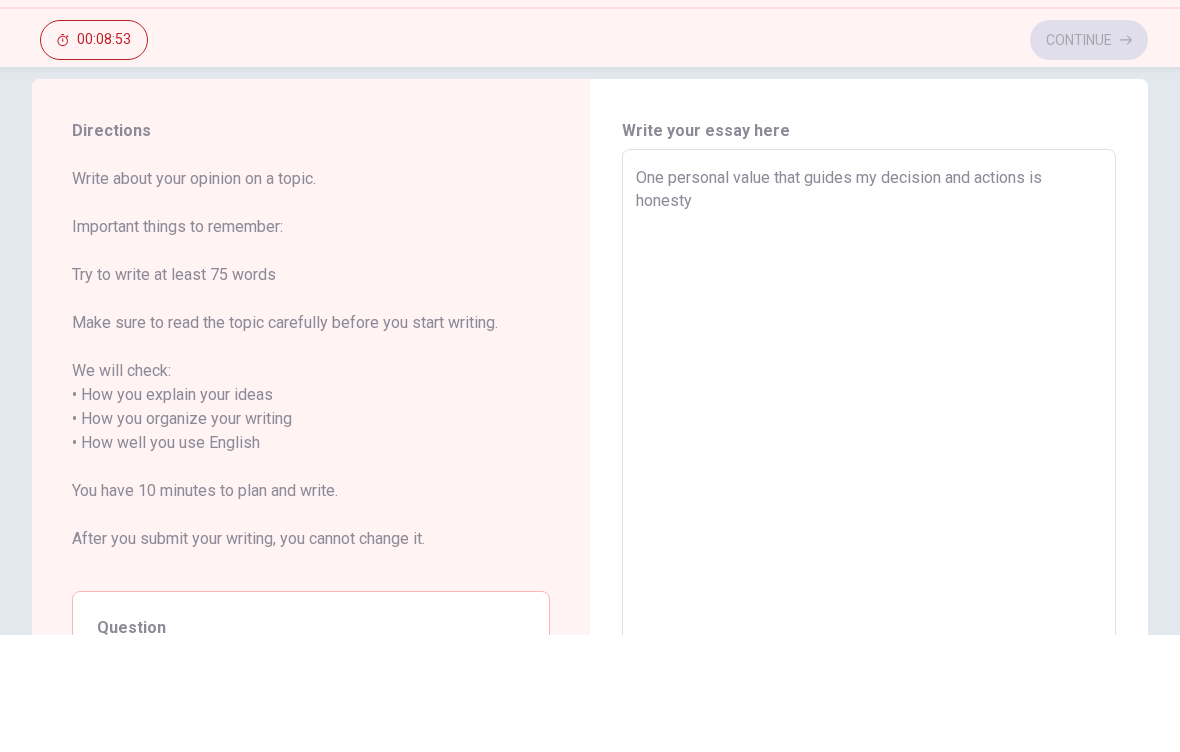 type on "One personal value that guides my decision and actions is honesty." 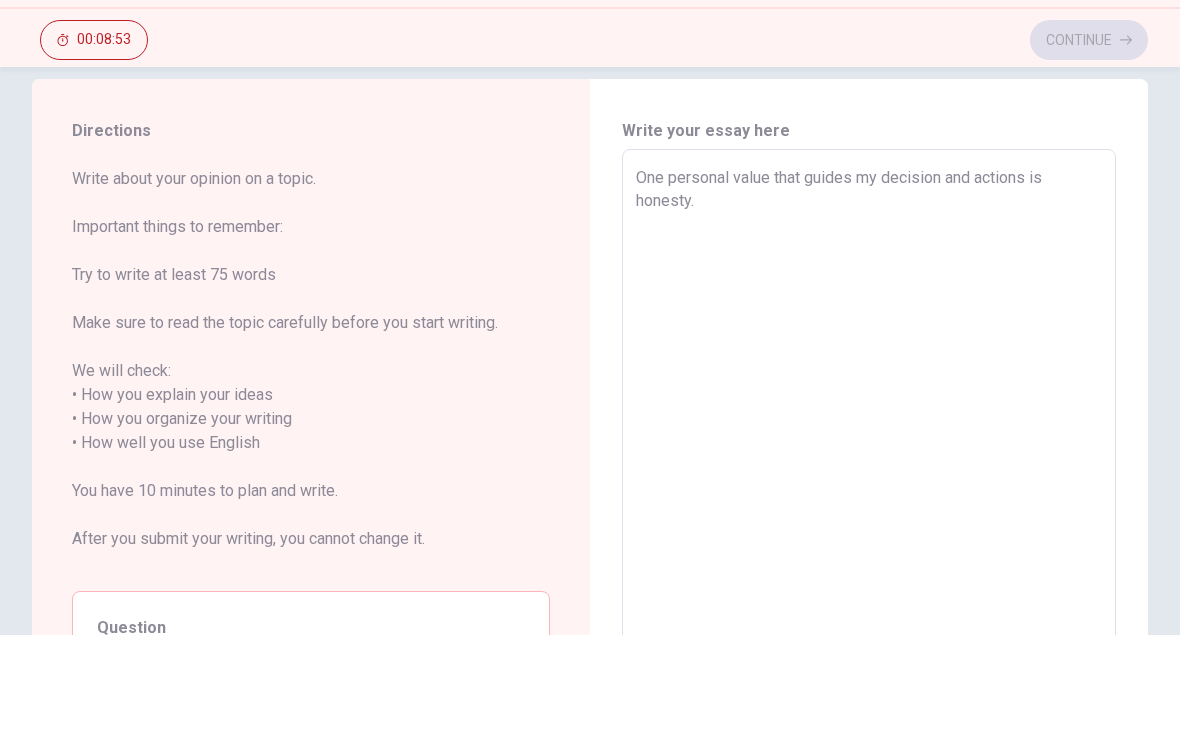 type on "x" 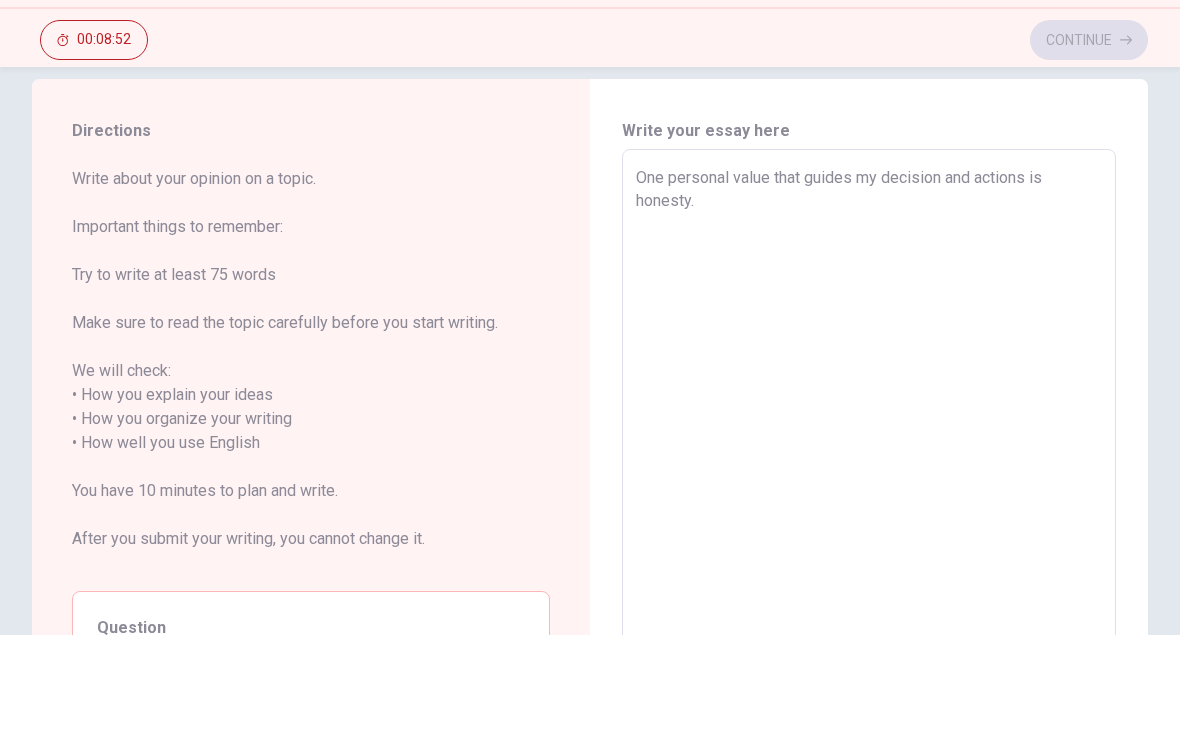 type on "One personal value that guides my decision and actions is honesty. I" 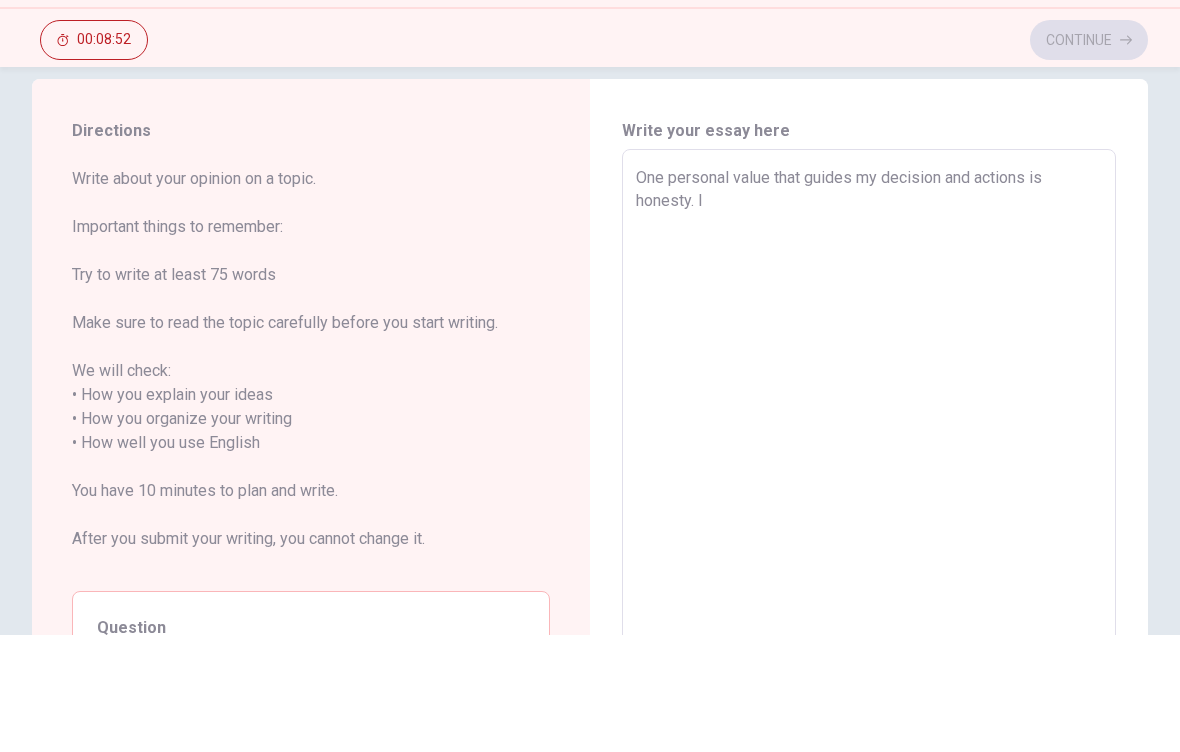 type on "x" 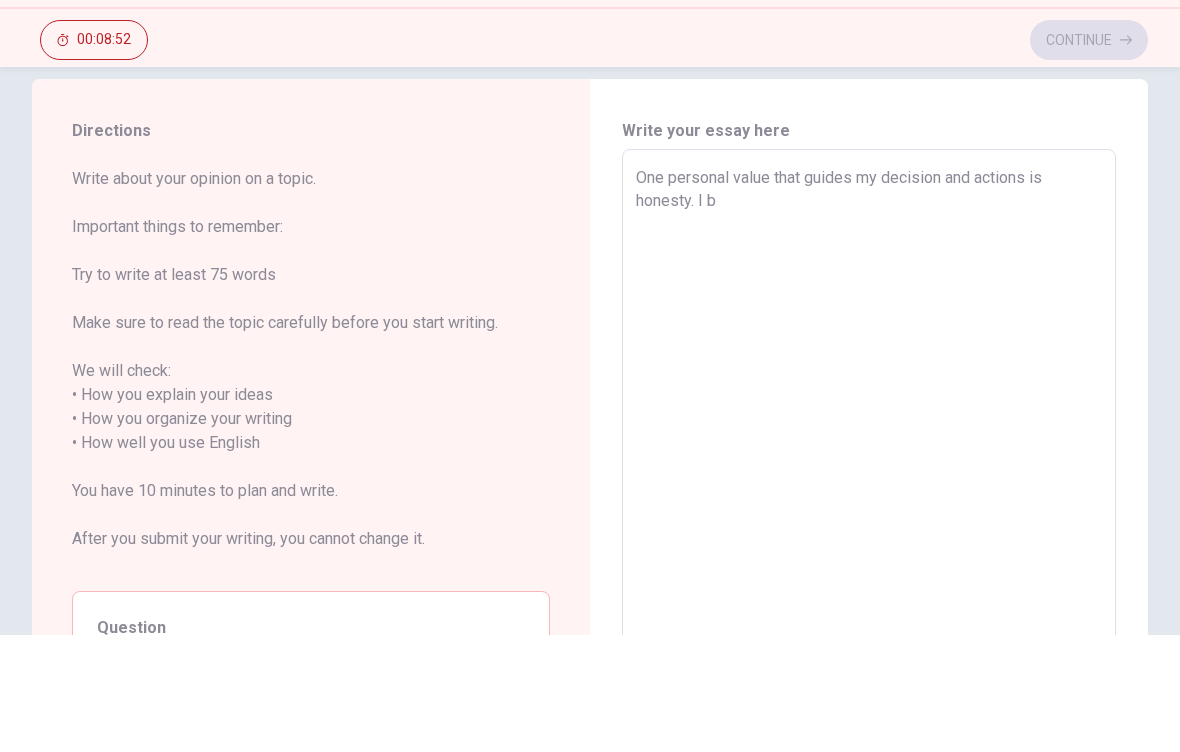 type on "x" 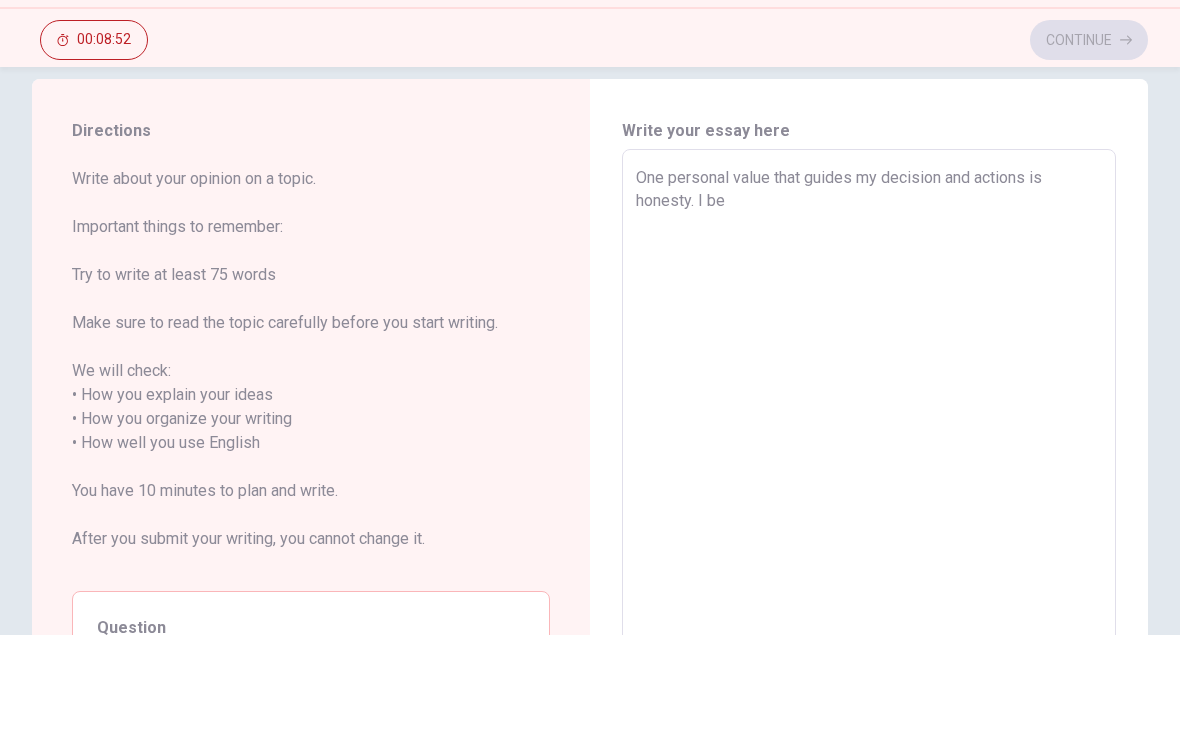 type on "x" 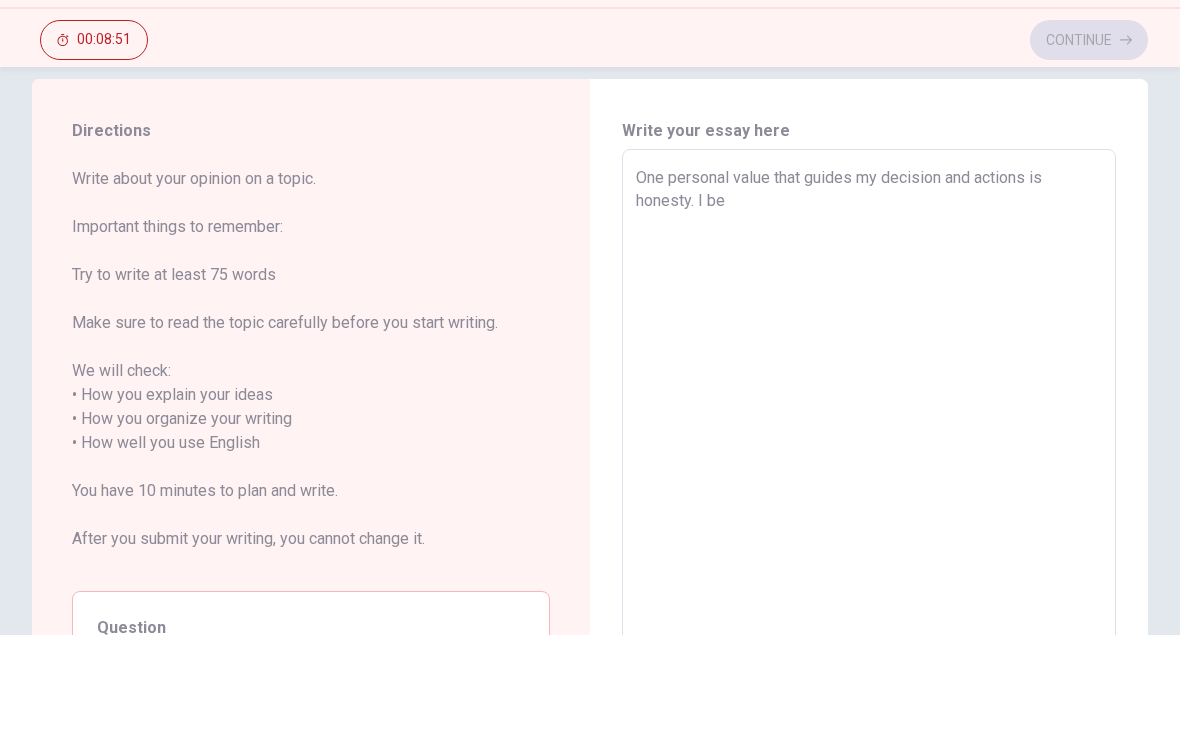 type on "One personal value that guides my decision and actions is honesty. I bel" 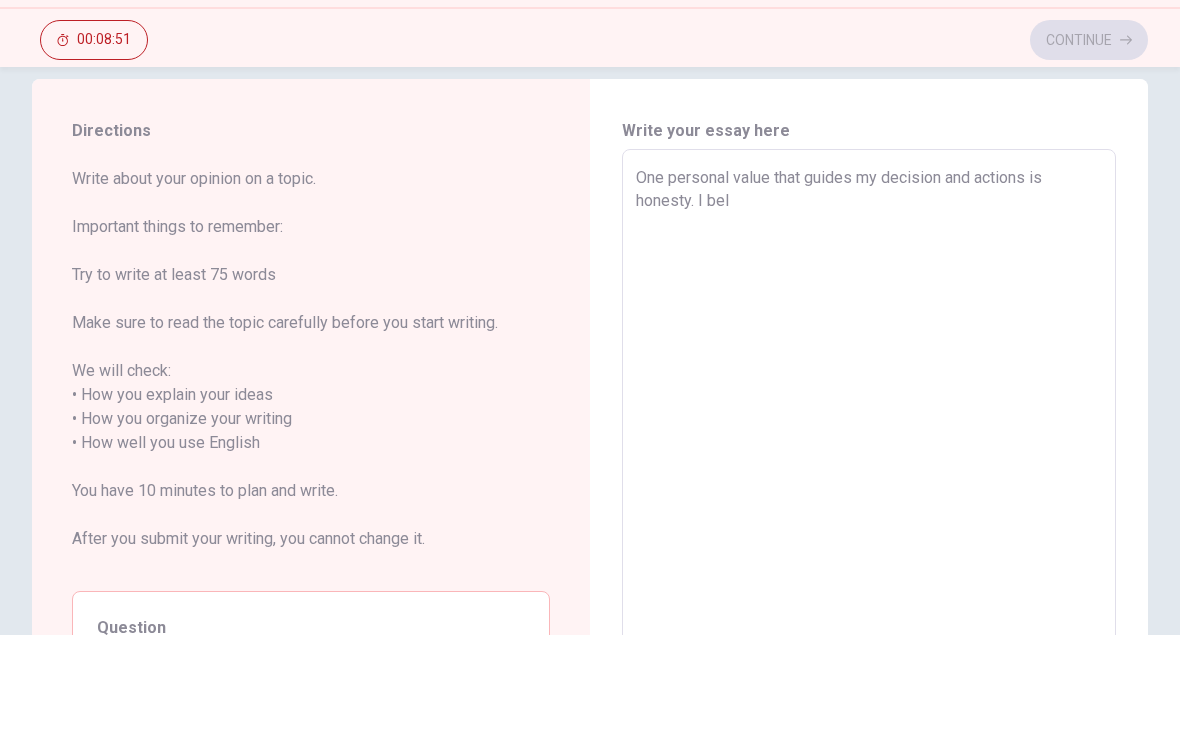 type on "x" 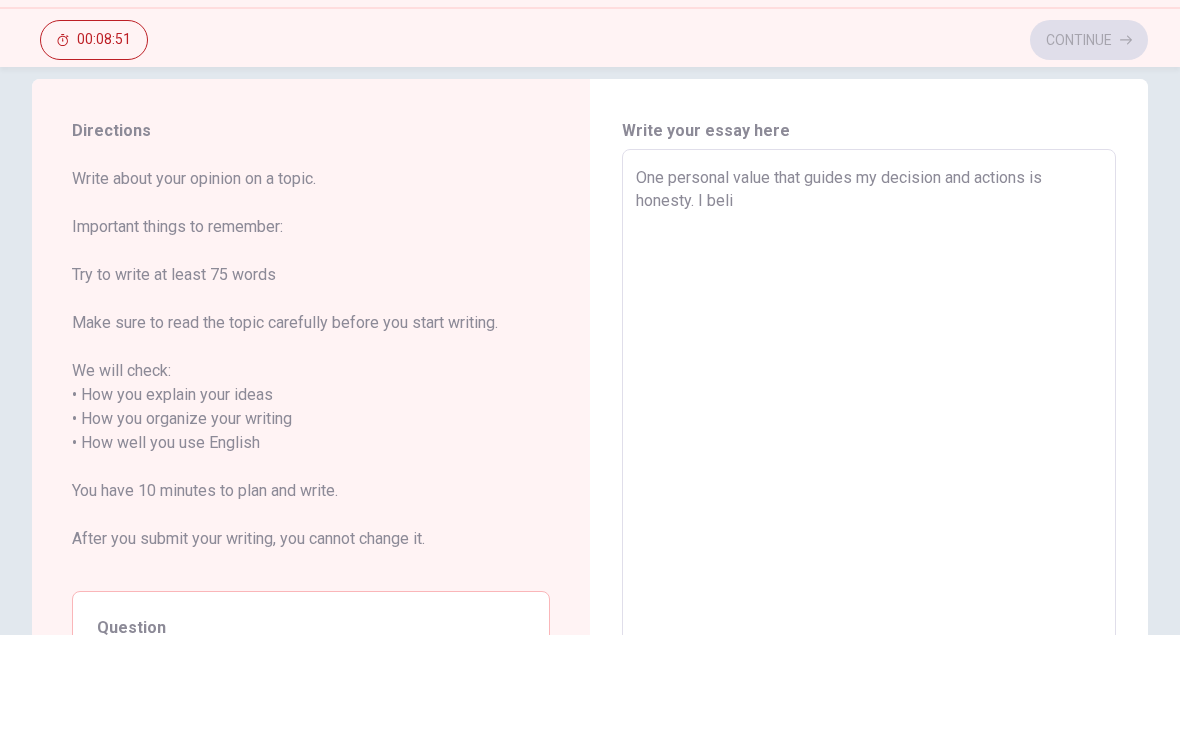 type on "x" 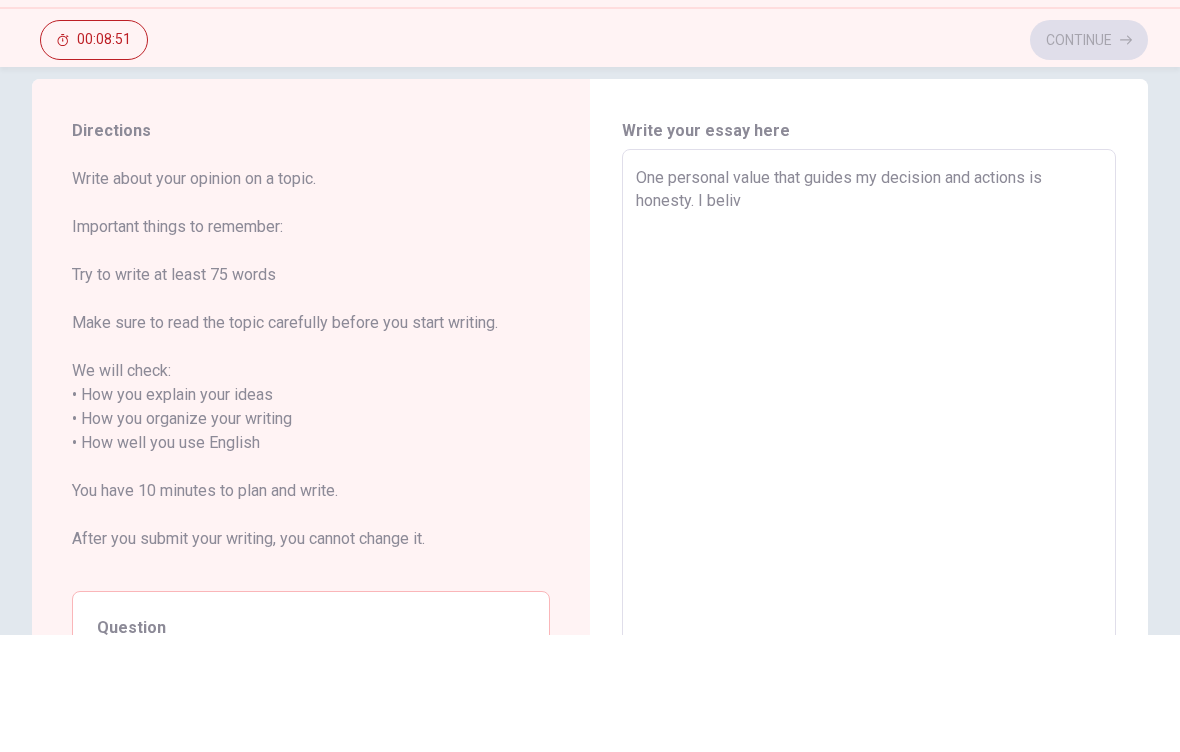 type on "x" 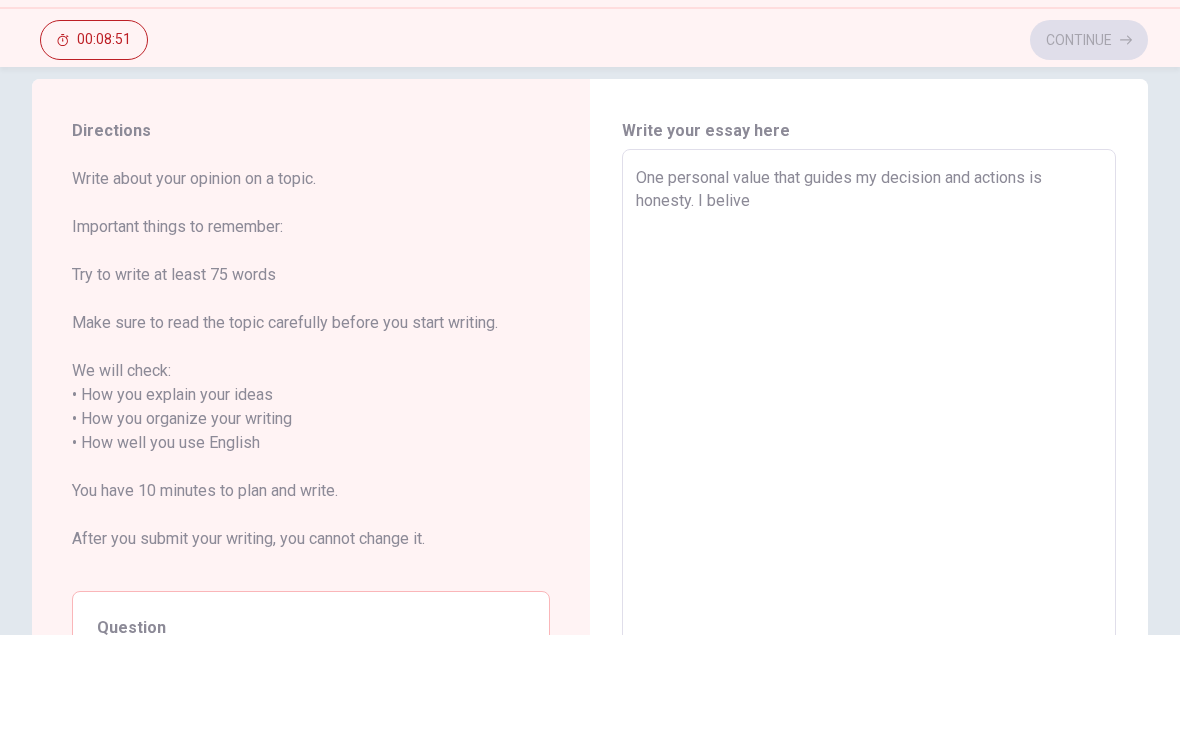 type on "x" 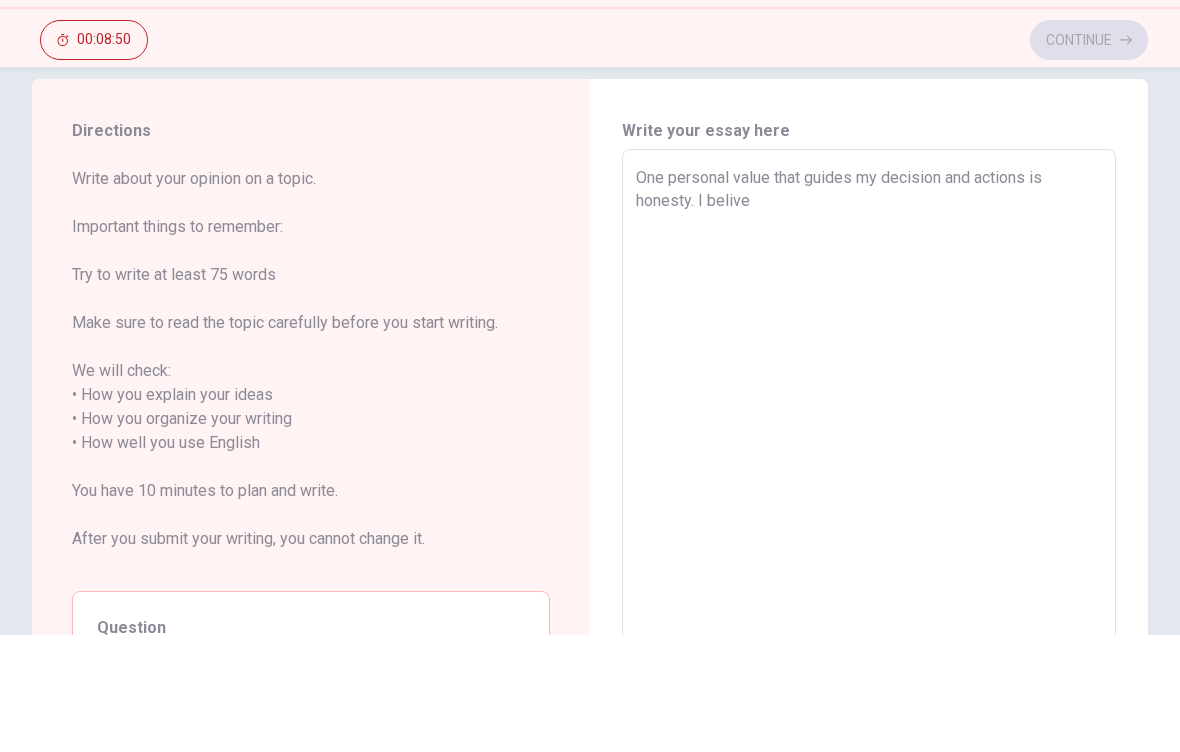 type on "One personal value that guides my decision and actions is honesty. I belive" 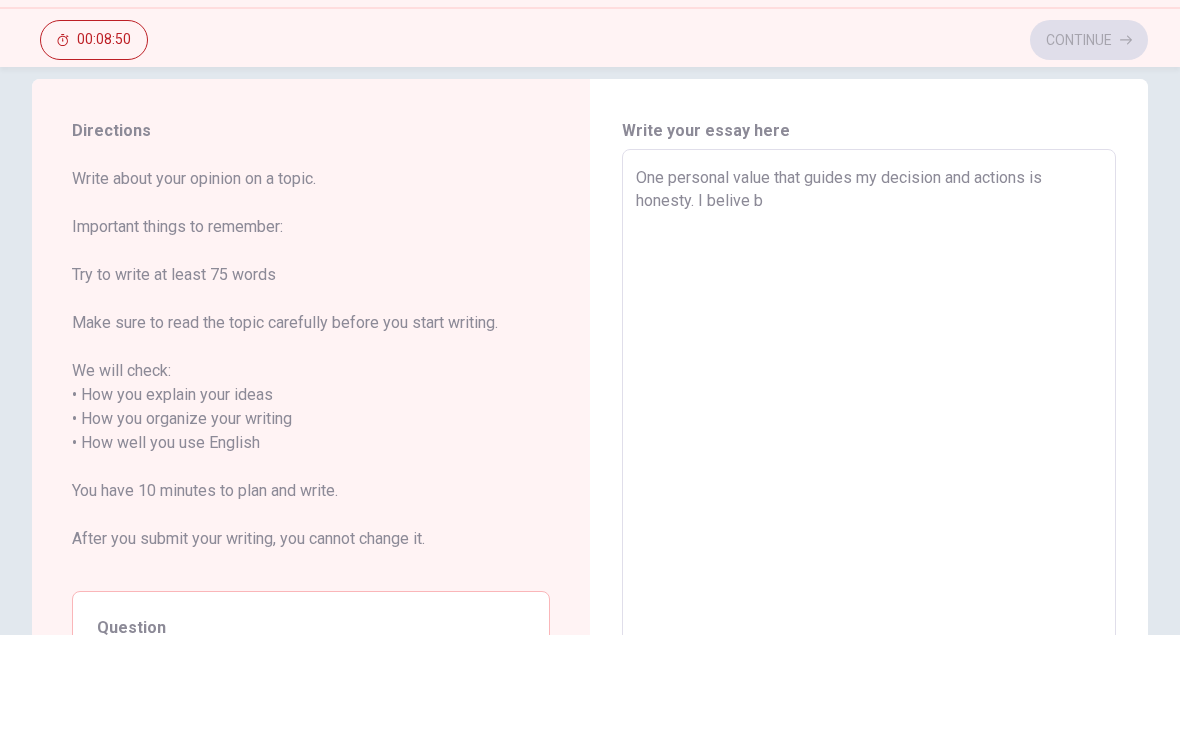 type on "x" 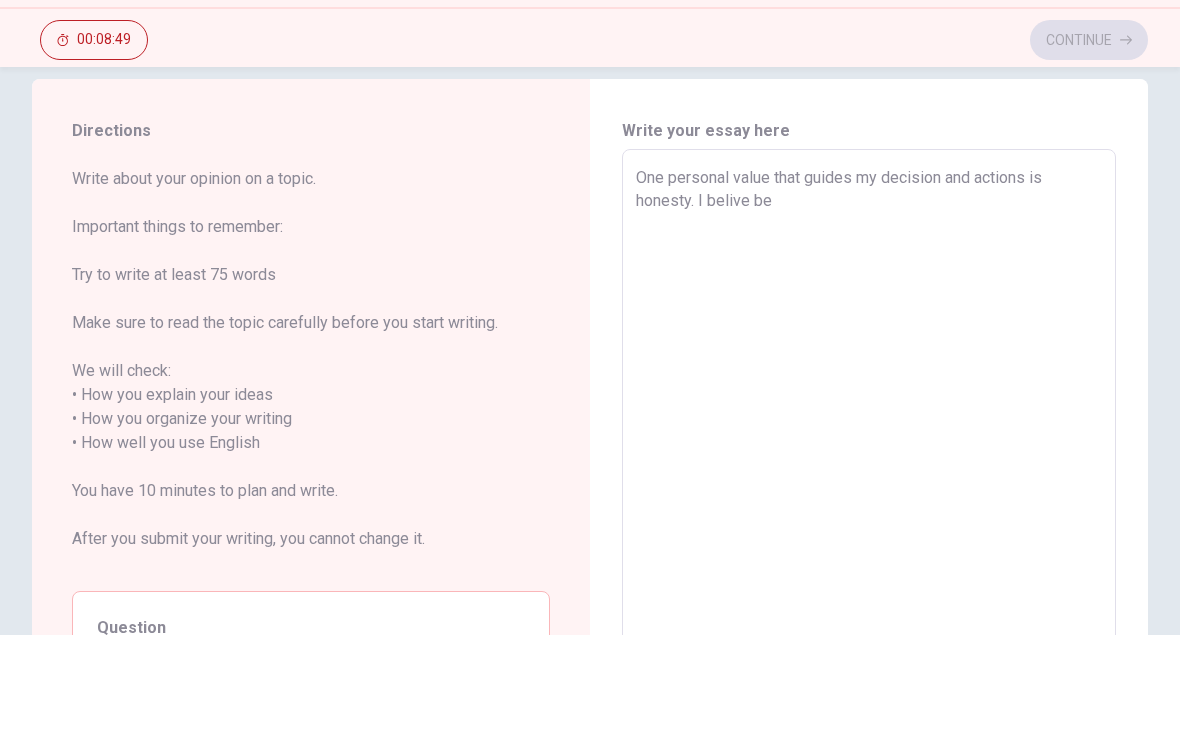 type on "x" 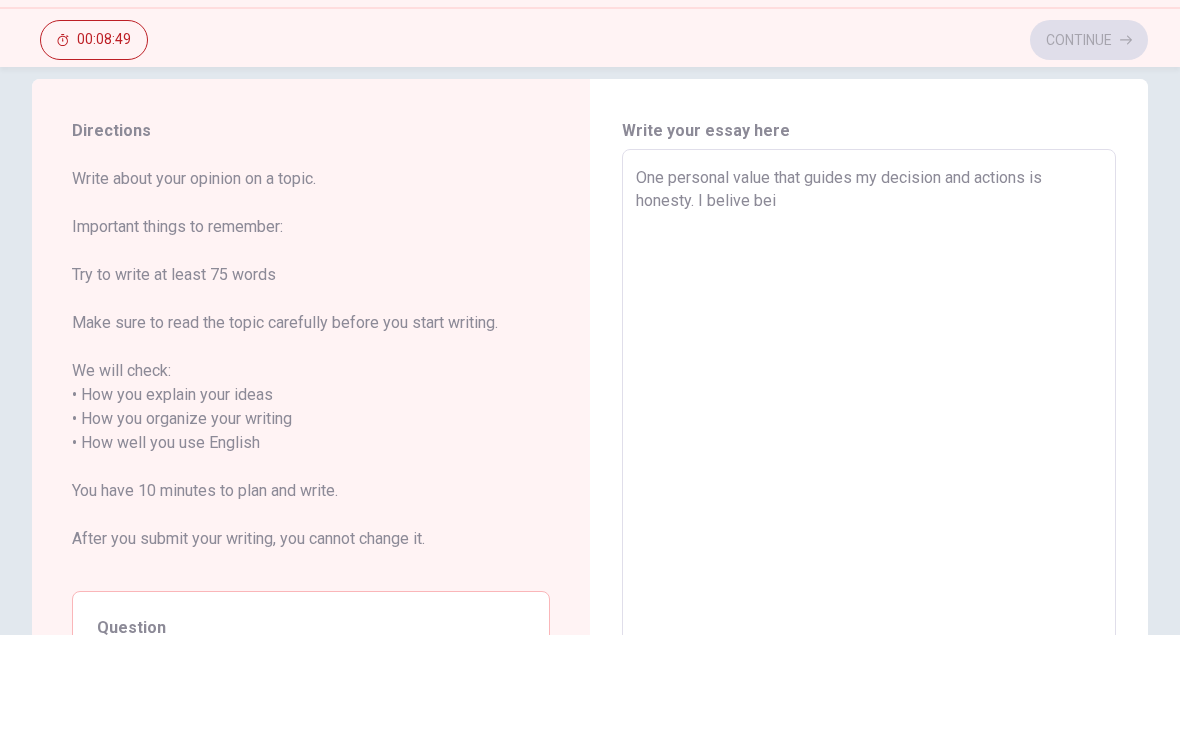 type on "x" 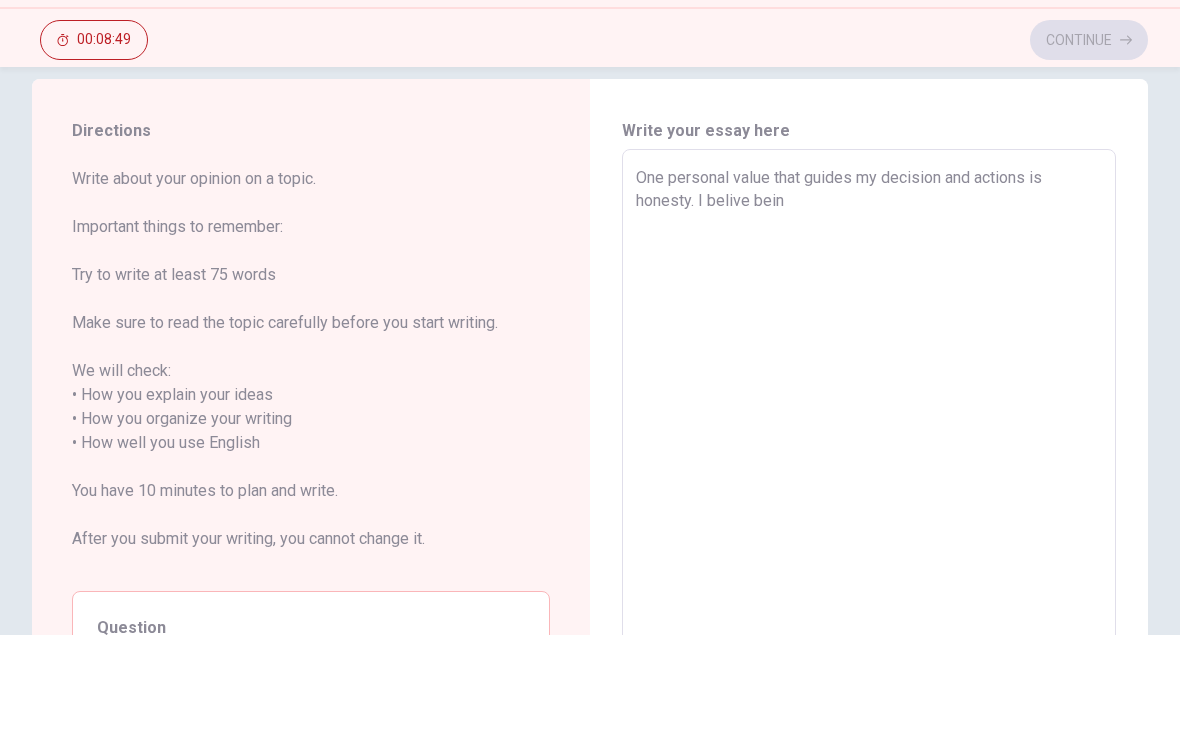 type on "x" 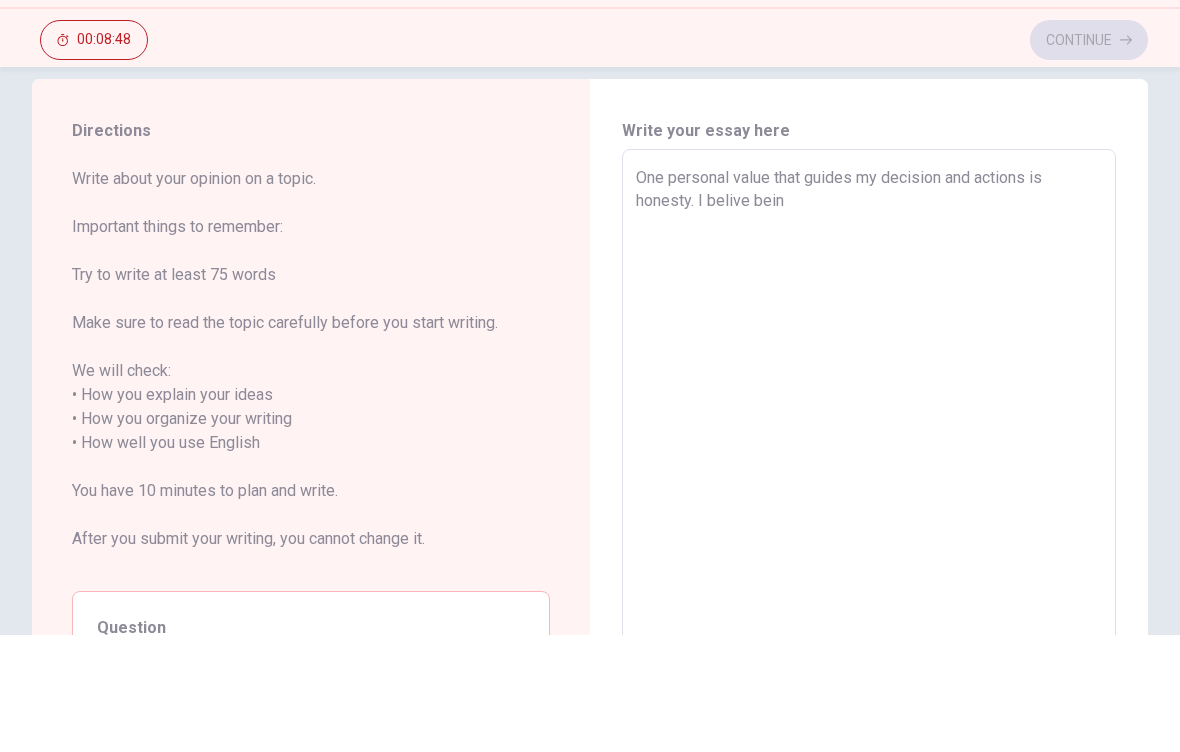 type on "One personal value that guides my decision and actions is honesty. I belive being" 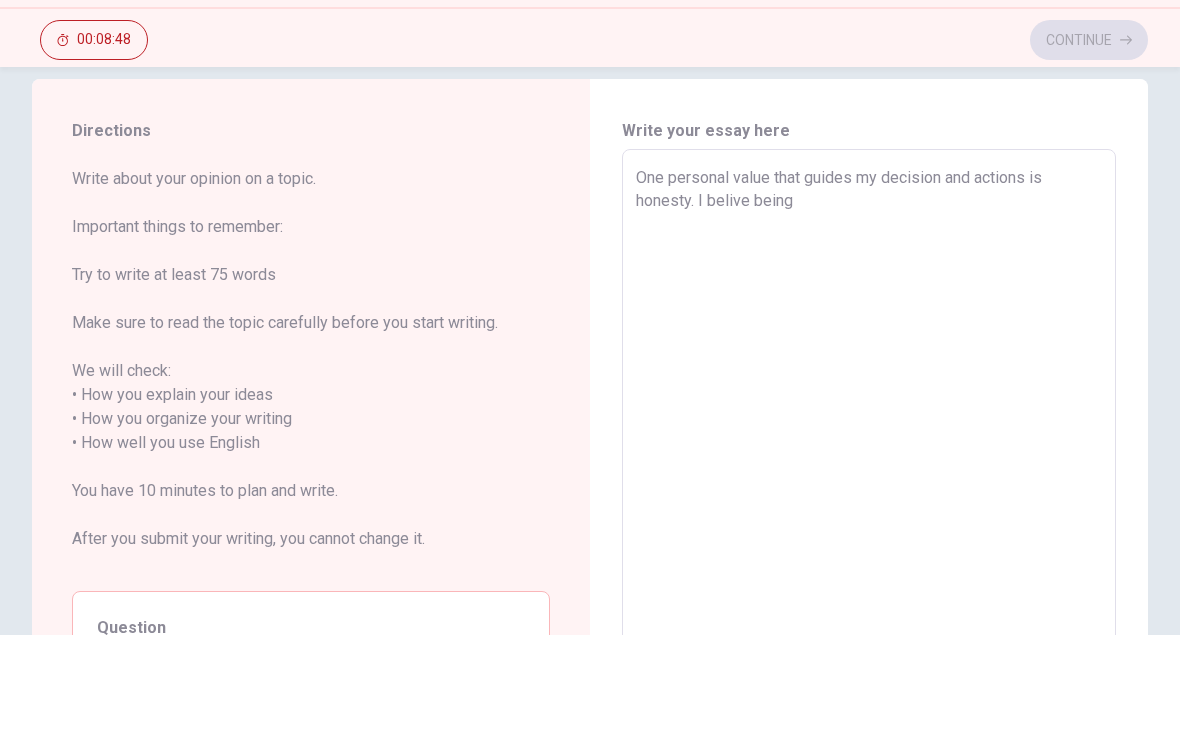 type on "x" 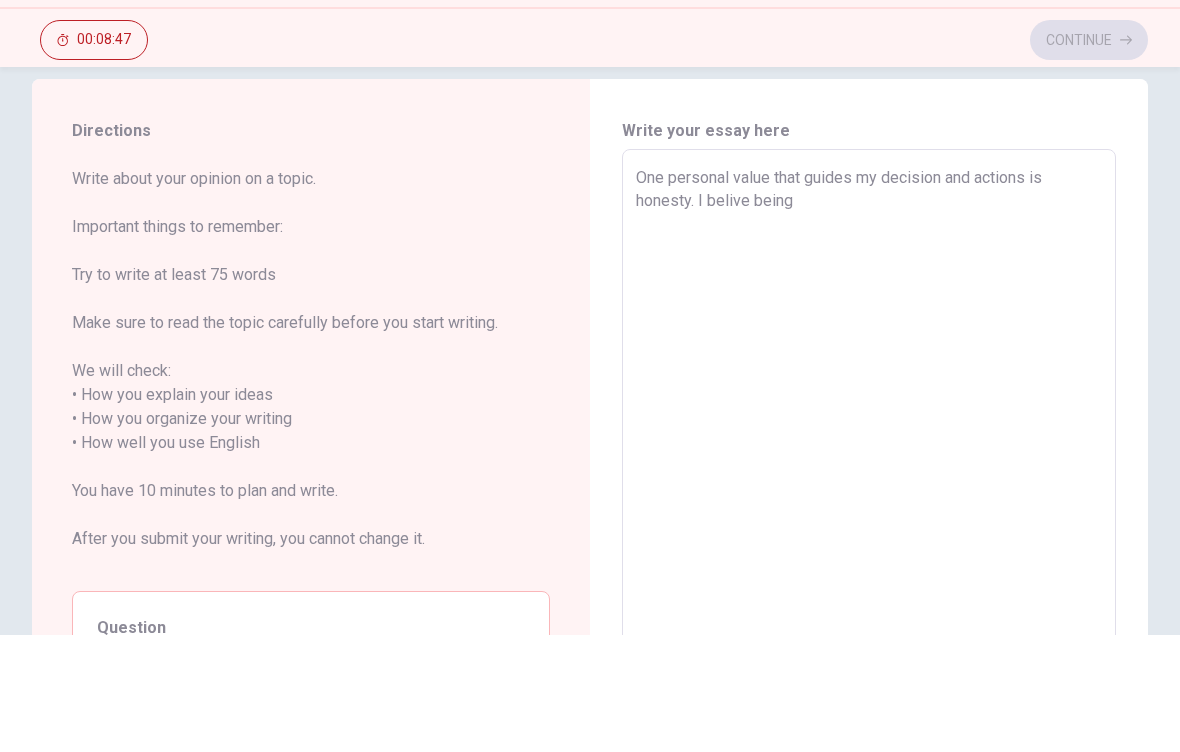 type on "x" 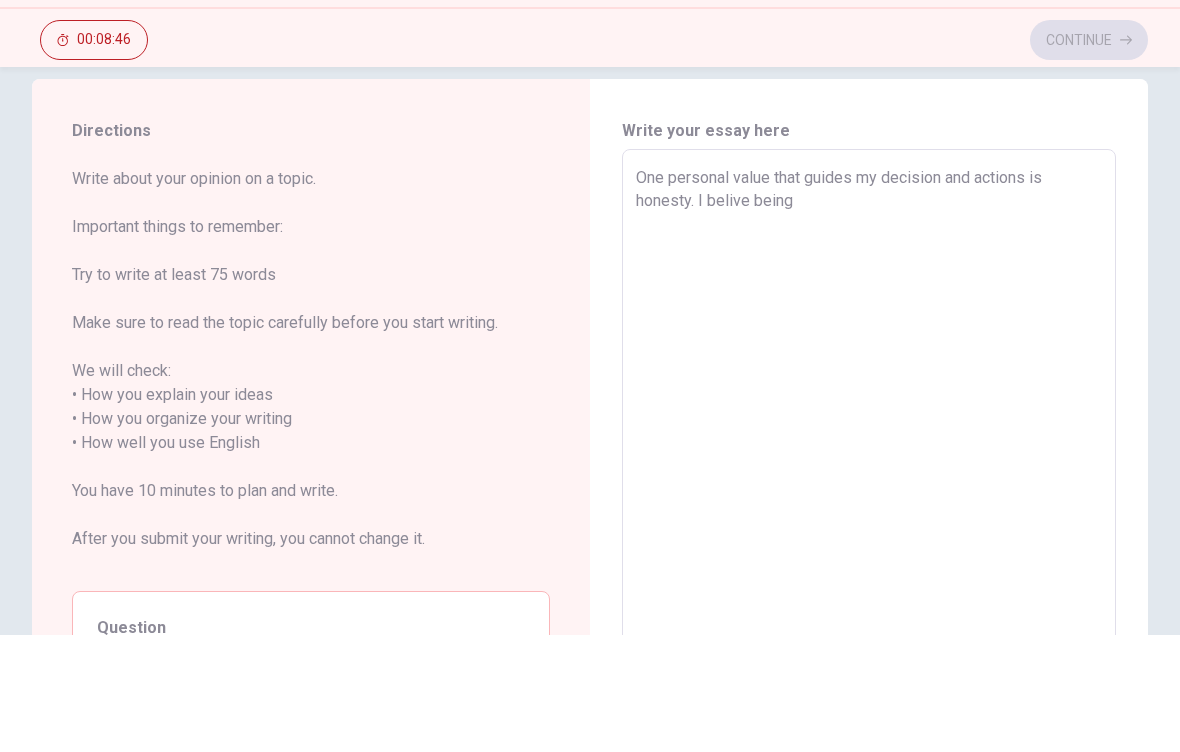 type on "One personal value that guides my decision and actions is honesty. I belive being t" 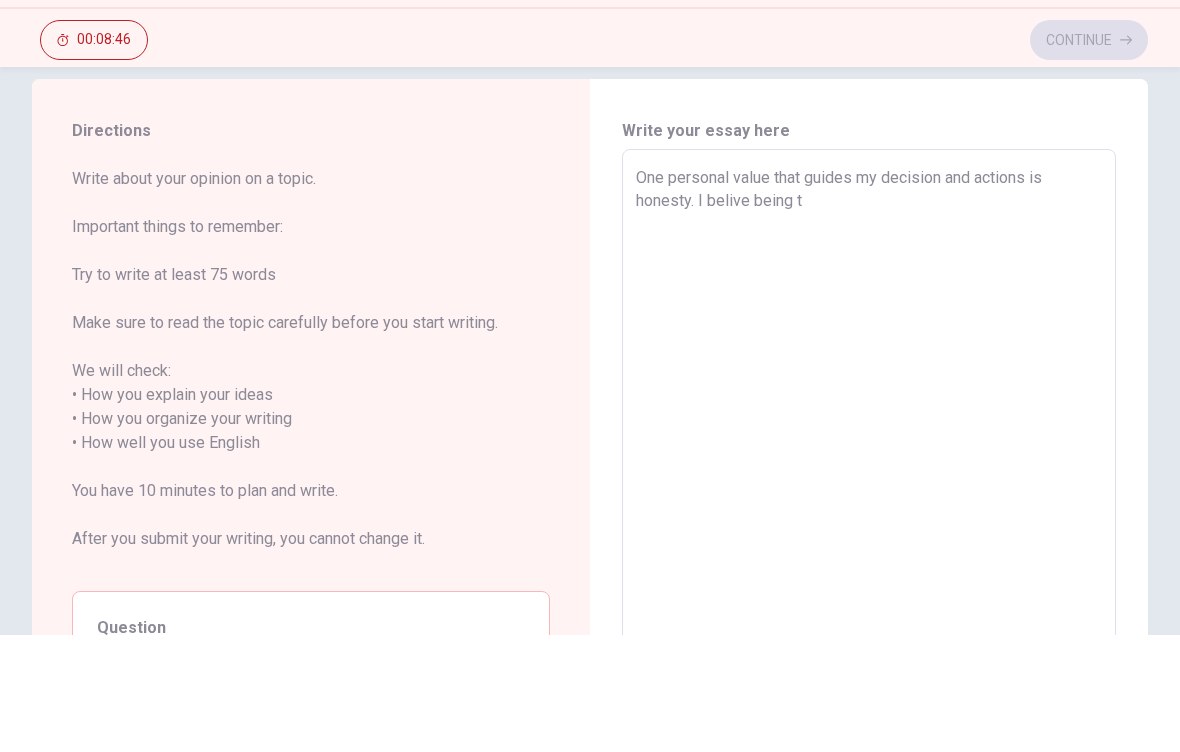 type on "x" 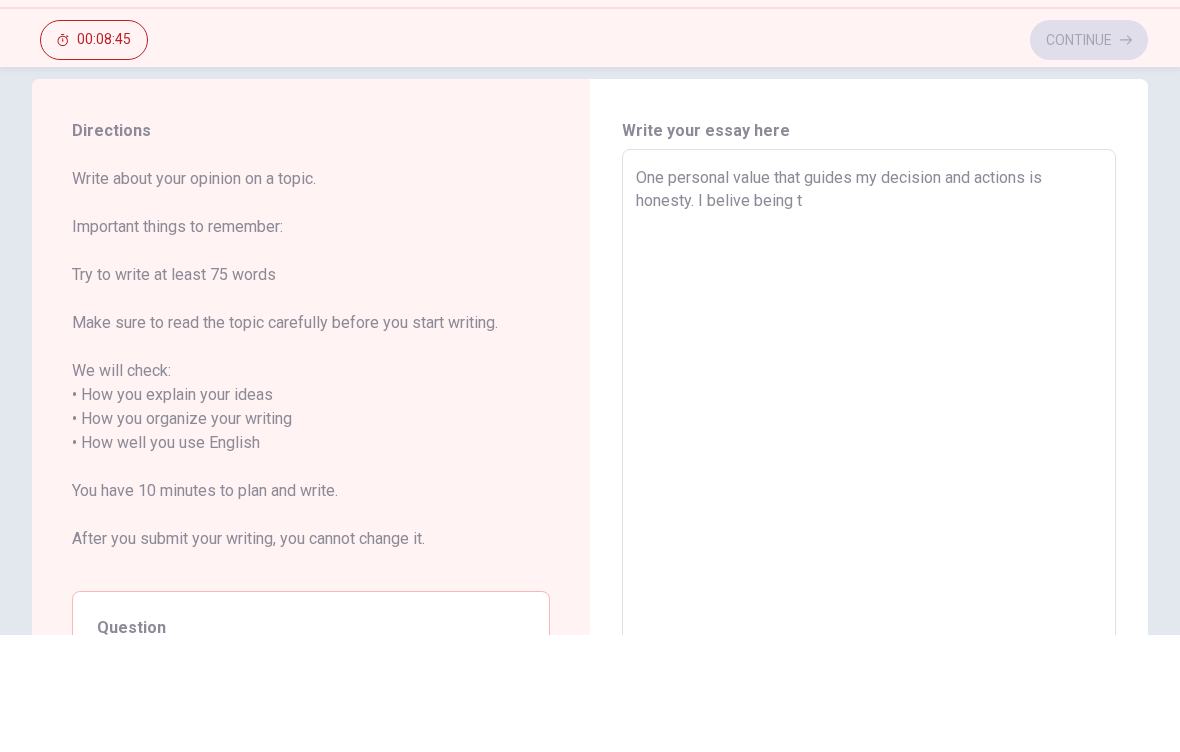 type on "One personal value that guides my decision and actions is honesty. I belive being tr" 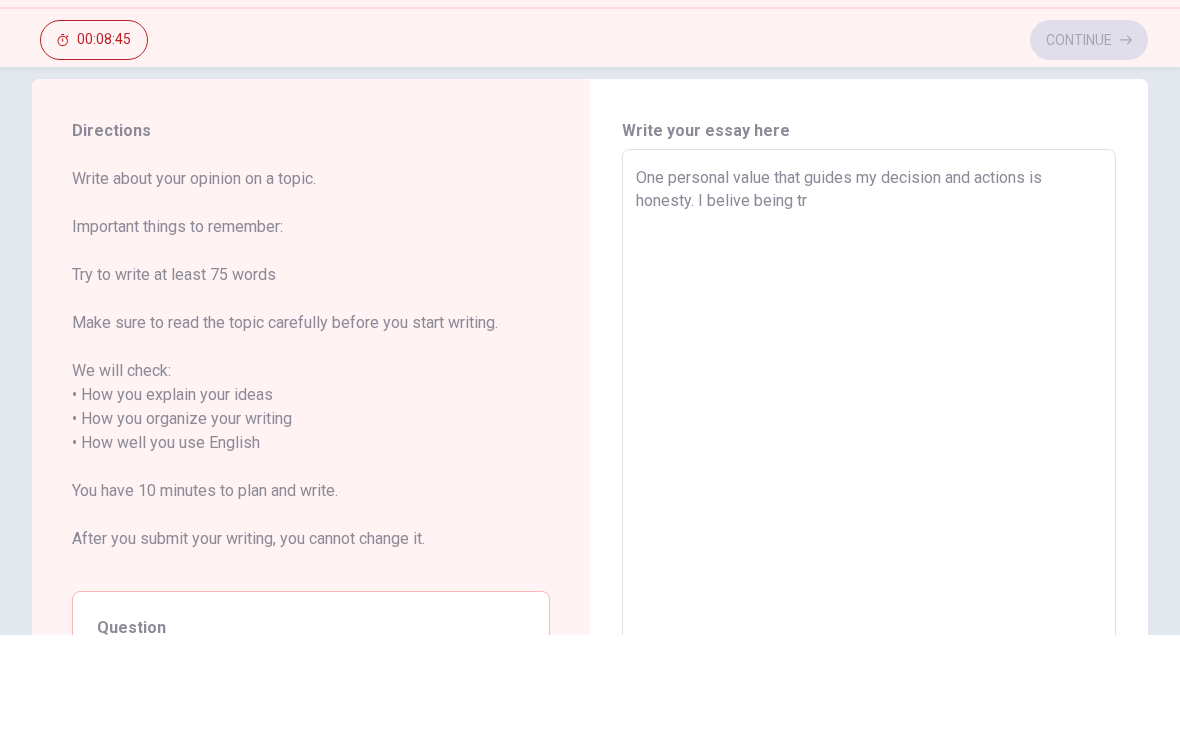 type on "x" 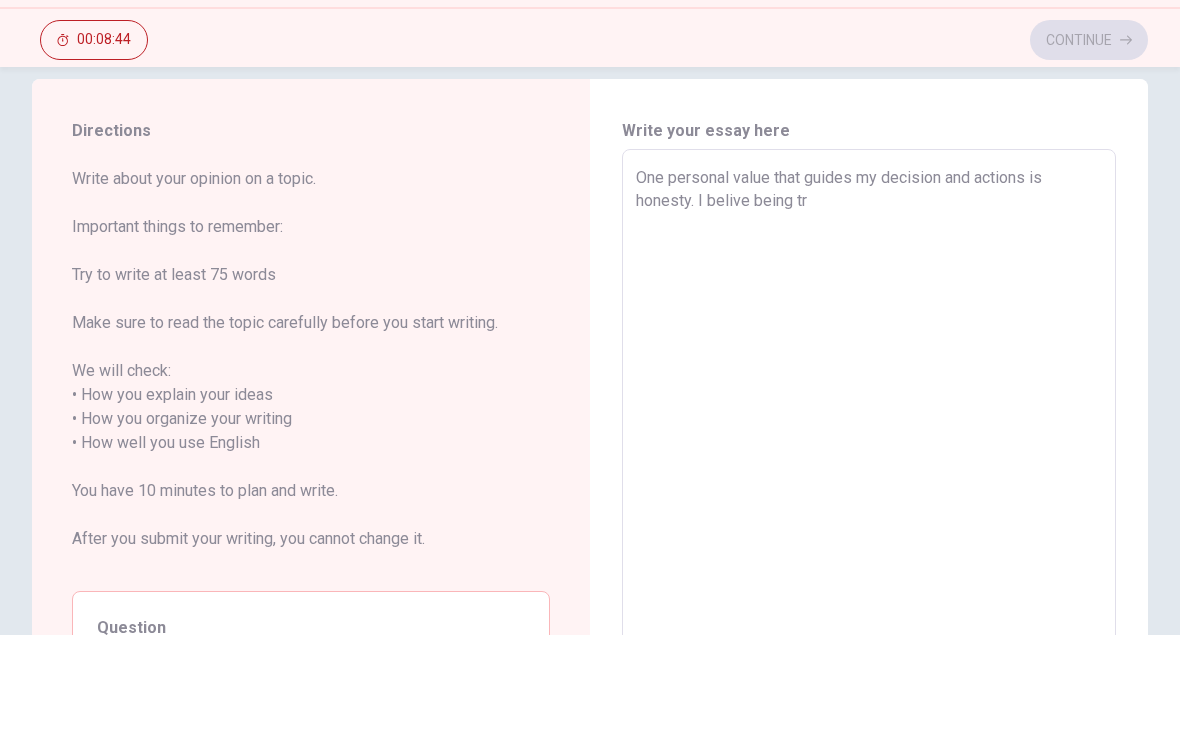 type on "One personal value that guides my decision and actions is honesty. I belive being tru" 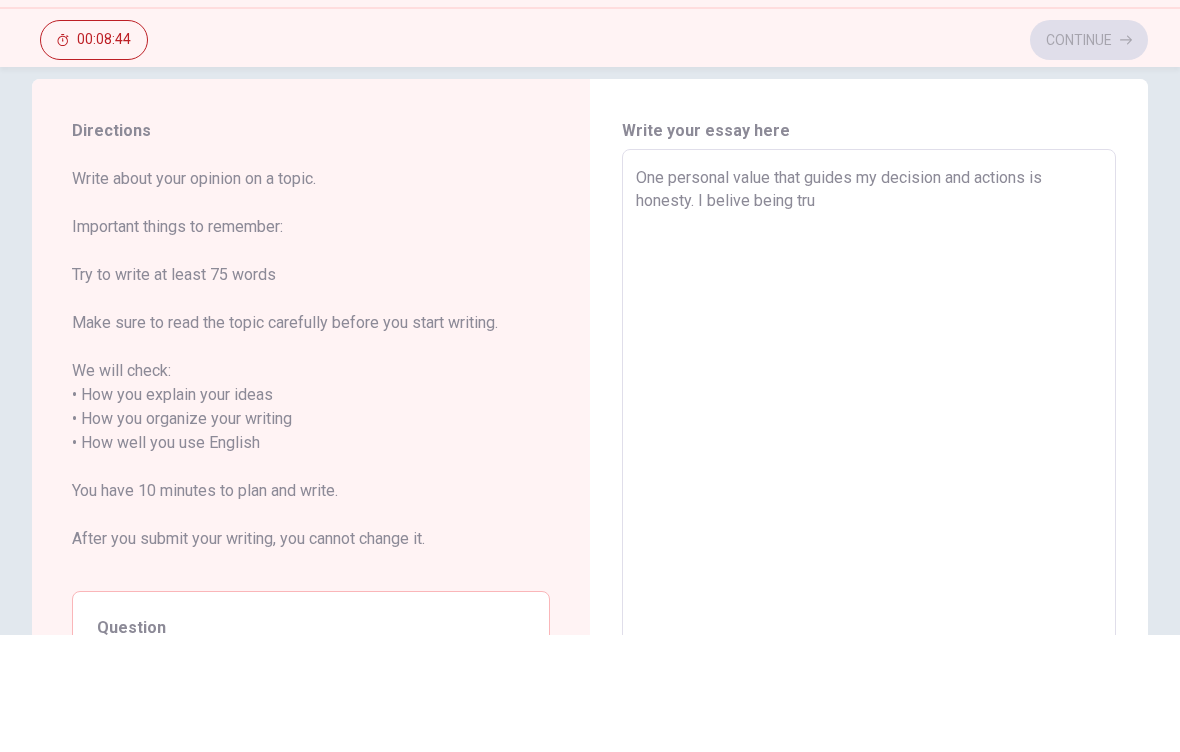 type on "x" 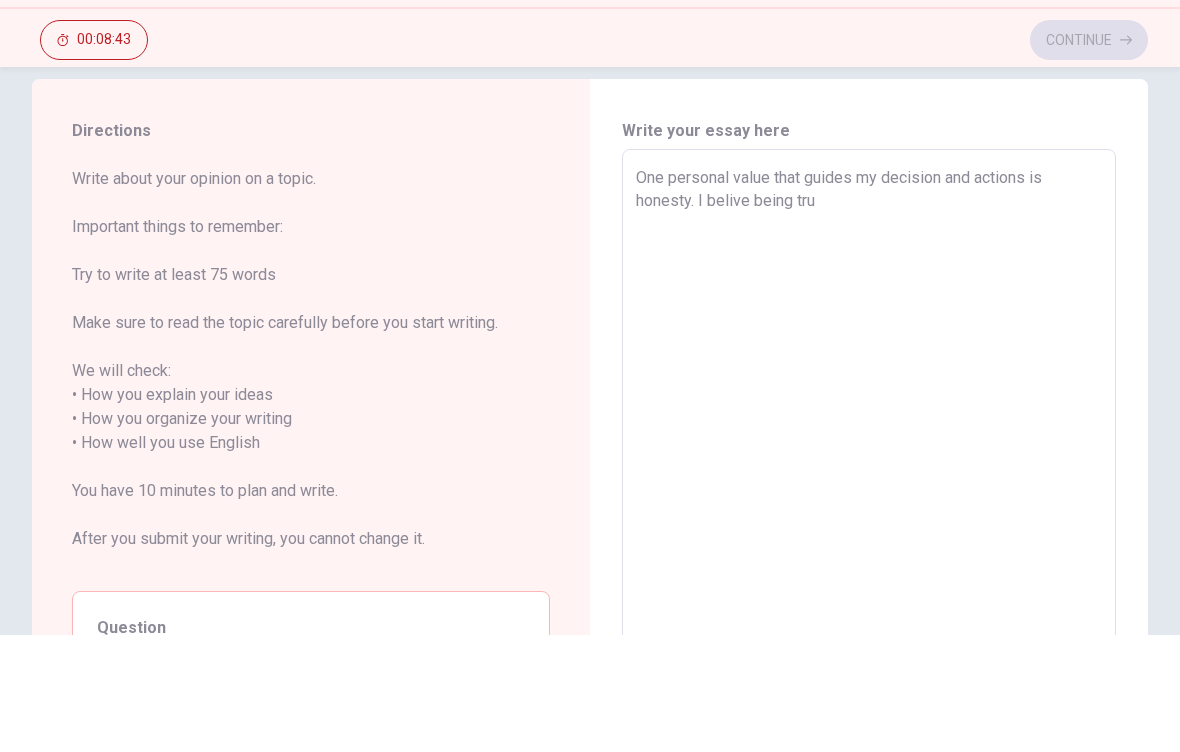 type on "One personal value that guides my decision and actions is honesty. I belive being trut" 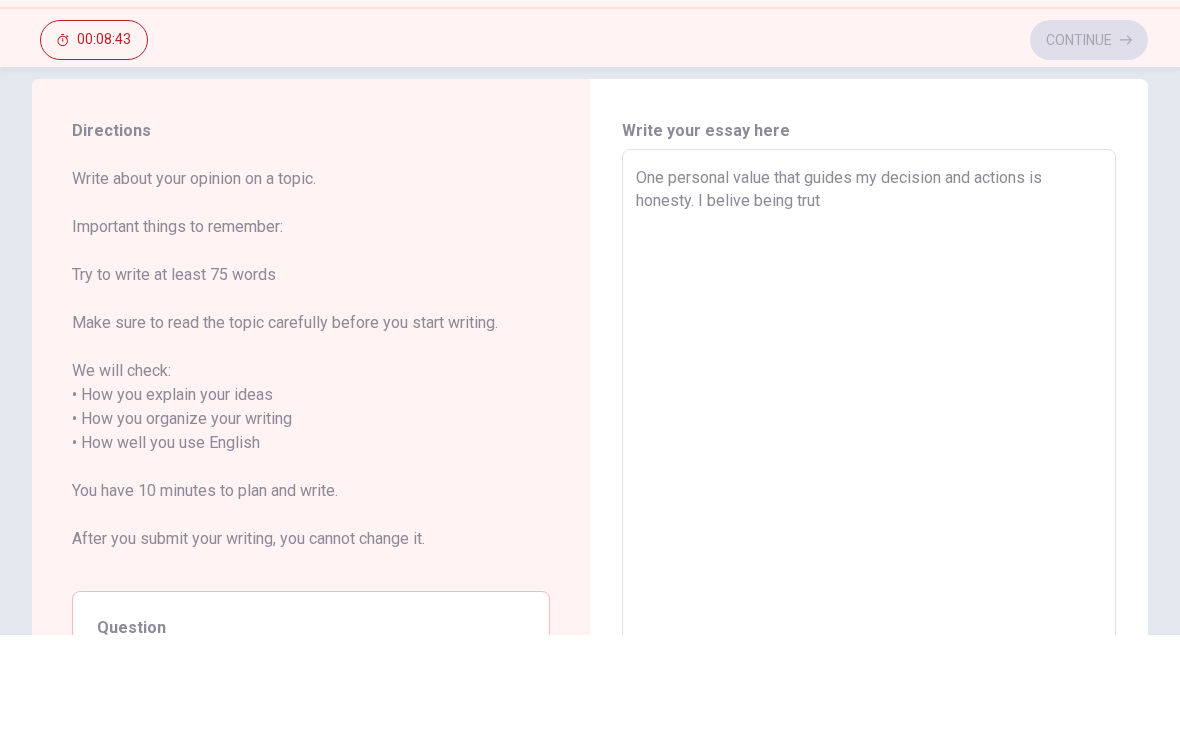 type on "x" 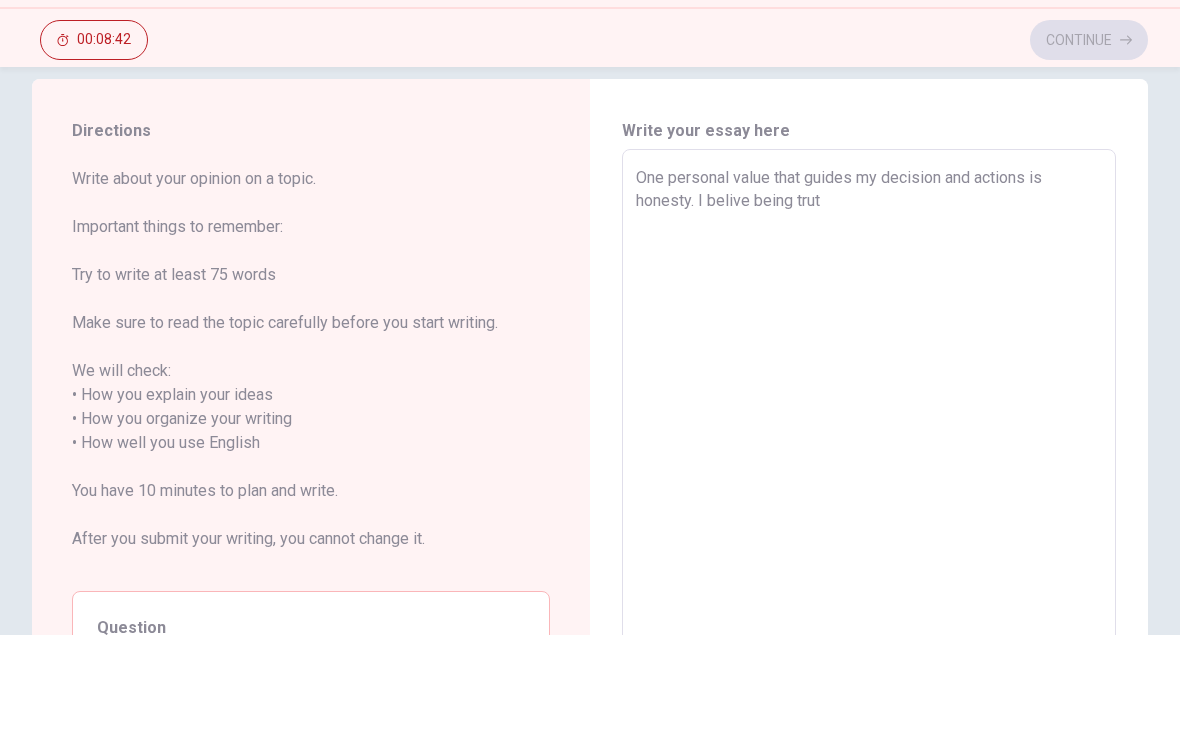 type on "One personal value that guides my decision and actions is honesty. I belive being truth" 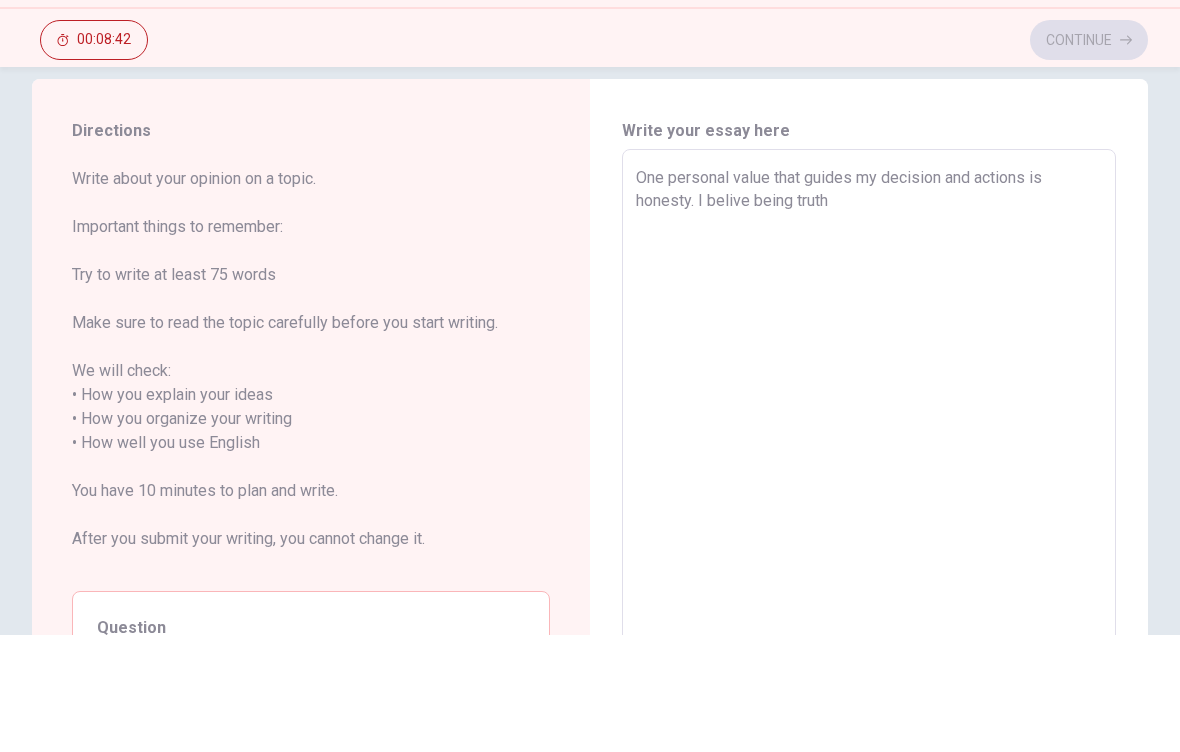 type on "x" 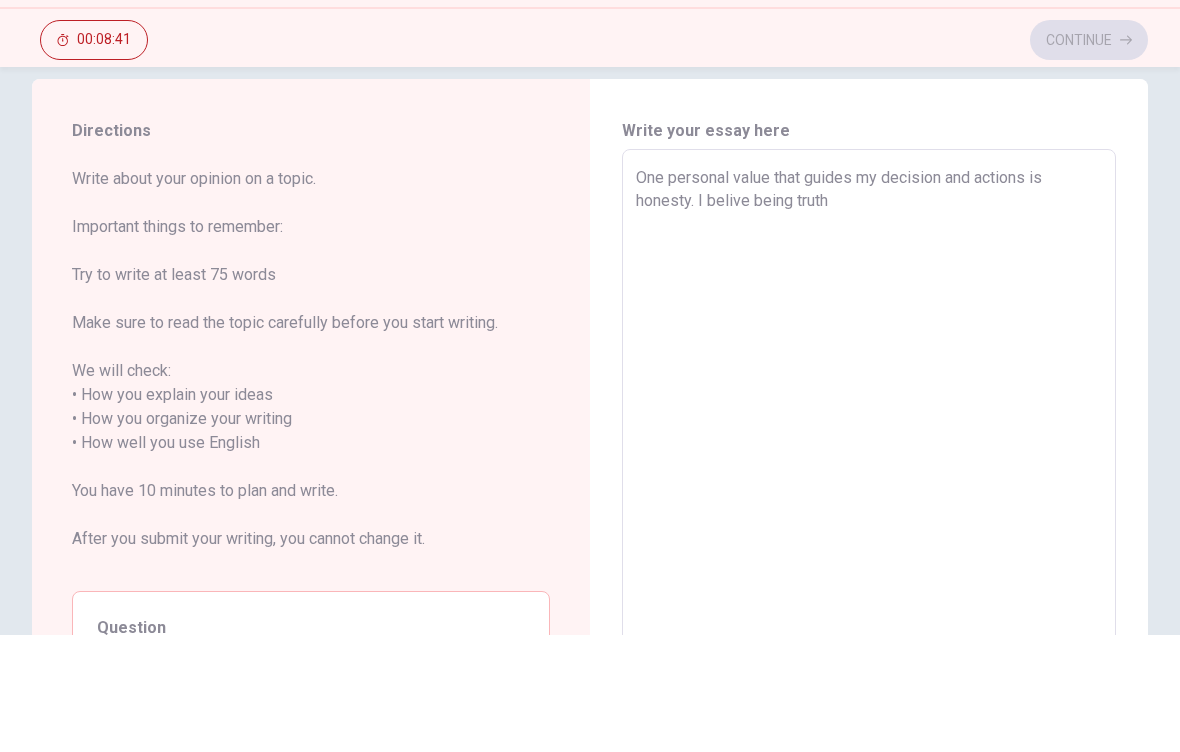 type on "One personal value that guides my decision and actions is honesty. I belive being truthf" 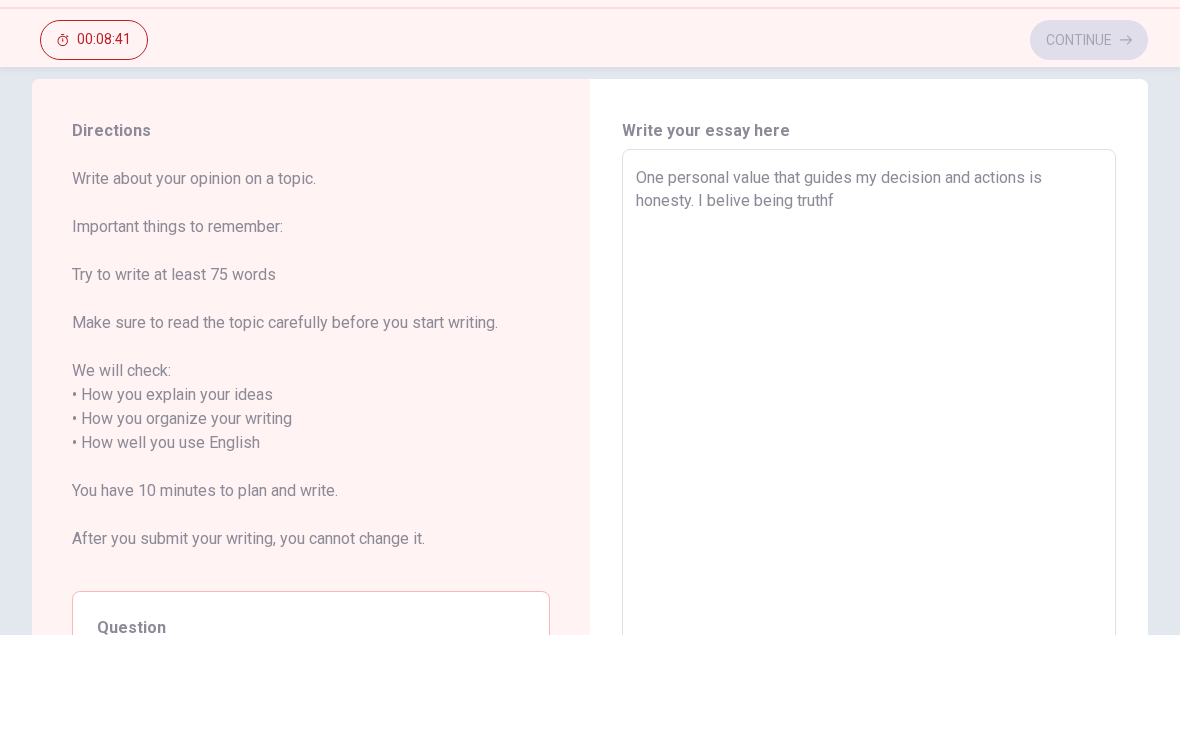 type on "x" 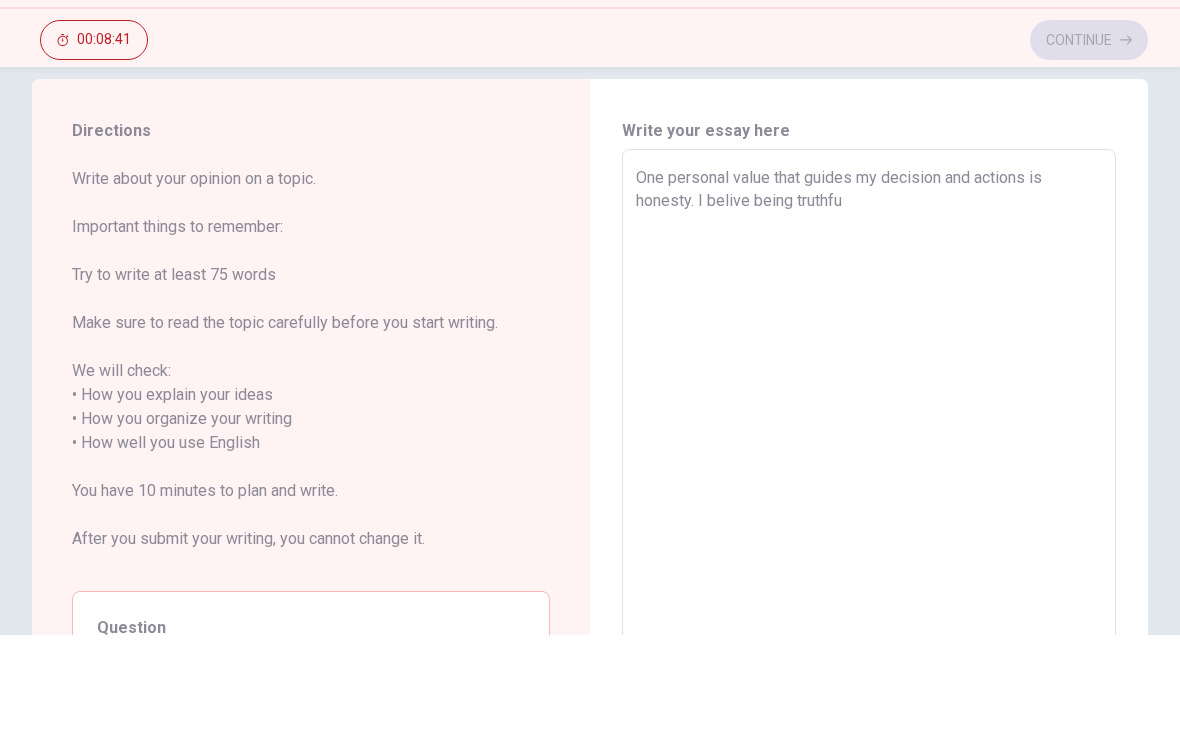 type on "x" 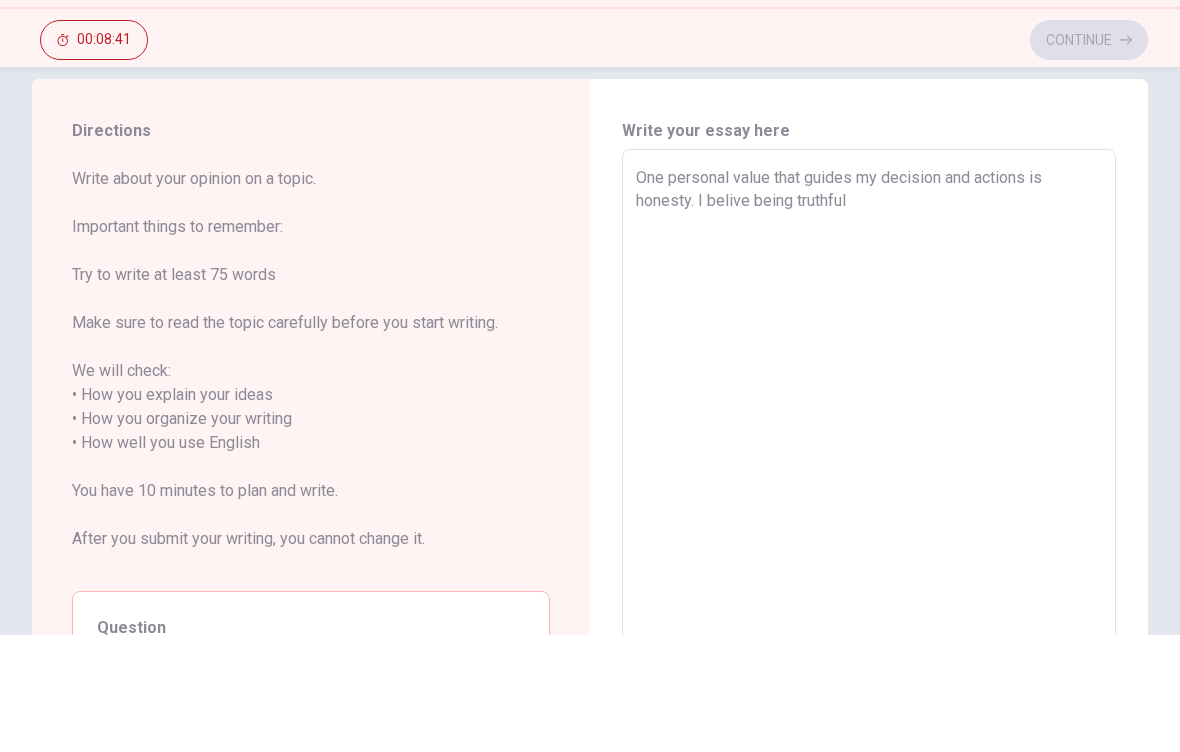 type on "x" 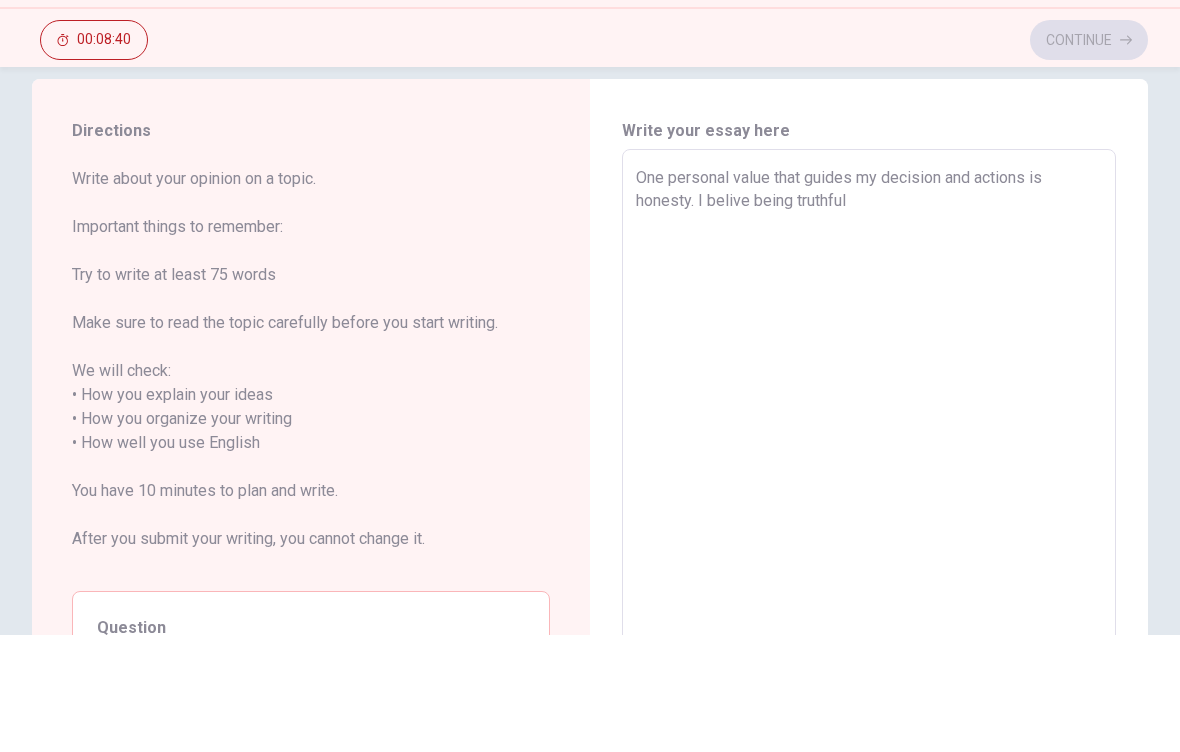 type on "One personal value that guides my decision and actions is honesty. I belive being truthful" 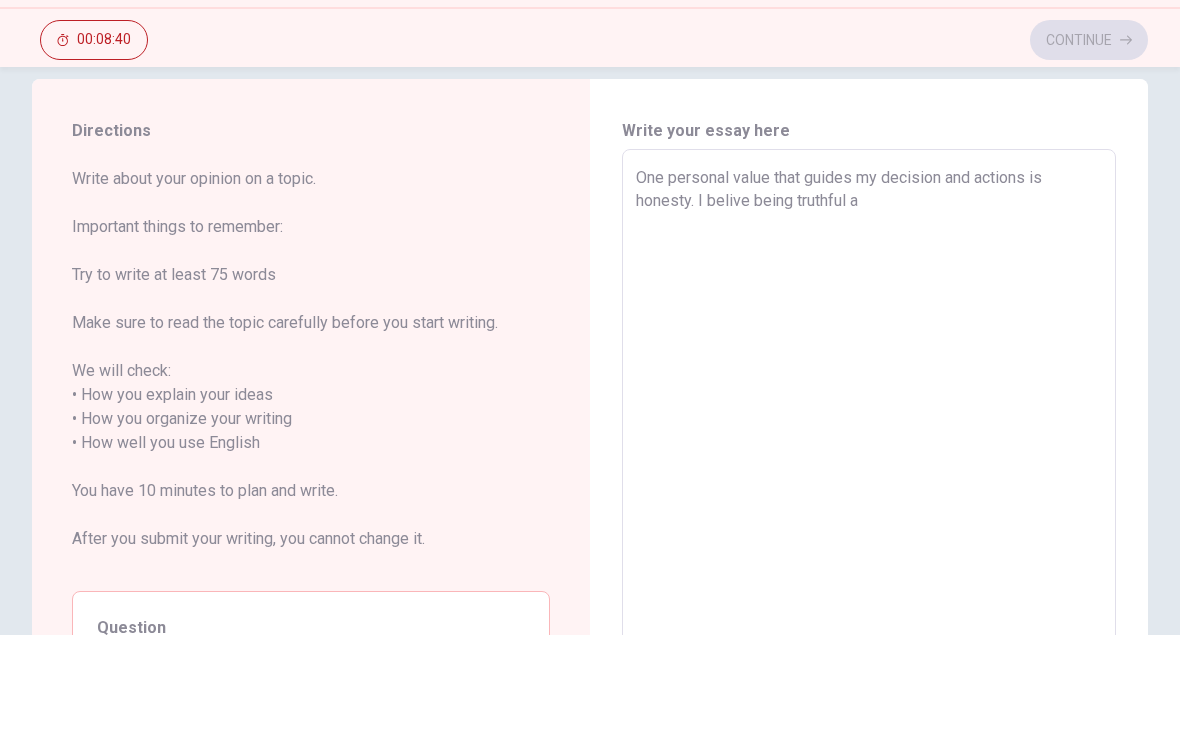 type on "x" 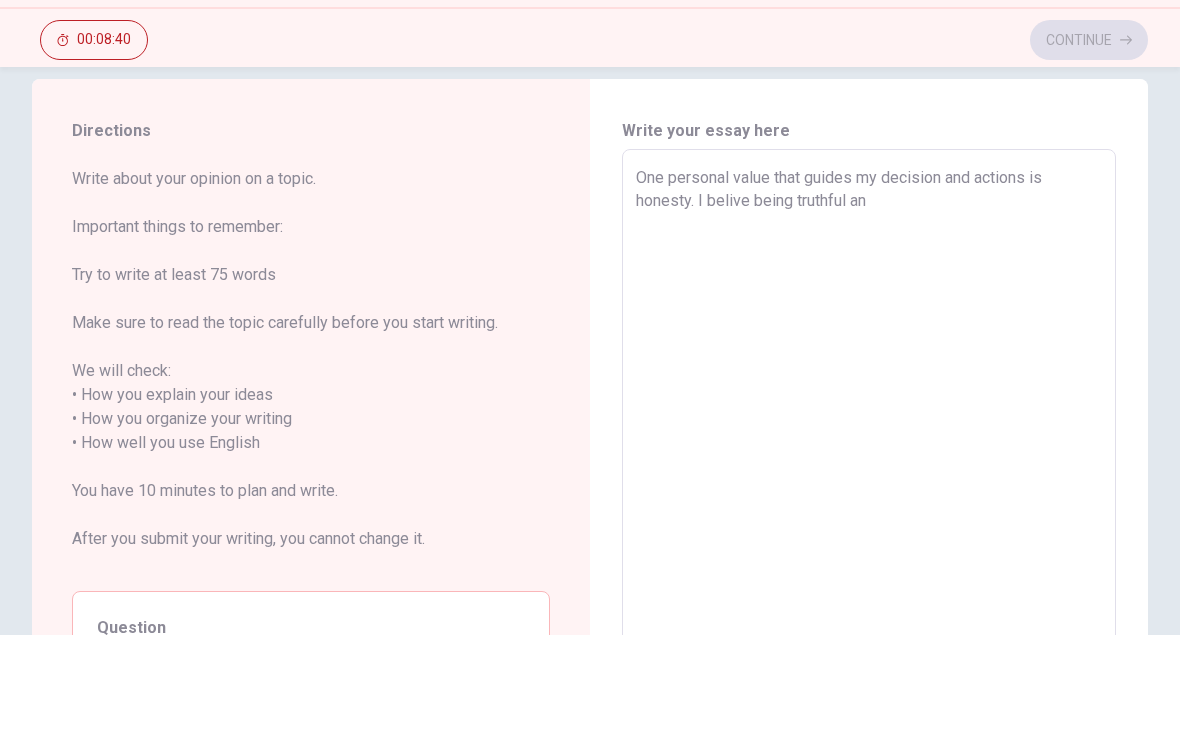 type on "x" 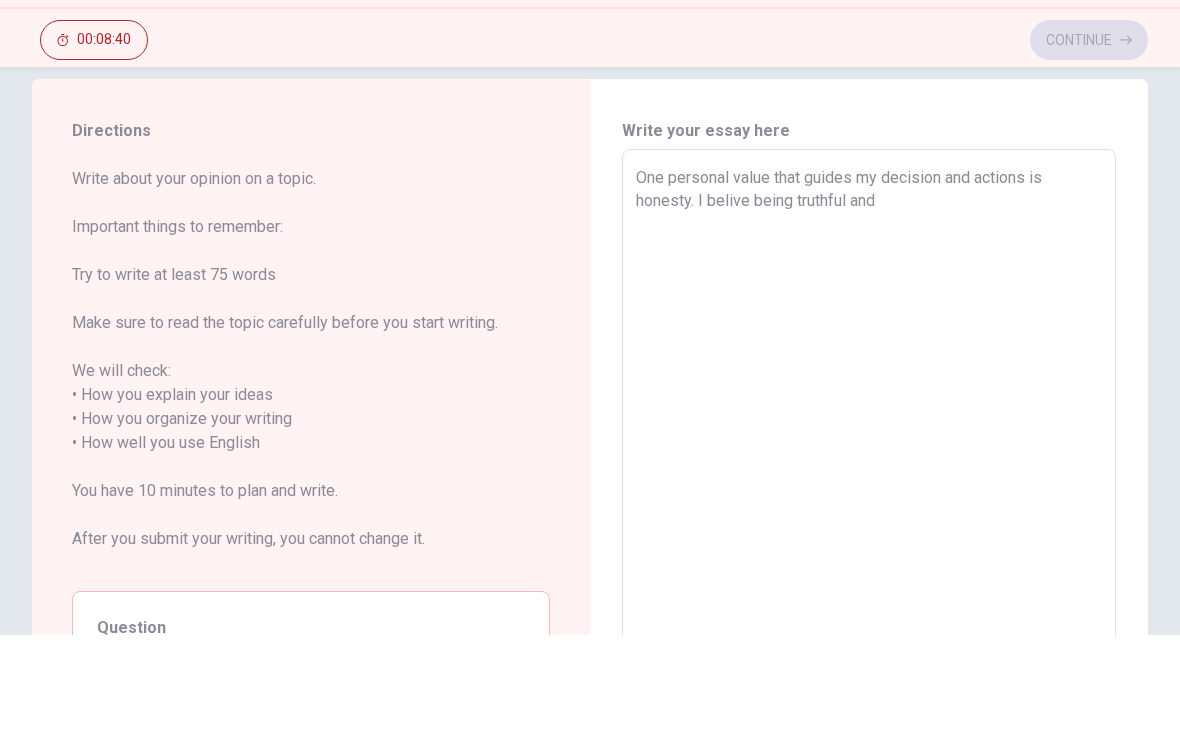 type on "x" 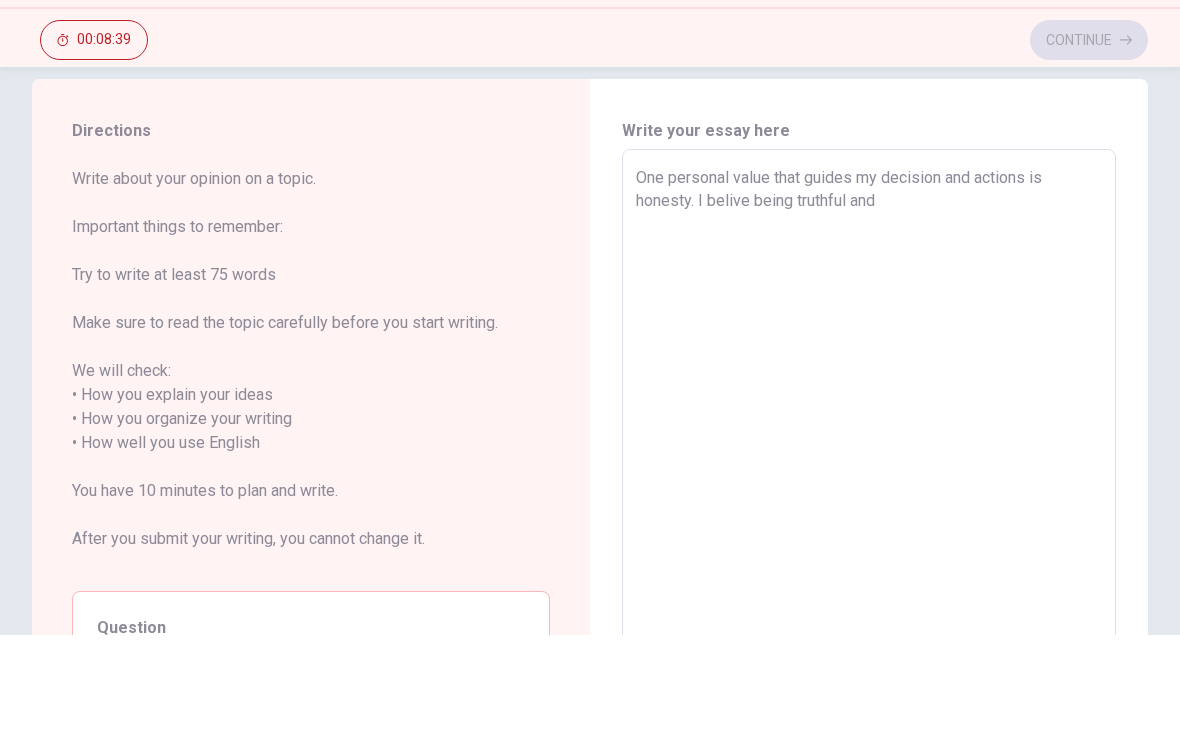 type on "One personal value that guides my decision and actions is honesty. I belive being truthful and" 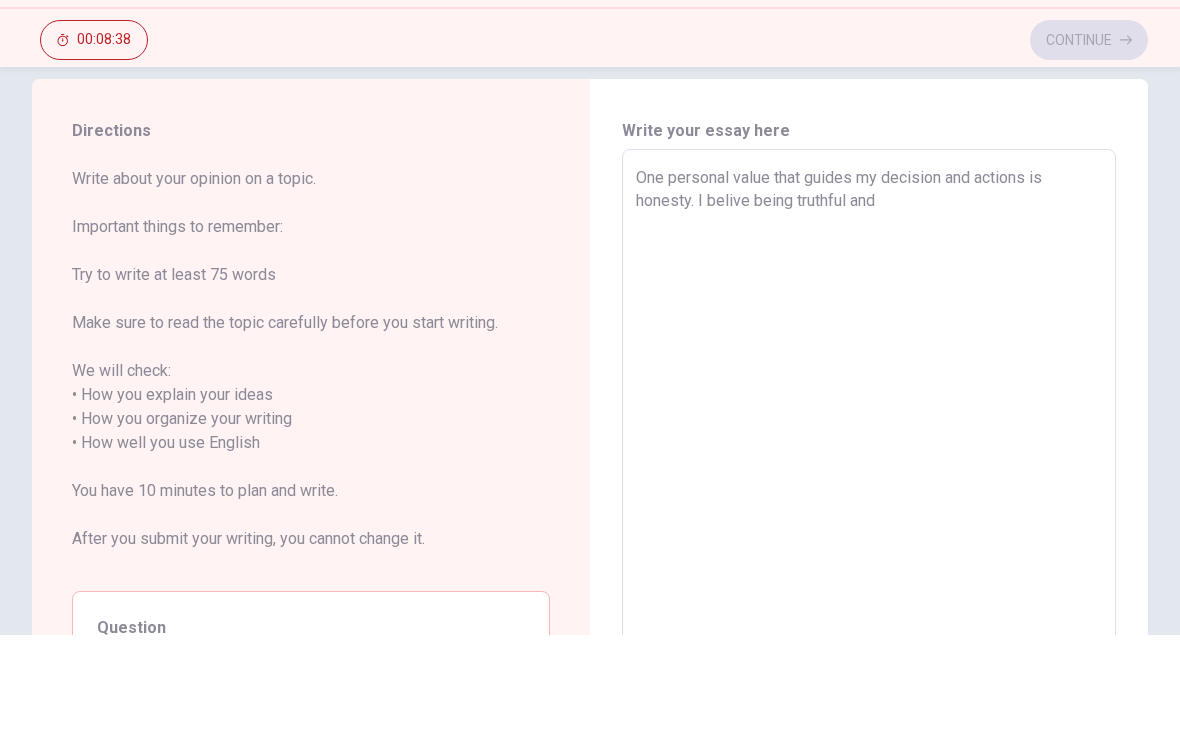 type on "One personal value that guides my decision and actions is honesty. I belive being truthful and t" 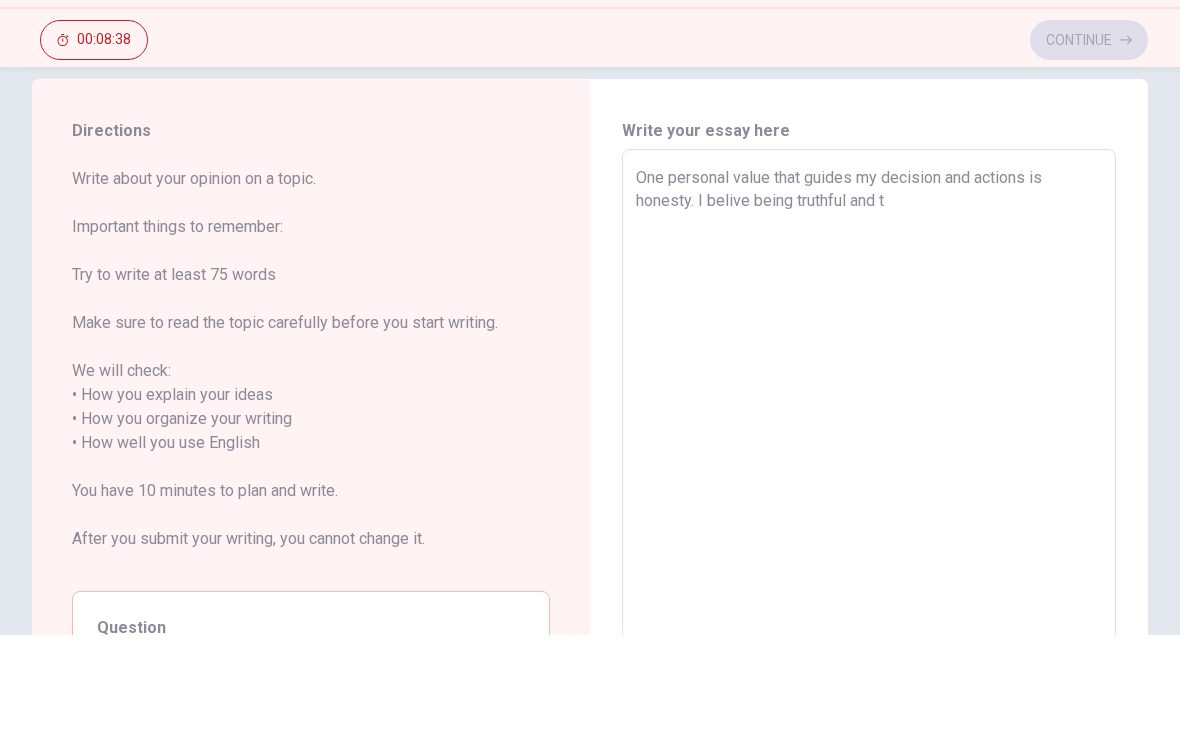 type on "x" 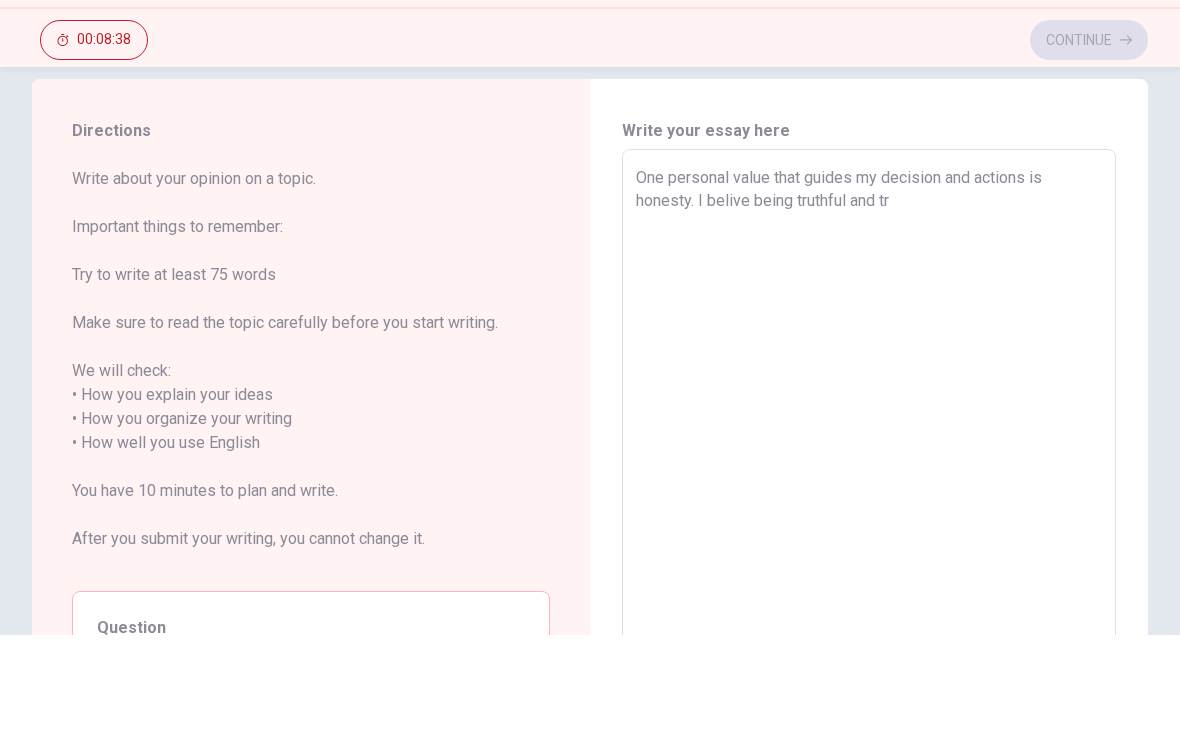 type on "x" 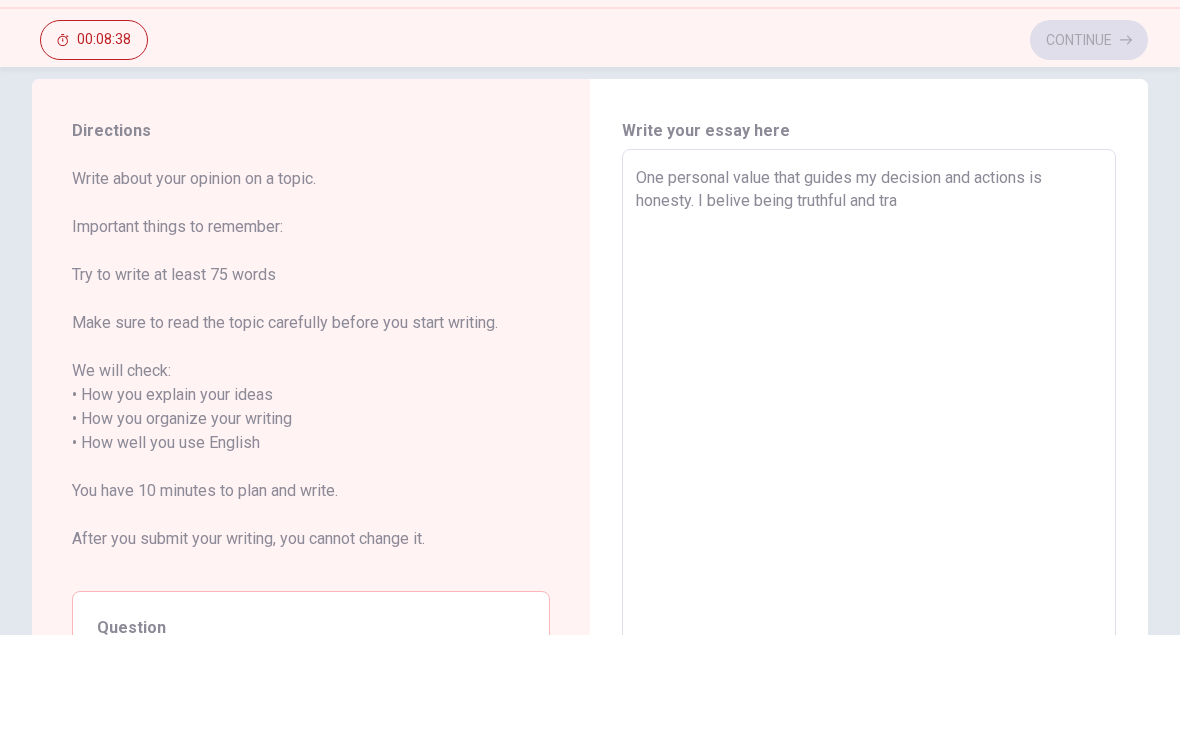 type on "x" 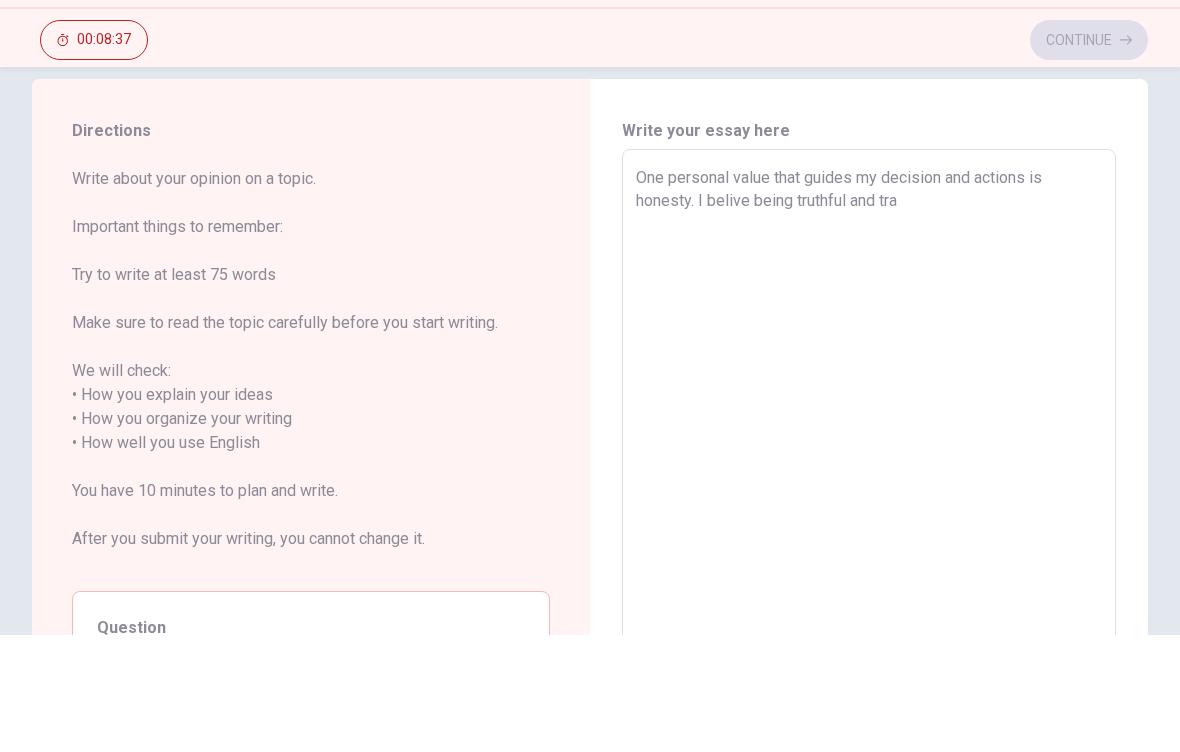 type 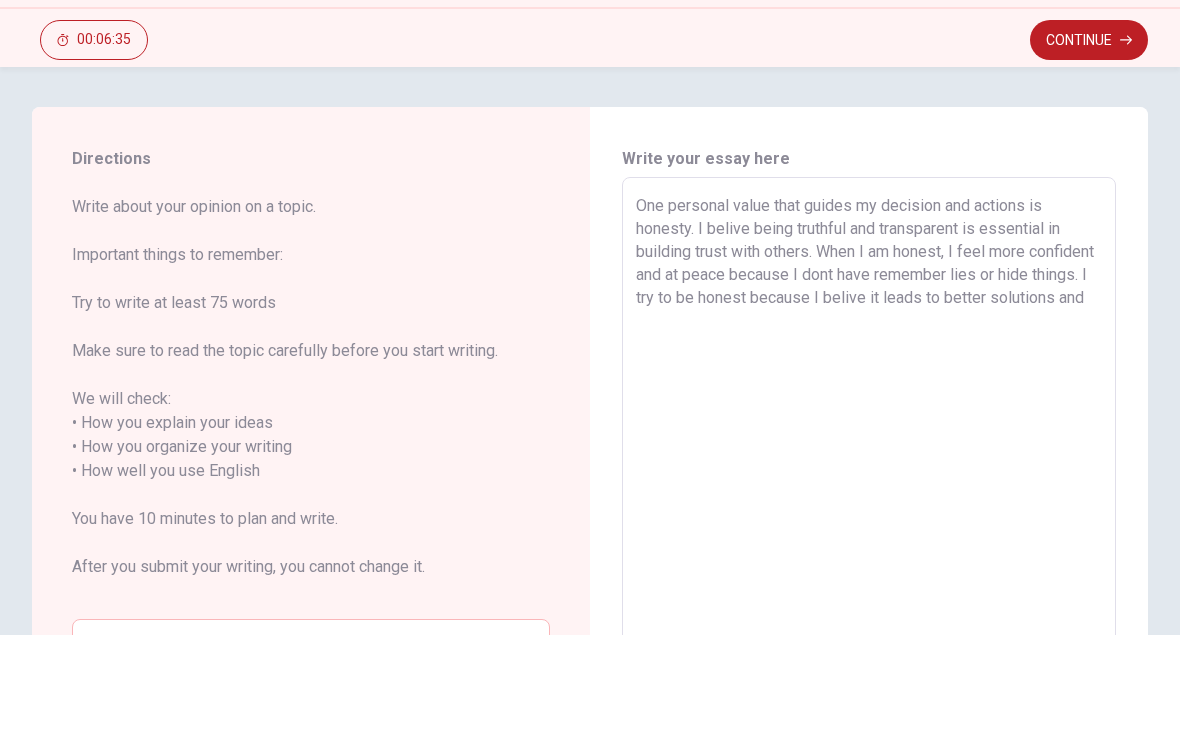 scroll, scrollTop: 55, scrollLeft: 0, axis: vertical 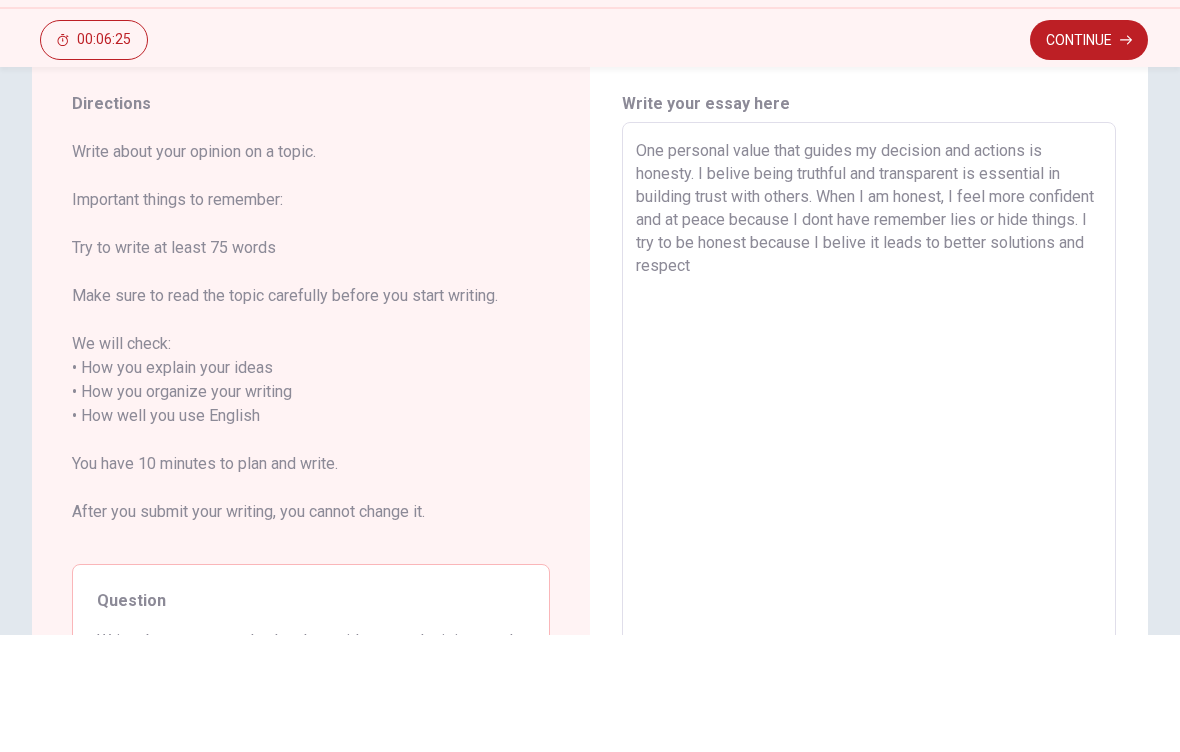 click on "One personal value that guides my decision and actions is honesty. I belive being truthful and transparent is essential in building trust with others. When I am honest, I feel more confident and at peace because I dont have remember lies or hide things. I try to be honest because I belive it leads to better solutions and respect" at bounding box center [869, 533] 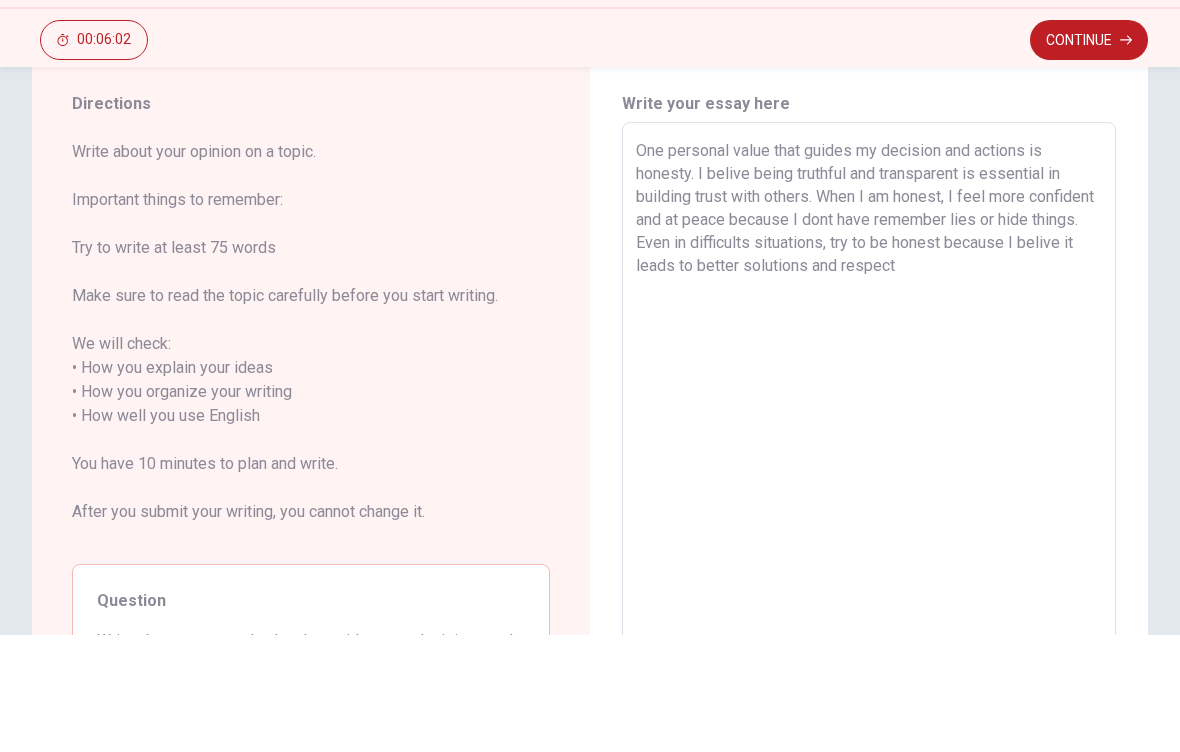 click on "One personal value that guides my decision and actions is honesty. I belive being truthful and transparent is essential in building trust with others. When I am honest, I feel more confident and at peace because I dont have remember lies or hide things. Even in difficults situations, try to be honest because I belive it leads to better solutions and respect" at bounding box center [869, 533] 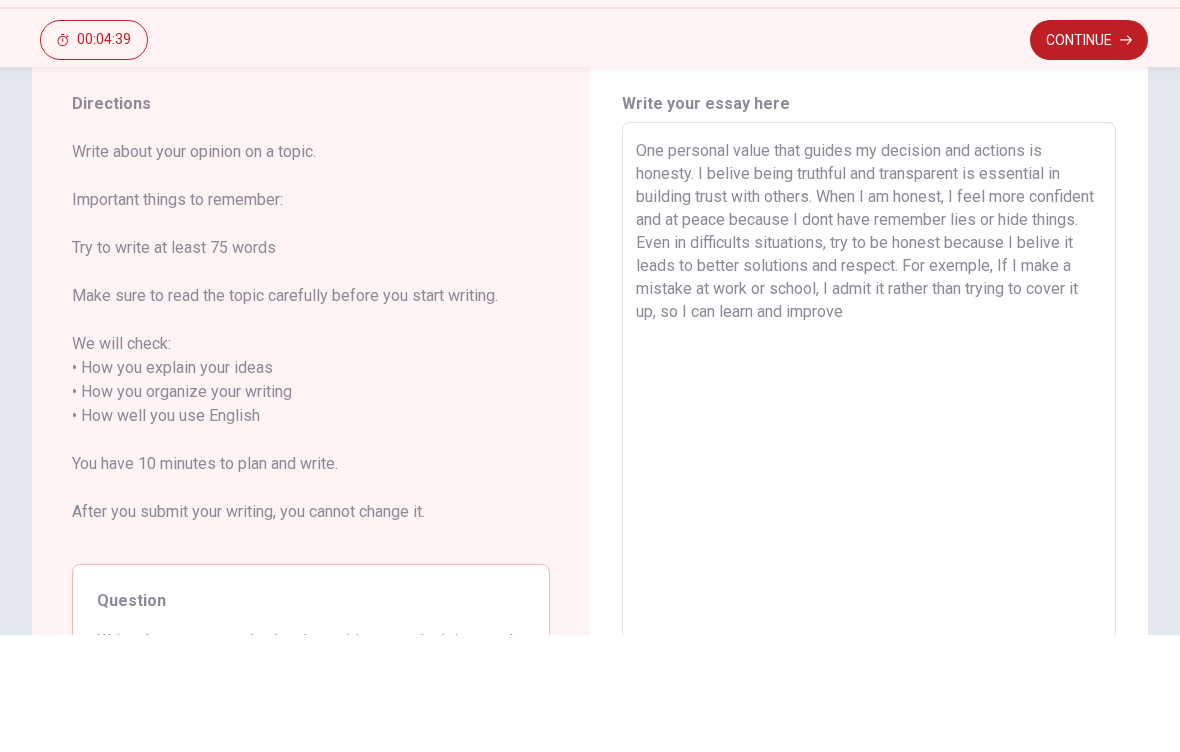 click on "Write your essay here One personal value that guides my decision and actions is honesty. I belive being truthful and transparent is essential in building trust with others. When I am honest, I feel more confident and at peace because I dont have remember lies or hide things. Even in difficults situations, try to be honest because I belive it leads to better solutions and respect. For exemple, If I make a mistake at work or school, I admit it rather than trying to cover it up, so I can learn and improve  x ​ Word count :  89" at bounding box center (869, 534) 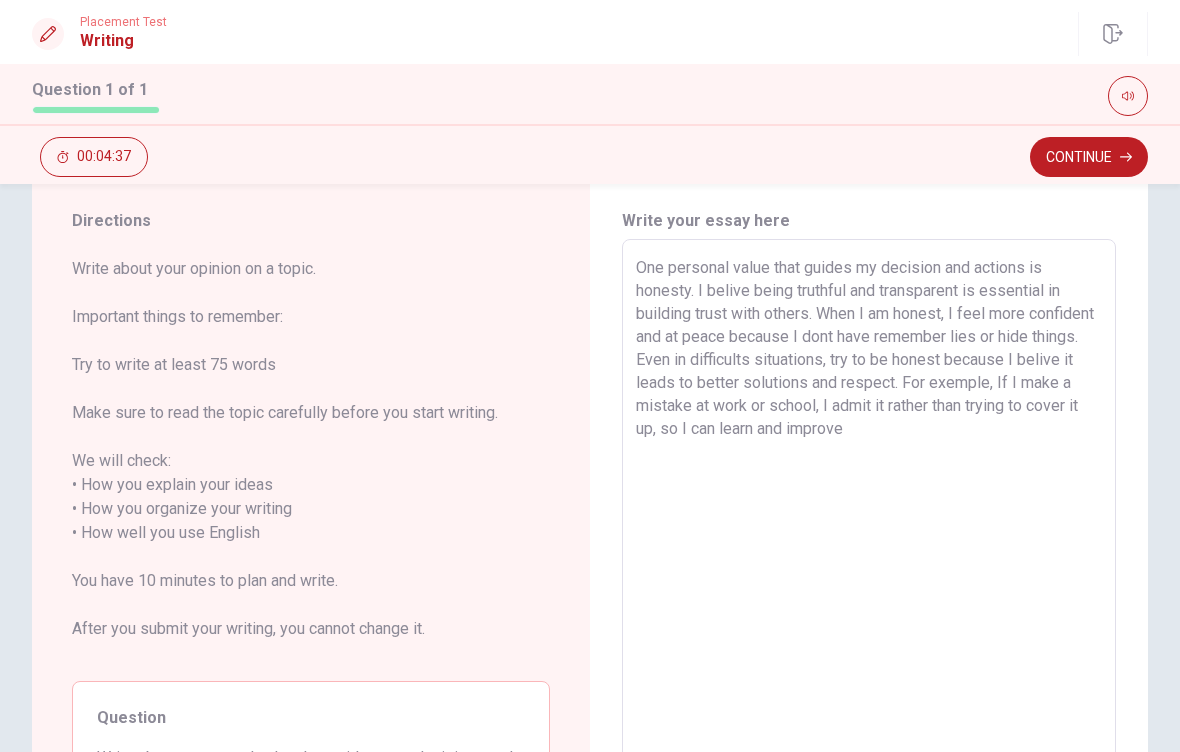 click 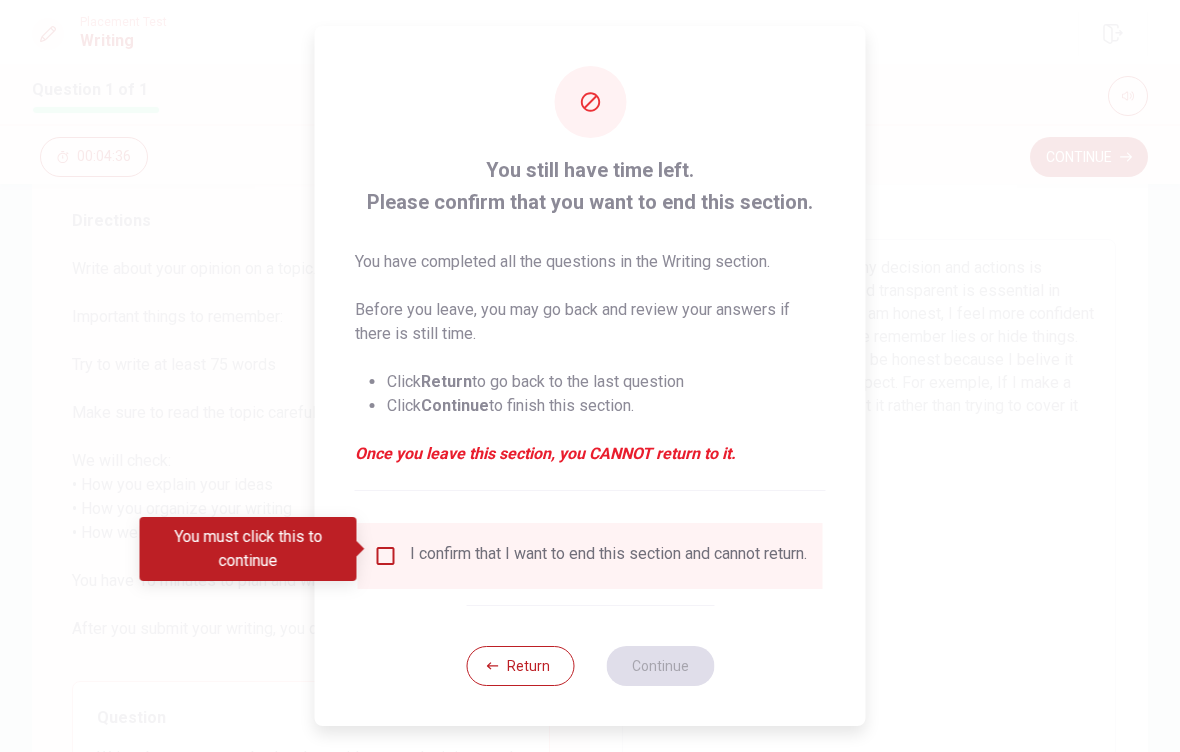 click on "I confirm that I want to end this section and cannot return." at bounding box center (608, 556) 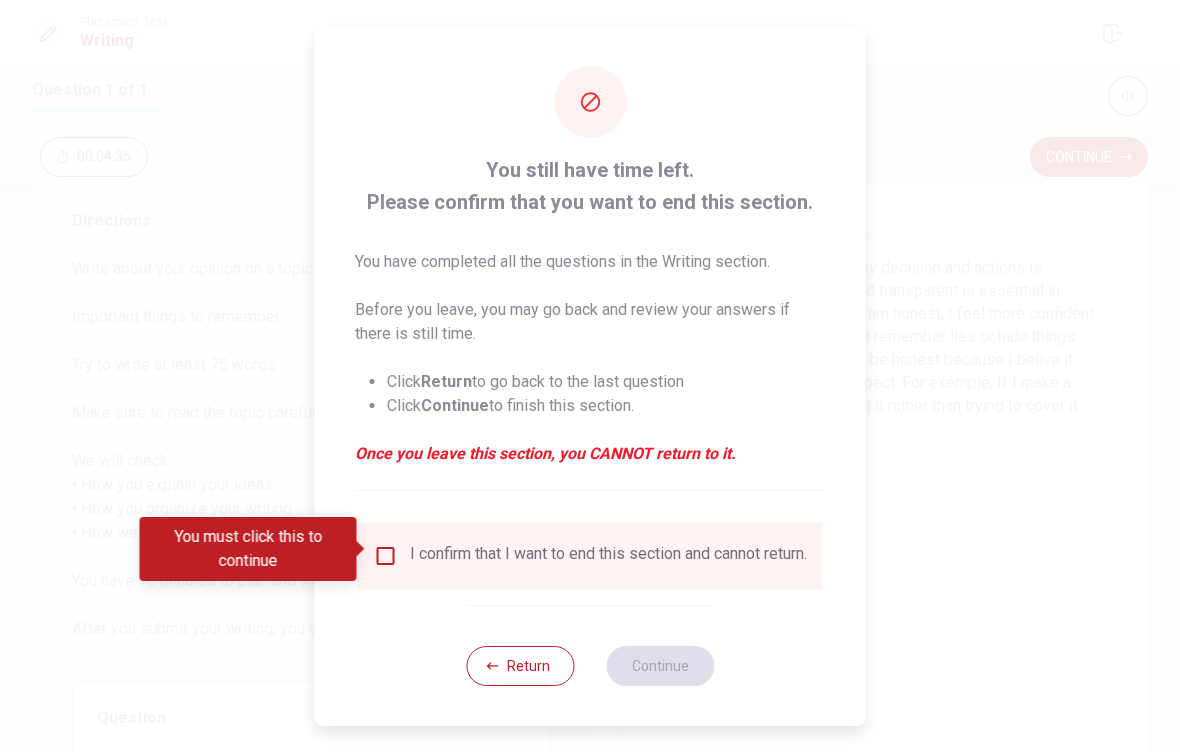 click on "Return" at bounding box center (520, 666) 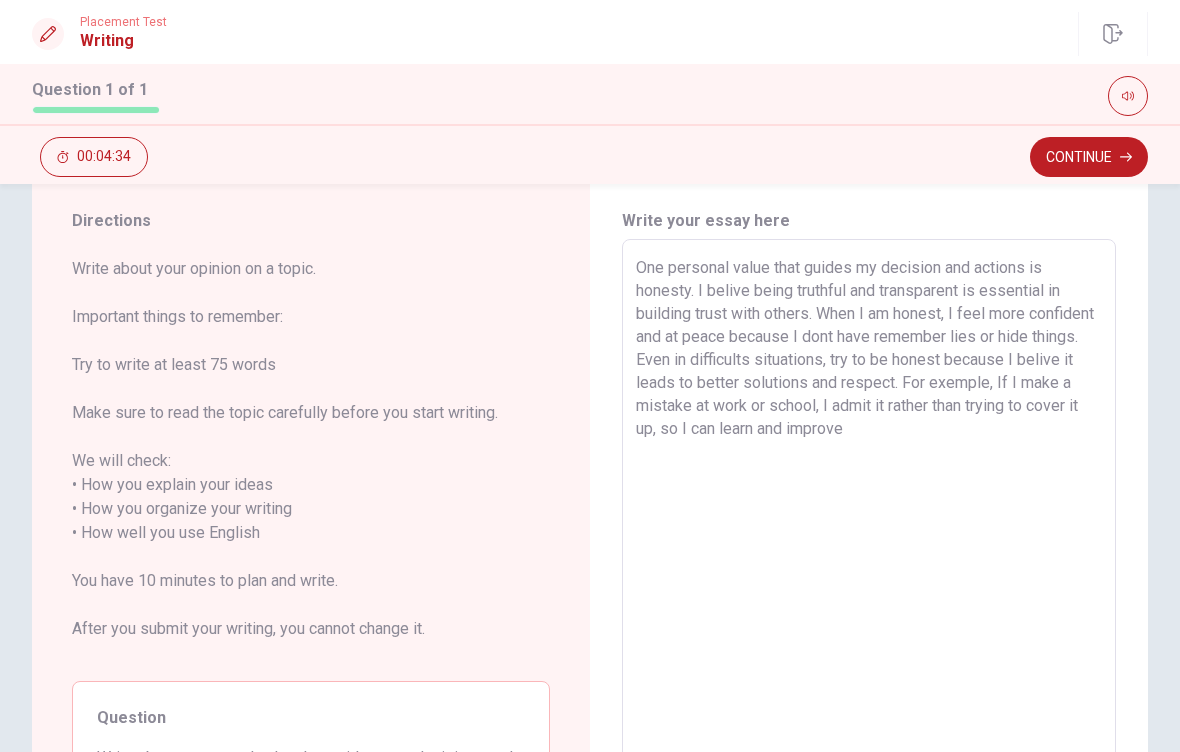 click on "One personal value that guides my decision and actions is honesty. I belive being truthful and transparent is essential in building trust with others. When I am honest, I feel more confident and at peace because I dont have remember lies or hide things. Even in difficults situations, try to be honest because I belive it leads to better solutions and respect. For exemple, If I make a mistake at work or school, I admit it rather than trying to cover it up, so I can learn and improve" at bounding box center (869, 533) 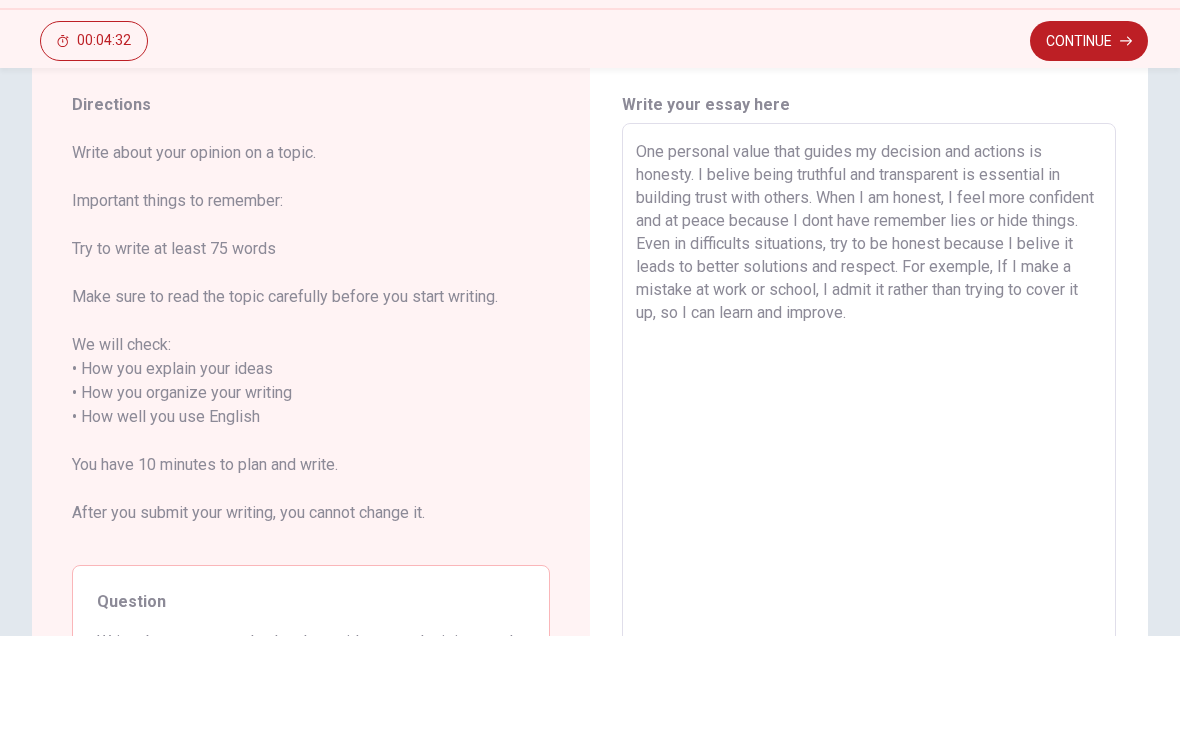 click on "Continue" at bounding box center (1089, 157) 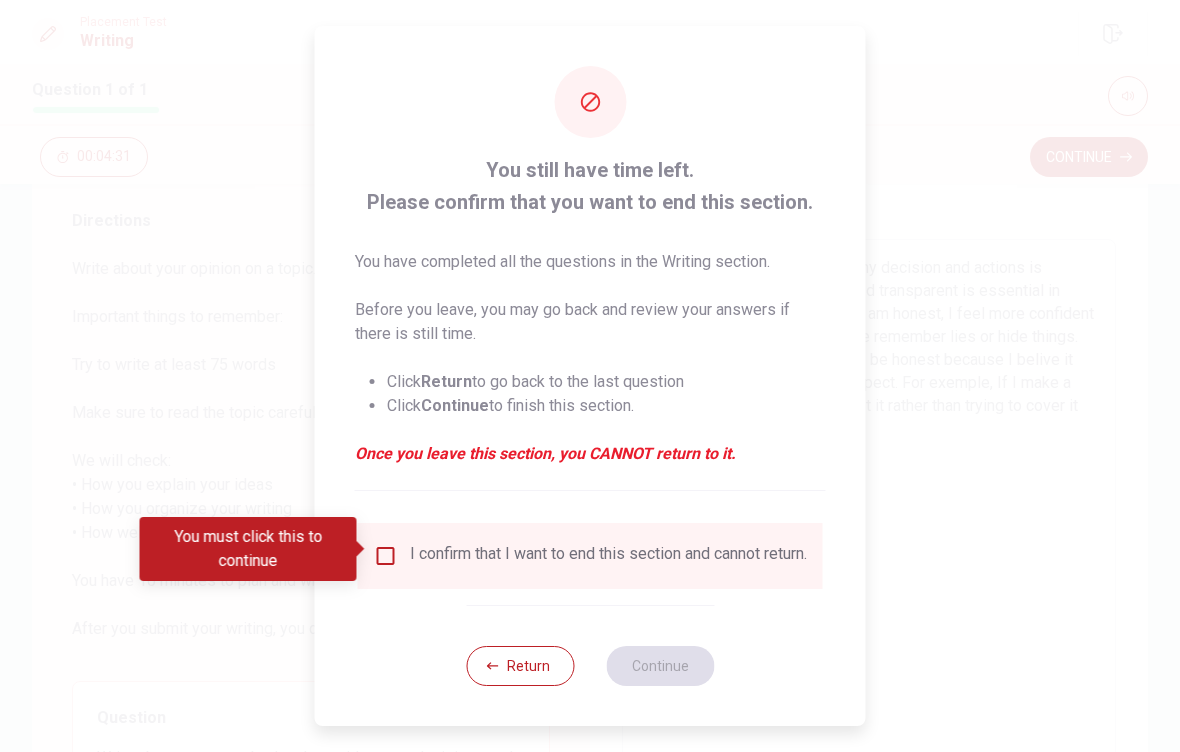 click at bounding box center [386, 556] 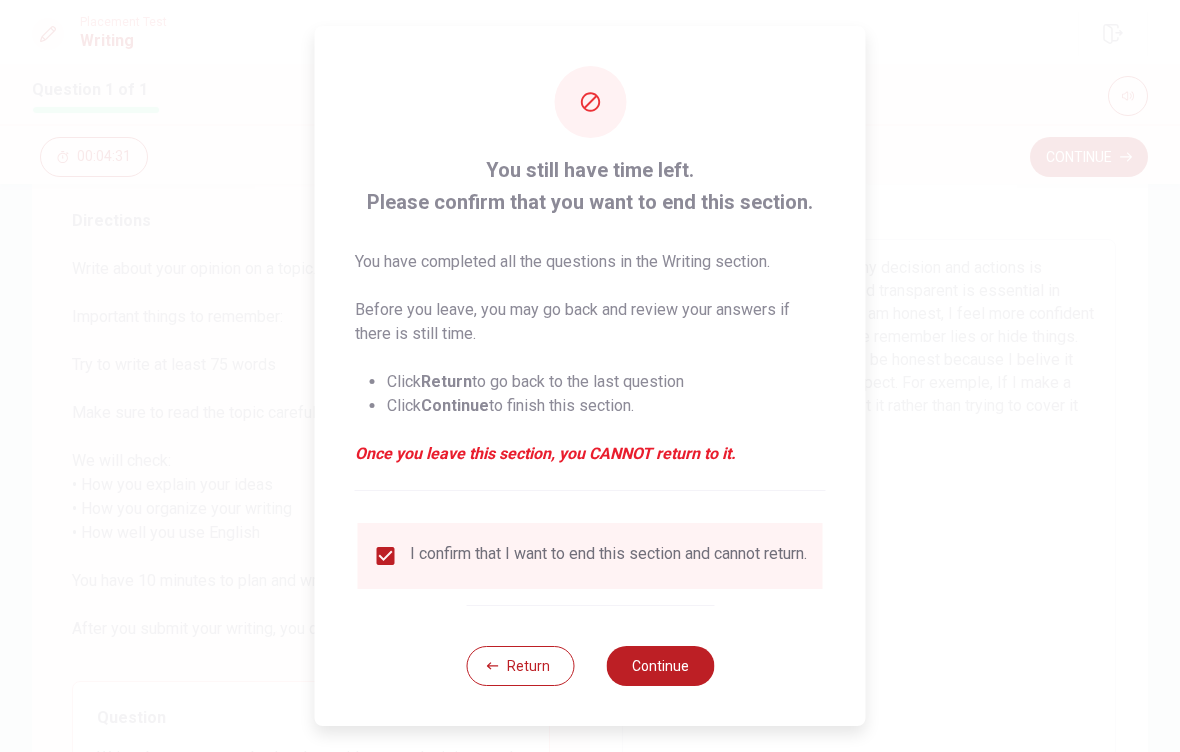 click on "Continue" at bounding box center (660, 666) 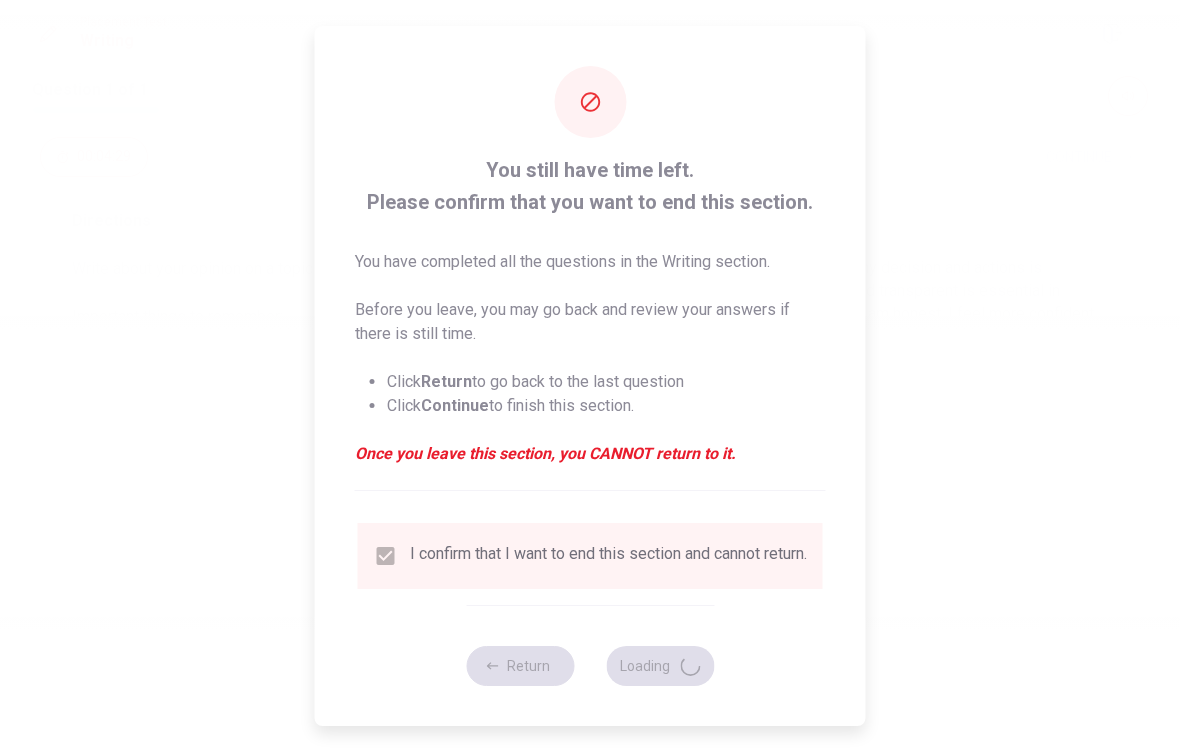 scroll, scrollTop: 0, scrollLeft: 0, axis: both 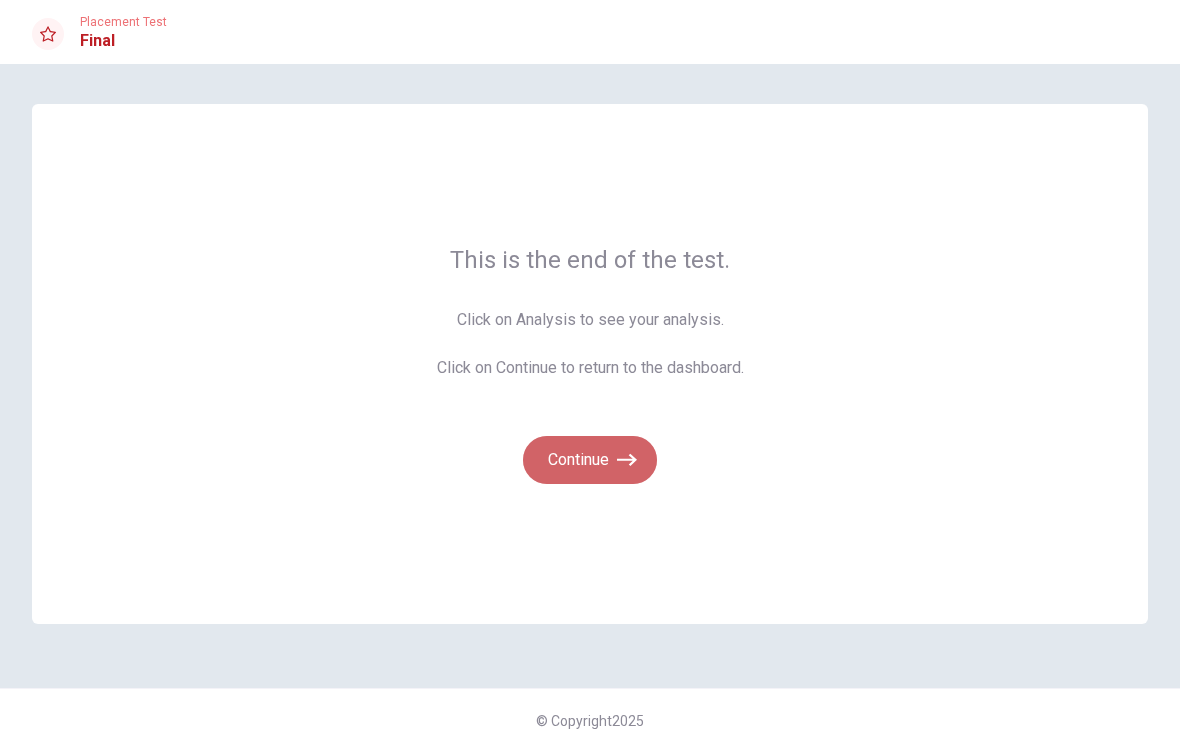 click 